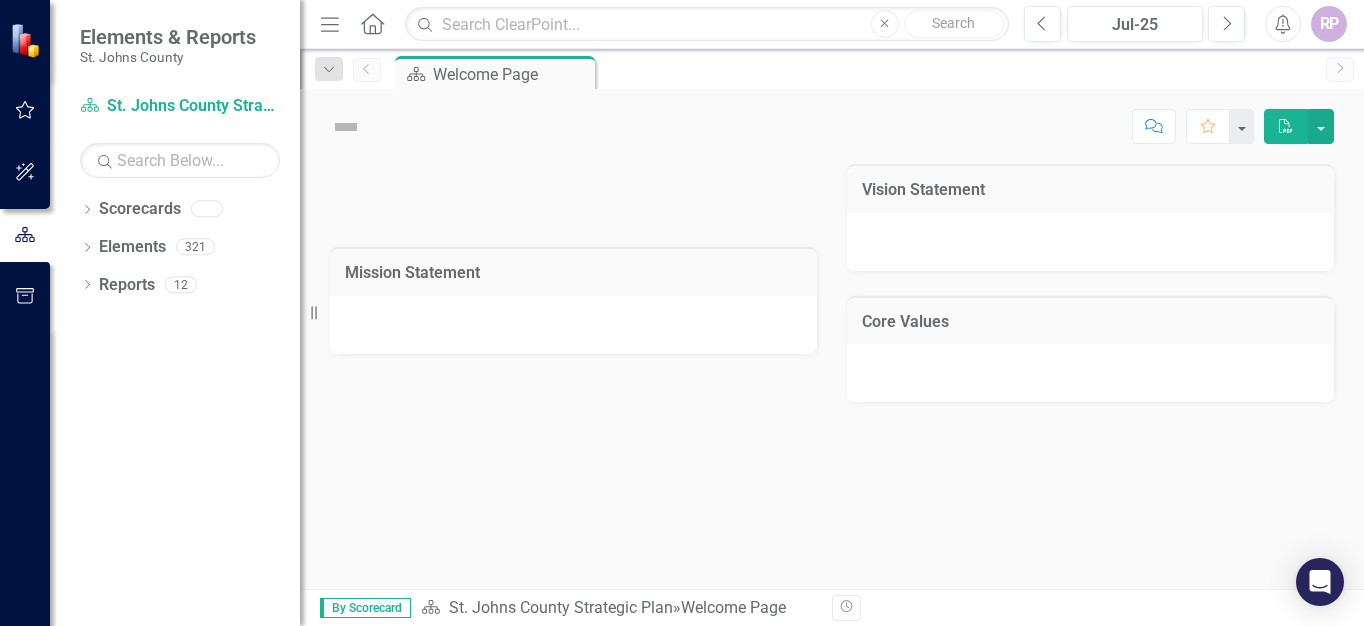 scroll, scrollTop: 0, scrollLeft: 0, axis: both 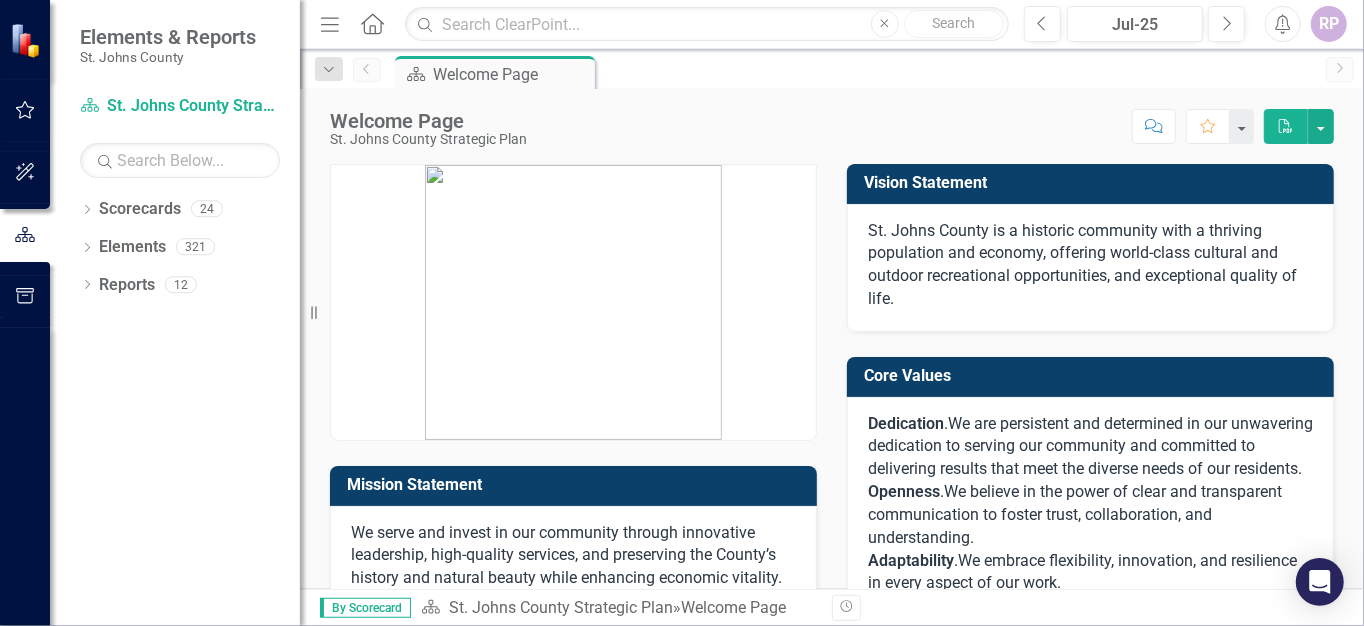 click on "Dropdown" 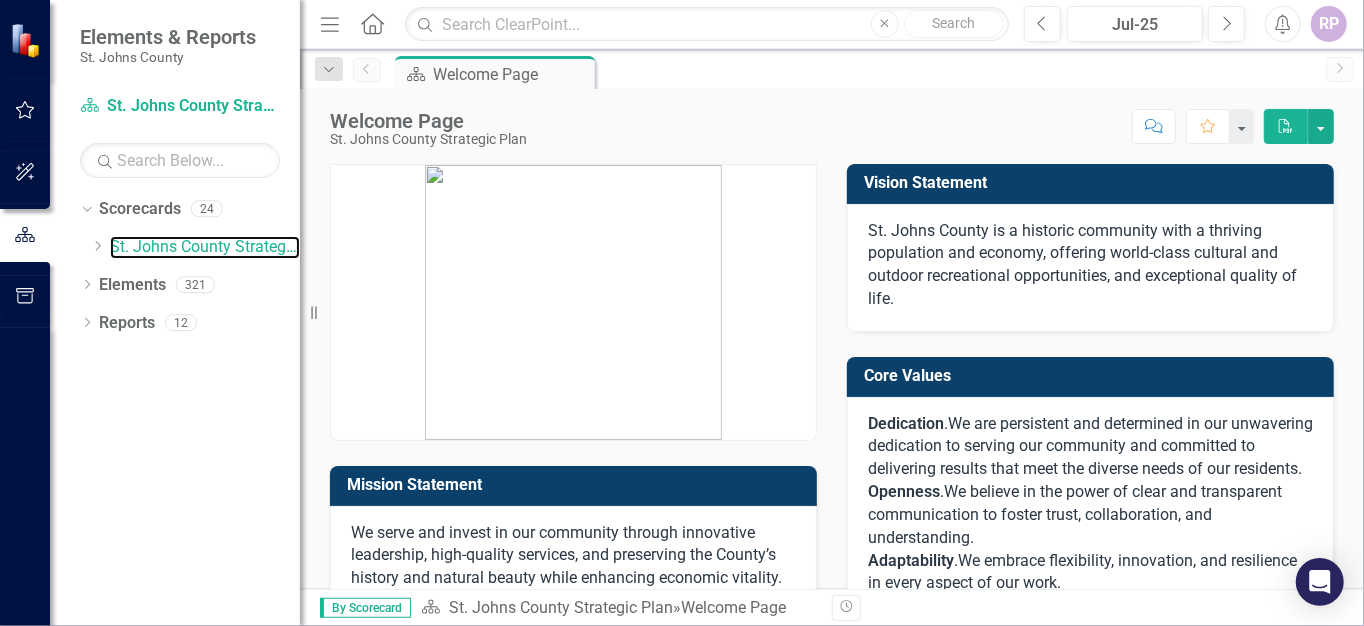 click on "St. Johns County Strategic Plan" at bounding box center [205, 247] 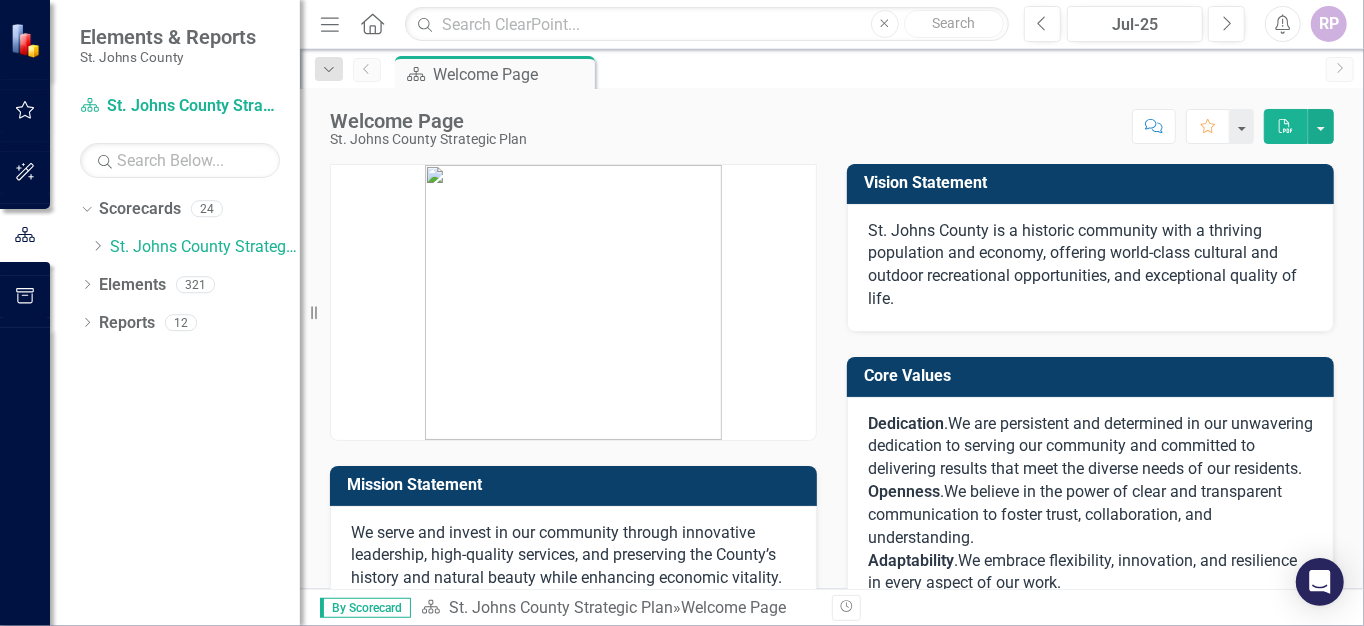 click on "Dropdown" 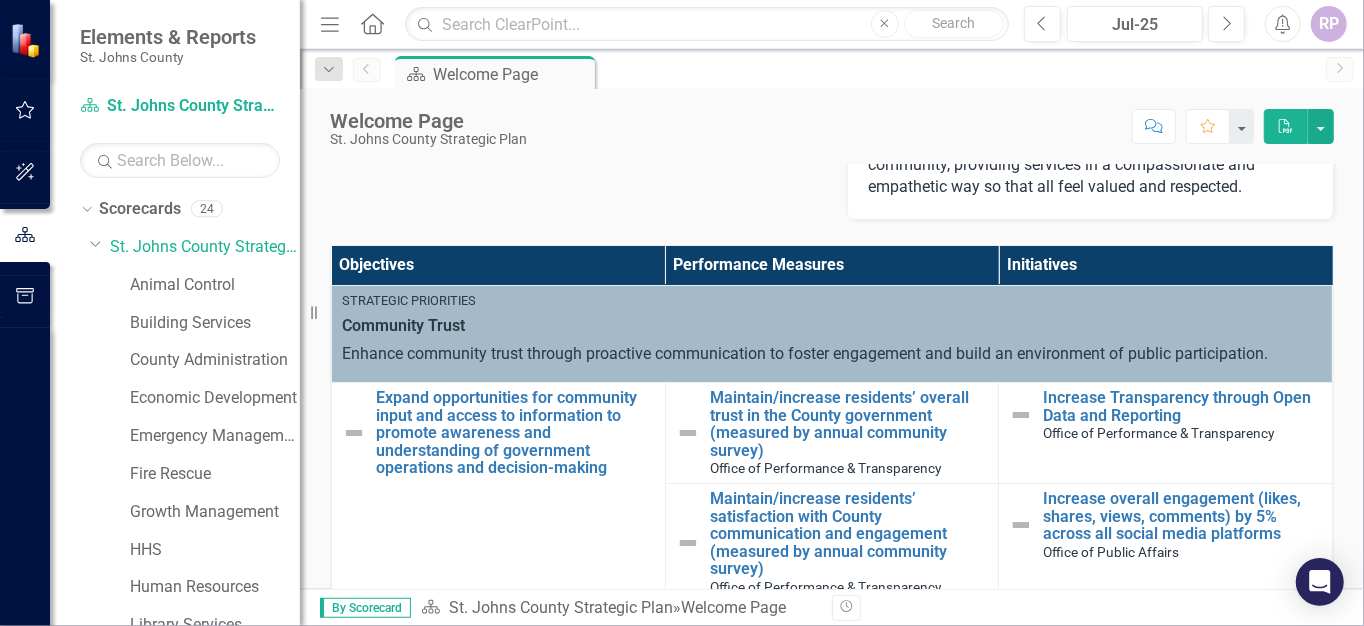 scroll, scrollTop: 700, scrollLeft: 0, axis: vertical 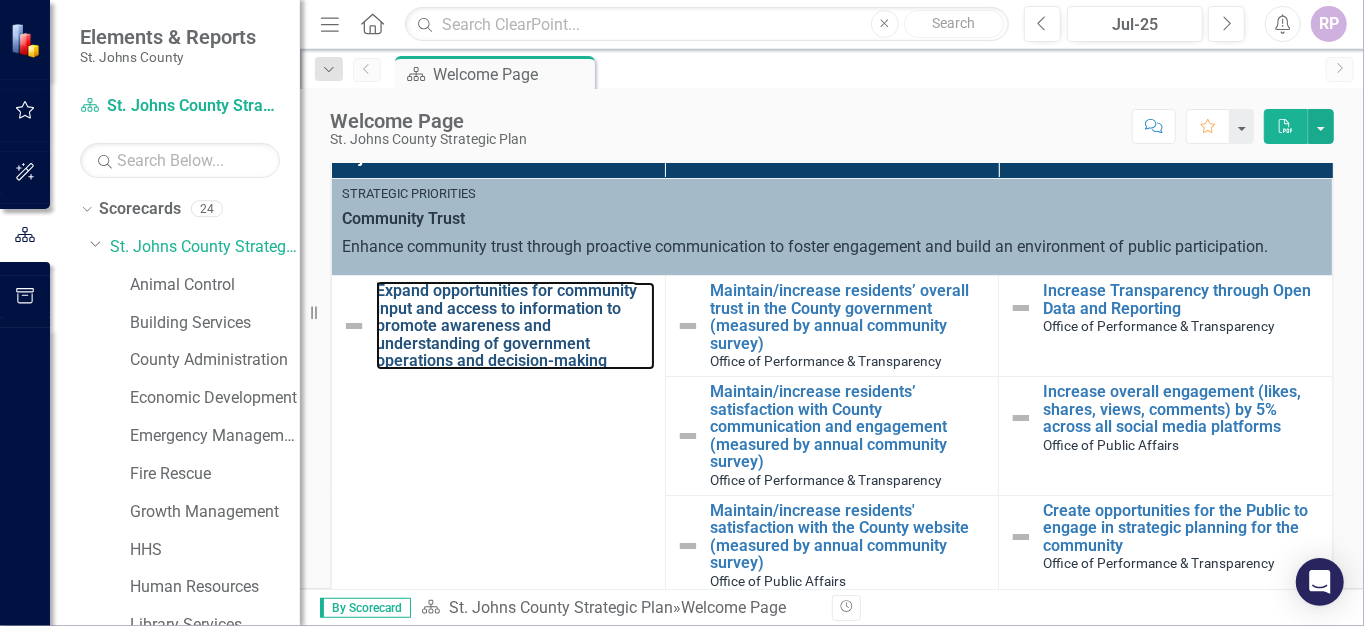 click on "Expand opportunities for community input and access to information to promote awareness and understanding of government operations and decision-making" at bounding box center [515, 326] 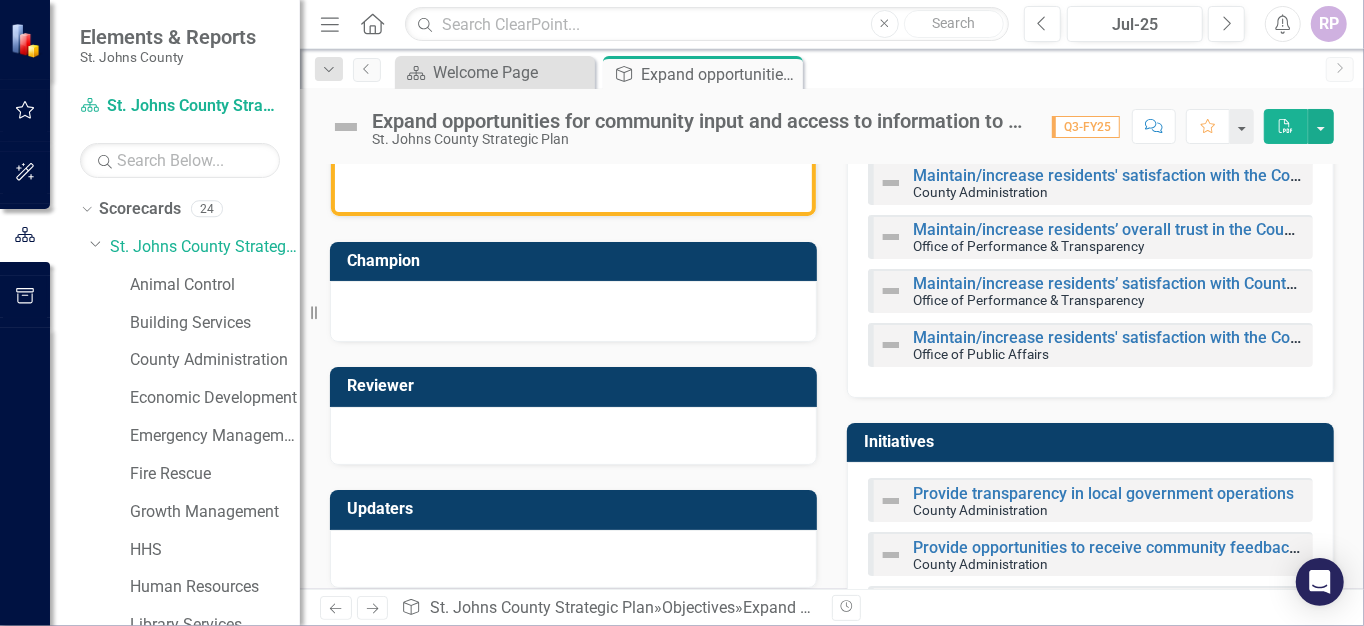 scroll, scrollTop: 200, scrollLeft: 0, axis: vertical 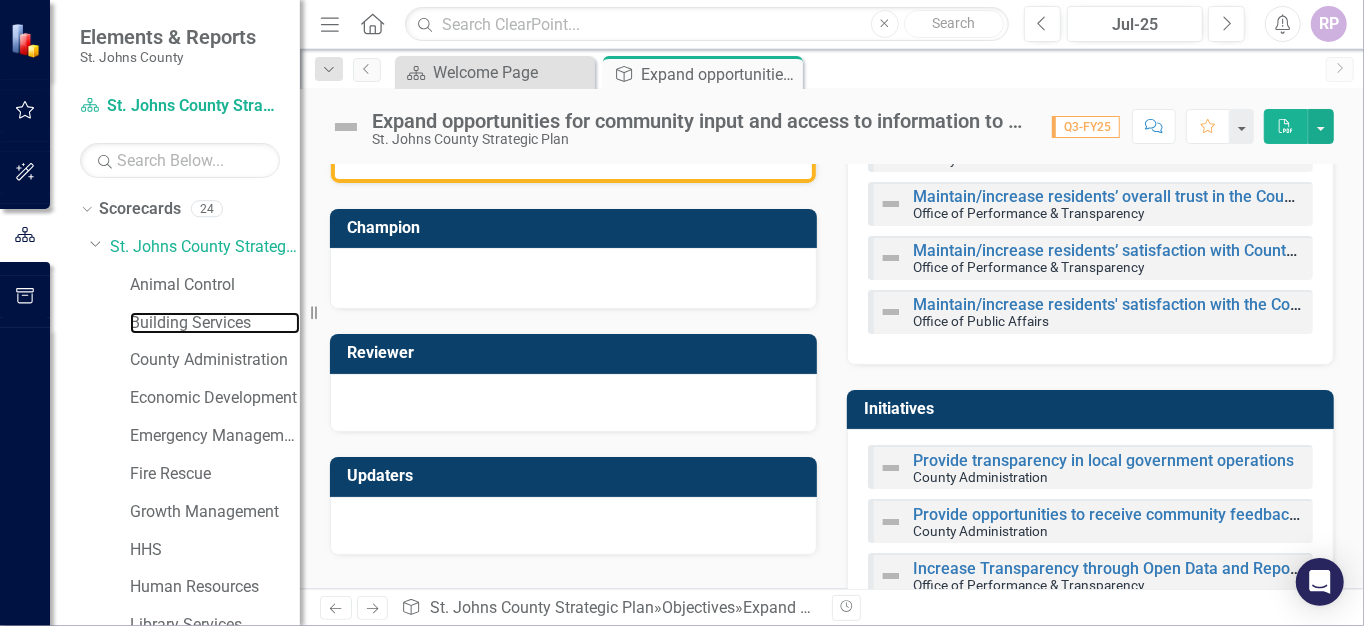 click on "Building Services" at bounding box center [215, 323] 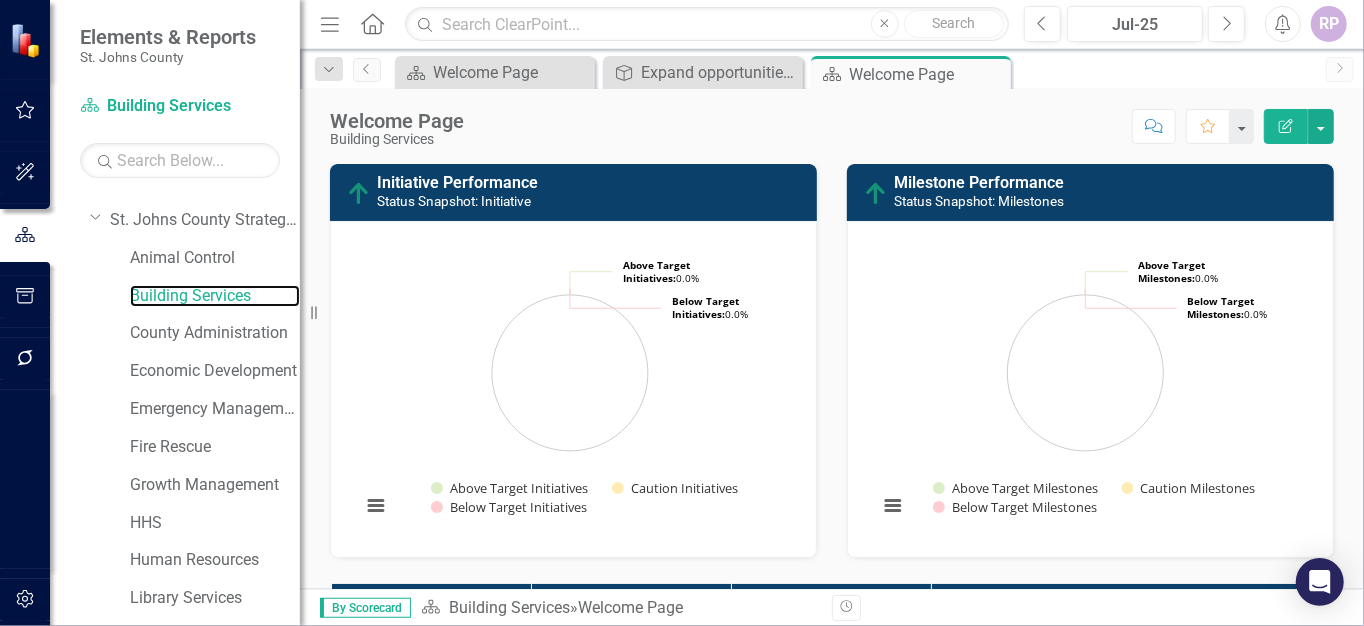 scroll, scrollTop: 0, scrollLeft: 0, axis: both 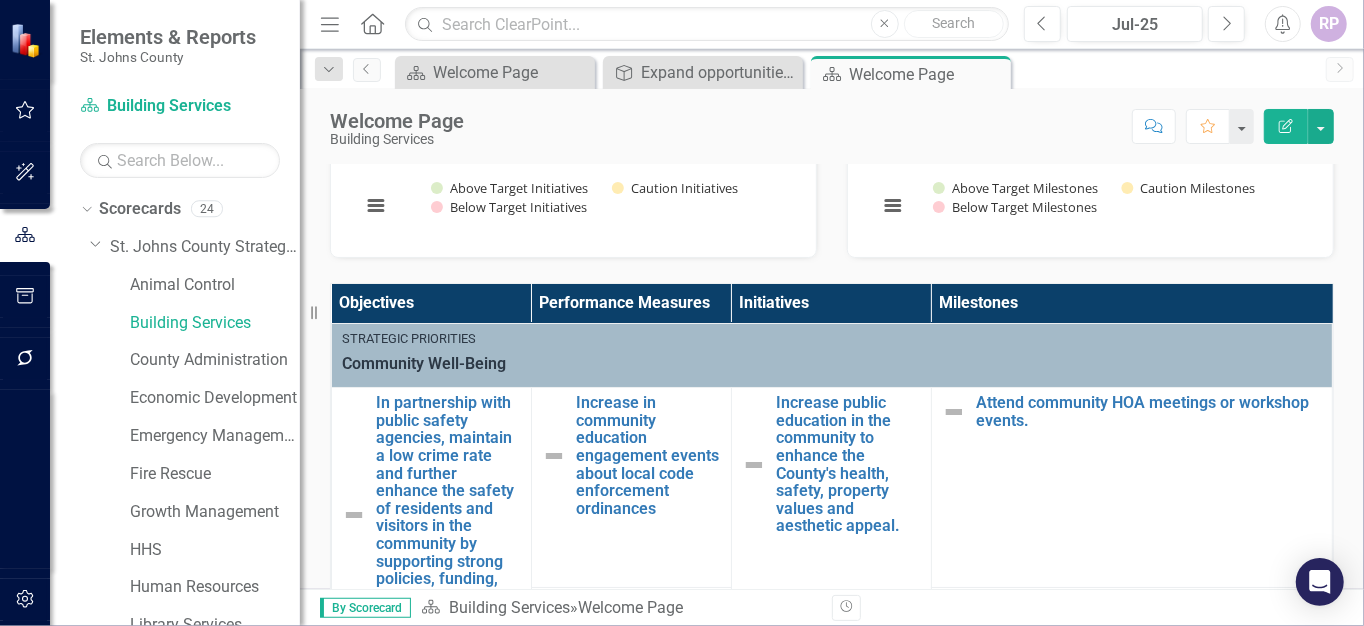 click at bounding box center (954, 412) 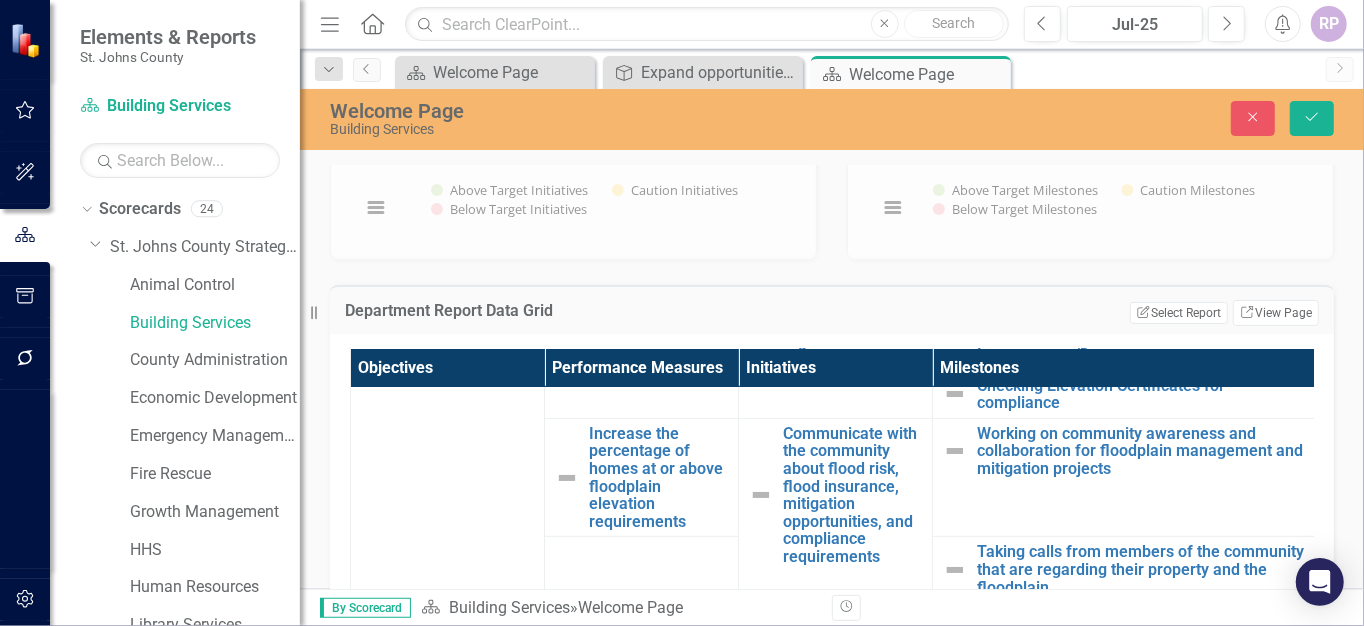 scroll, scrollTop: 710, scrollLeft: 0, axis: vertical 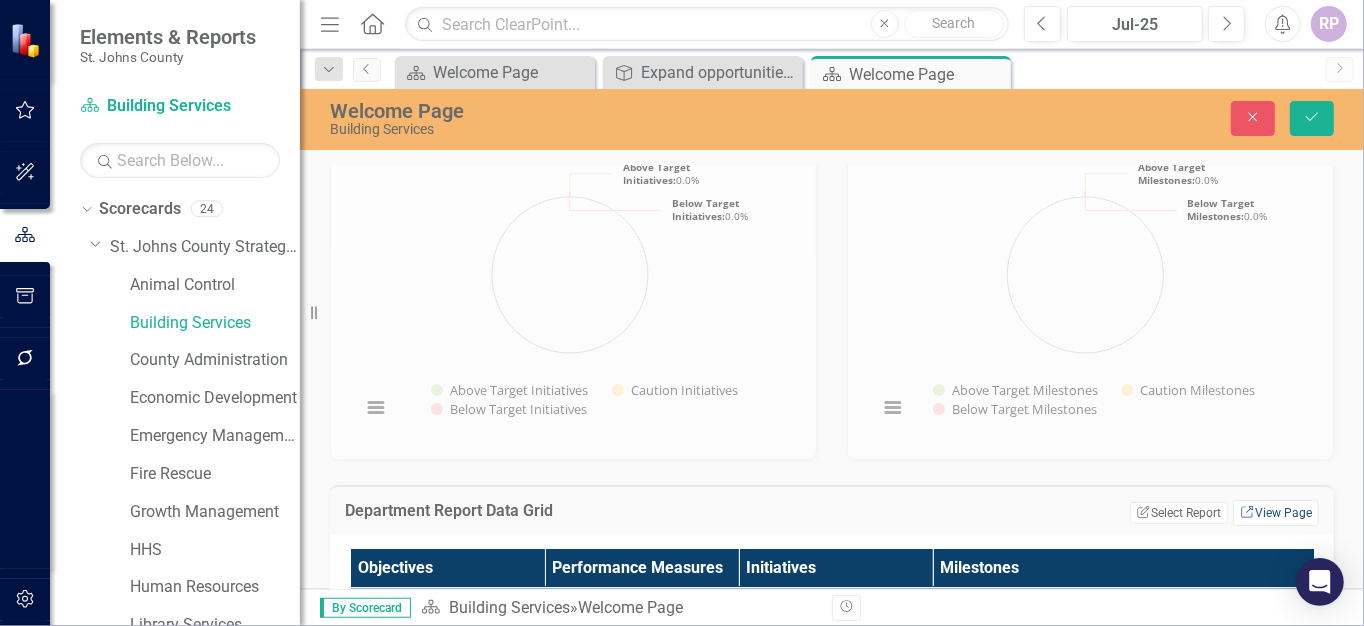 click on "Link  View Page" at bounding box center [1276, 513] 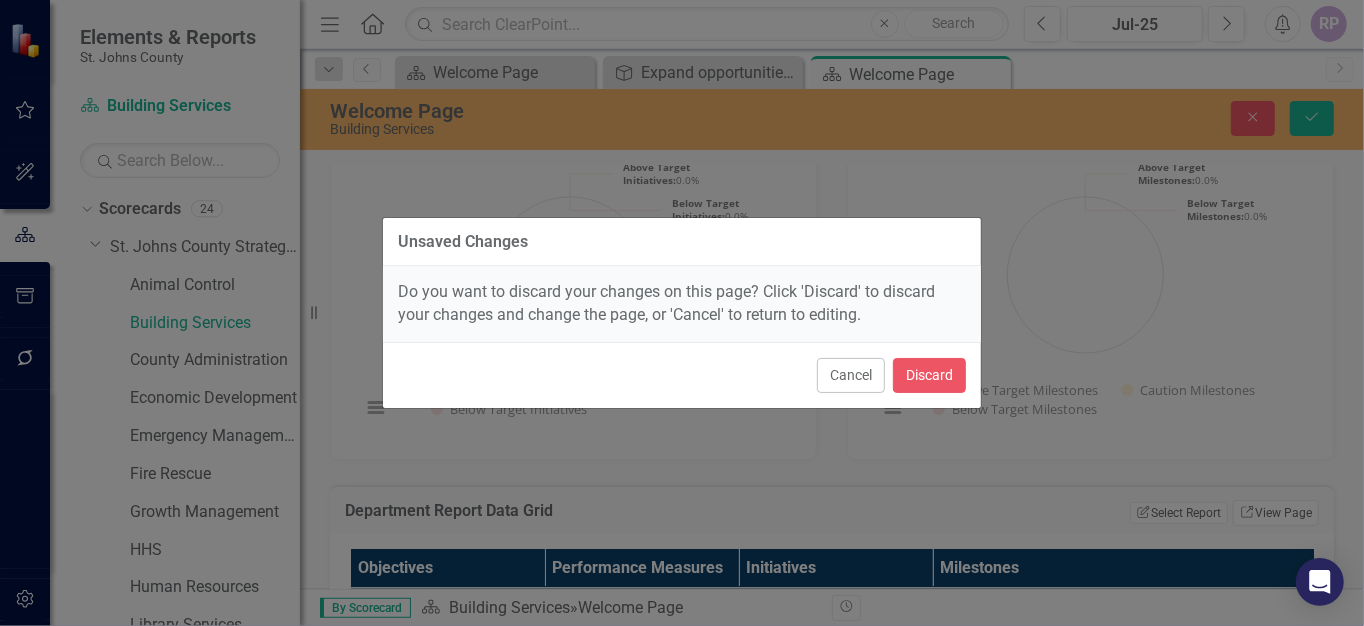 click on "Cancel" at bounding box center (851, 375) 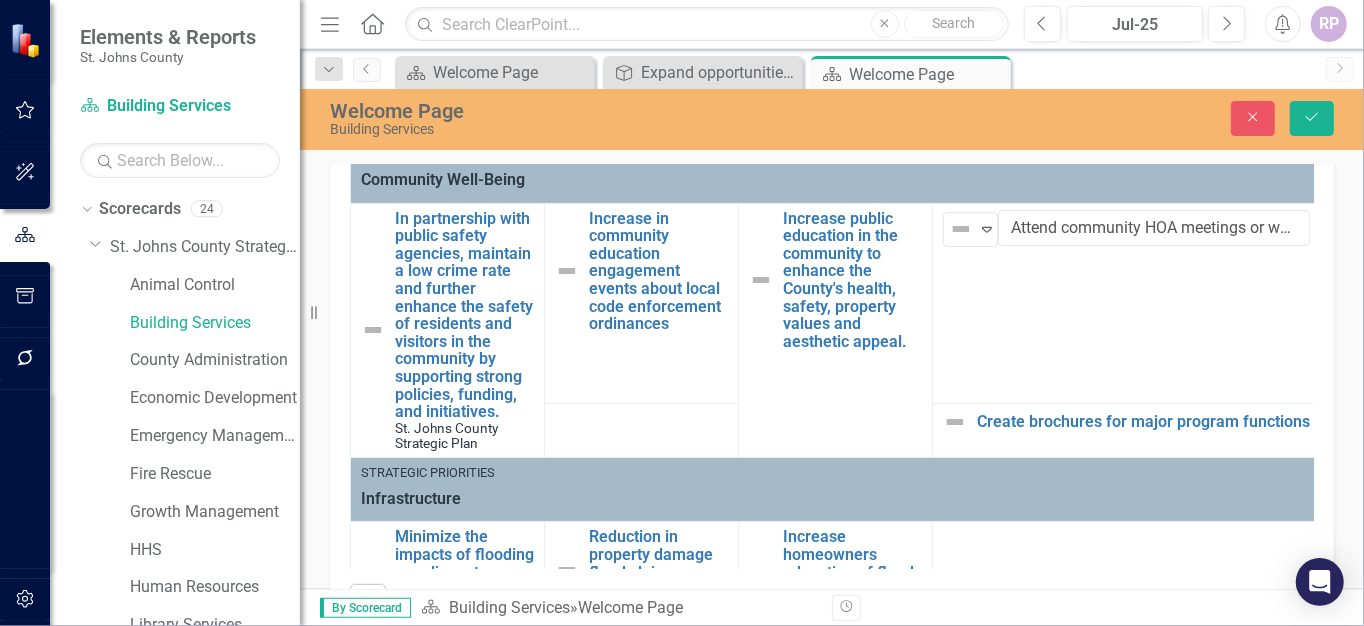 scroll, scrollTop: 600, scrollLeft: 0, axis: vertical 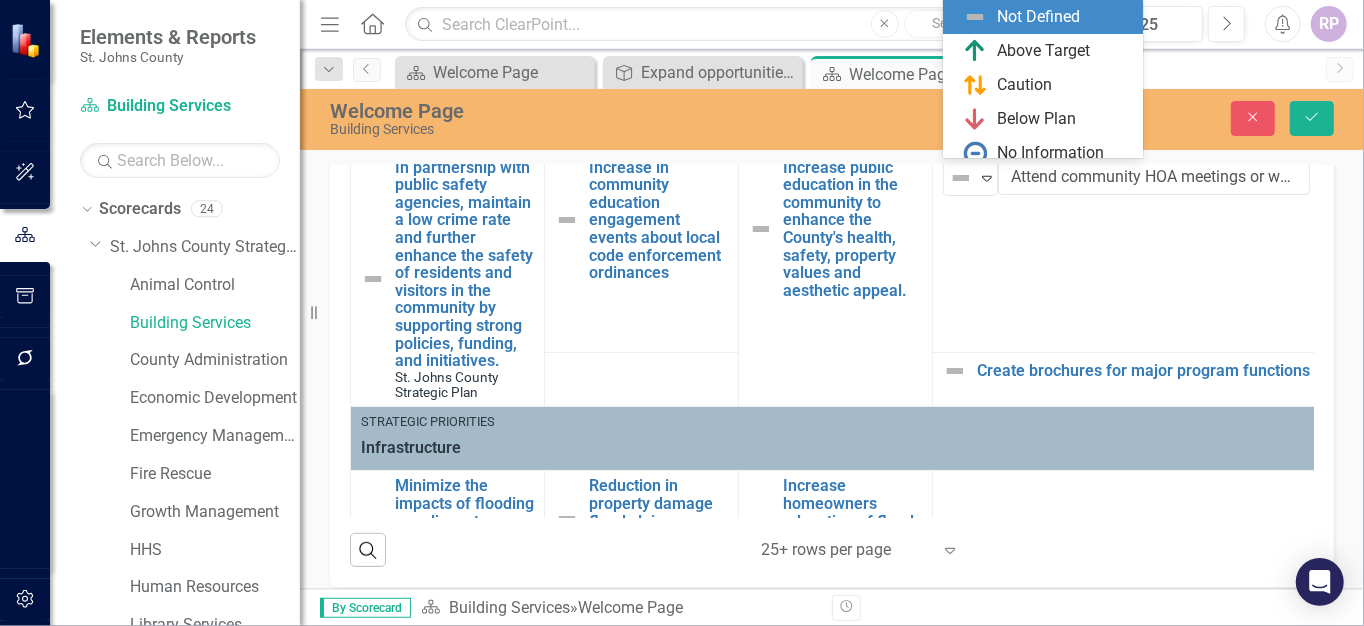 click at bounding box center (961, 178) 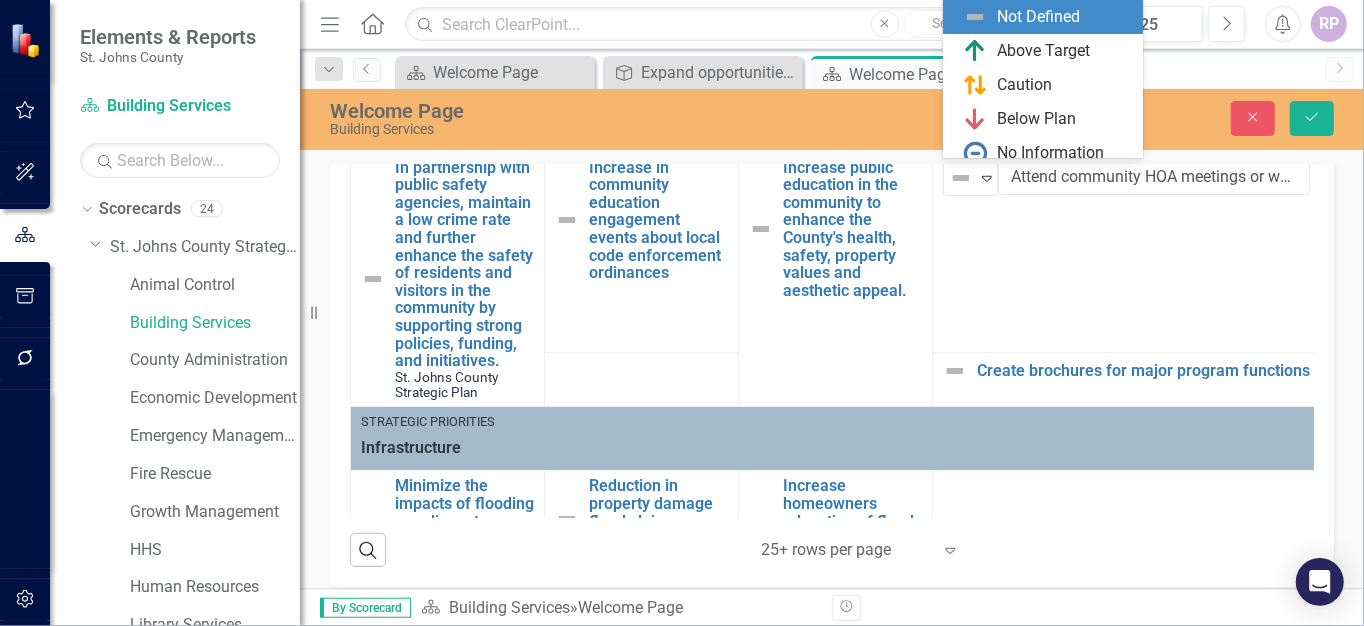 click on "Initiative Performance Status Snapshot: Initiative Loading... Chart Pie chart with 3 slices. Initiative Performance (Chart Type: Pie)
Plot Bands
Above Target Initiatives: NaN% (0)
Caution Initiatives: NaN% (0)
Below Target Initiatives: NaN% (0) Created with Highcharts 11.4.8 Chart context menu Above Target ​ Initiatives:  0.0% ​ Above Target ​ Initiatives:  0.0% Caution Initiatives:  0.0% ​ Caution Initiatives:  0.0% Below Target ​ Initiatives:  0.0% ​ Below Target ​ Initiatives:  0.0% Above Target Initiatives Caution Initiatives Below Target Initiatives End of interactive chart. Milestone Performance Status Snapshot: Milestones Loading... Chart Pie chart with 3 slices. Milestone Performance (Chart Type: Pie)
Plot Bands
Above Target Milestones: NaN% (0)
Caution Milestones: NaN% (0)
Below Target Milestones: NaN% (0) Milestone Performance (Chart Type: Pie)
Plot Bands
Above Target Milestones: NaN% (0)
Caution Milestones: NaN% (0)
Below Target Milestones: NaN% (0) Chart context menu ​ ​" at bounding box center [832, 346] 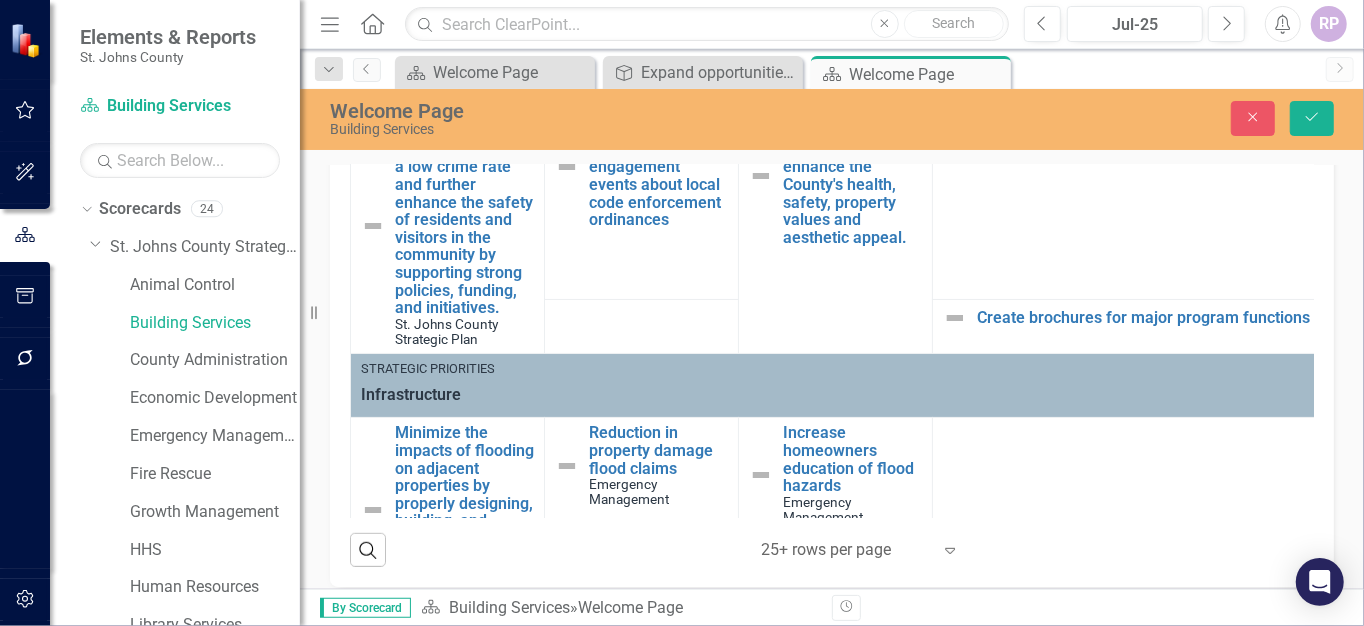 scroll, scrollTop: 0, scrollLeft: 0, axis: both 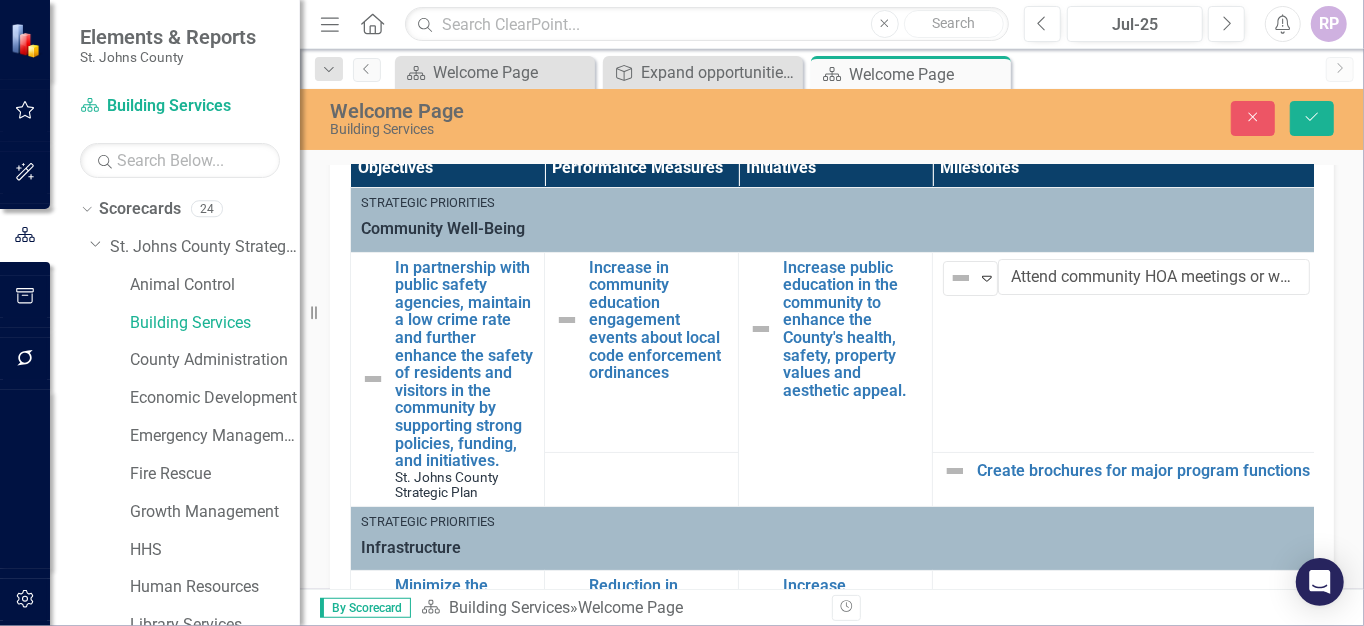 click at bounding box center [567, 320] 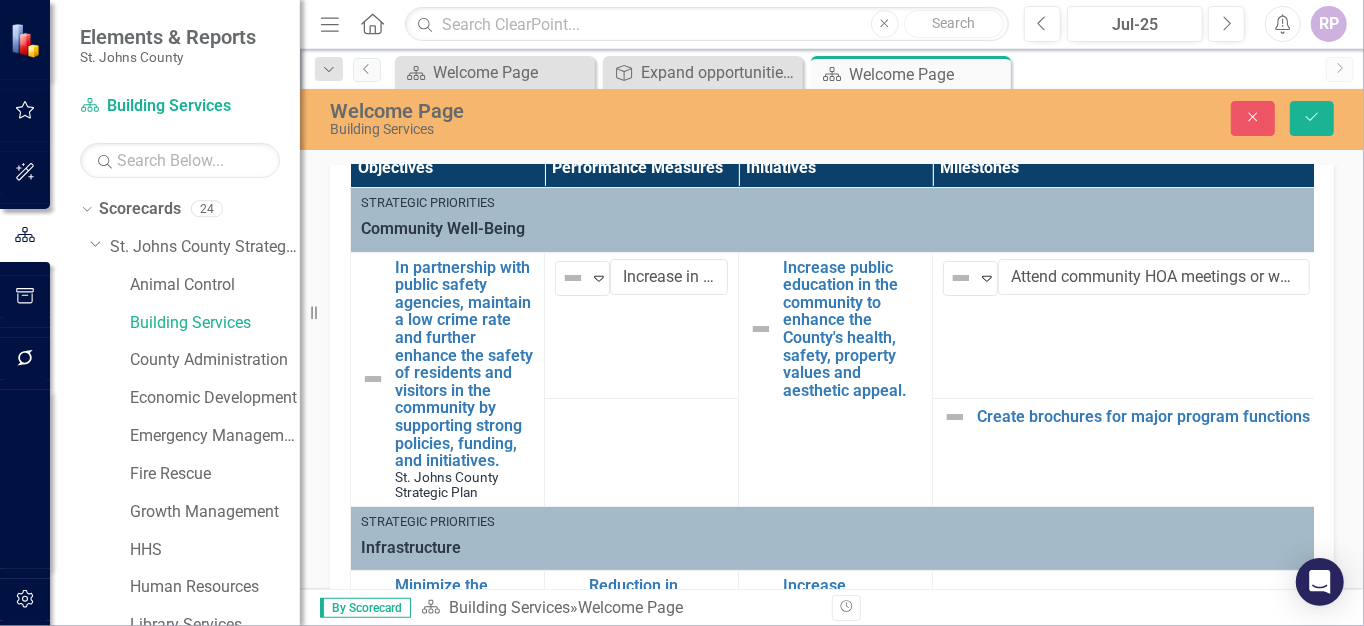 click on "Not Defined Expand Increase in community education engagement events about local code enforcement ordinances Edit Edit Performance Measure Link Open Element" at bounding box center (642, 325) 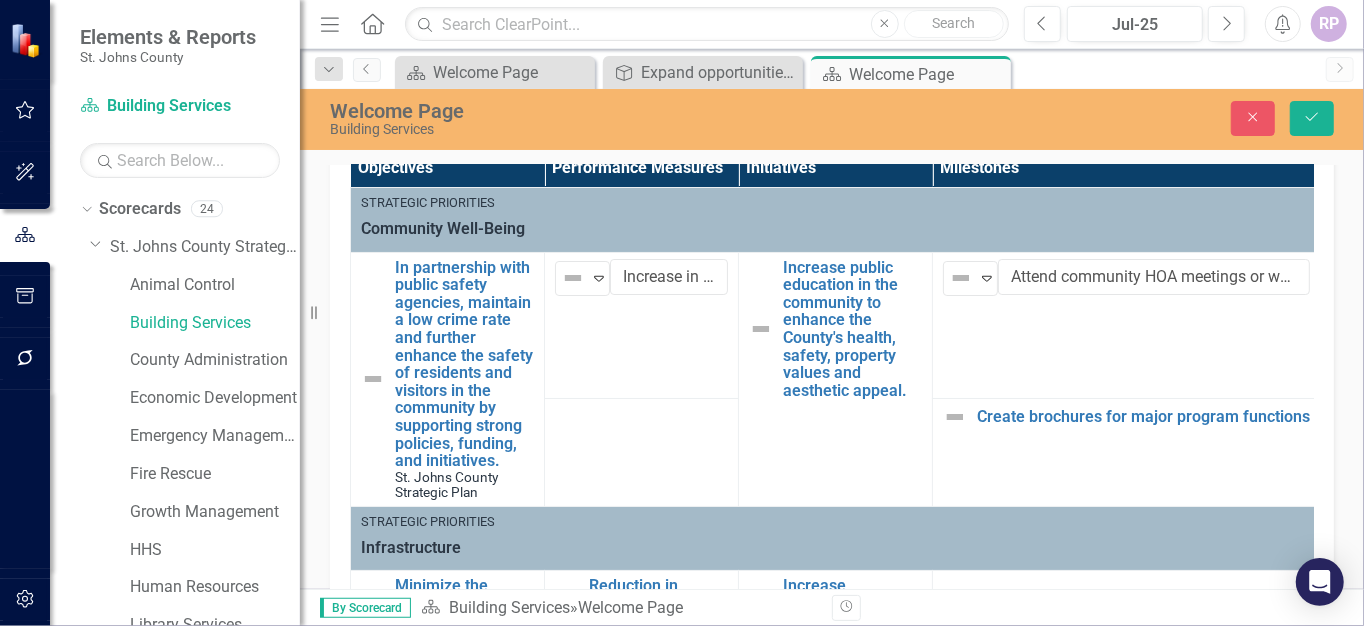 click at bounding box center [642, 452] 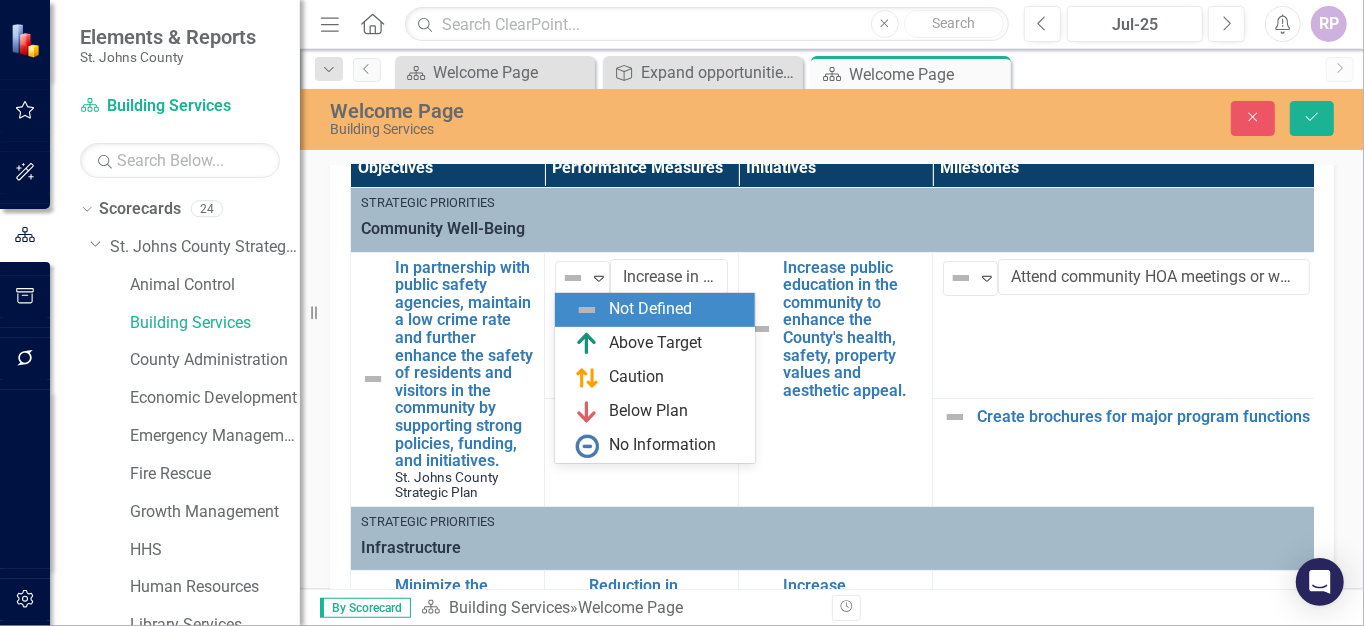 click on "Expand" 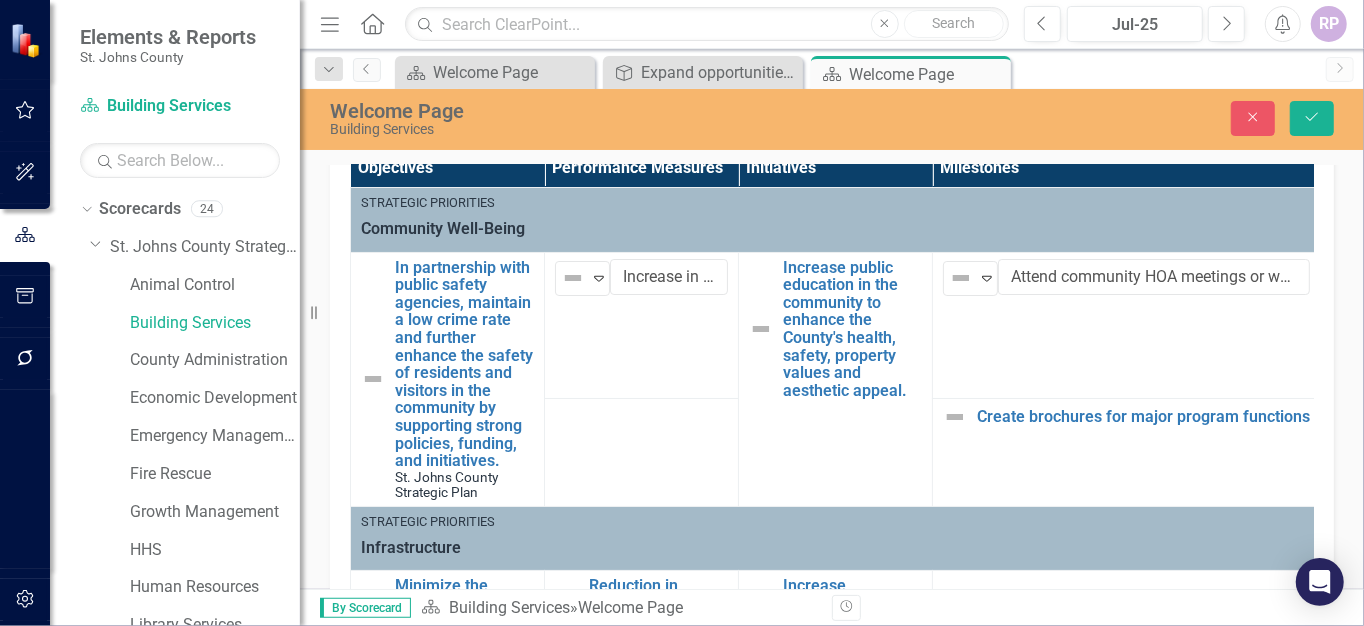 click on "Strategic Priorities" at bounding box center (835, 522) 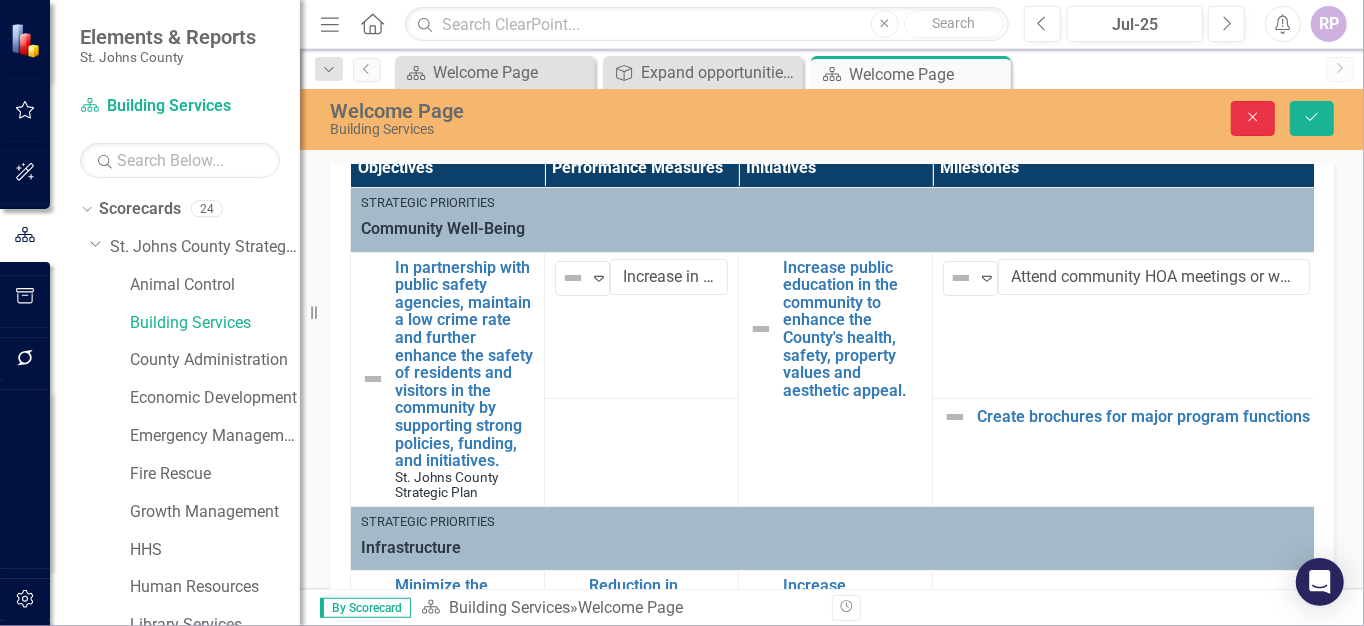click on "Close" 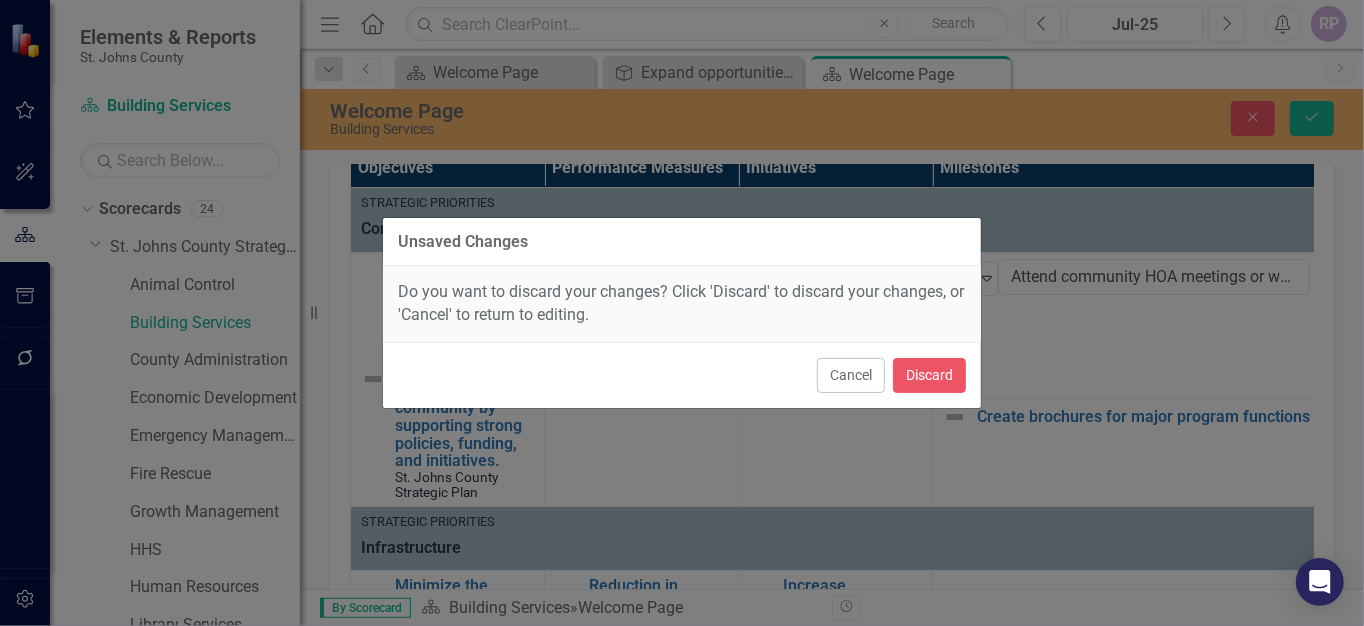 click on "Cancel" at bounding box center (851, 375) 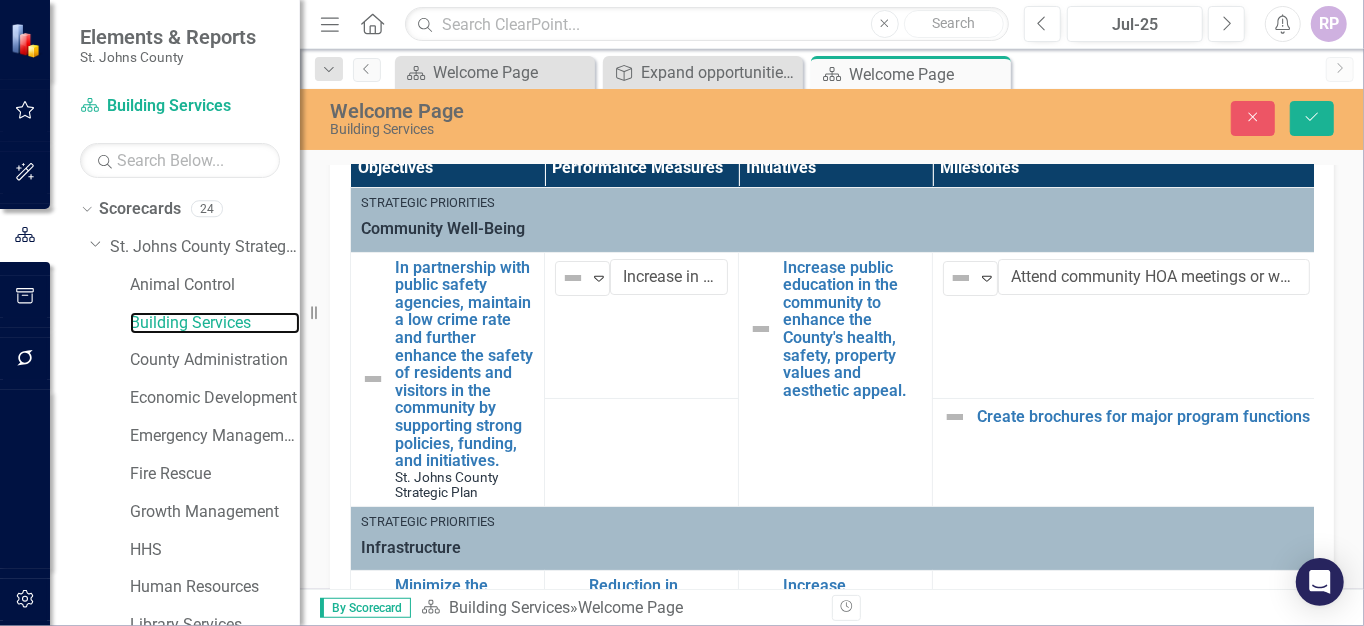 click on "Building Services" at bounding box center (215, 323) 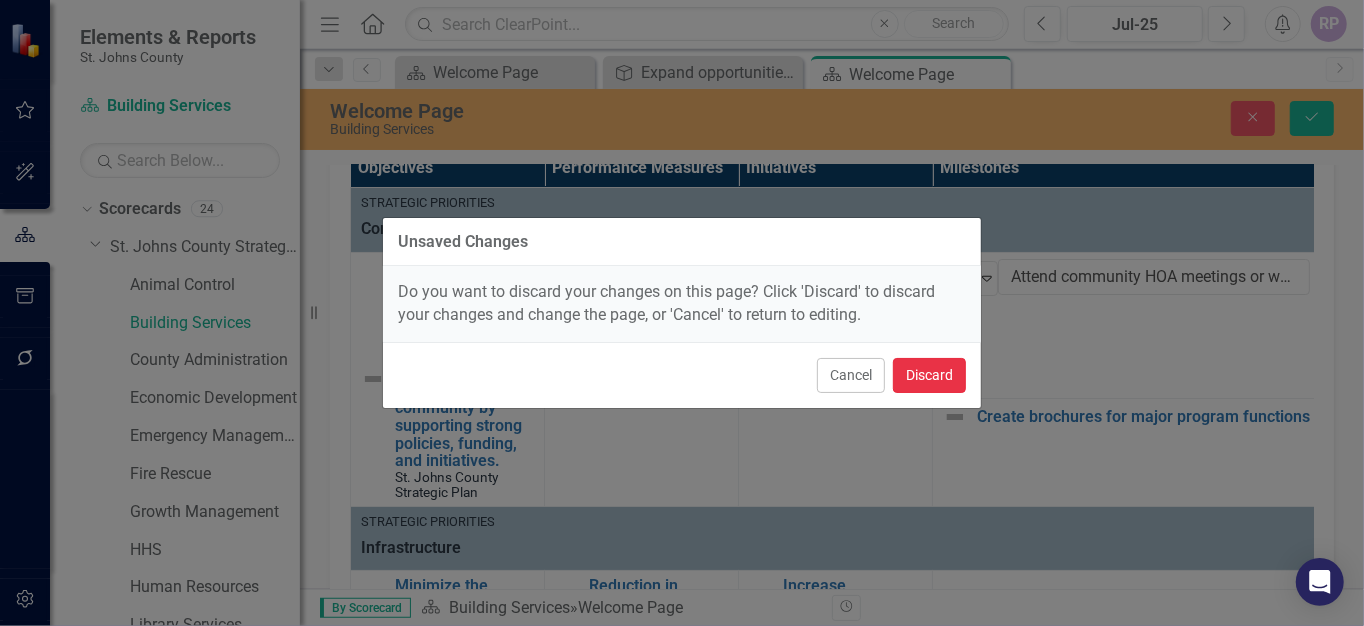 click on "Discard" at bounding box center [929, 375] 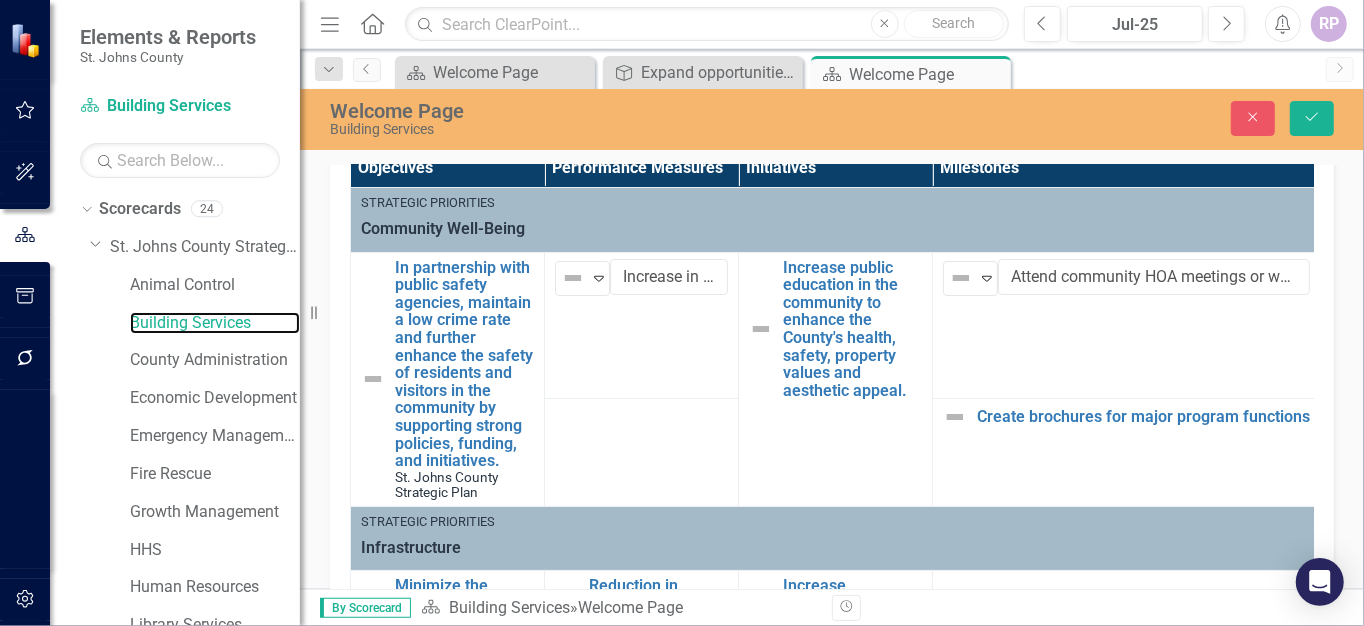 click on "Building Services" at bounding box center (215, 323) 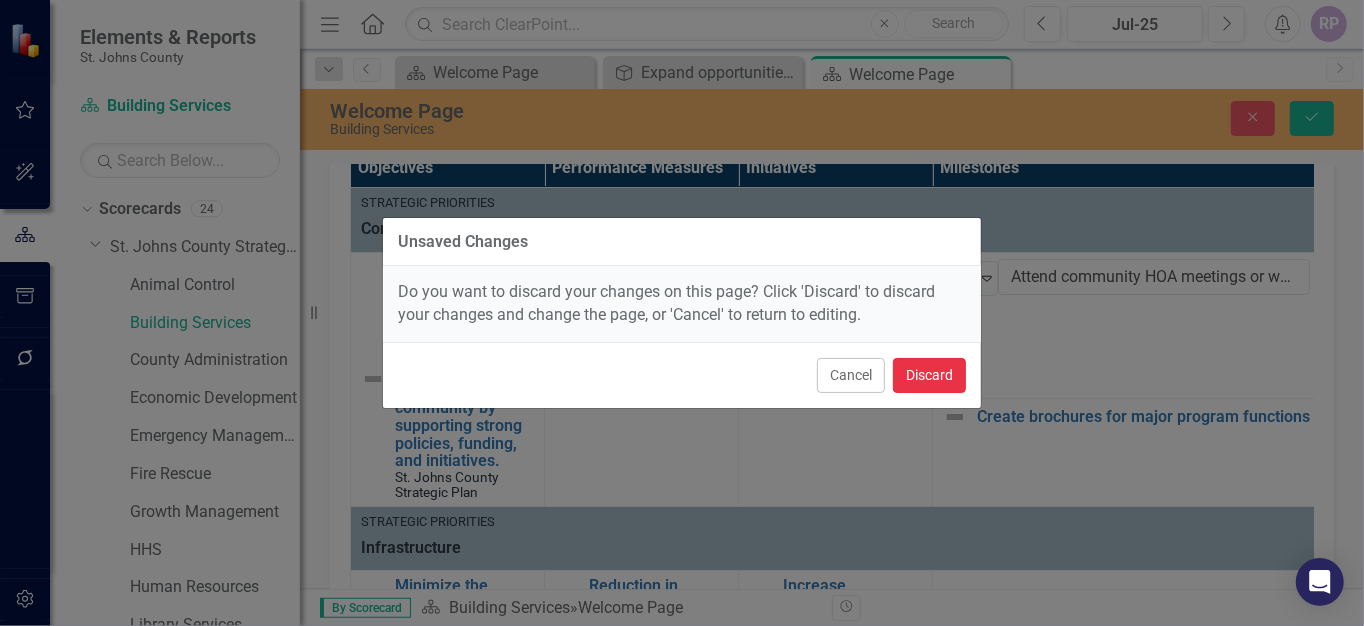 click on "Discard" at bounding box center [929, 375] 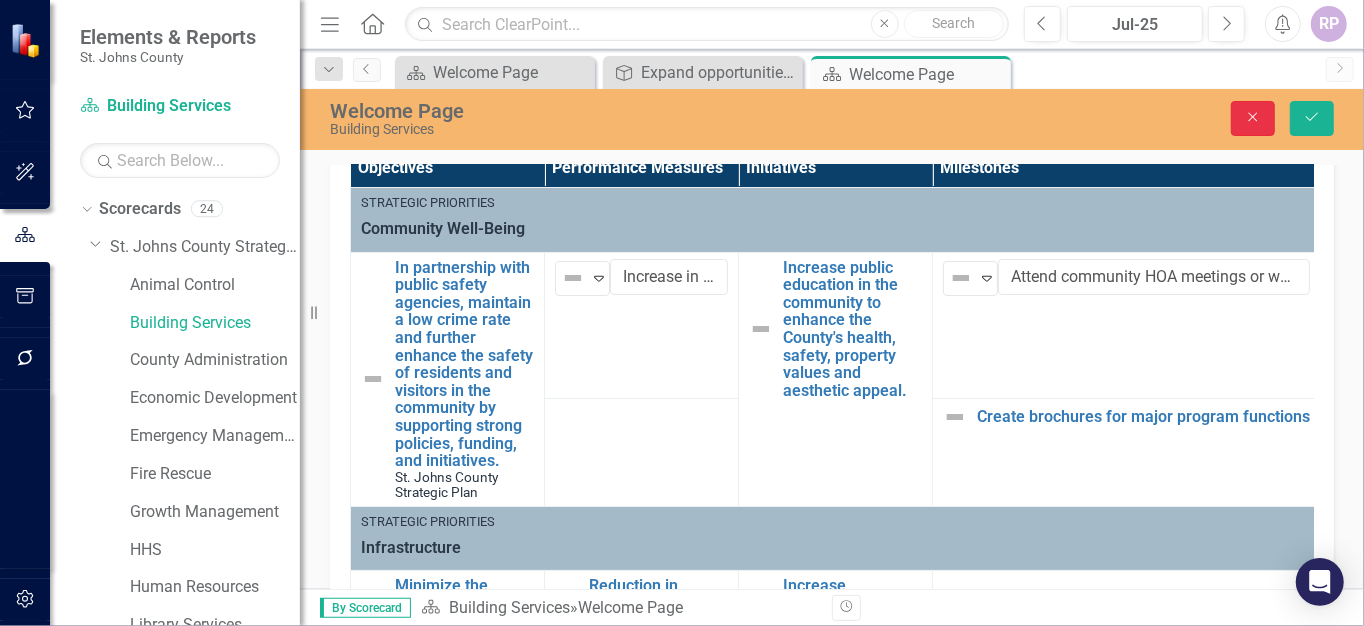 click on "Close" at bounding box center [1253, 118] 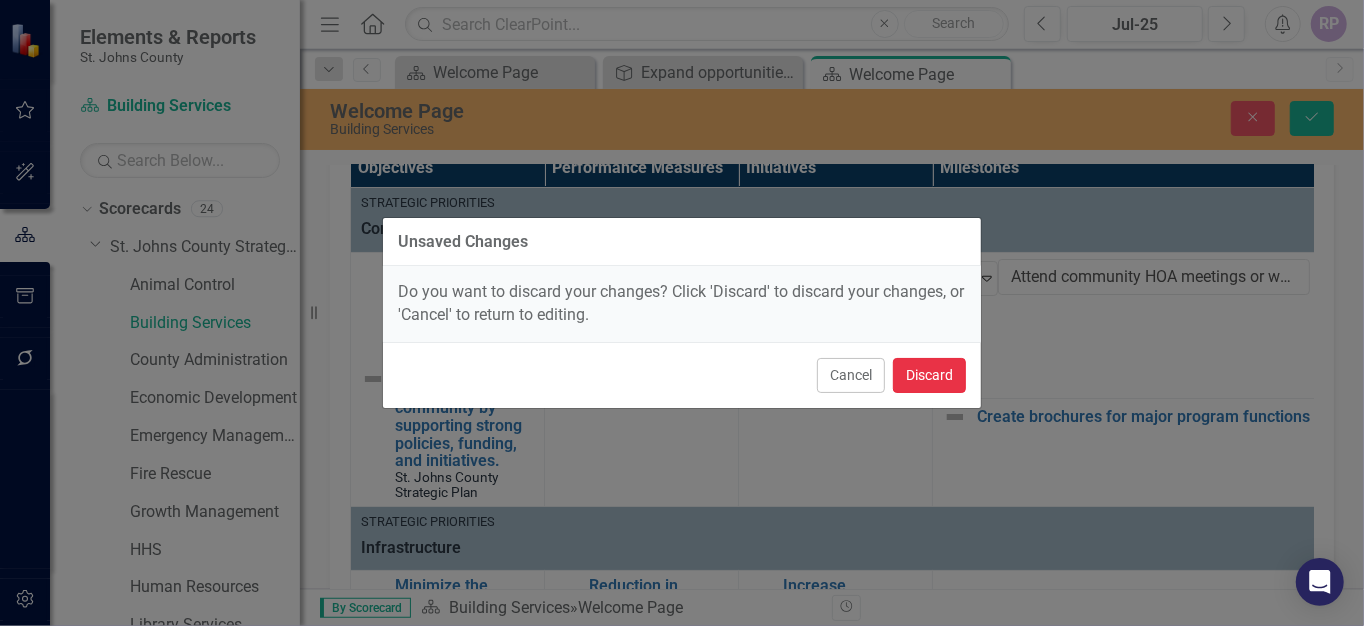 click on "Discard" at bounding box center (929, 375) 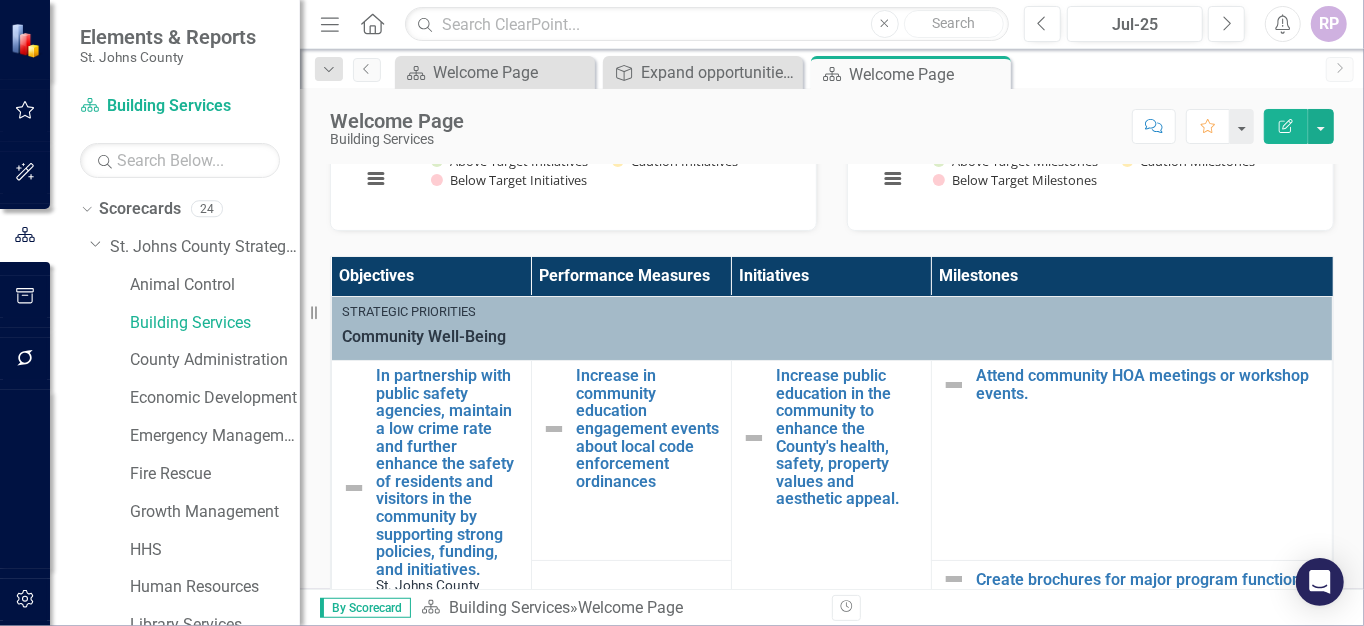 scroll, scrollTop: 300, scrollLeft: 0, axis: vertical 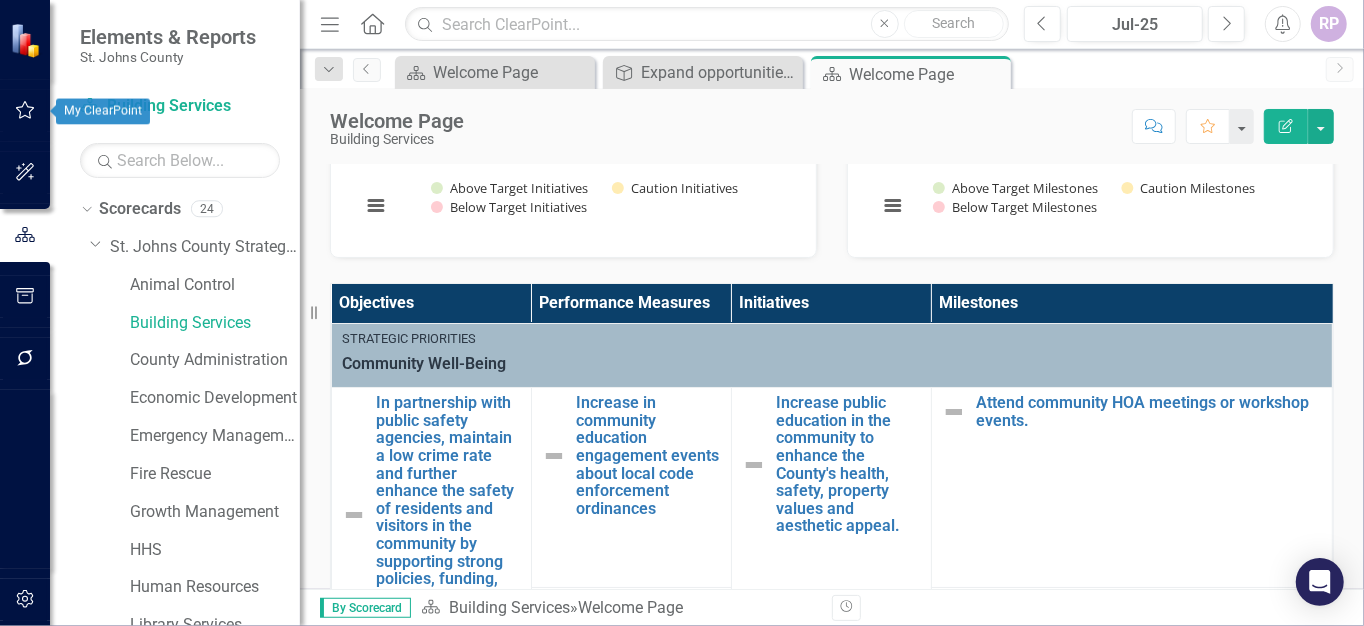 click 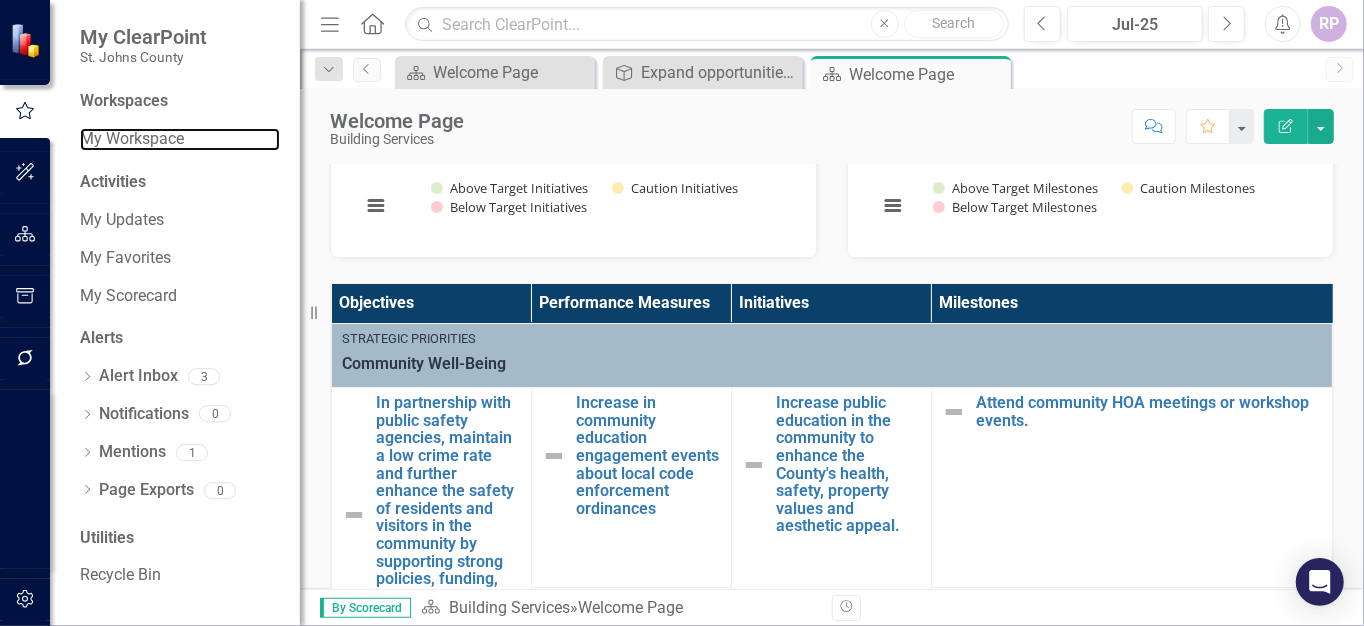 click on "My Workspace" at bounding box center (180, 139) 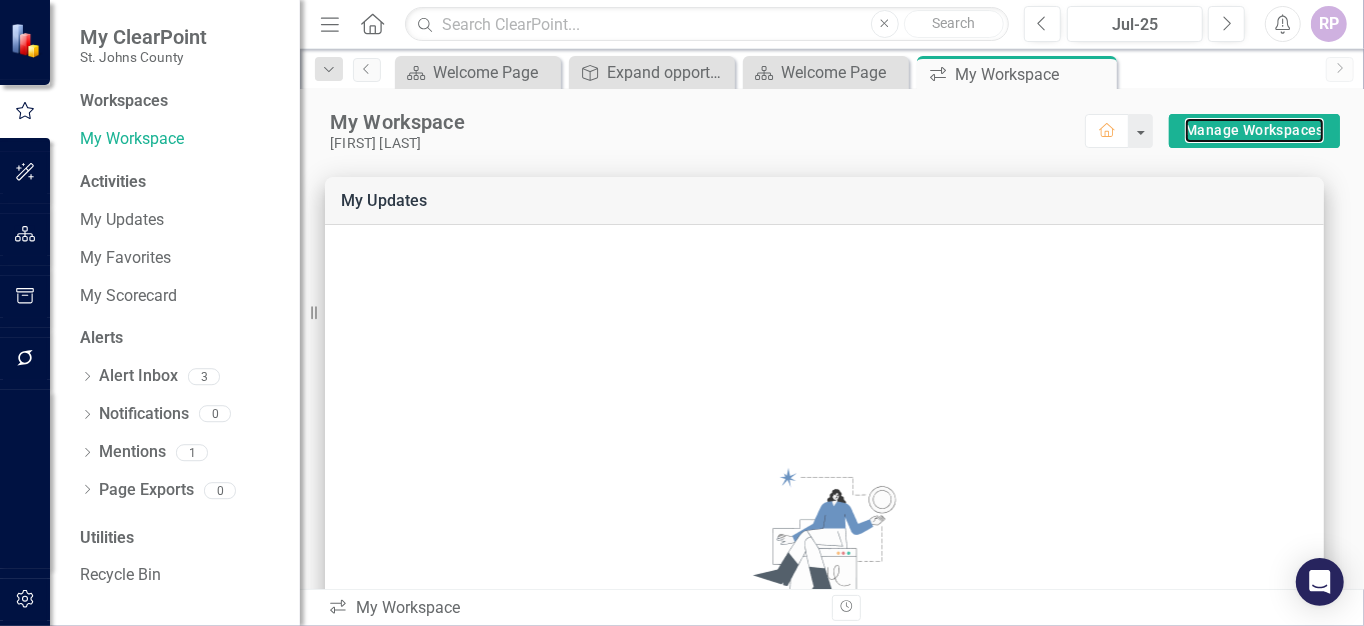 click on "Manage Workspaces" at bounding box center (1254, 130) 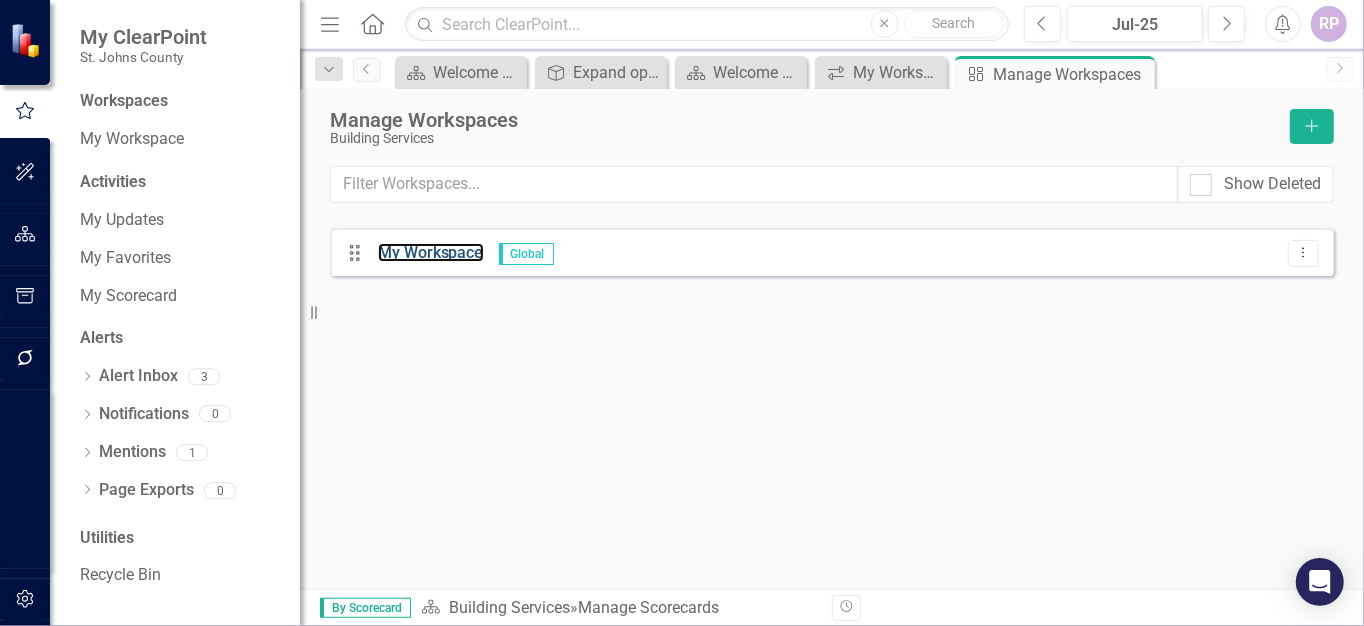 click on "My Workspace" at bounding box center [431, 252] 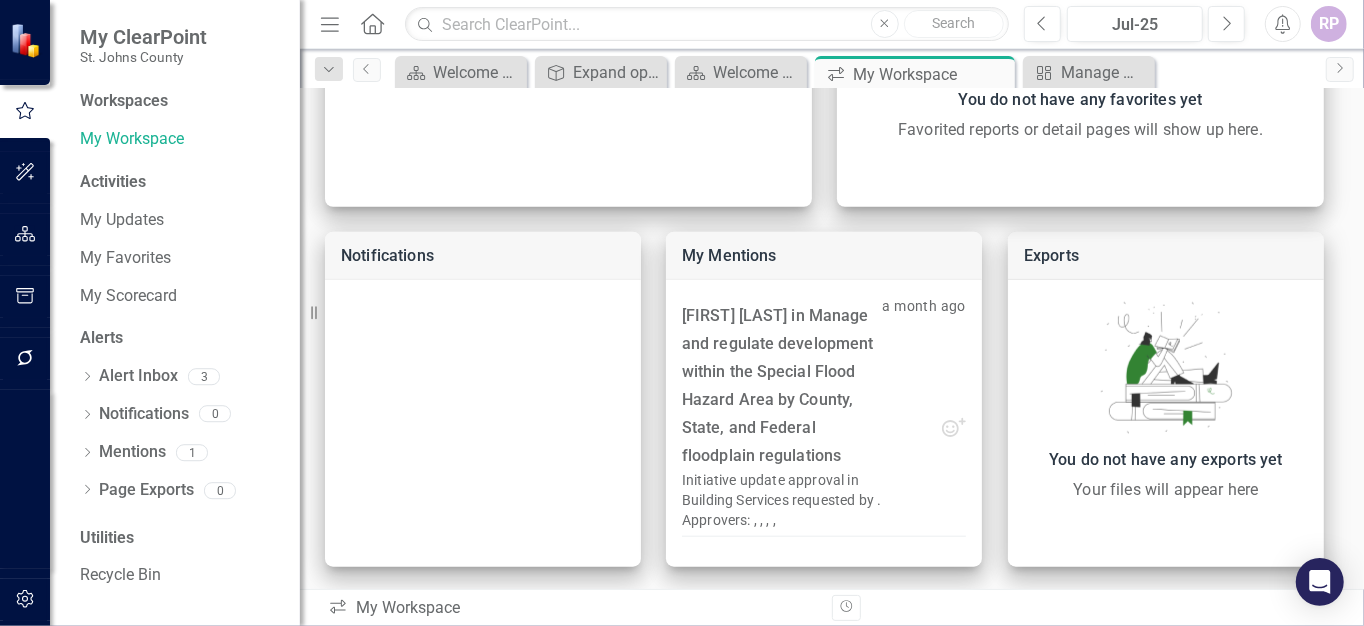 scroll, scrollTop: 1116, scrollLeft: 0, axis: vertical 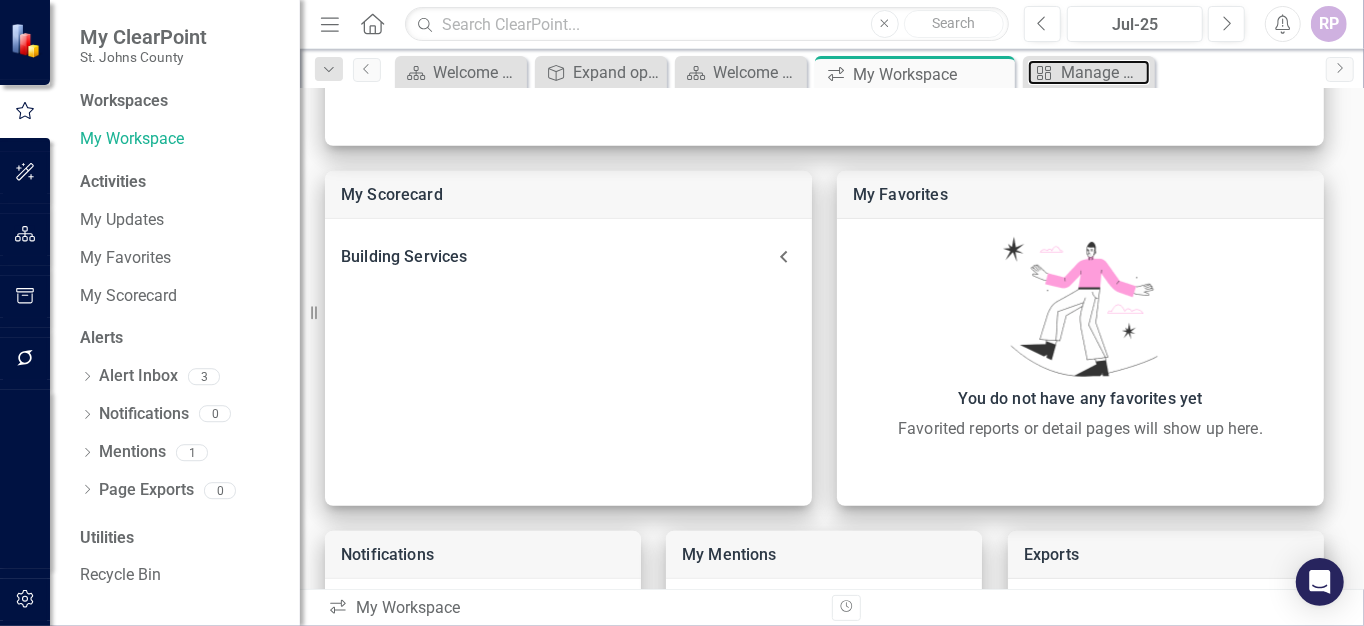click on "Manage Workspaces" at bounding box center (1105, 72) 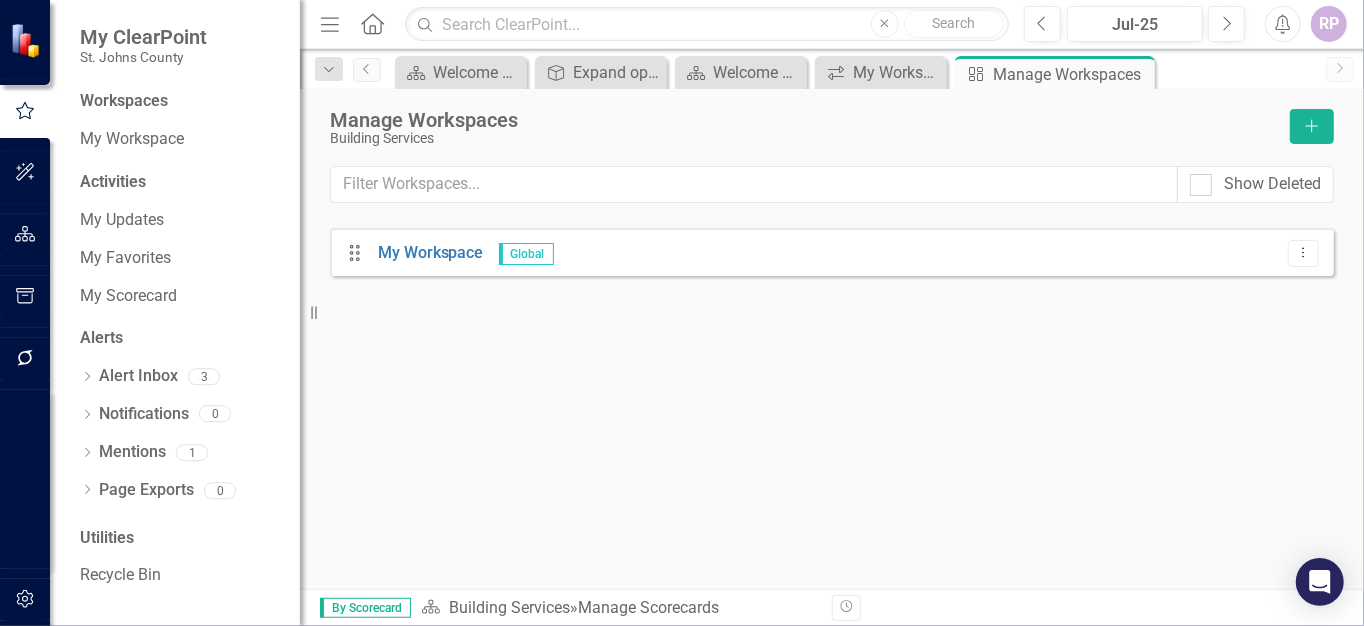 scroll, scrollTop: 0, scrollLeft: 0, axis: both 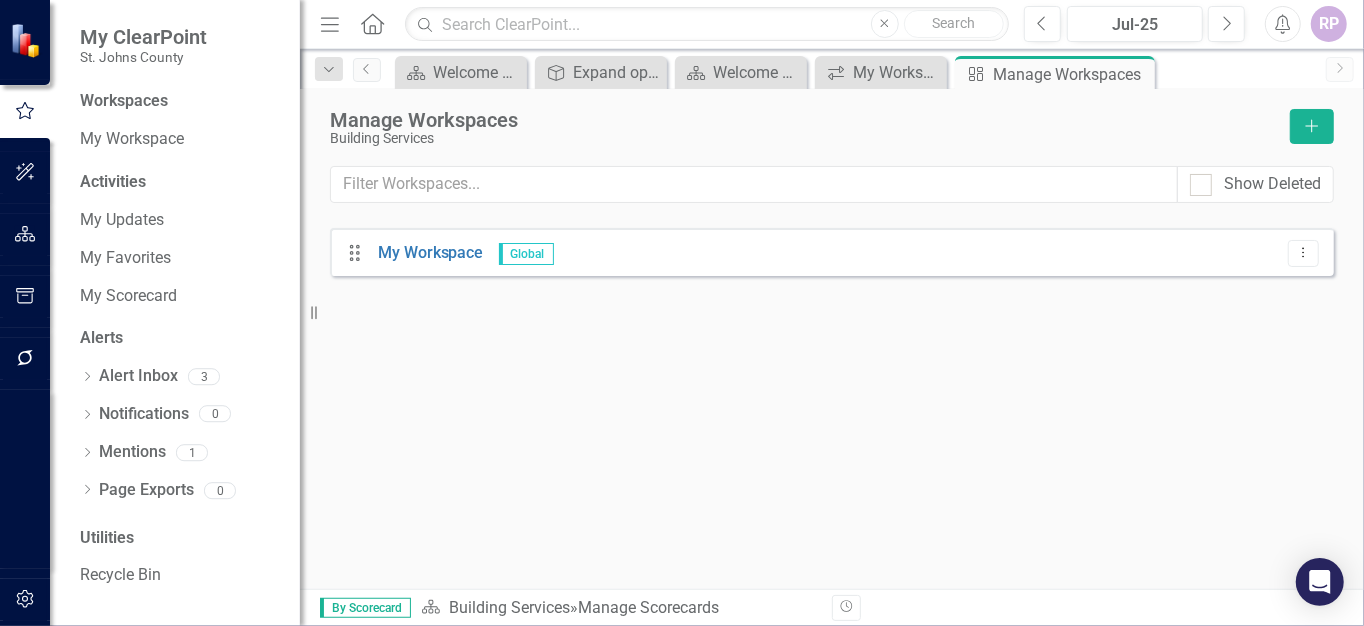 click on "By Scorecard" at bounding box center [365, 608] 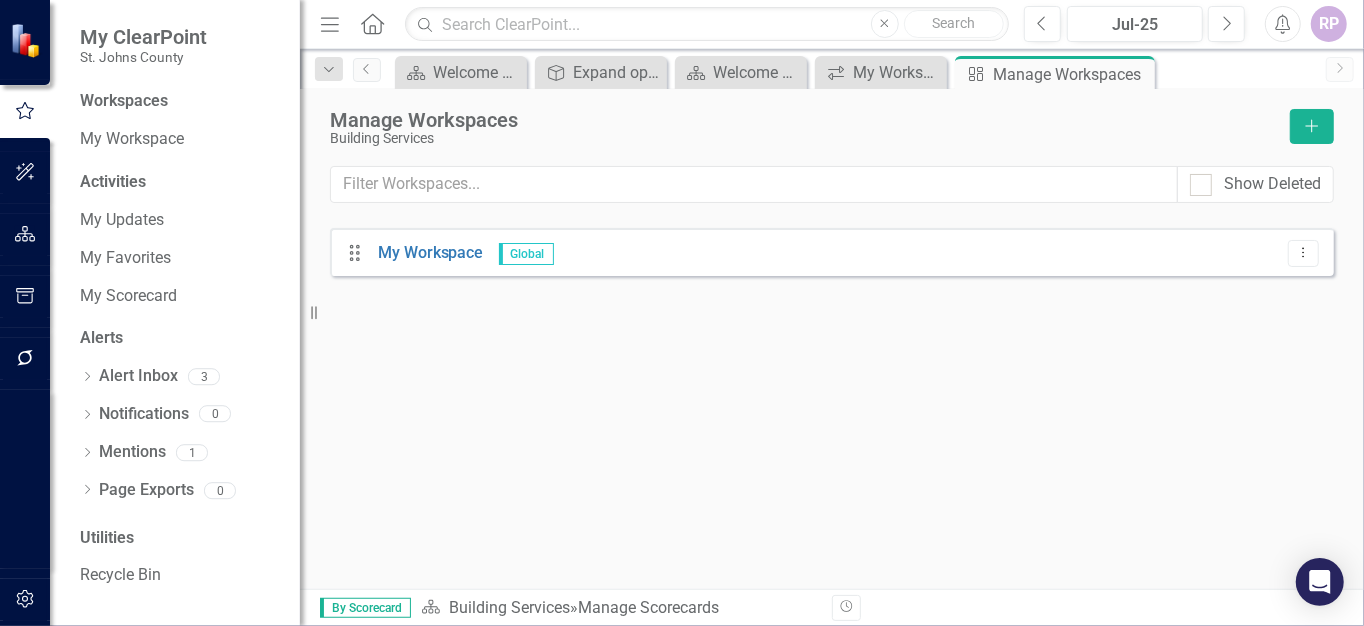 click on "By Scorecard" at bounding box center [365, 608] 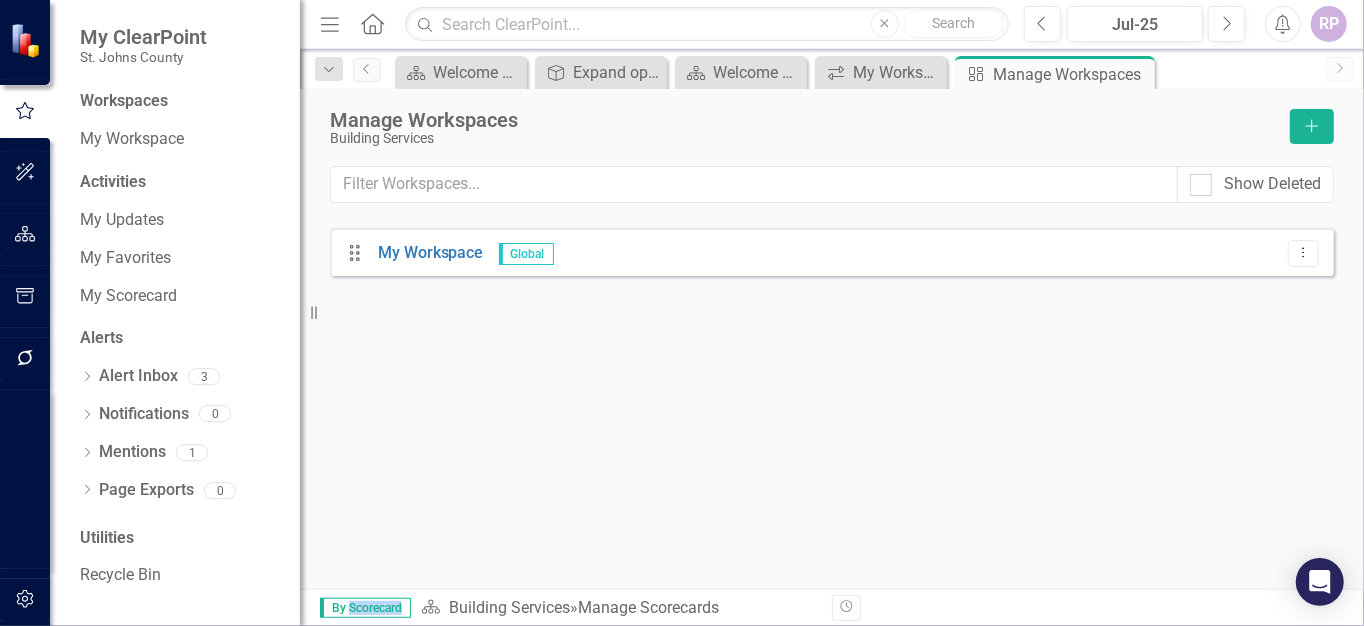 click on "By Scorecard" at bounding box center (365, 608) 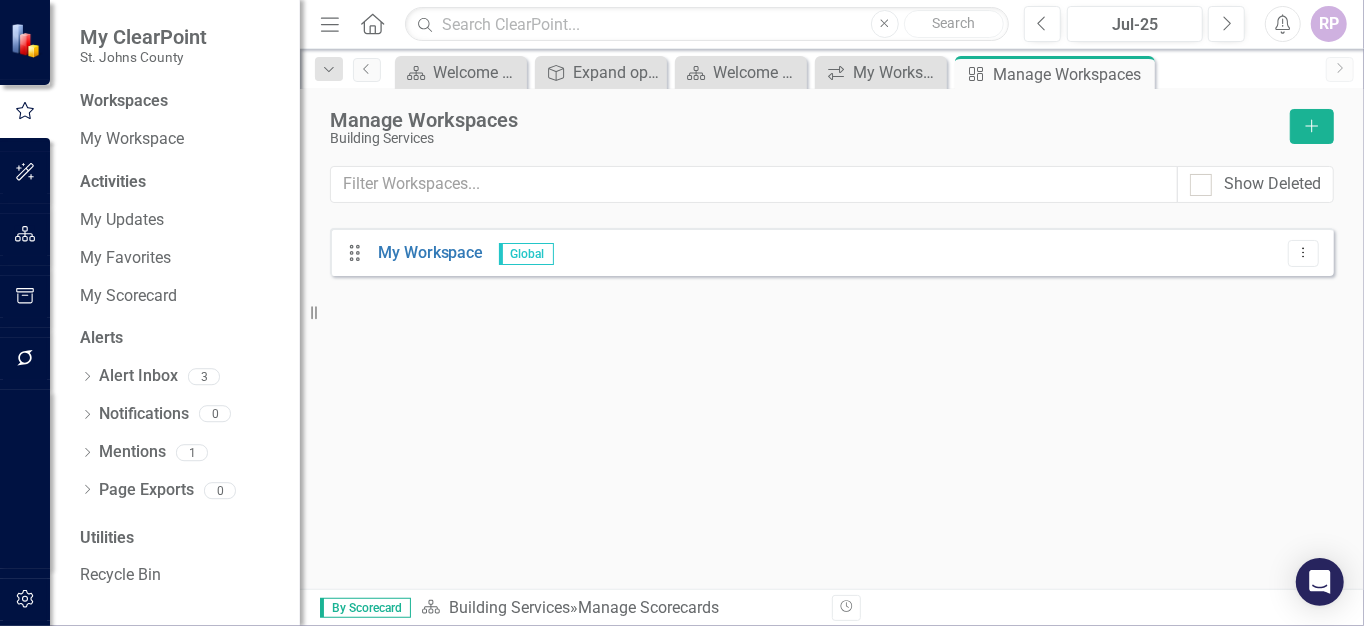 drag, startPoint x: 374, startPoint y: 608, endPoint x: 749, endPoint y: 467, distance: 400.632 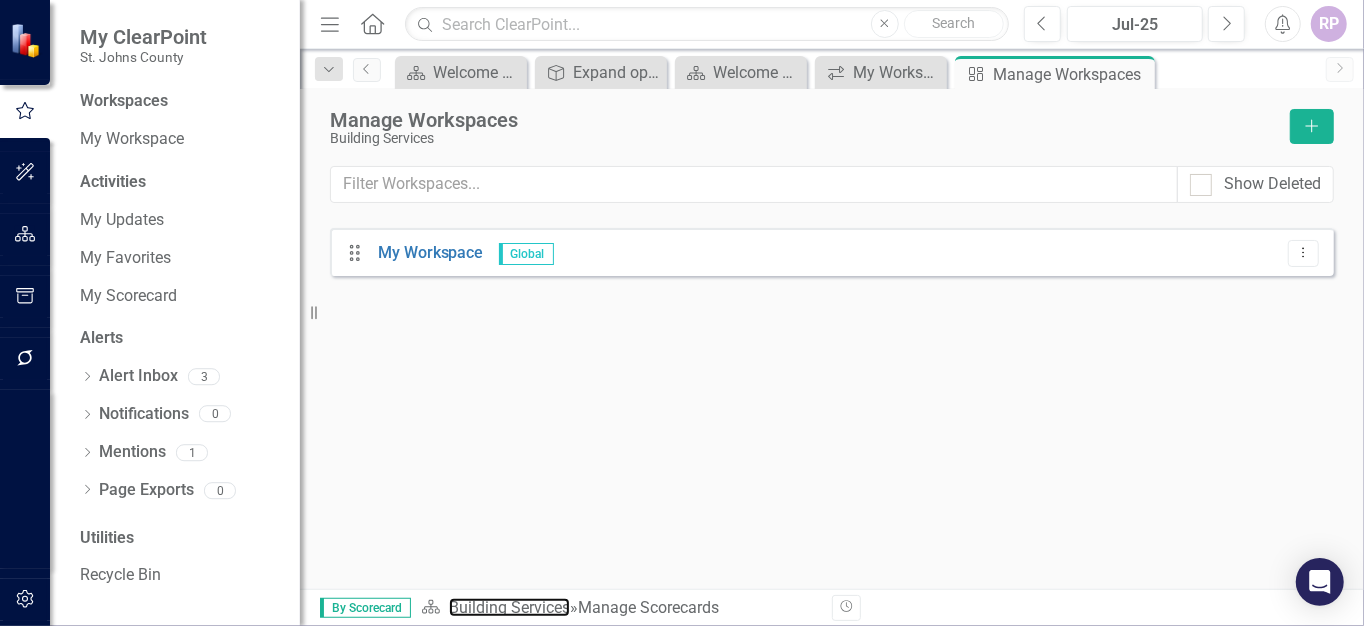 click on "Building Services" at bounding box center (509, 607) 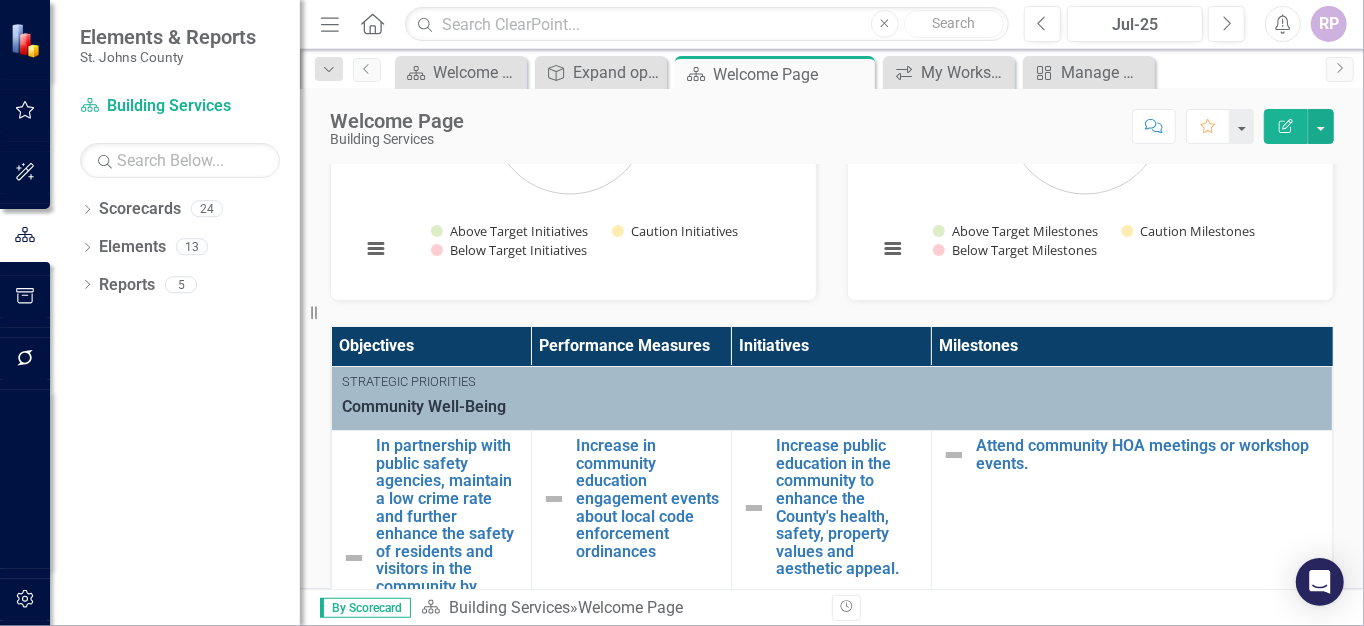 scroll, scrollTop: 300, scrollLeft: 0, axis: vertical 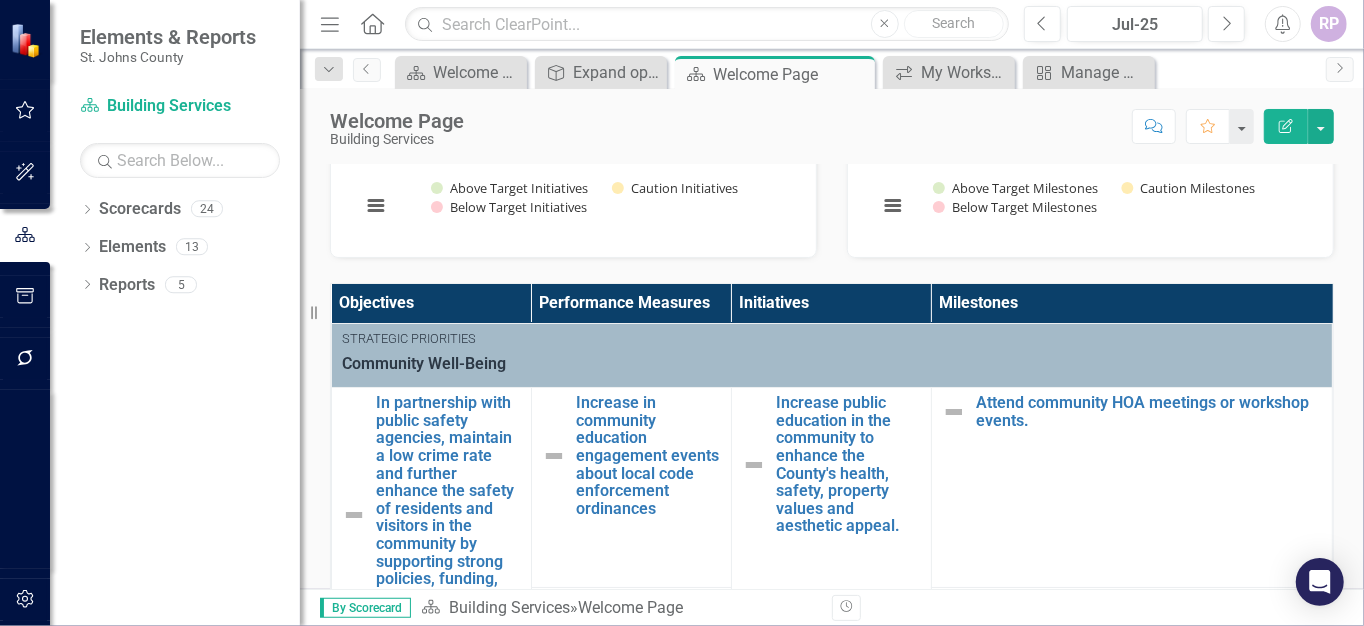 click 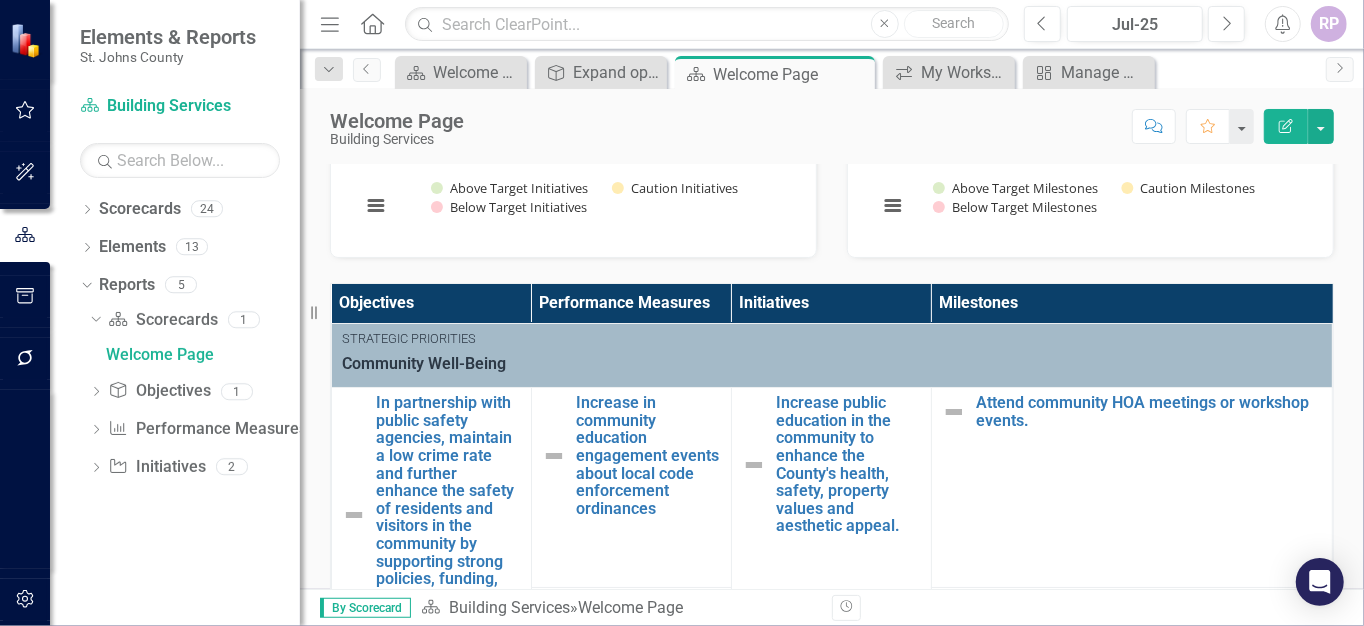 click on "Dropdown" 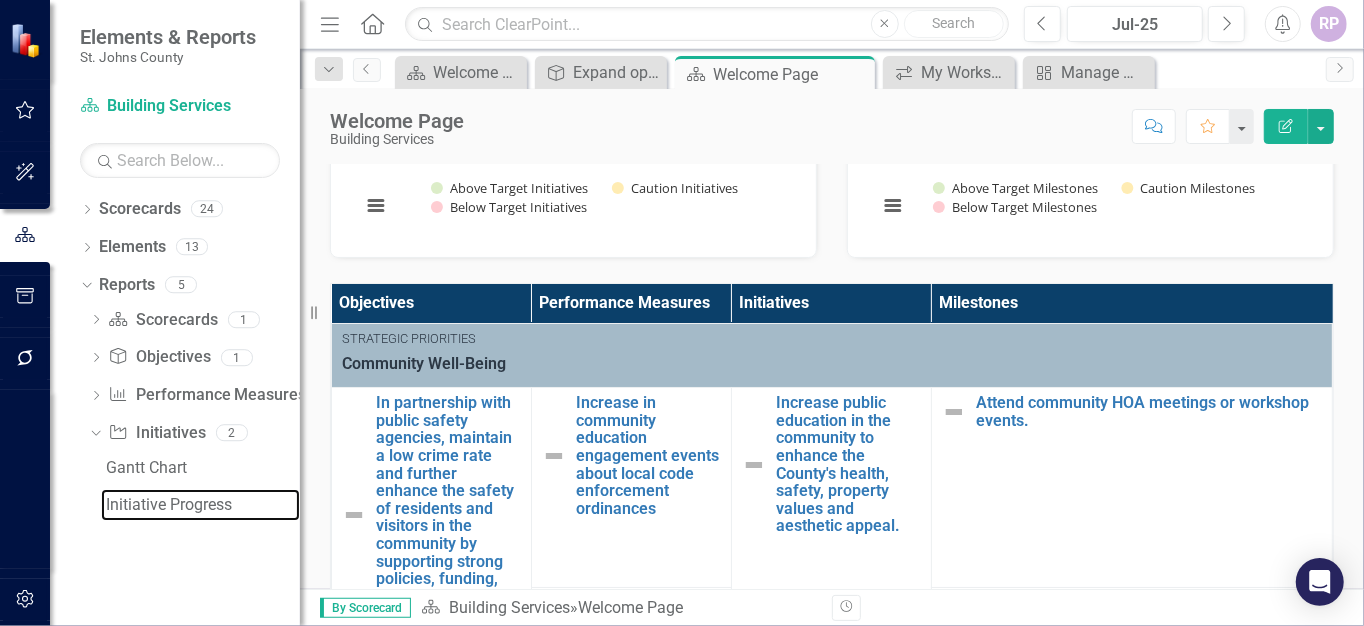 click on "Initiative Progress" at bounding box center [203, 505] 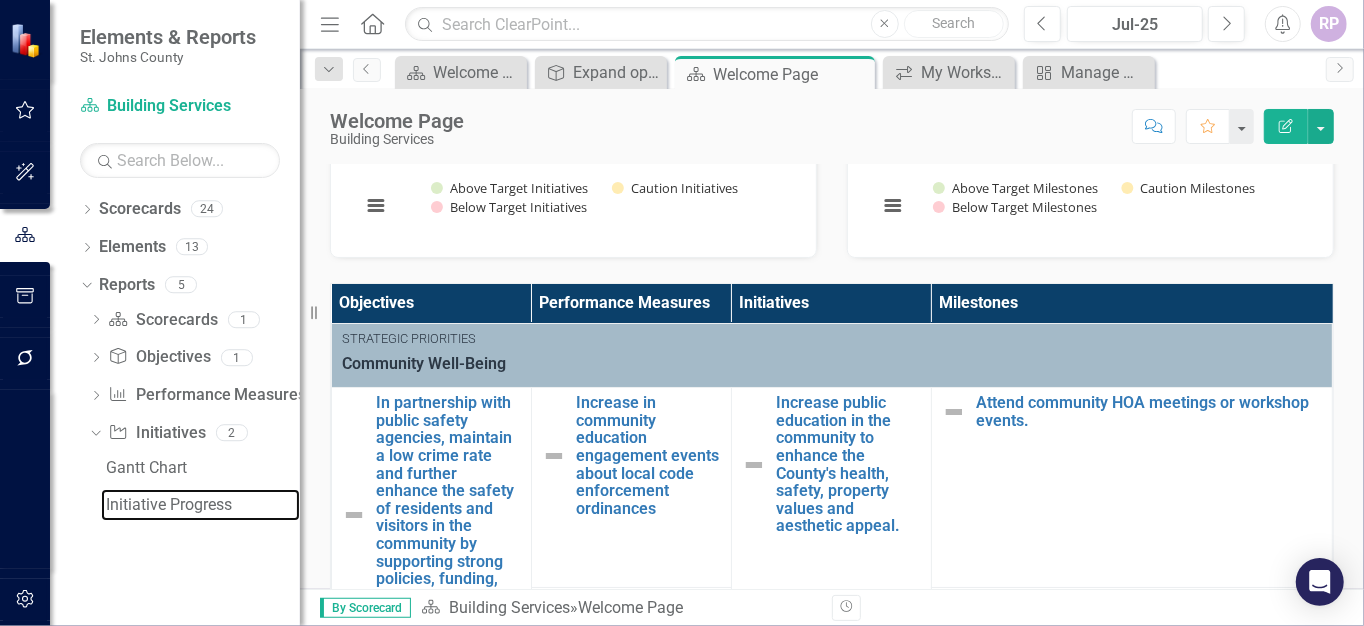 click on "Initiative Progress" at bounding box center [203, 505] 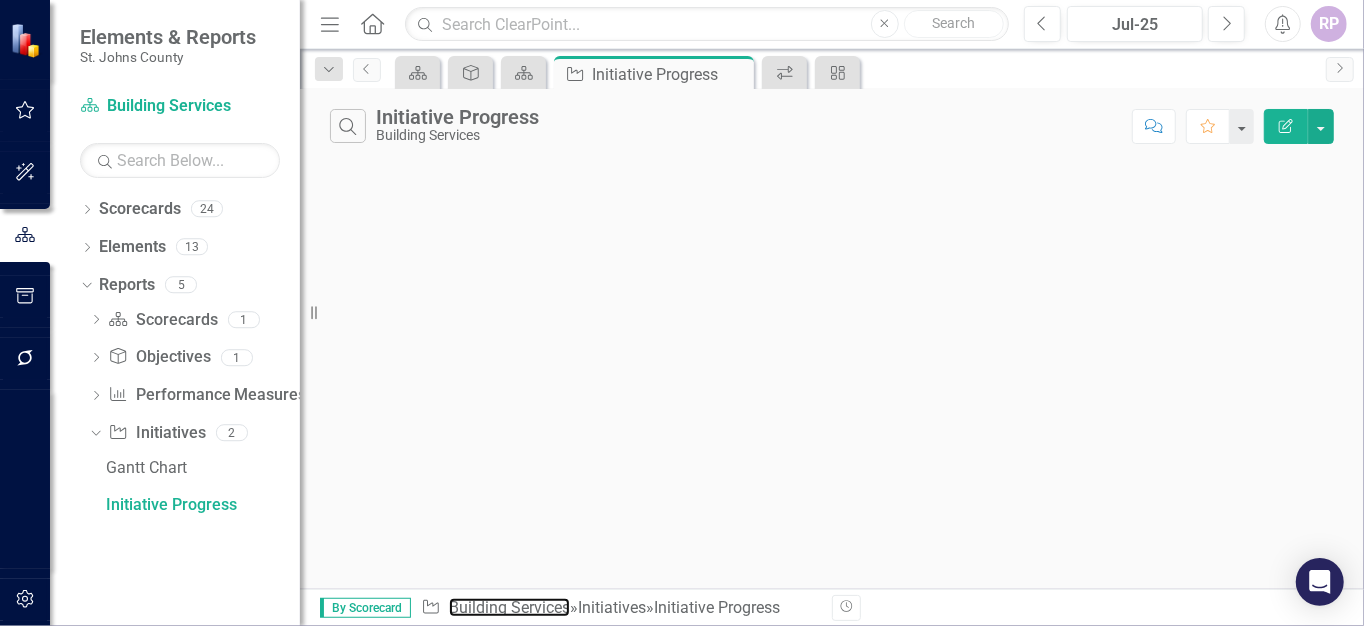 click on "Building Services" at bounding box center [509, 607] 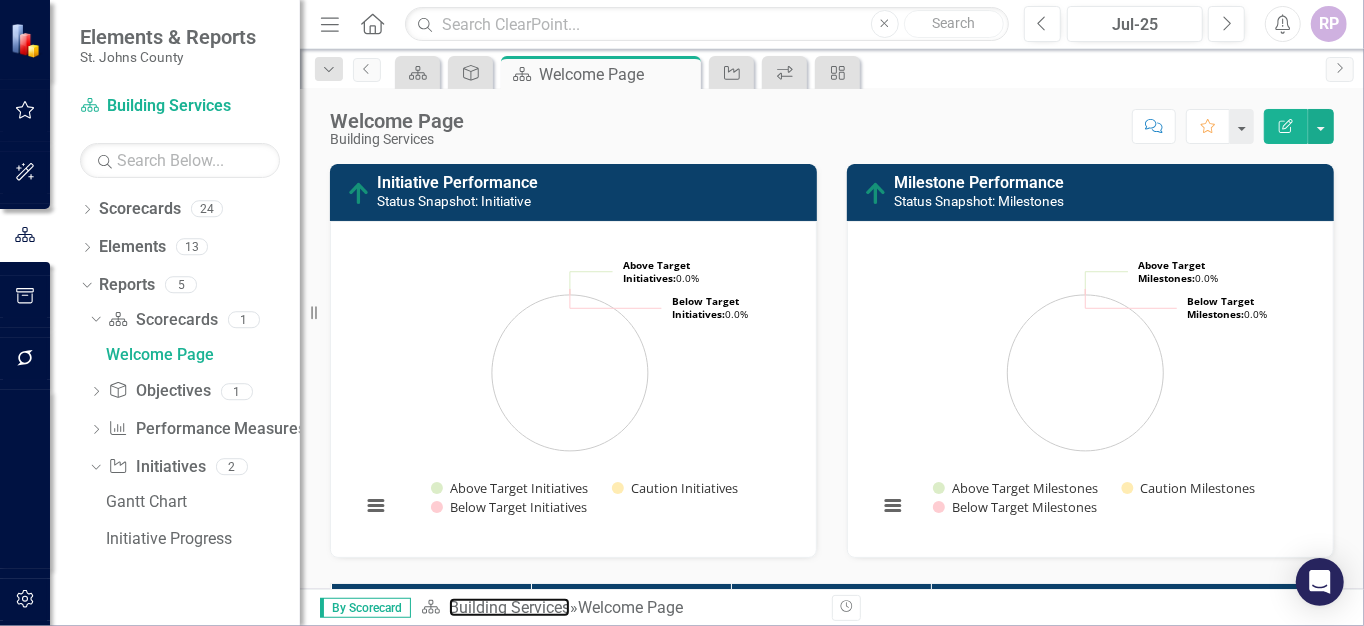 scroll, scrollTop: 0, scrollLeft: 0, axis: both 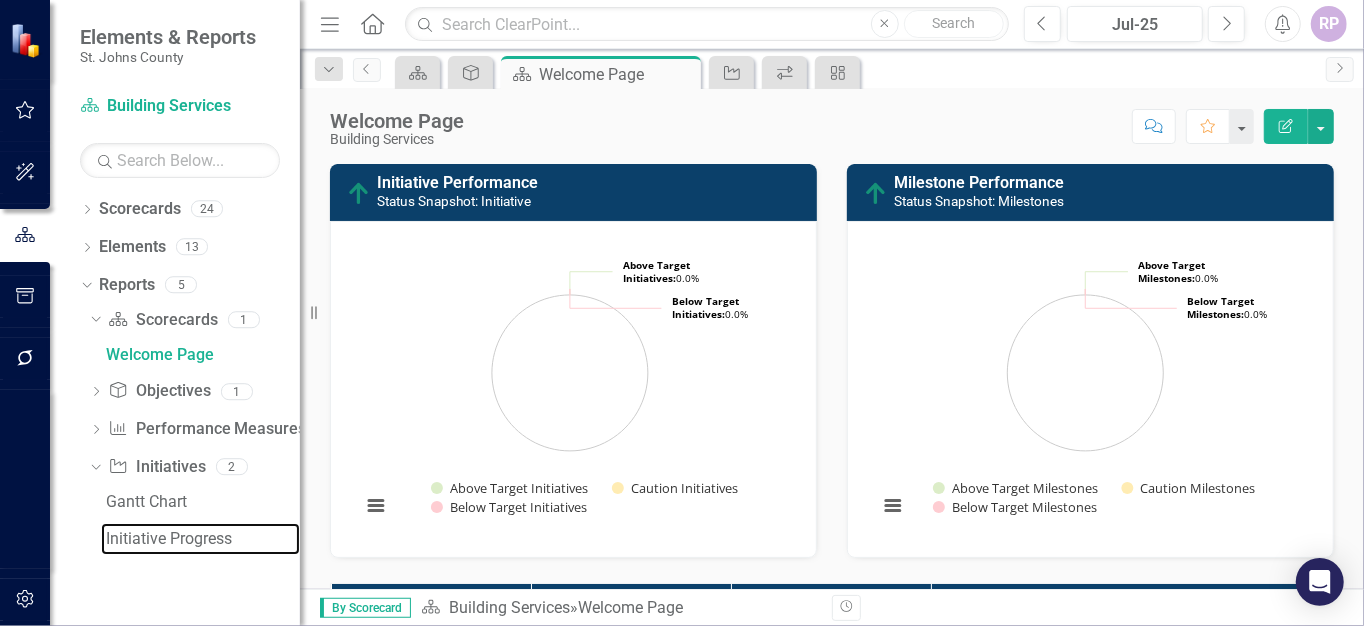 click on "Initiative Progress" at bounding box center (203, 539) 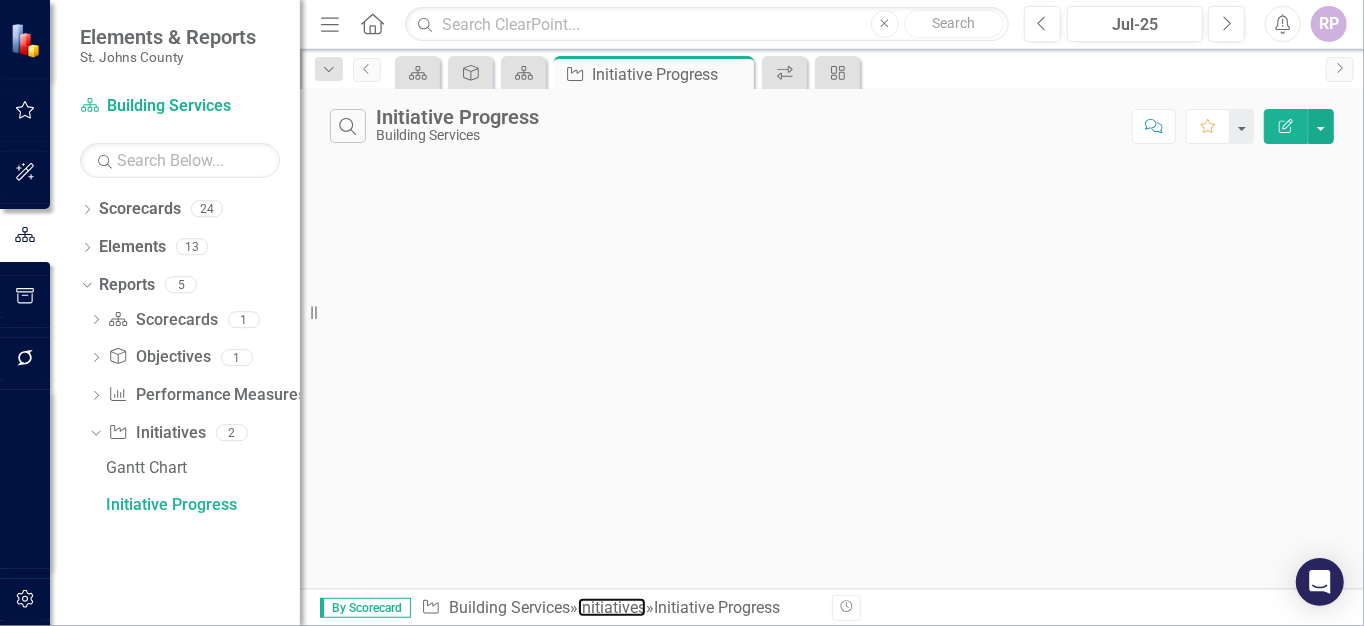 click on "Initiatives" at bounding box center (612, 607) 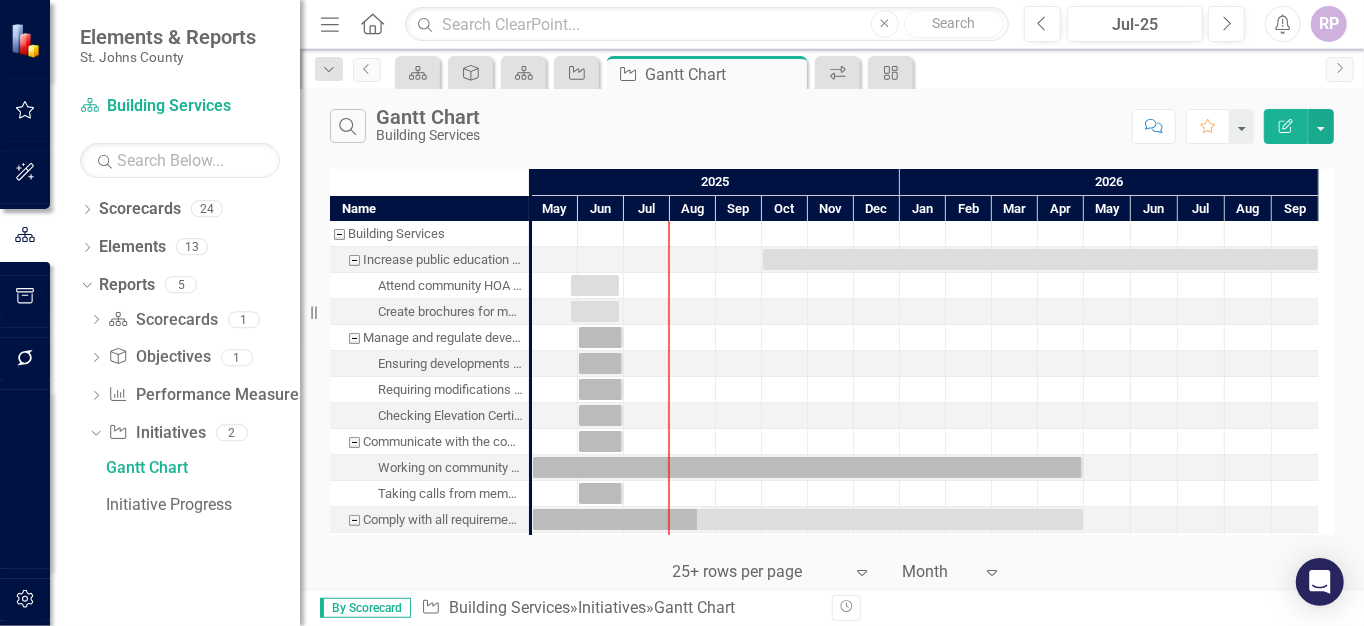 click on "Attend community HOA meetings or workshop events." at bounding box center (450, 286) 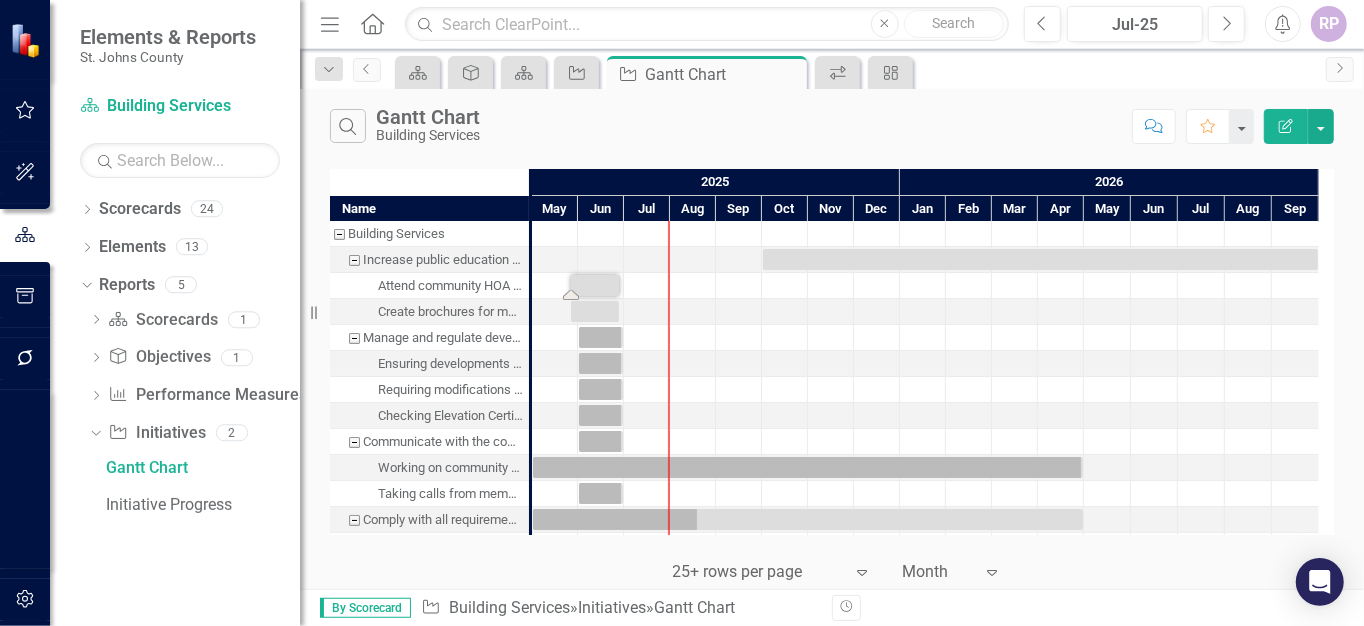 click on "Attend community HOA meetings or workshop events." at bounding box center [450, 286] 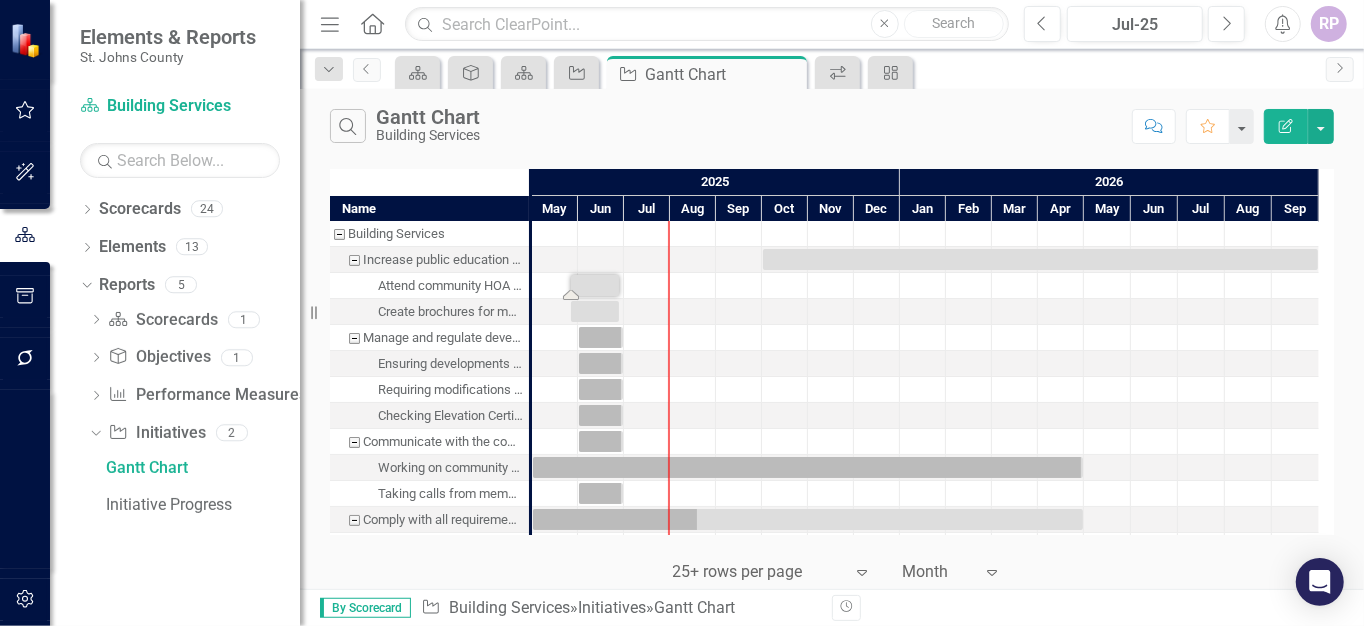 click on "Attend community HOA meetings or workshop events." at bounding box center (450, 286) 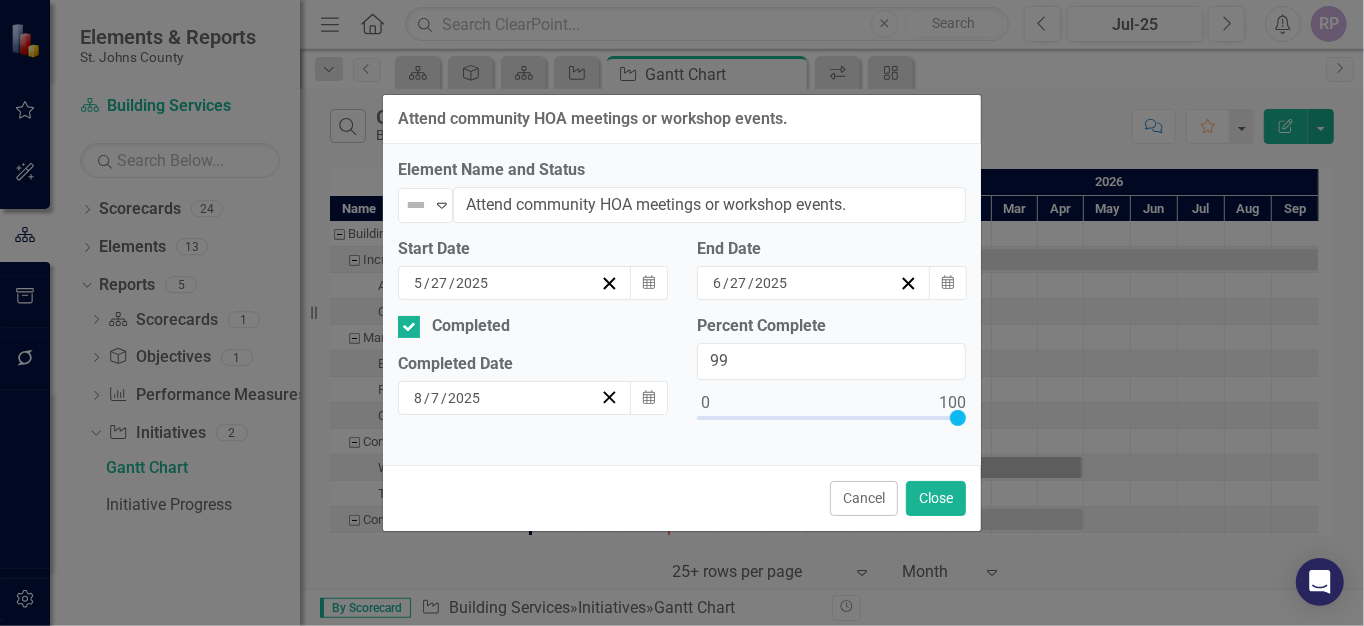 drag, startPoint x: 707, startPoint y: 416, endPoint x: 968, endPoint y: 415, distance: 261.00192 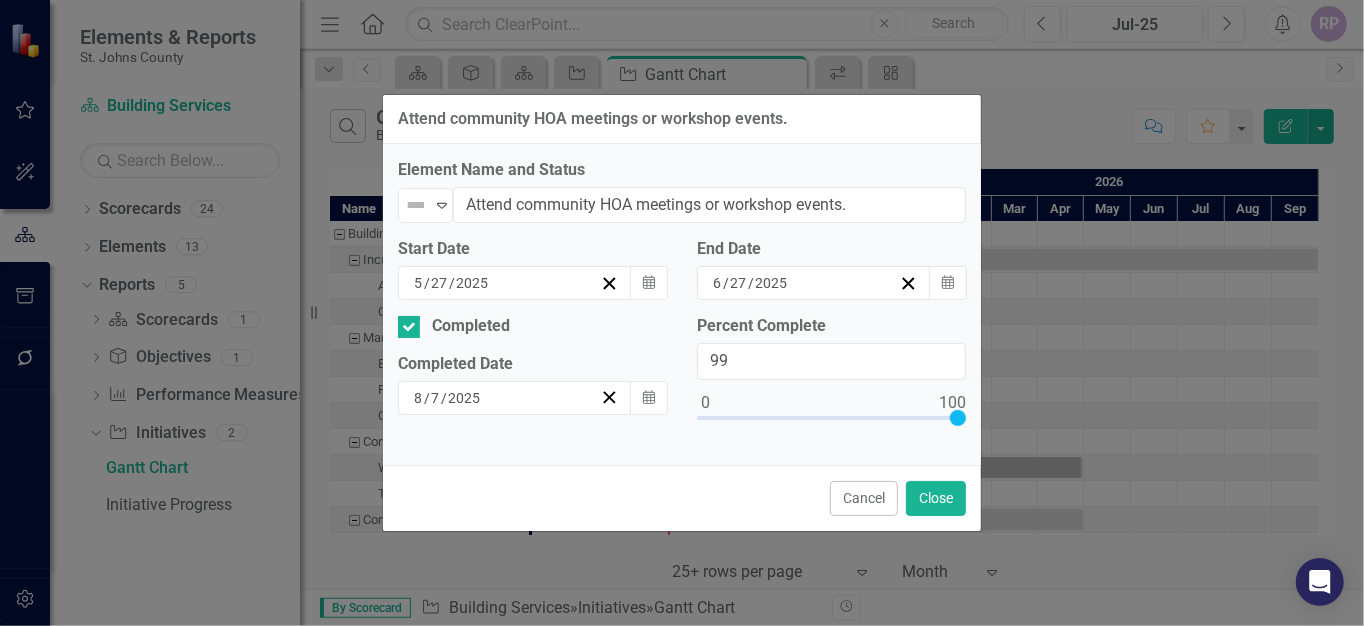 click on "Percent Complete 99" at bounding box center (831, 382) 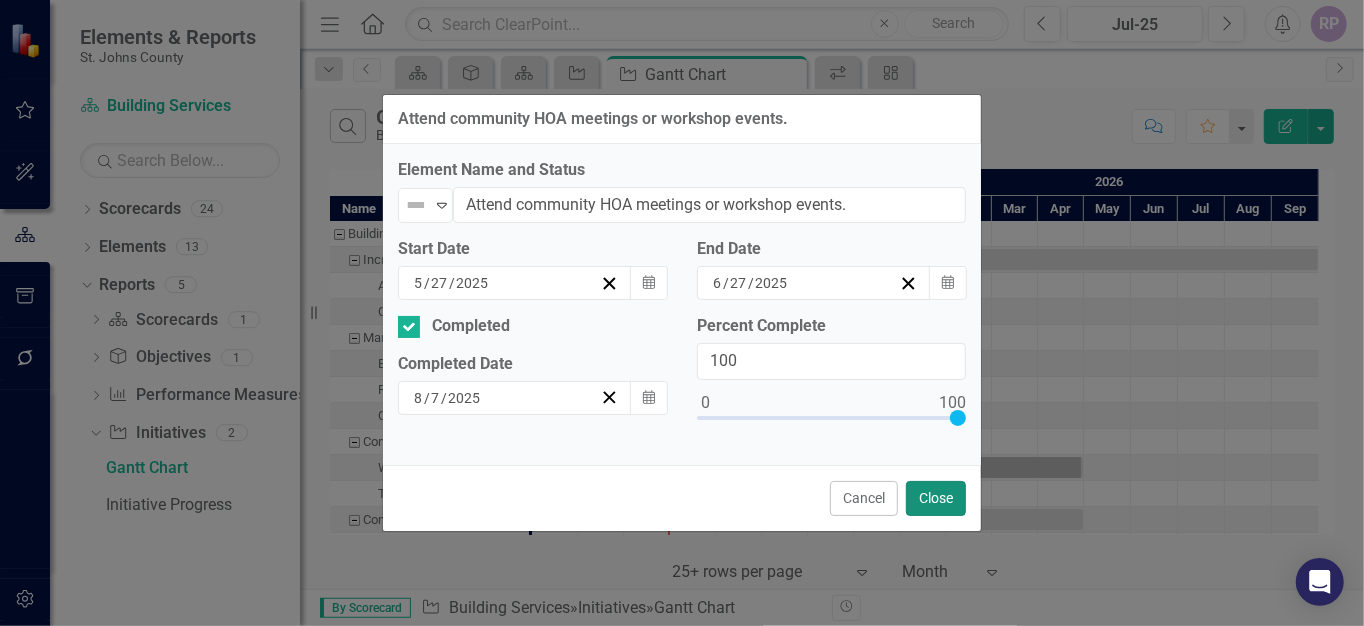 click on "Close" at bounding box center (936, 498) 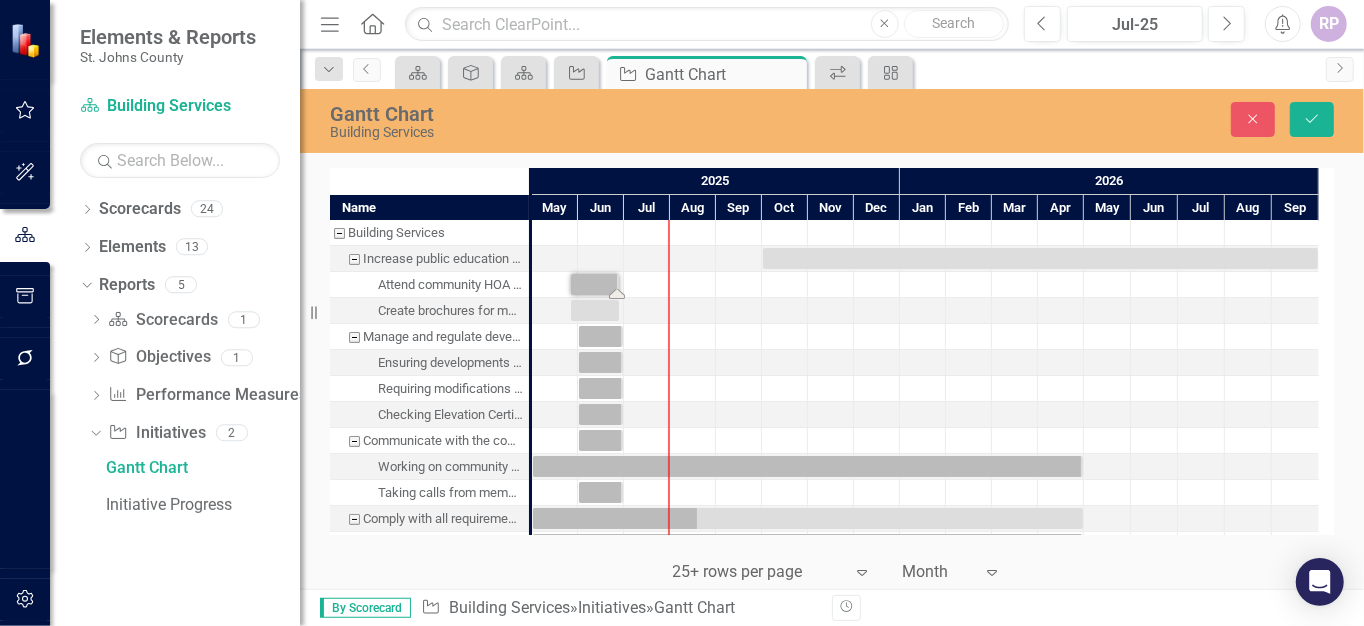 click at bounding box center (1040, 258) 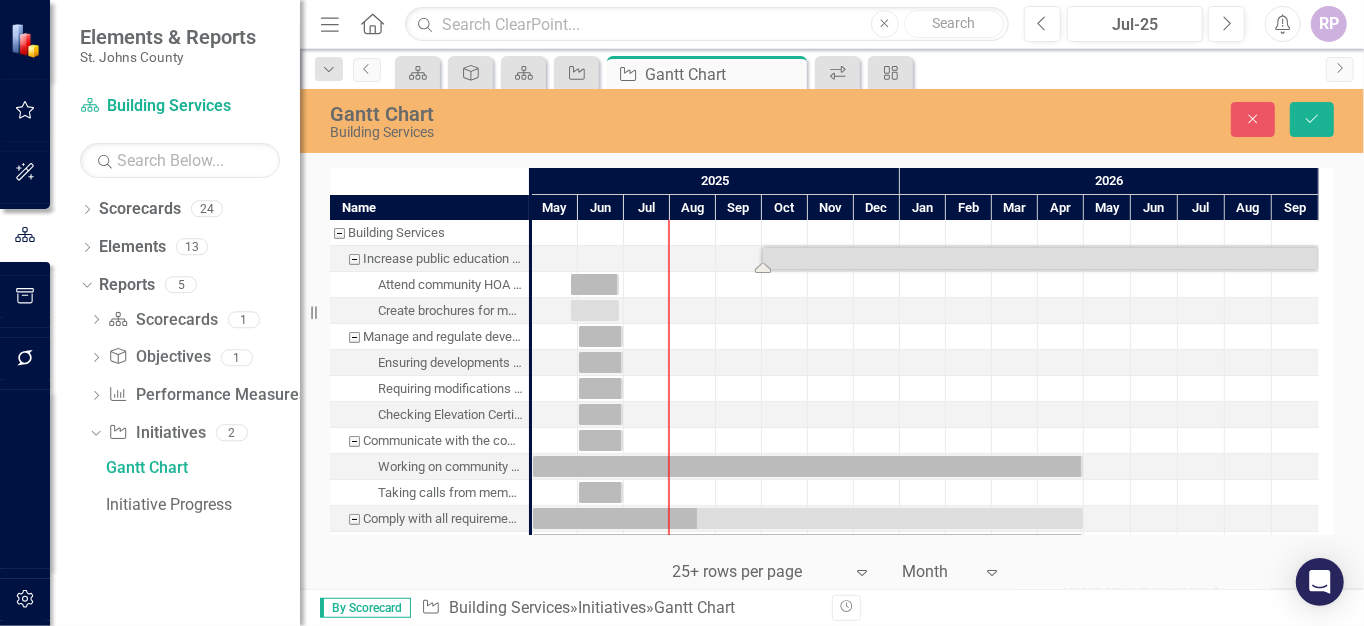 click at bounding box center (1040, 258) 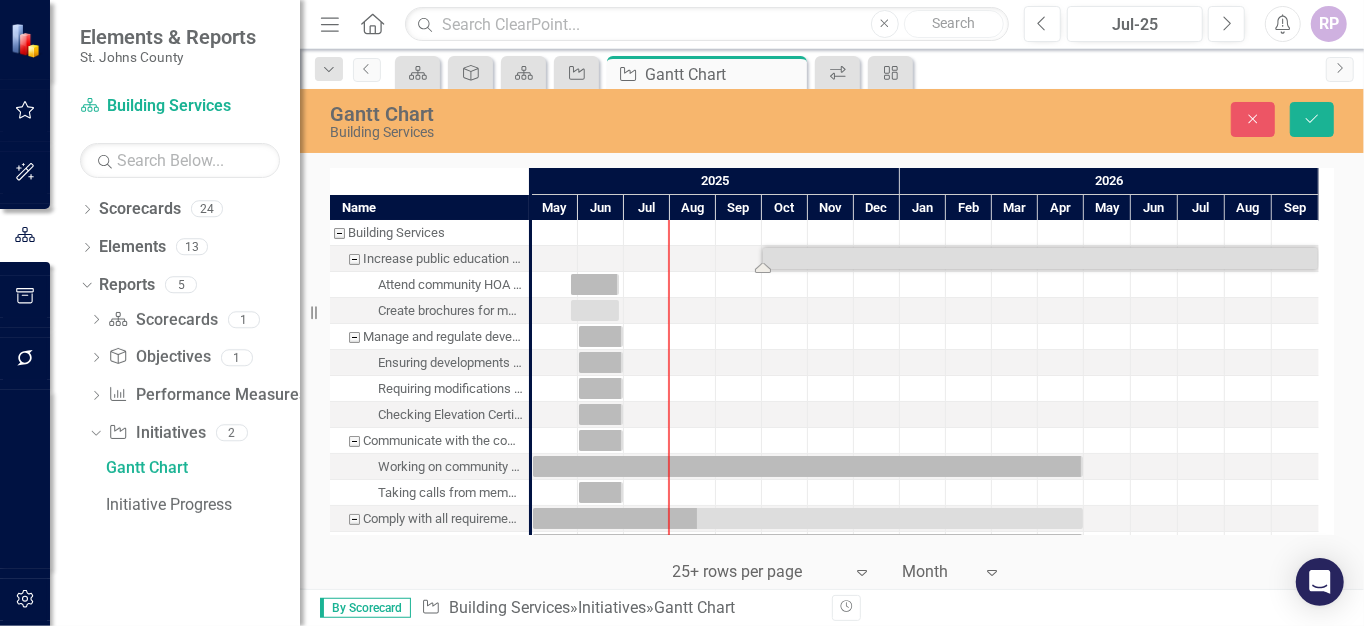 click at bounding box center (1040, 258) 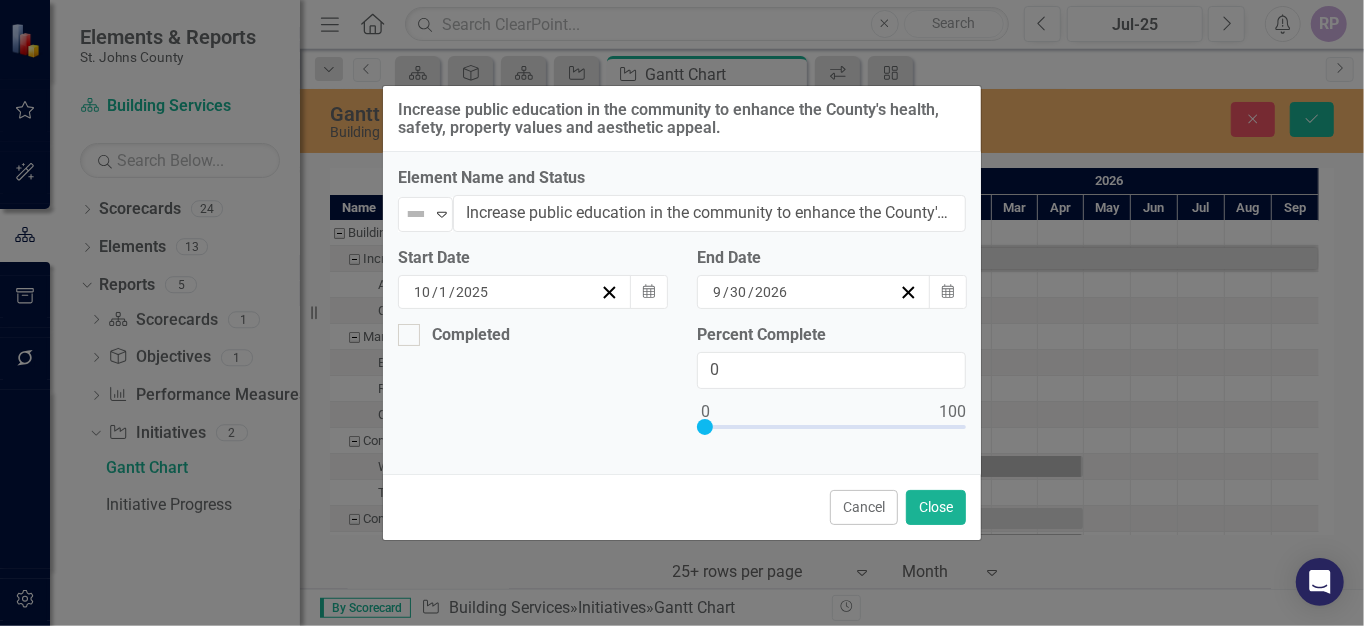 click on "Cancel" at bounding box center [864, 507] 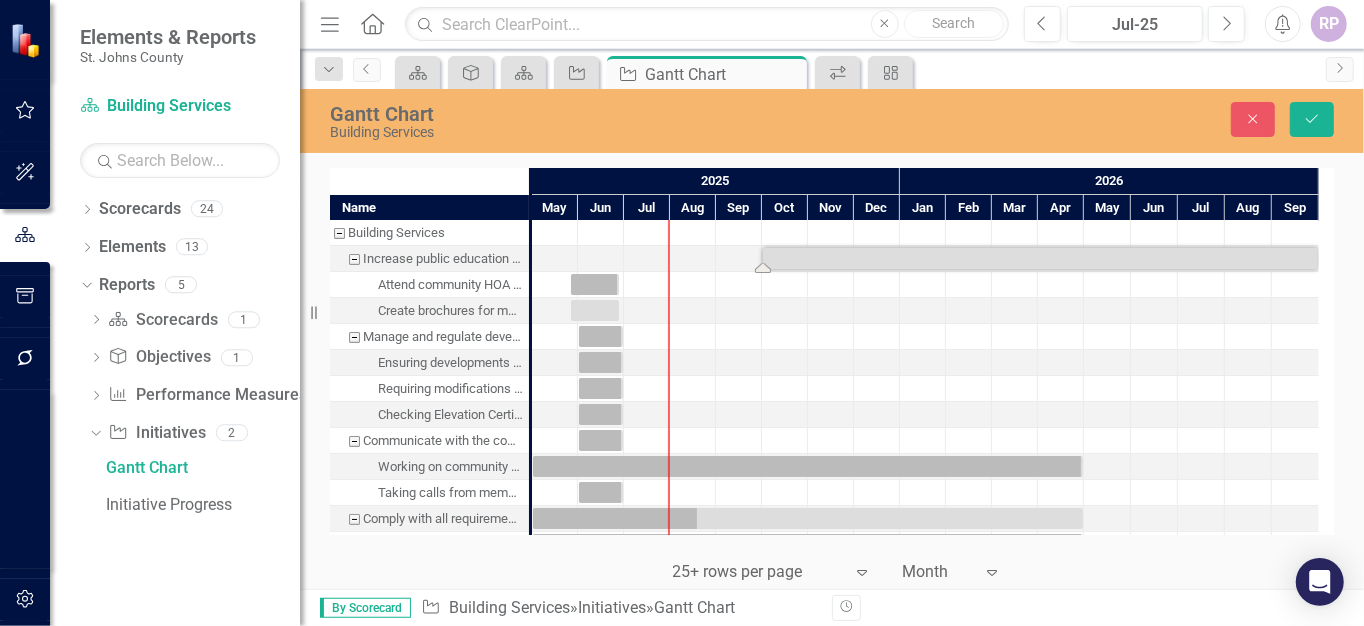 click on "Dropdown" 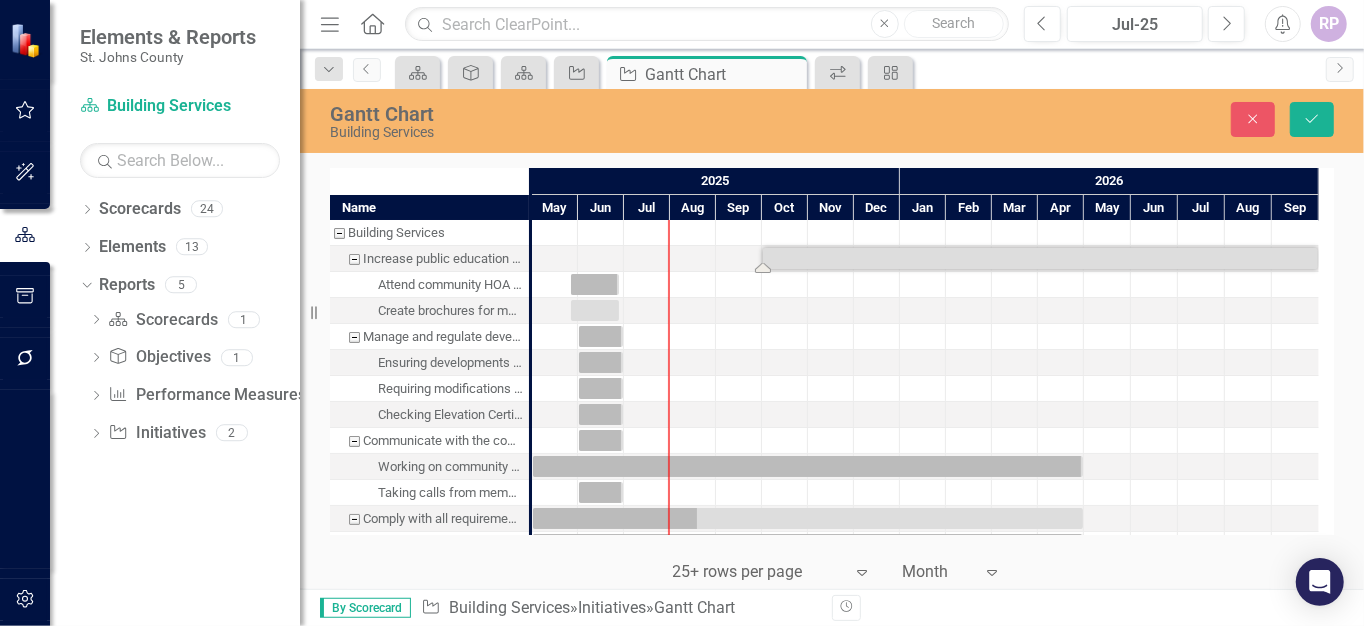 click on "Dropdown" 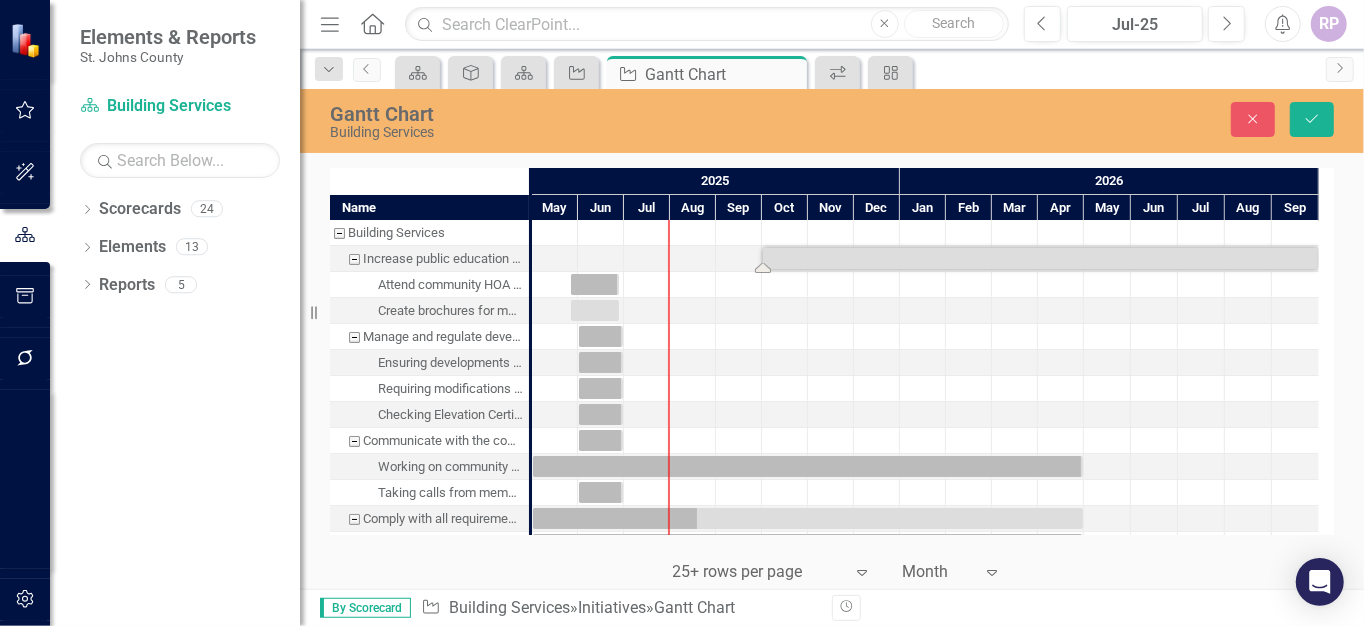 click on "Dropdown" 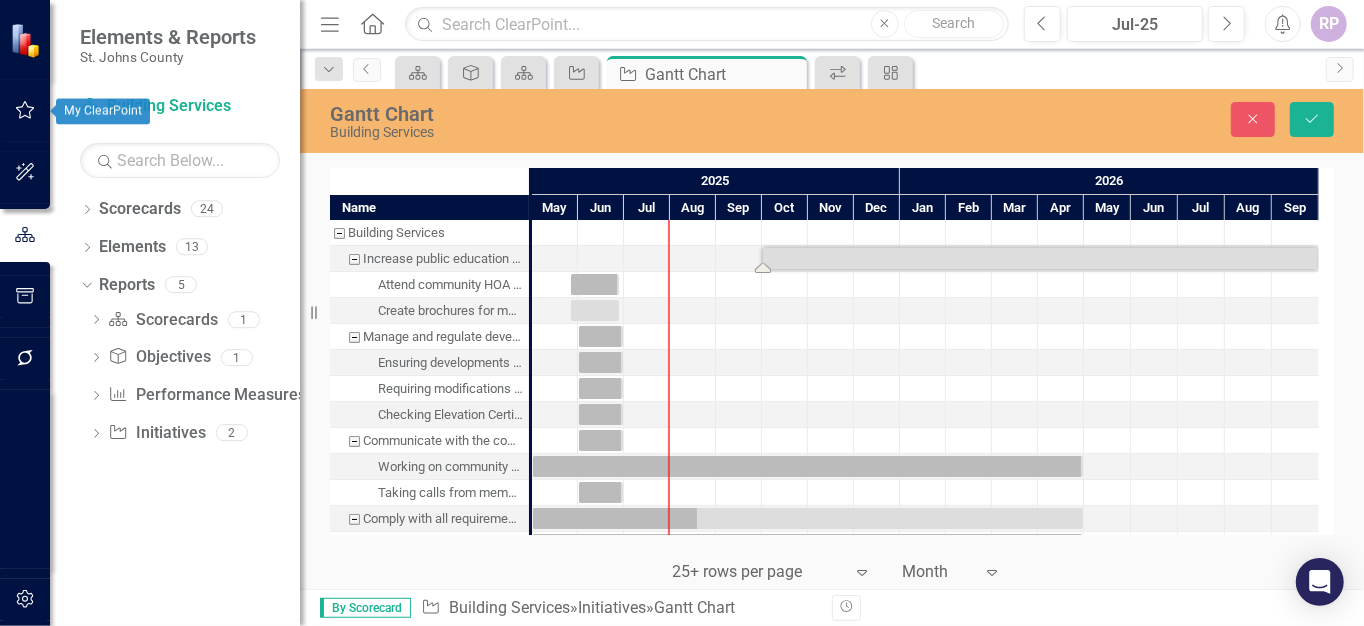 click 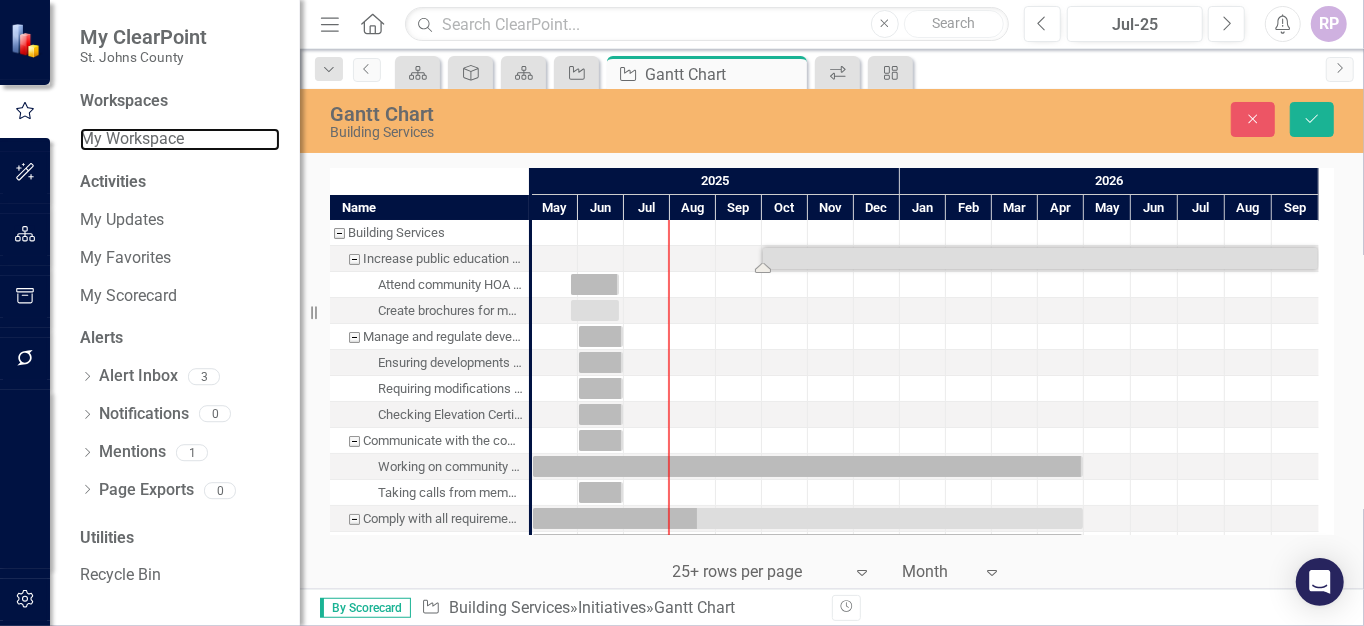 click on "My Workspace" at bounding box center (180, 139) 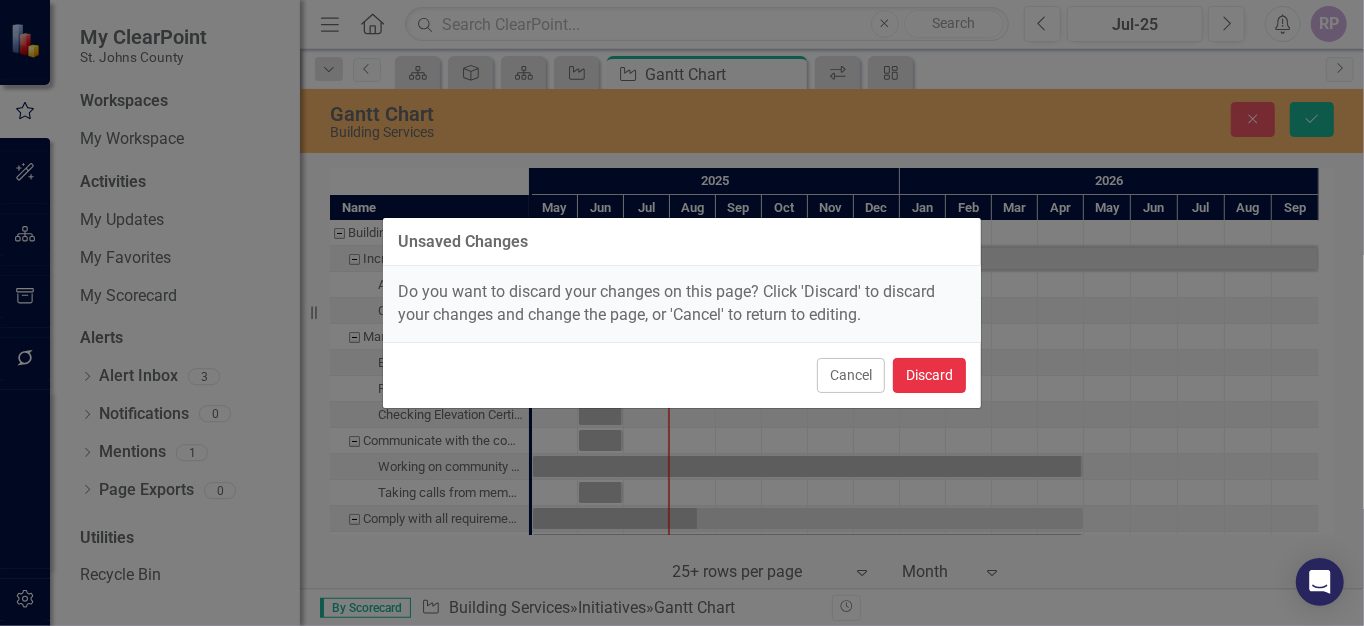 click on "Discard" at bounding box center [929, 375] 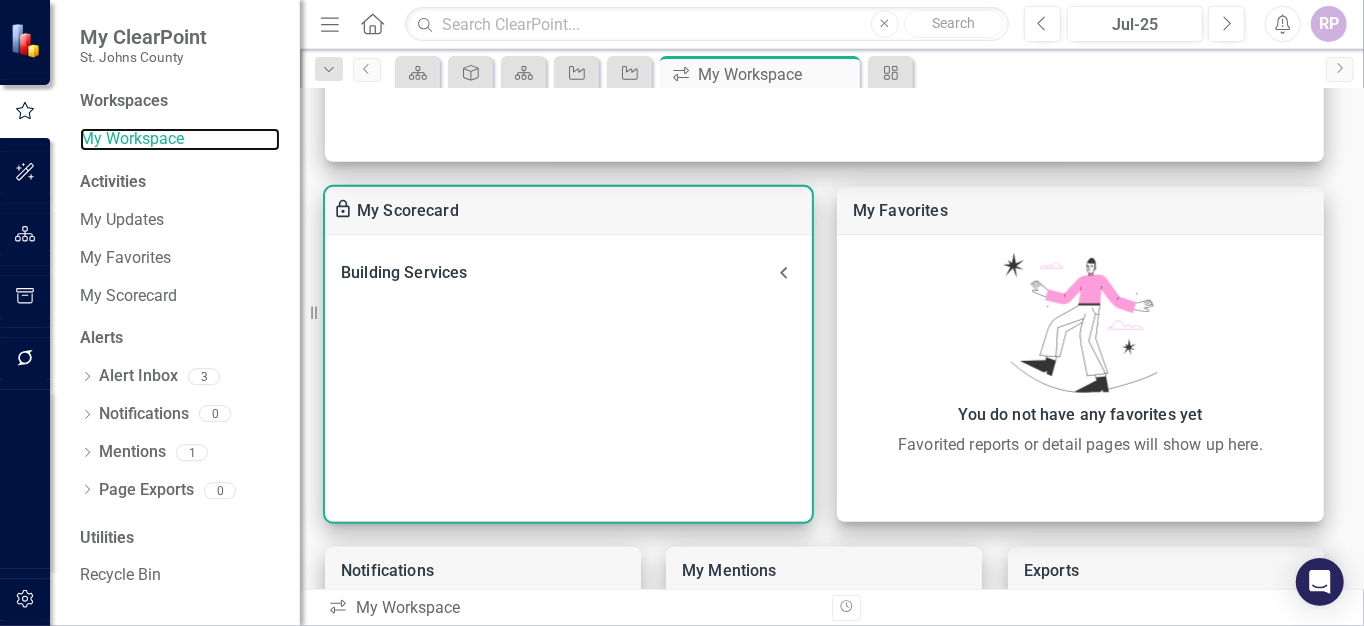scroll, scrollTop: 700, scrollLeft: 0, axis: vertical 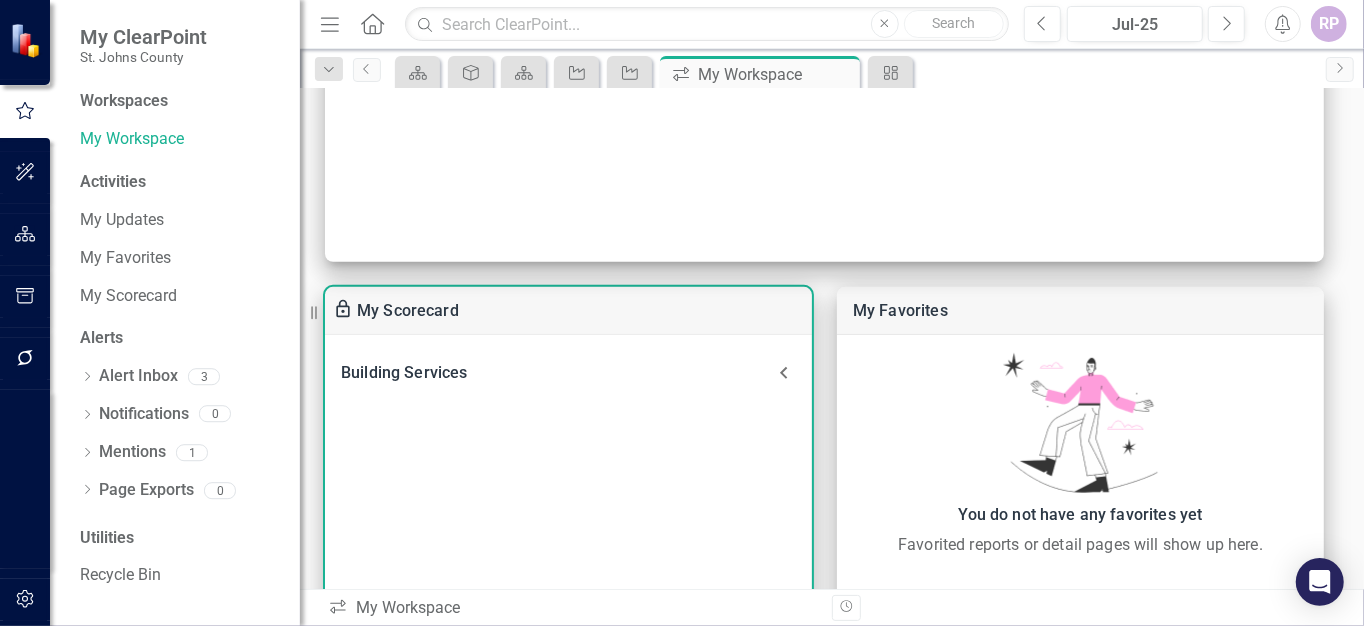 click on "Building Services" at bounding box center [556, 373] 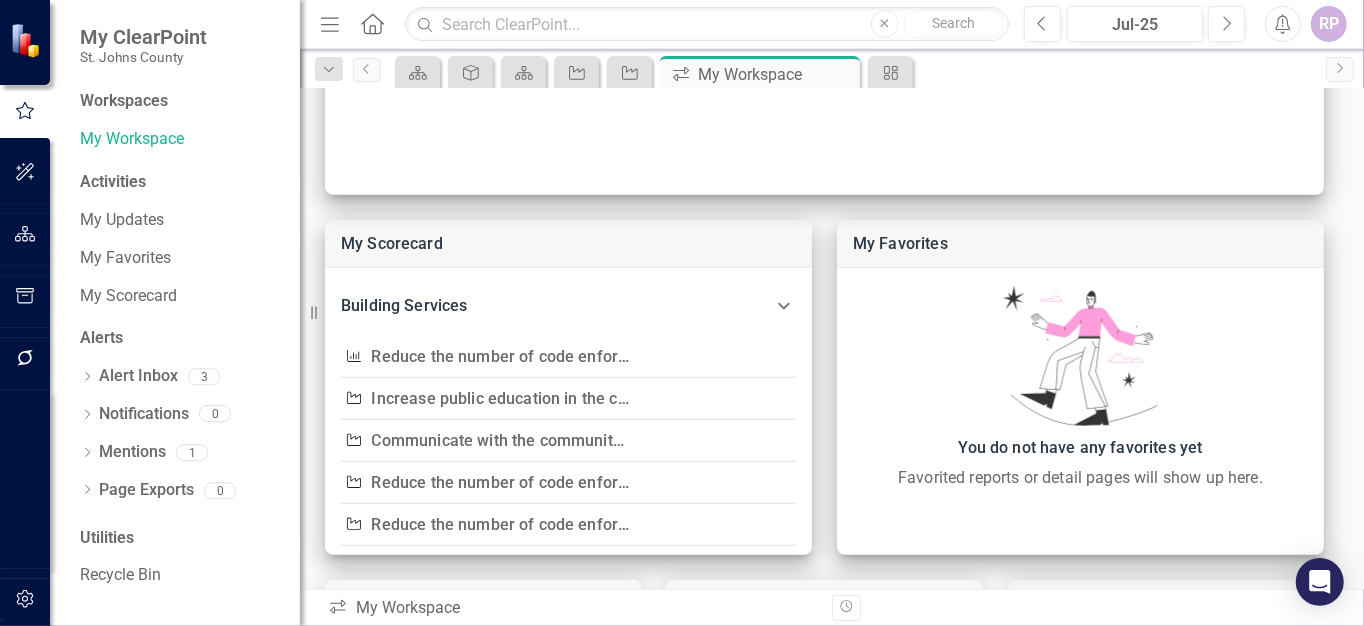 scroll, scrollTop: 800, scrollLeft: 0, axis: vertical 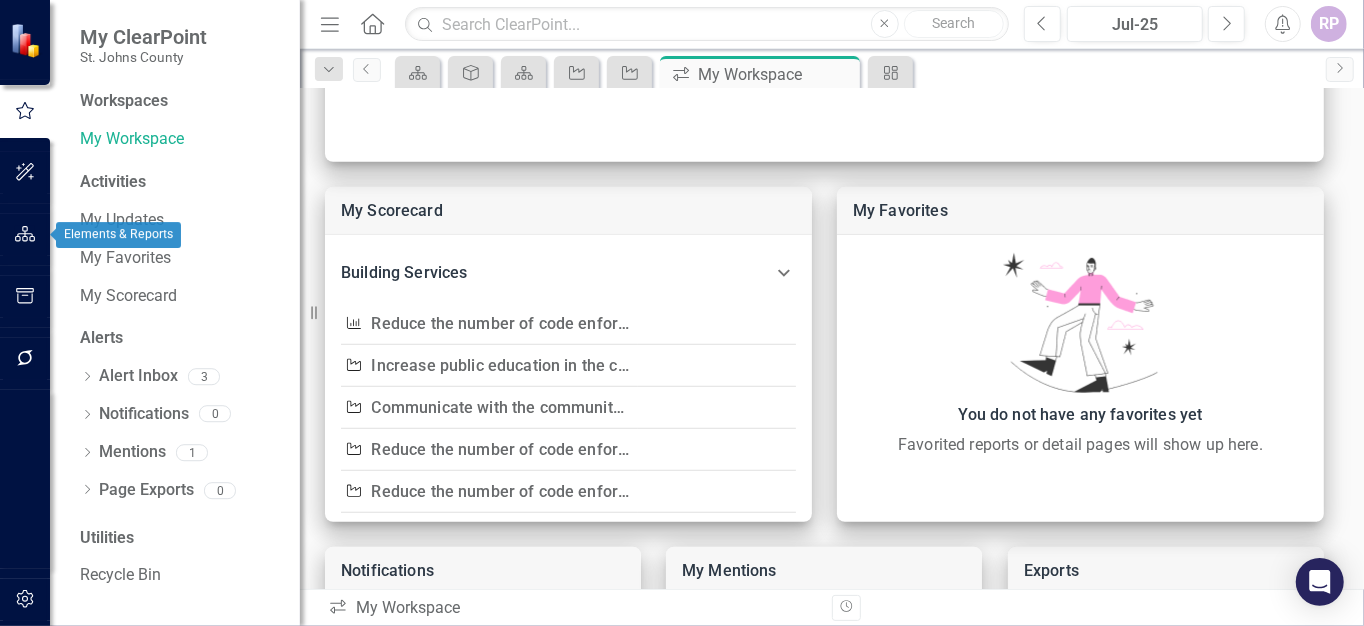 click 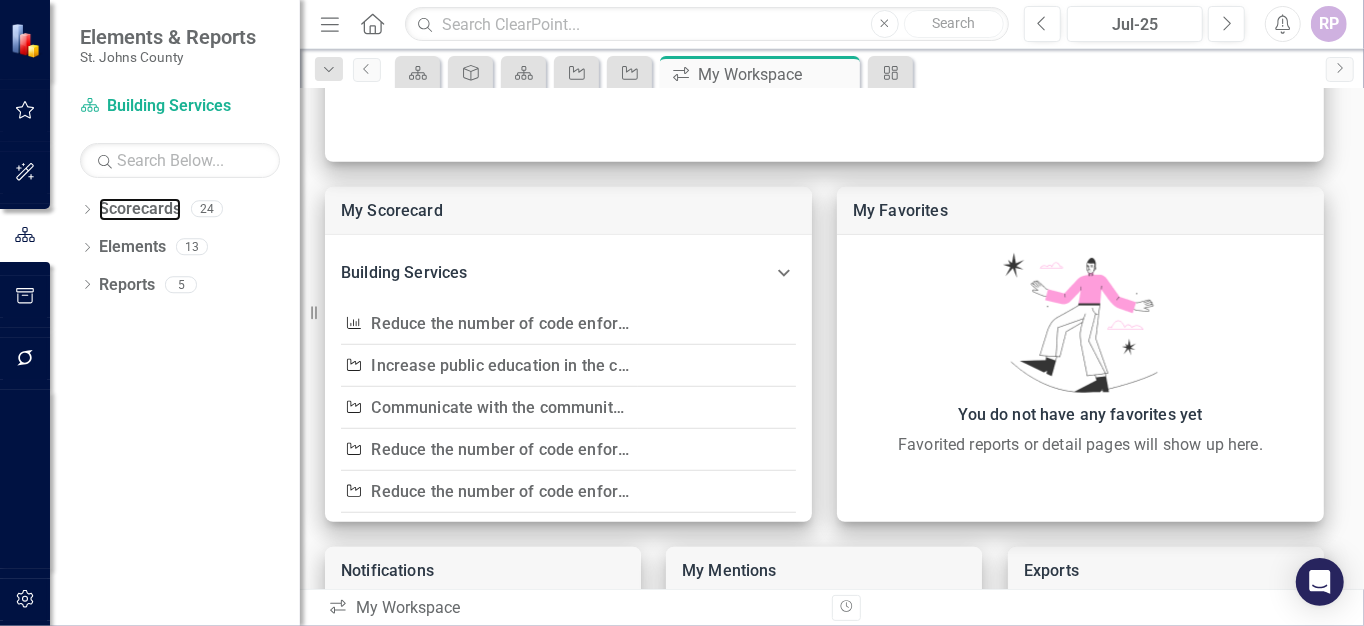 click on "Scorecards" at bounding box center (140, 209) 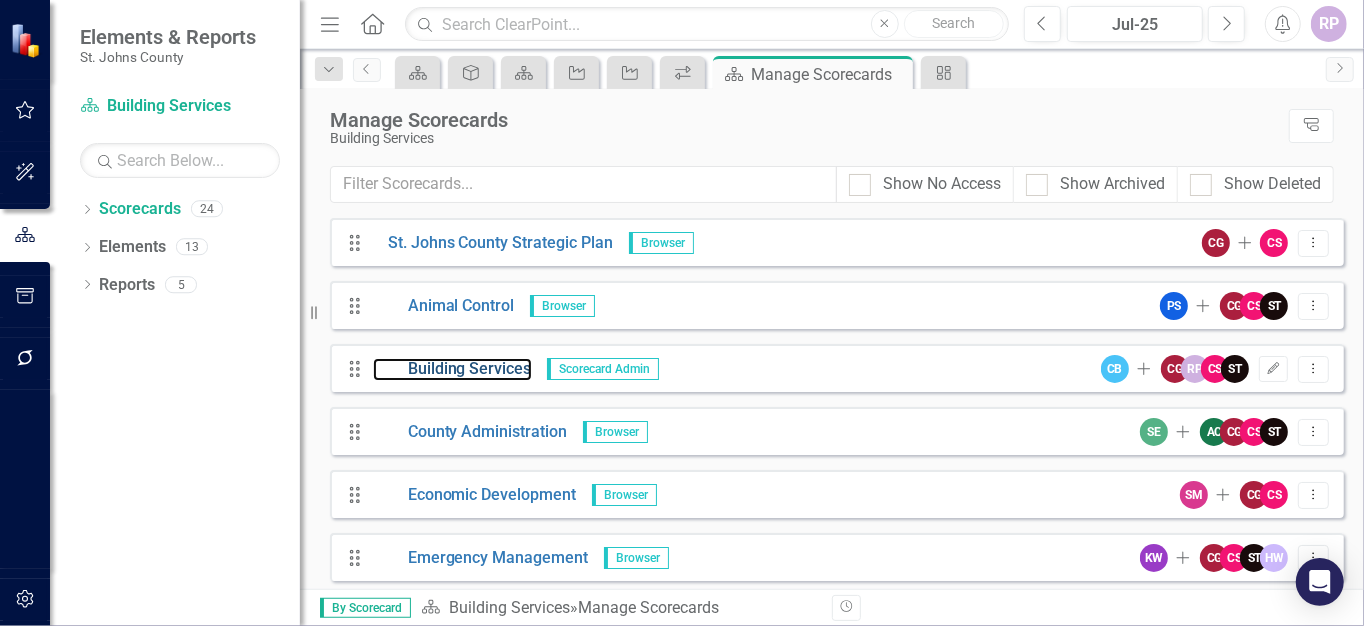 click on "Building Services" at bounding box center [452, 369] 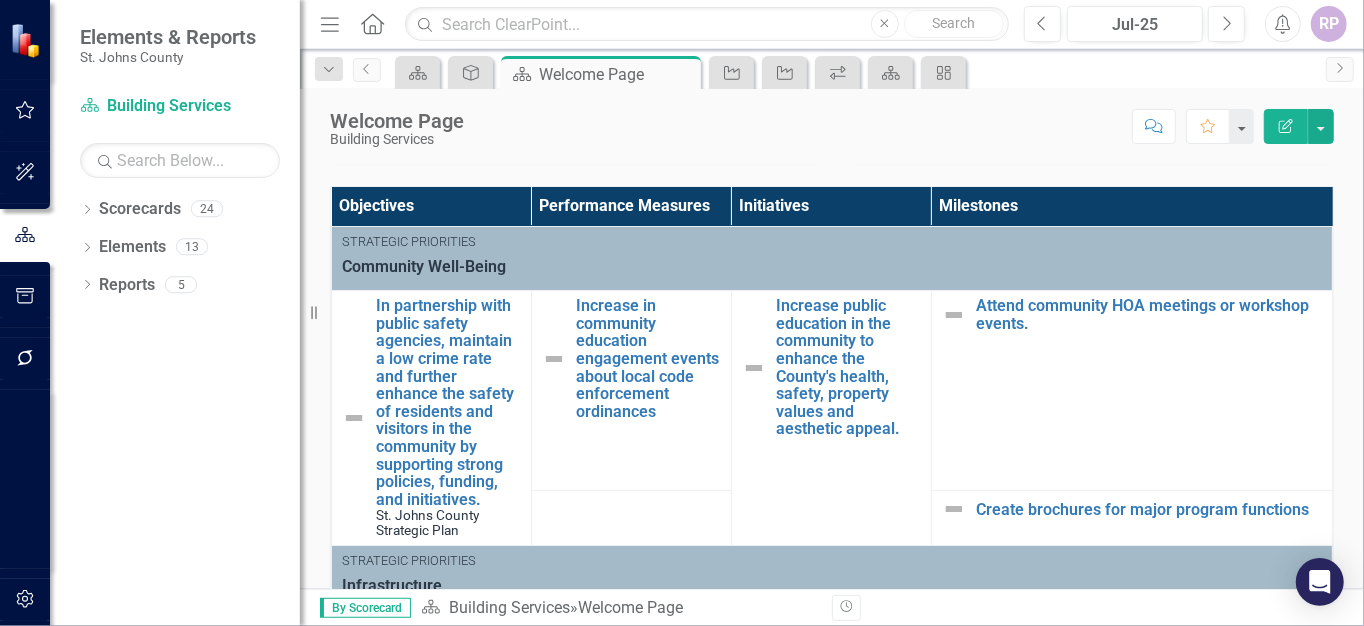 scroll, scrollTop: 400, scrollLeft: 0, axis: vertical 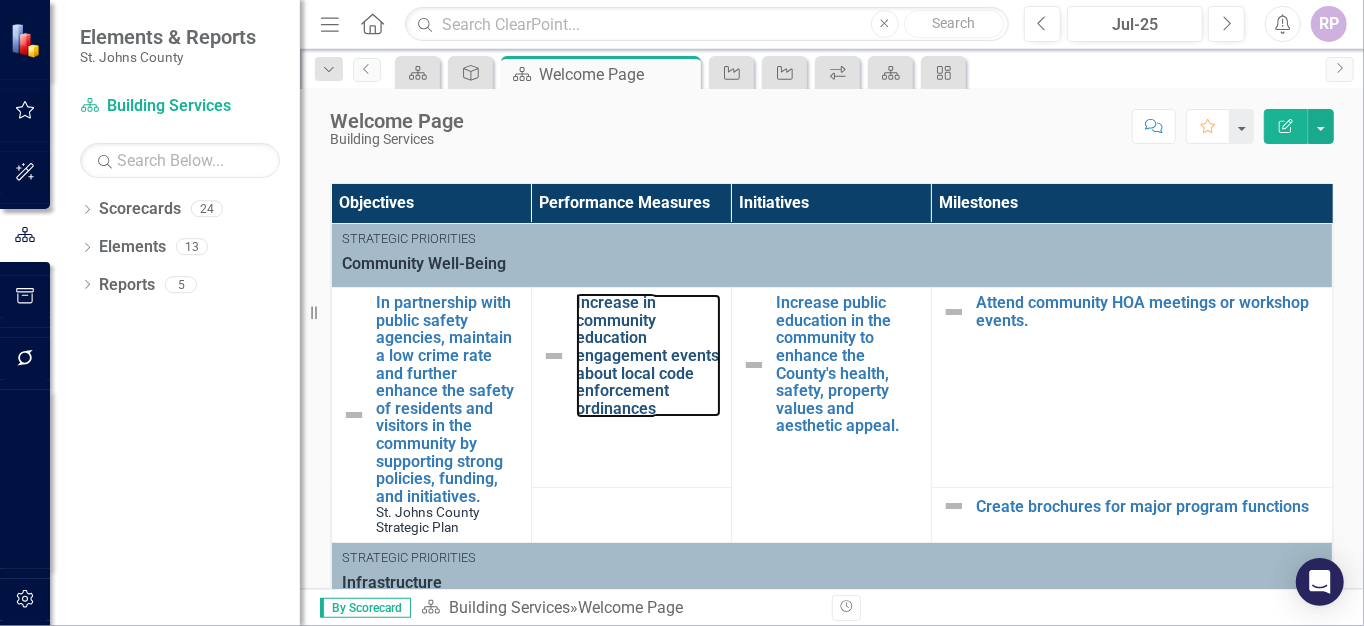 click on "Increase in community education engagement events about local code enforcement ordinances" at bounding box center [648, 355] 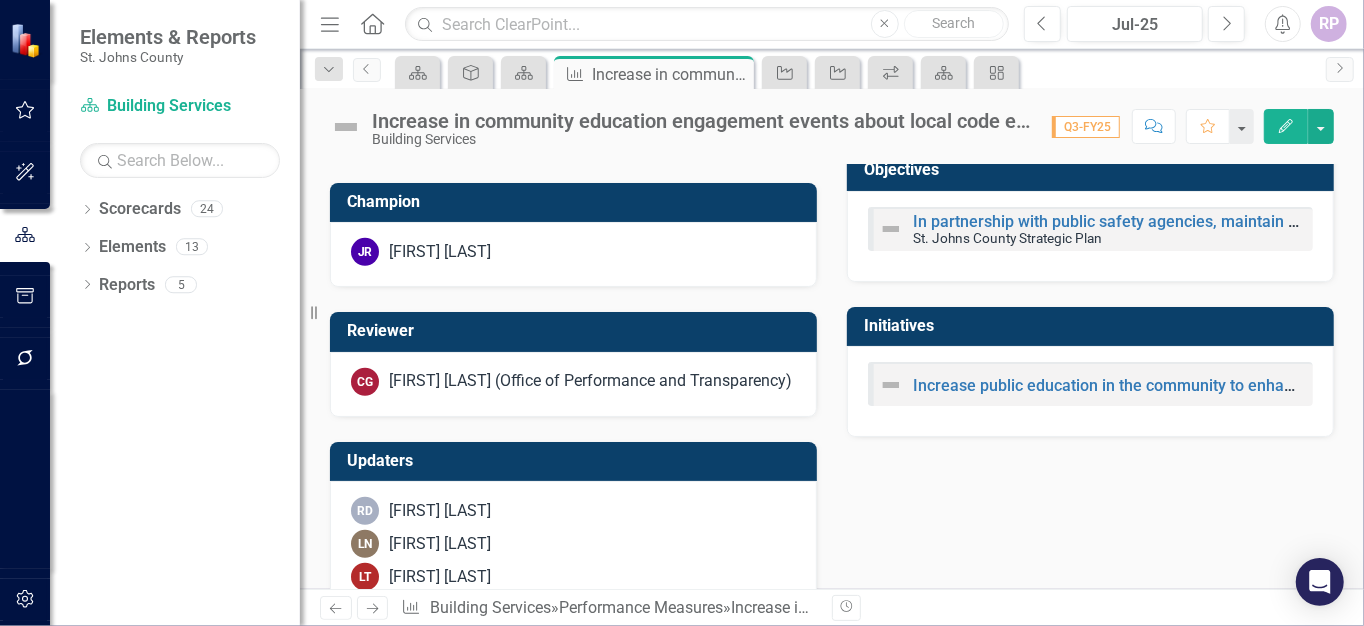 scroll, scrollTop: 1012, scrollLeft: 0, axis: vertical 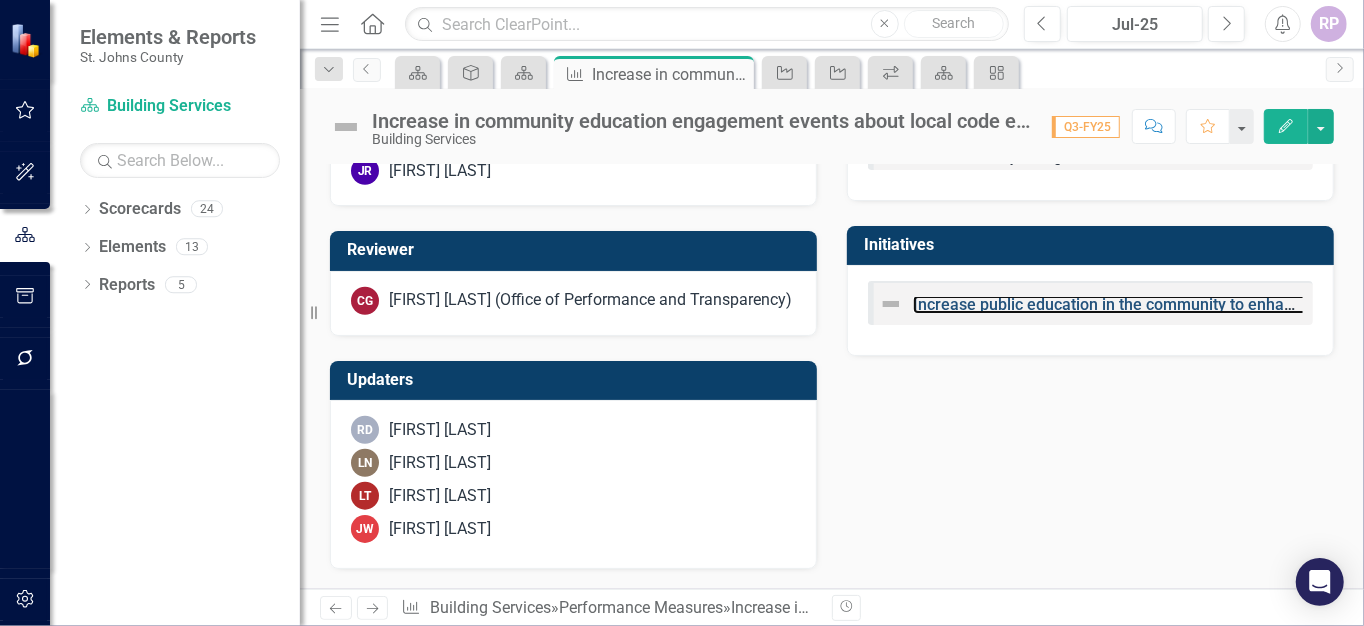 click on "Increase public education in the community to enhance the County's health, safety, property values and aesthetic appeal." at bounding box center [1346, 304] 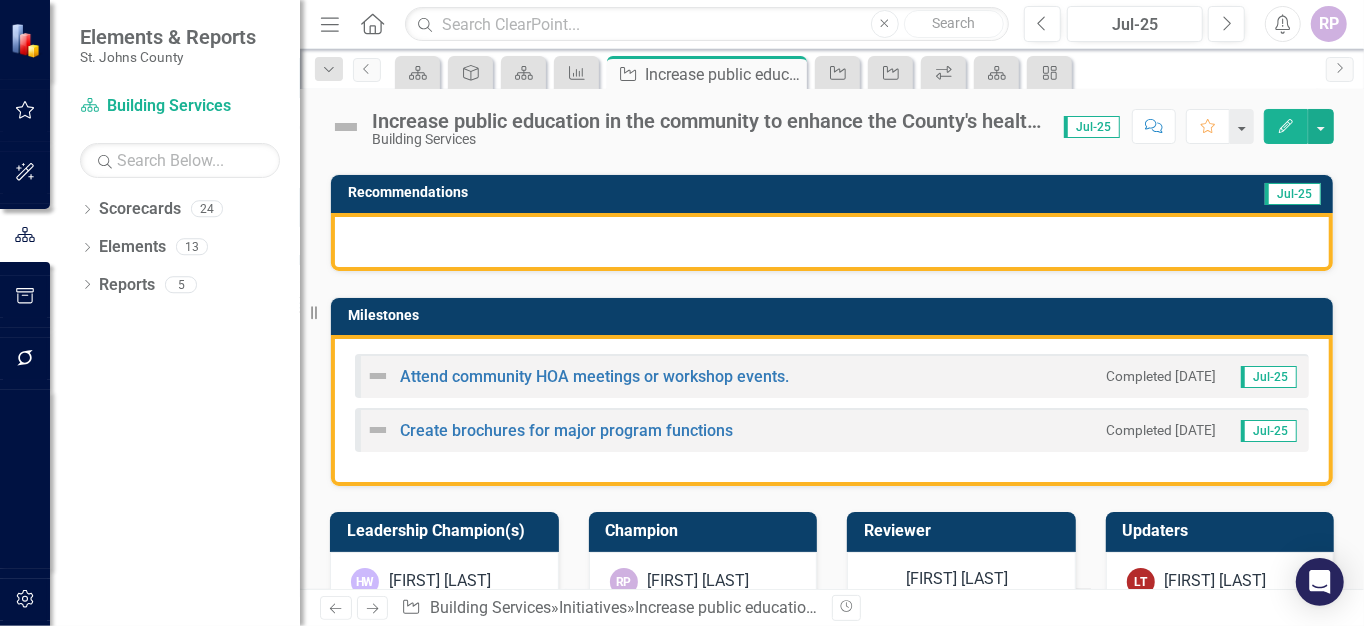 scroll, scrollTop: 340, scrollLeft: 0, axis: vertical 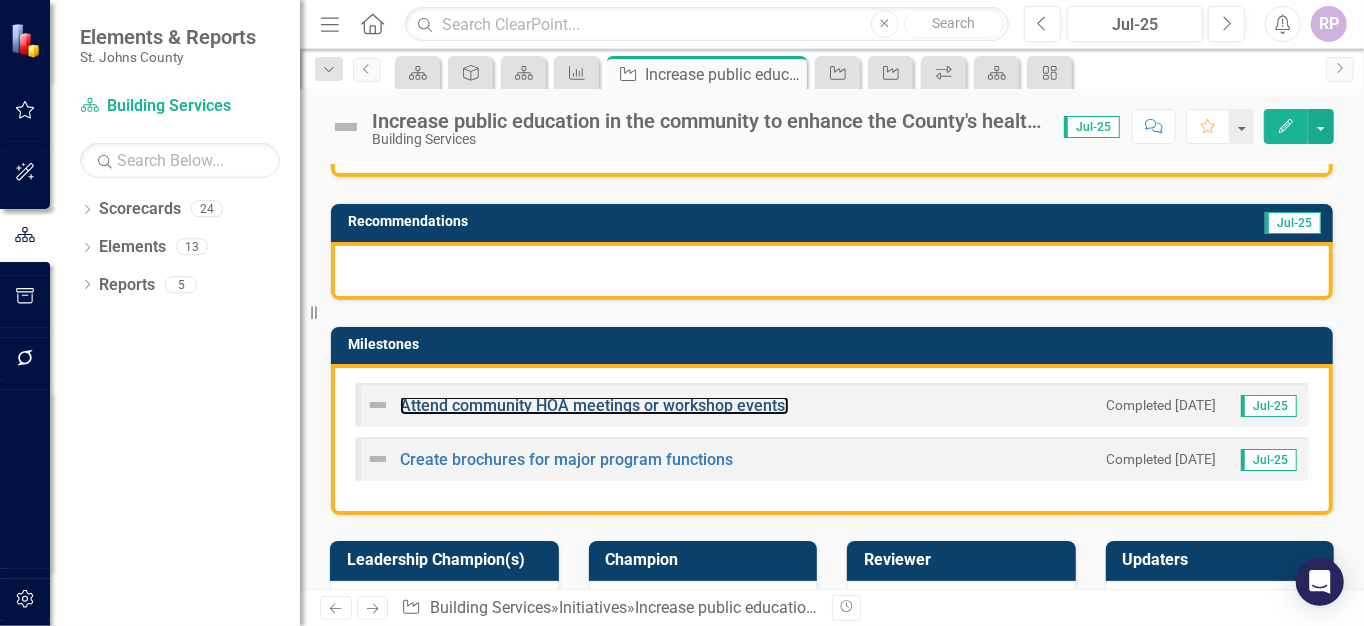 click on "Attend community HOA meetings or workshop events." at bounding box center (594, 405) 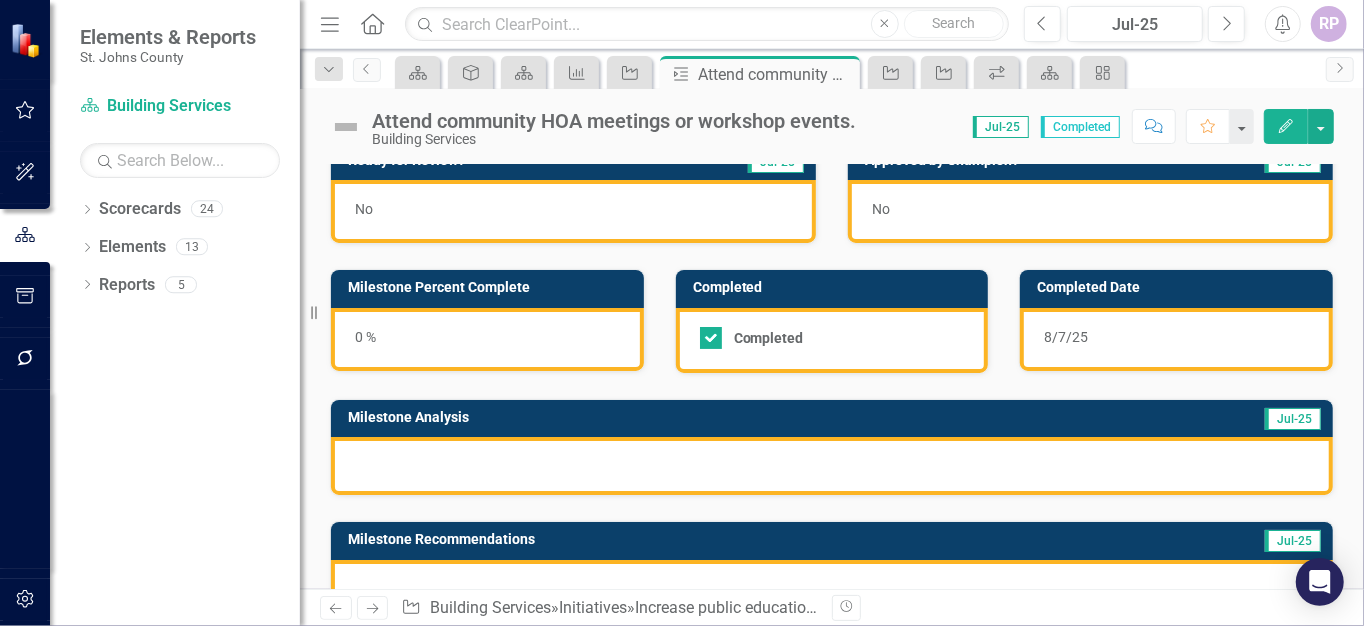 scroll, scrollTop: 0, scrollLeft: 0, axis: both 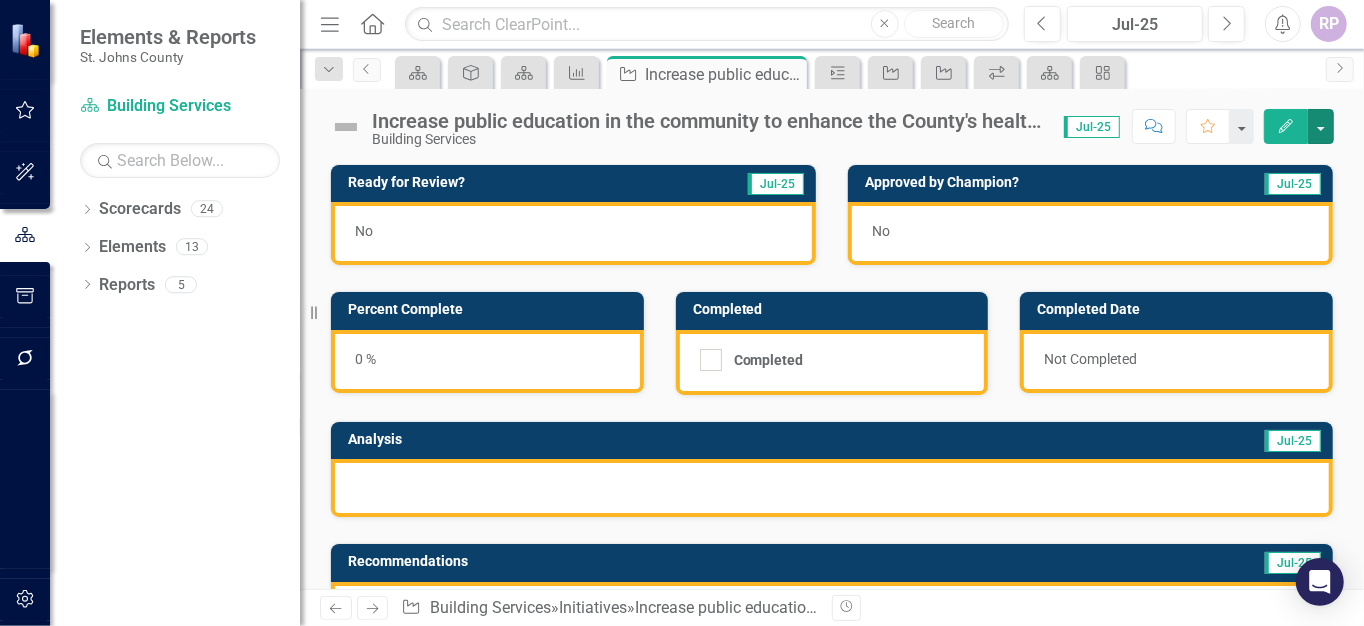 click at bounding box center [1321, 126] 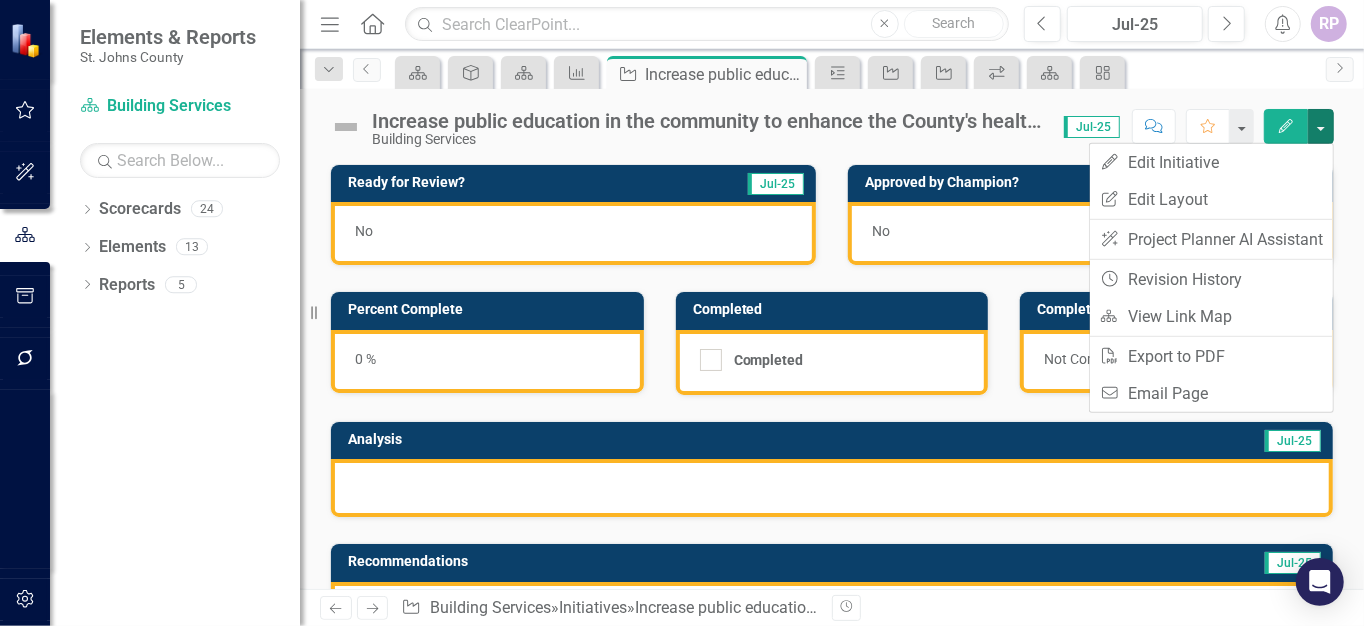 click at bounding box center [1321, 126] 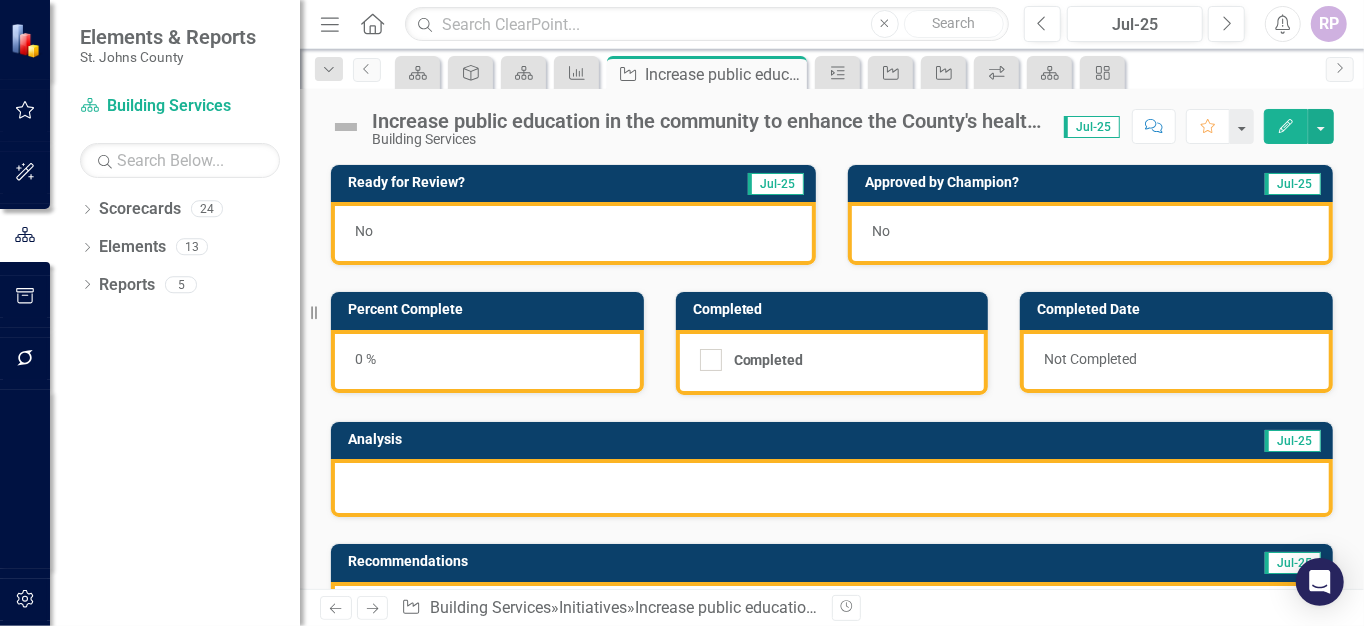 click on "No" at bounding box center (573, 233) 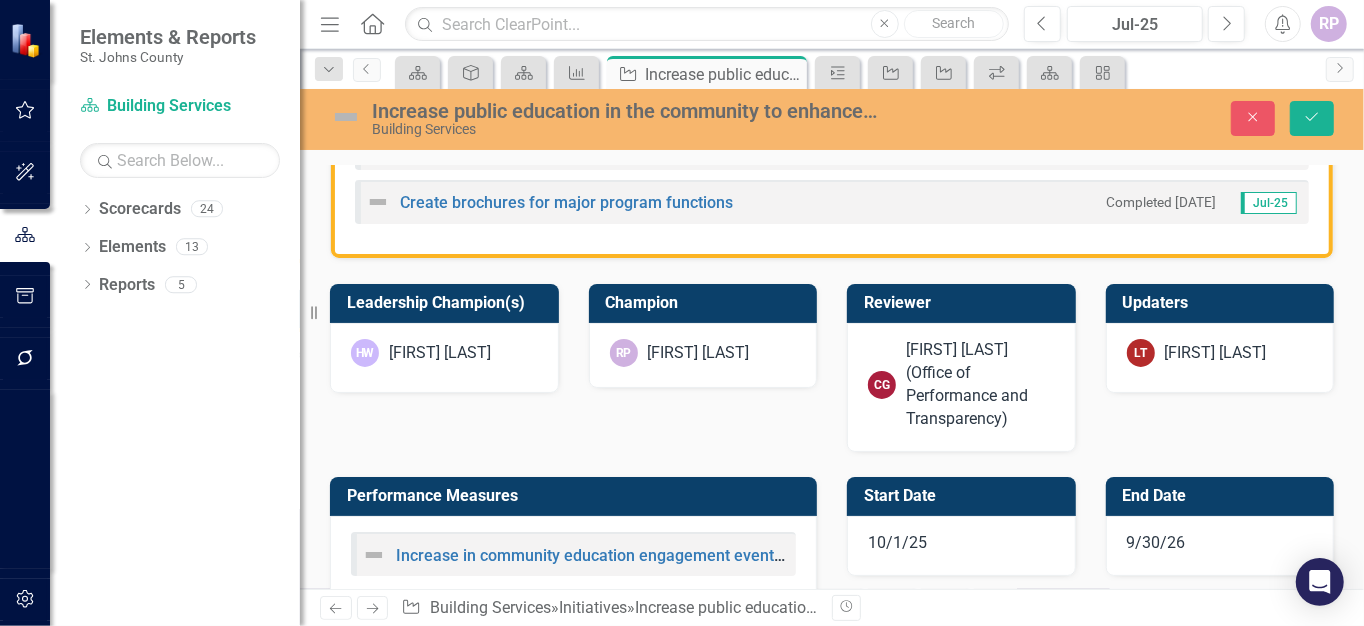scroll, scrollTop: 667, scrollLeft: 0, axis: vertical 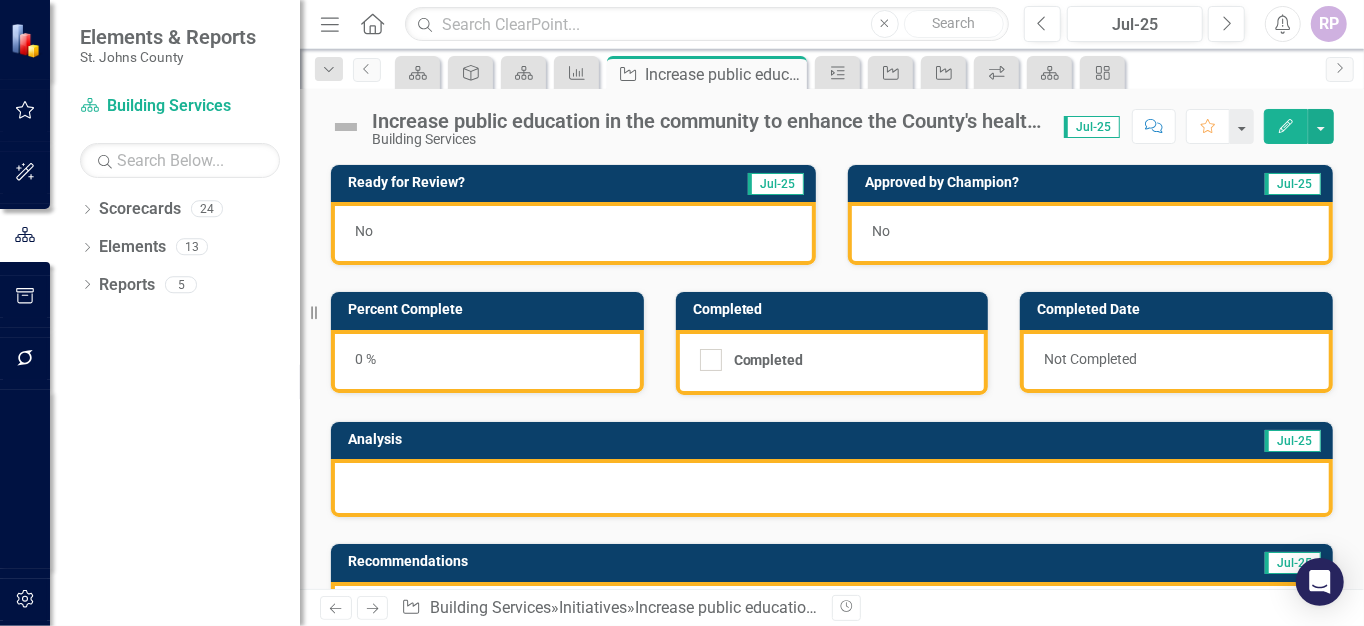 click at bounding box center [346, 127] 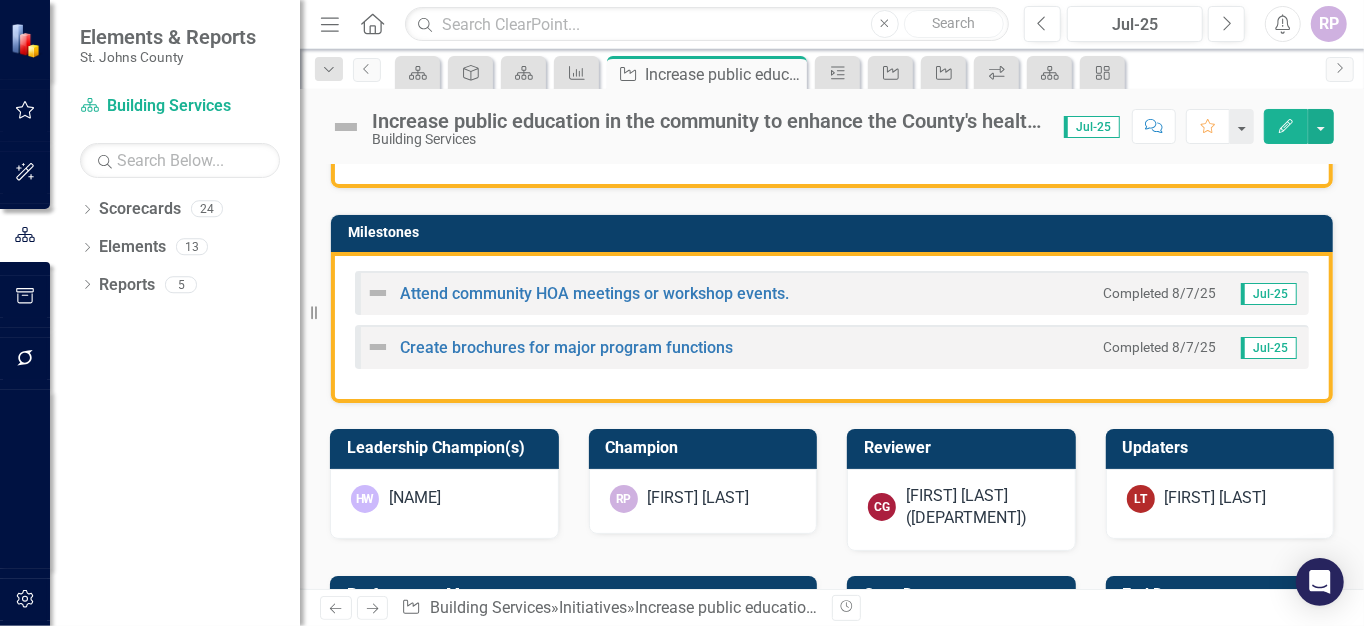 scroll, scrollTop: 500, scrollLeft: 0, axis: vertical 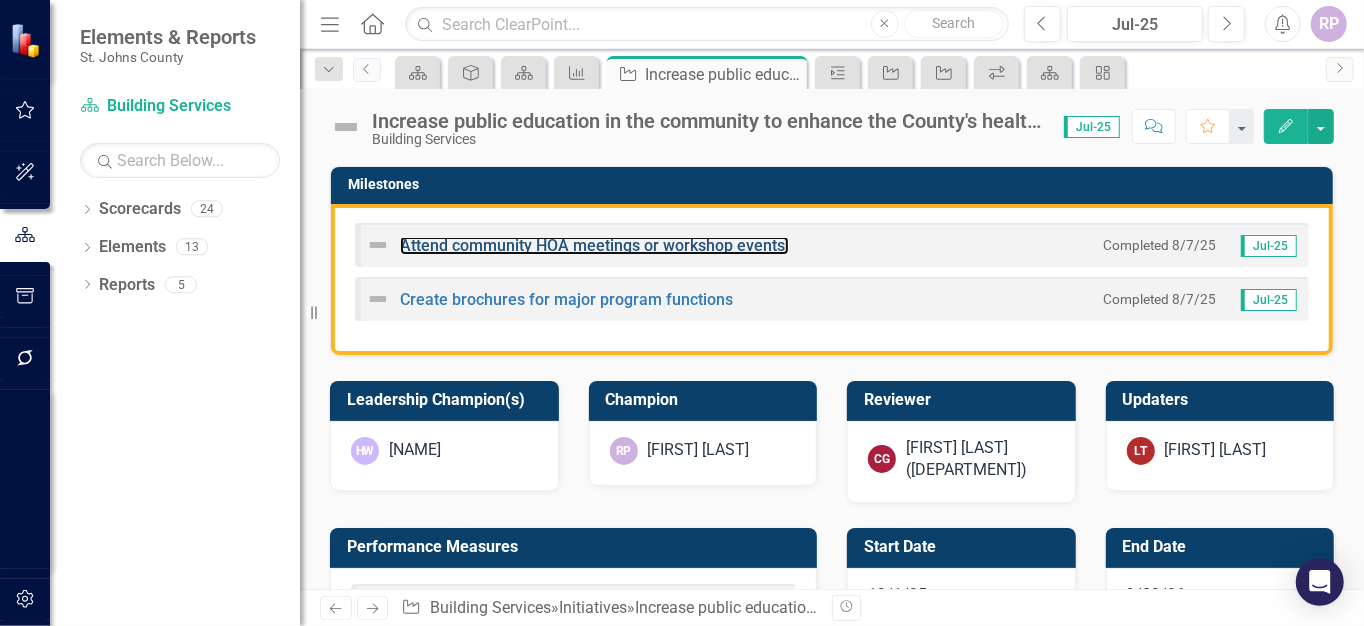 click on "Attend community HOA meetings or workshop events." at bounding box center (594, 245) 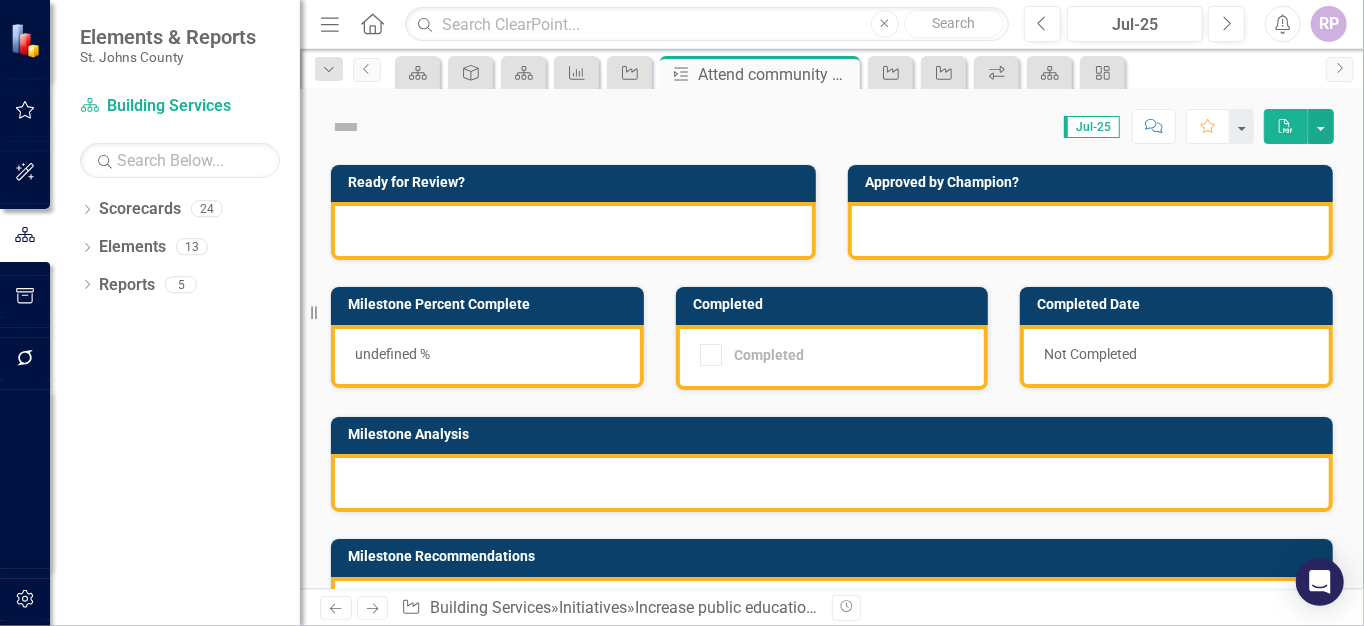 checkbox on "true" 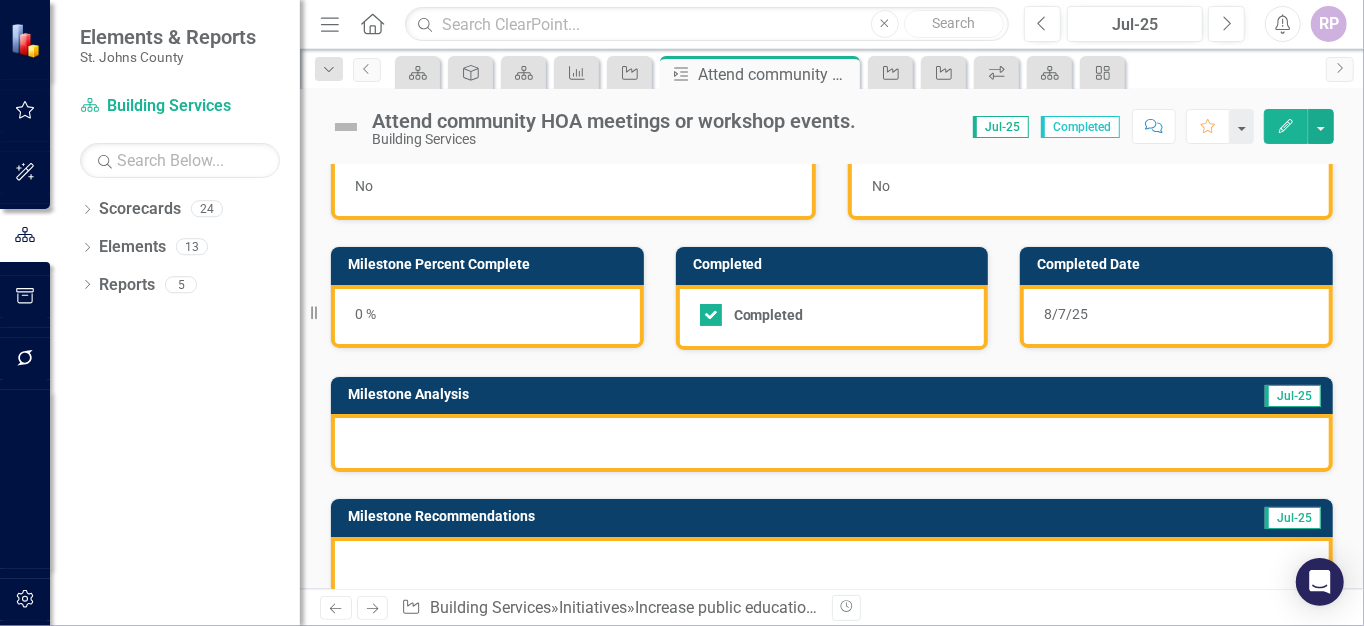 scroll, scrollTop: 0, scrollLeft: 0, axis: both 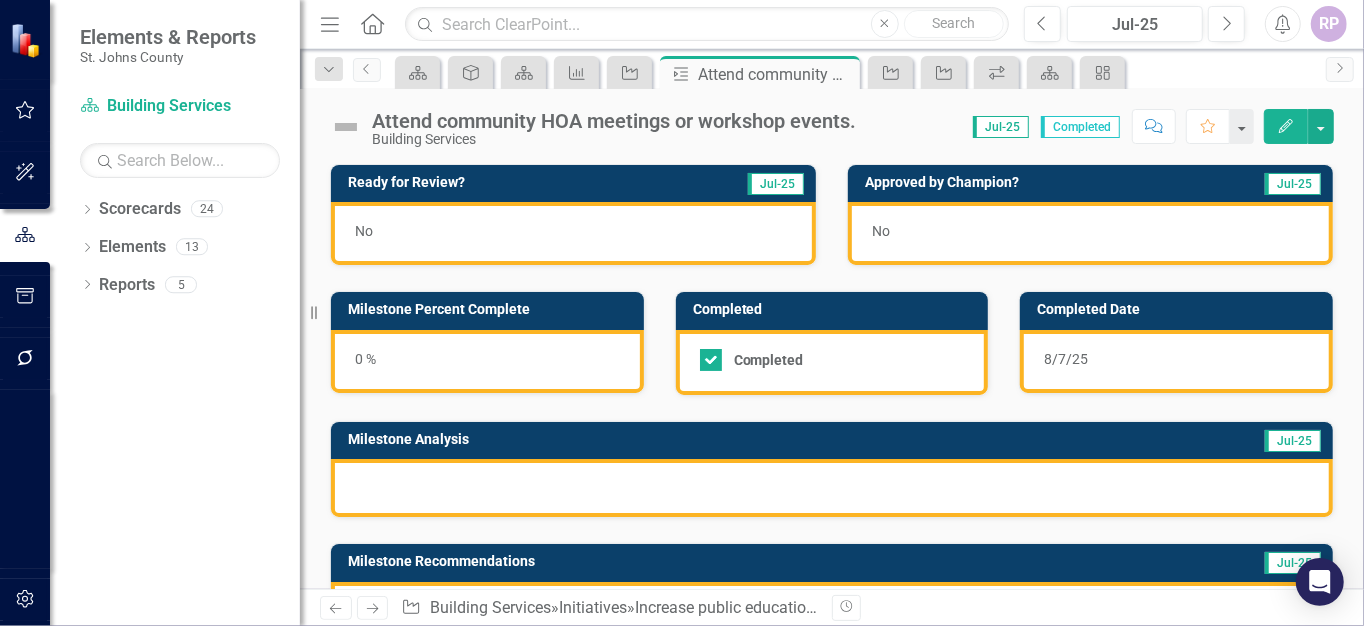 click on "No" at bounding box center [573, 233] 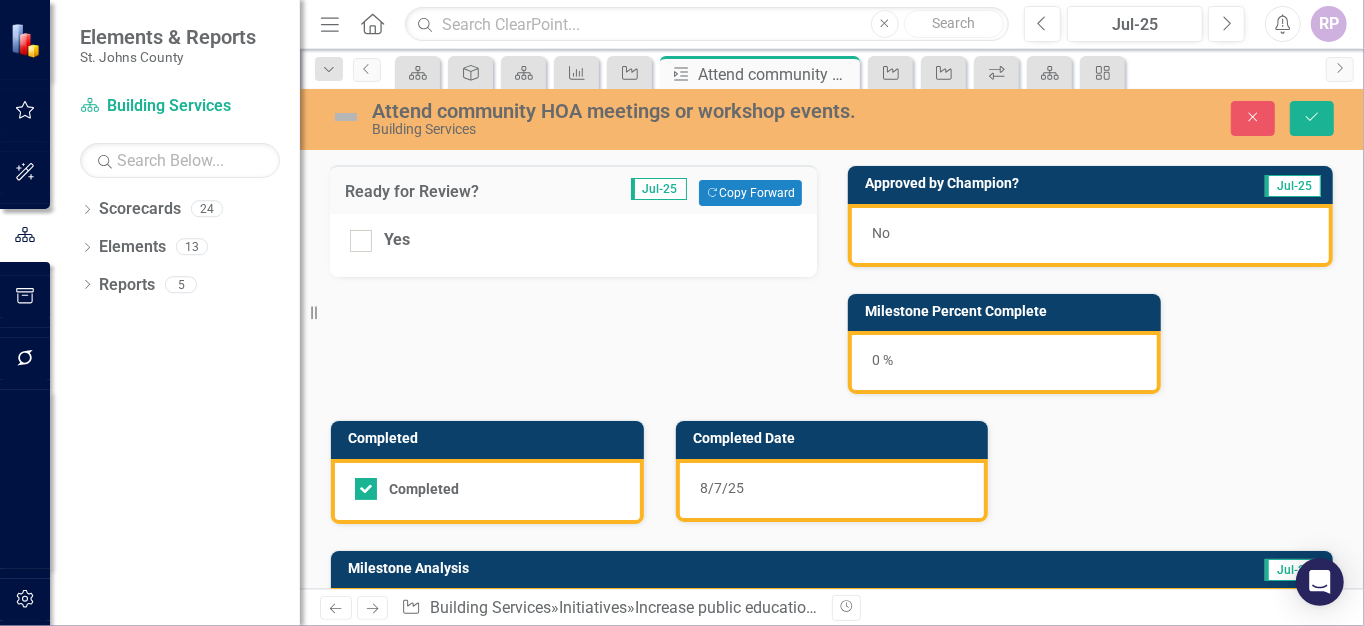 click on "Yes" at bounding box center (356, 236) 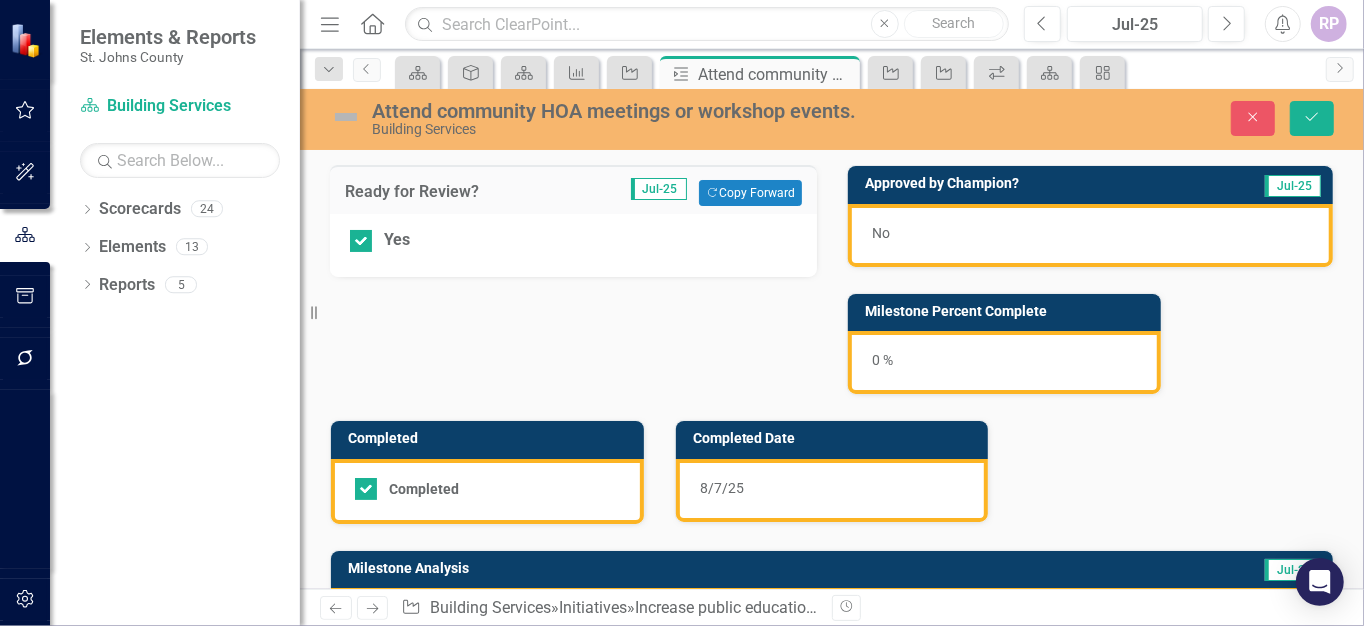 click on "No" at bounding box center (1090, 235) 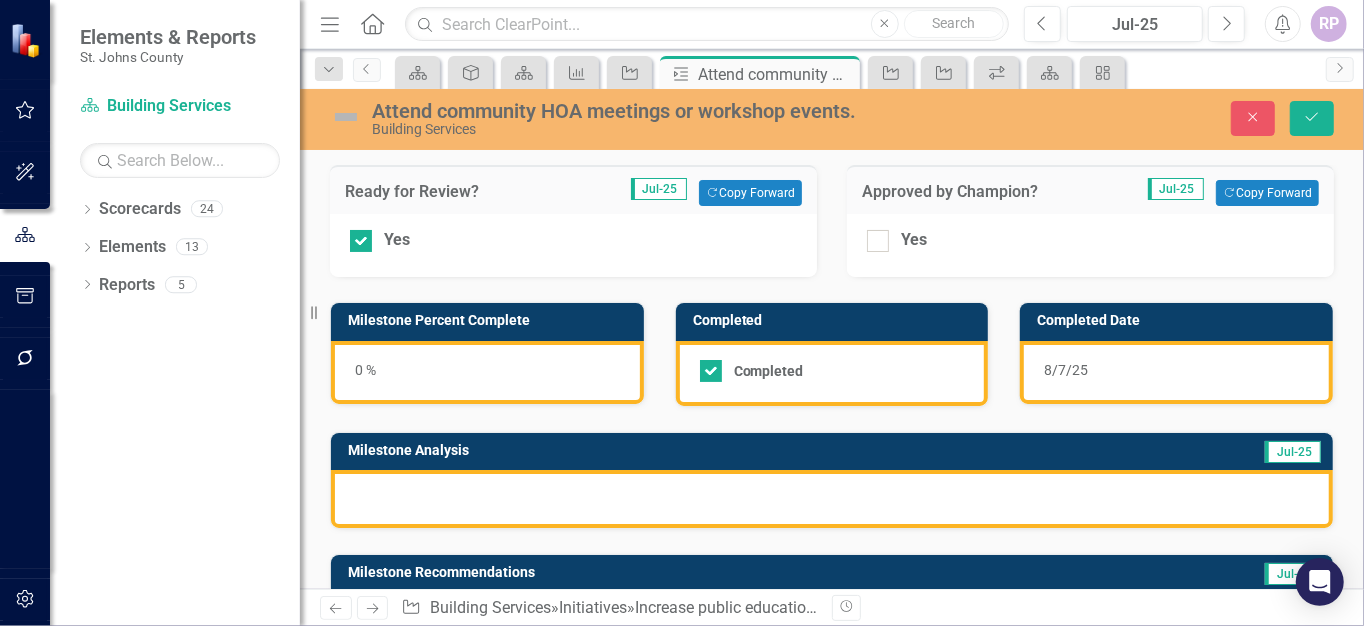 click on "Yes" at bounding box center (873, 236) 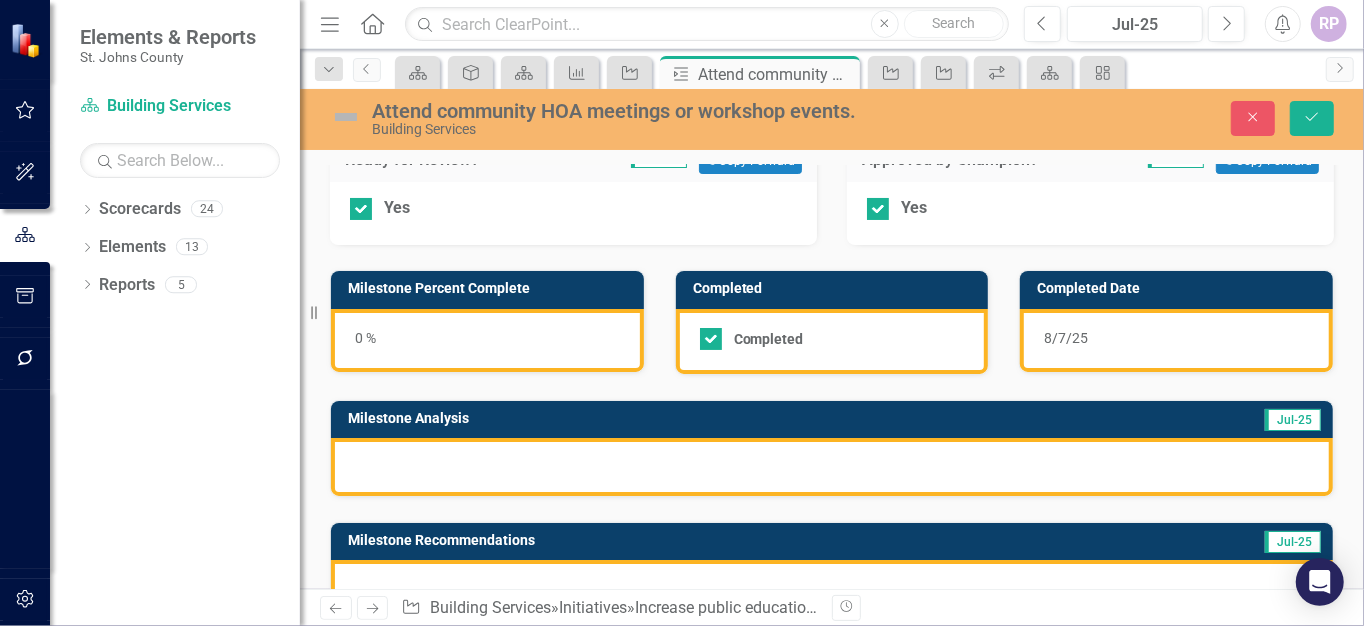 scroll, scrollTop: 0, scrollLeft: 0, axis: both 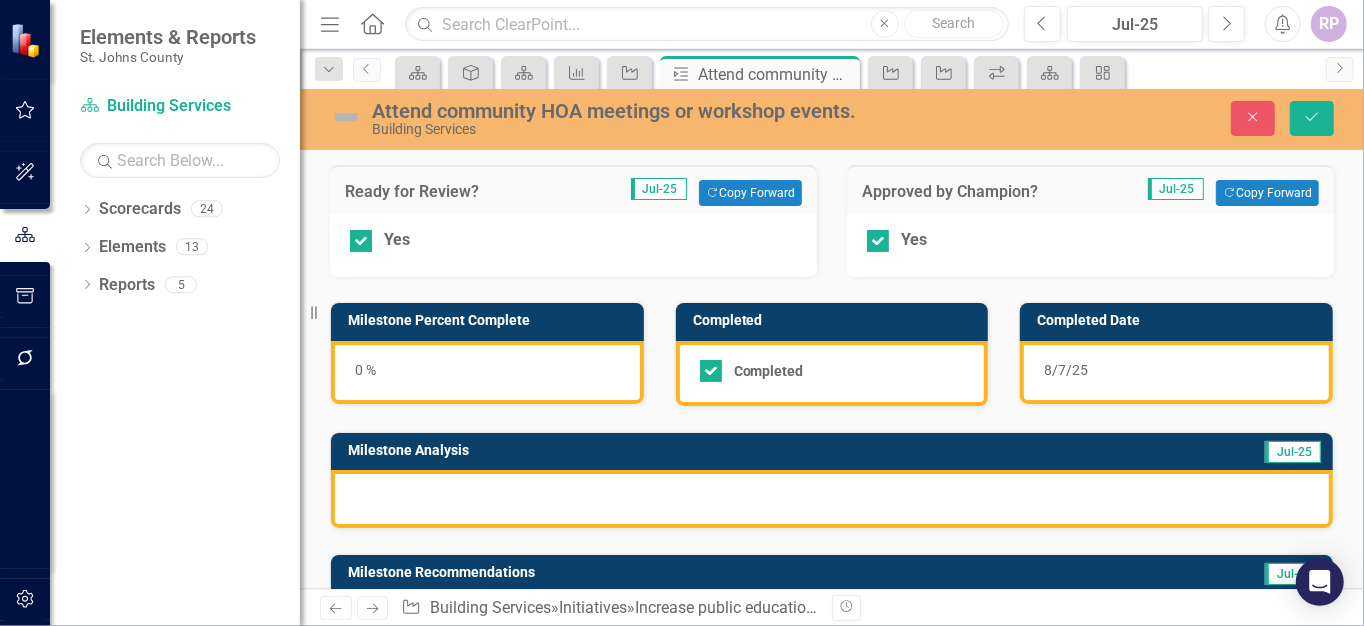 click on "0 %" at bounding box center [487, 372] 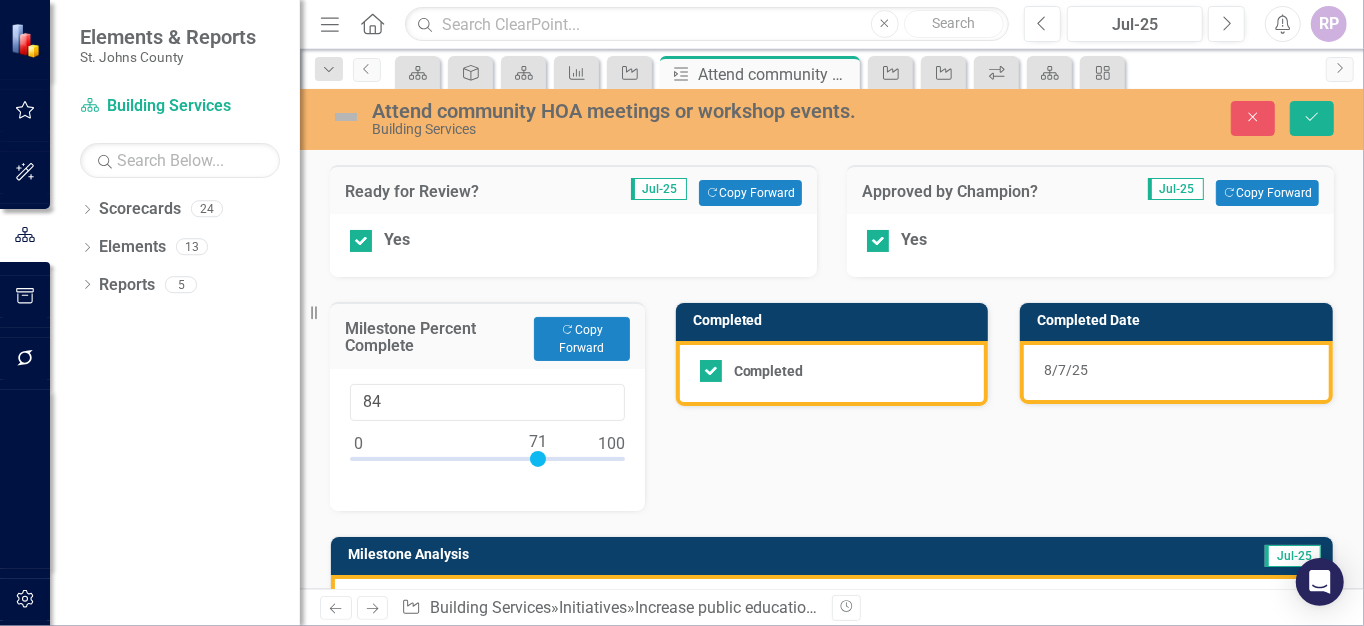 type on "100" 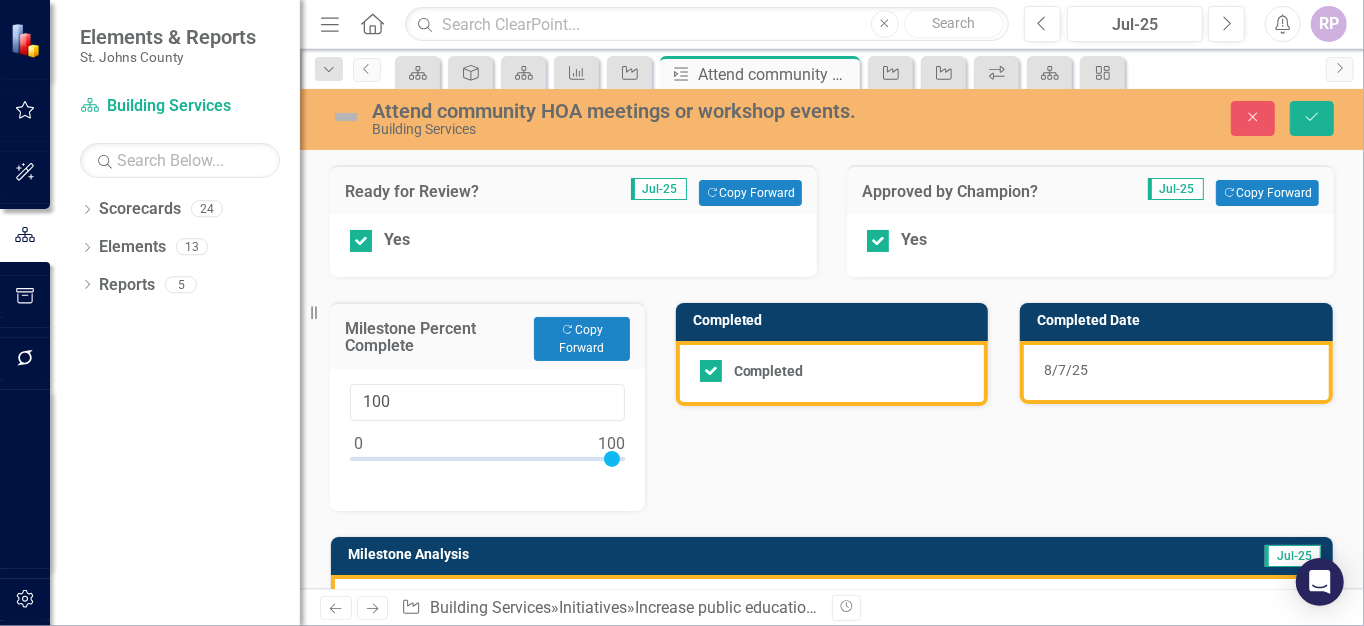 drag, startPoint x: 361, startPoint y: 455, endPoint x: 643, endPoint y: 459, distance: 282.02838 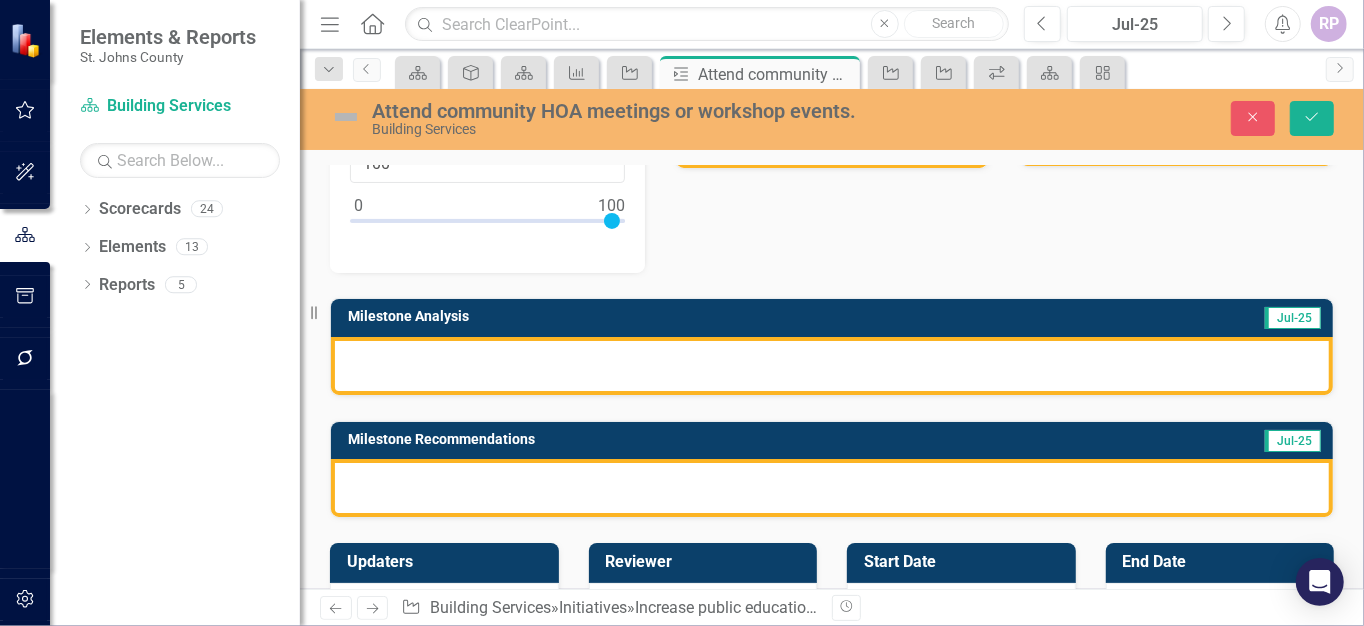 scroll, scrollTop: 300, scrollLeft: 0, axis: vertical 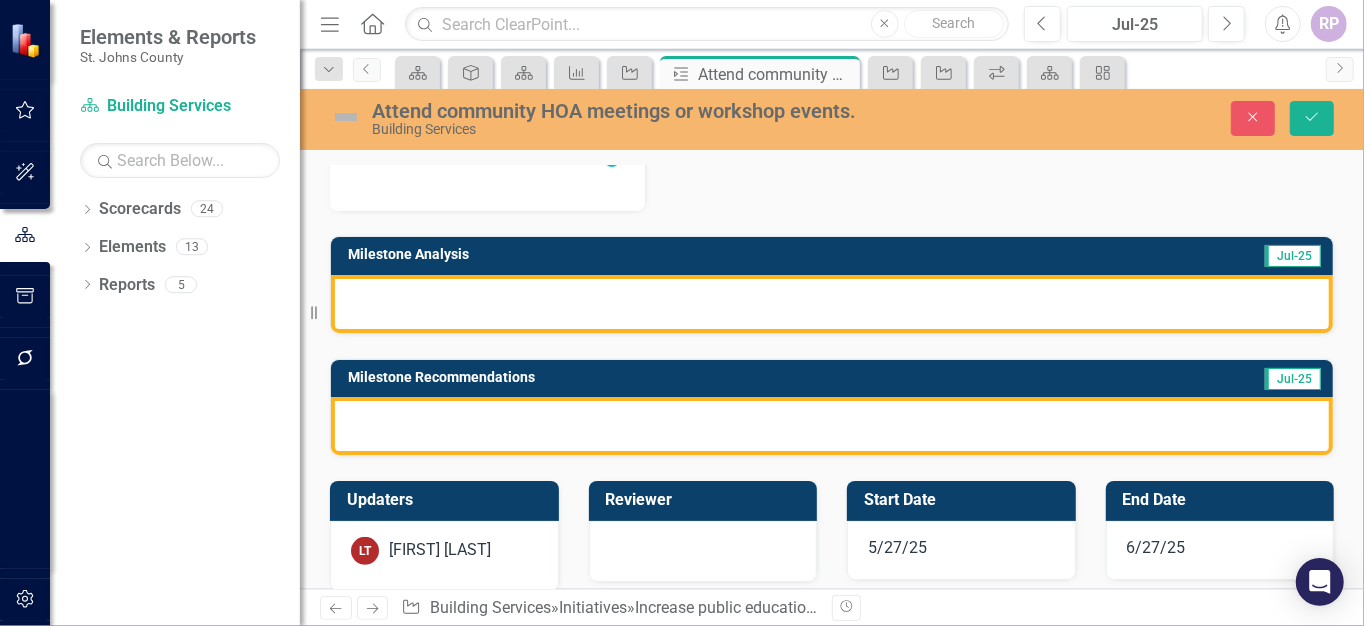 click at bounding box center [832, 304] 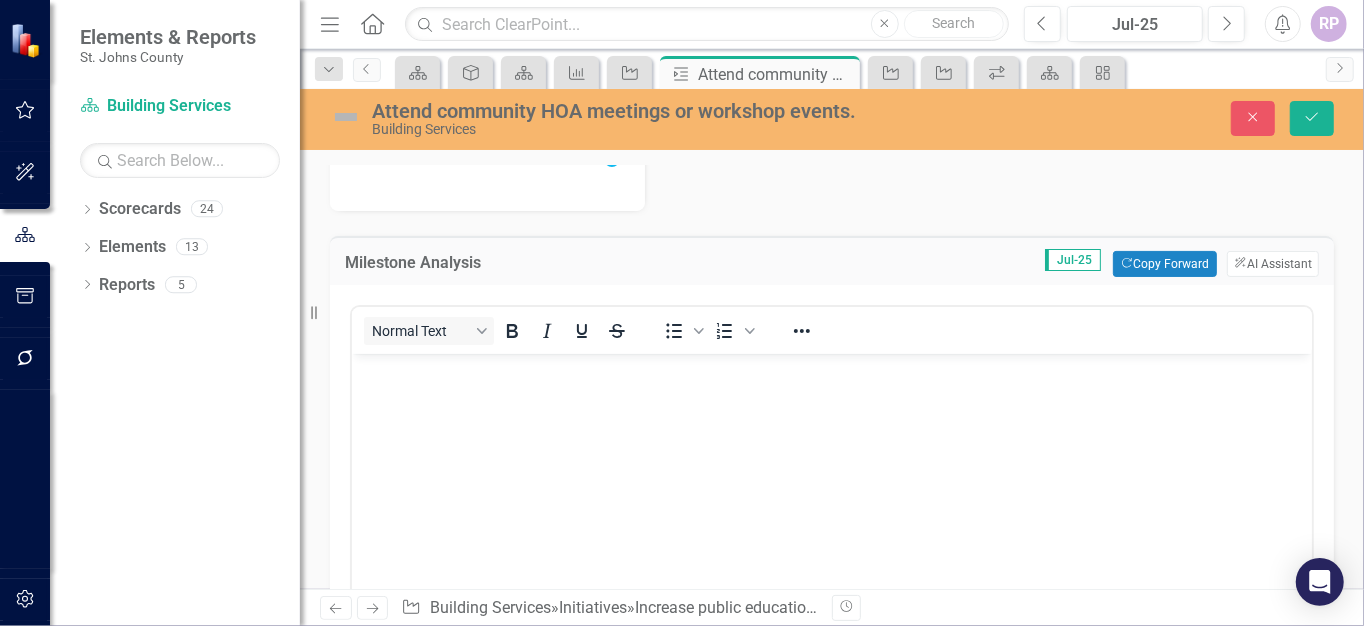 scroll, scrollTop: 0, scrollLeft: 0, axis: both 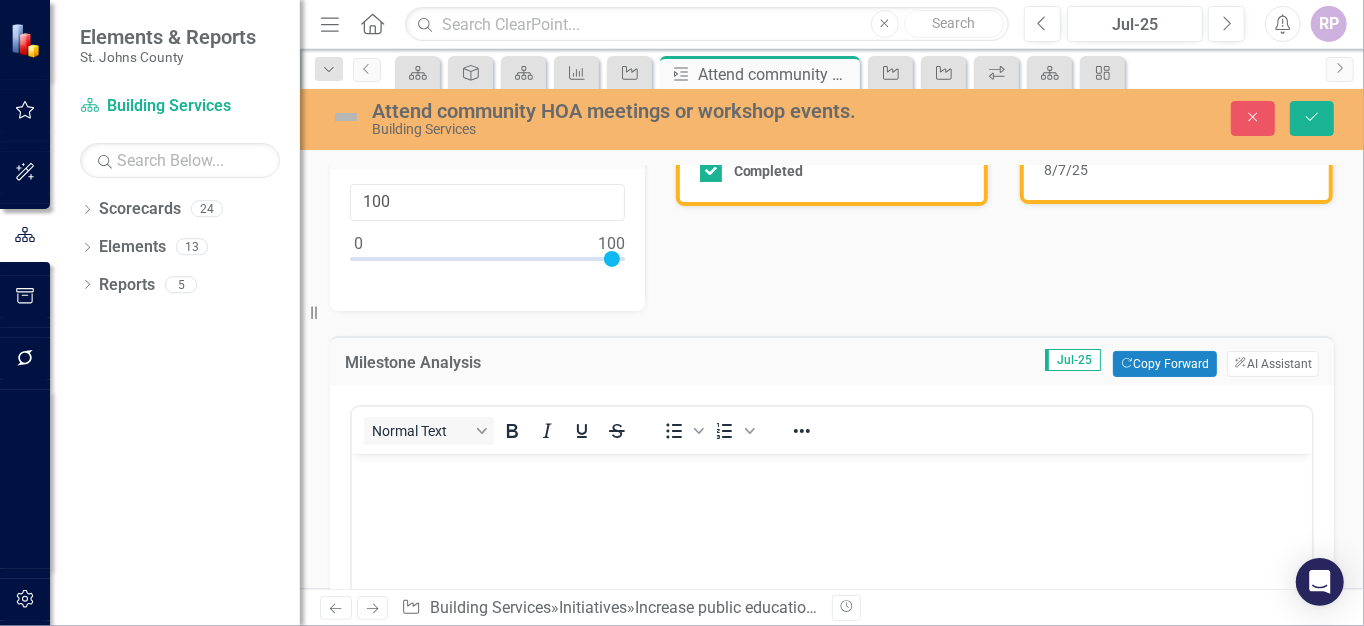 click on "ClearPoint AI  AI Assistant" at bounding box center (1273, 364) 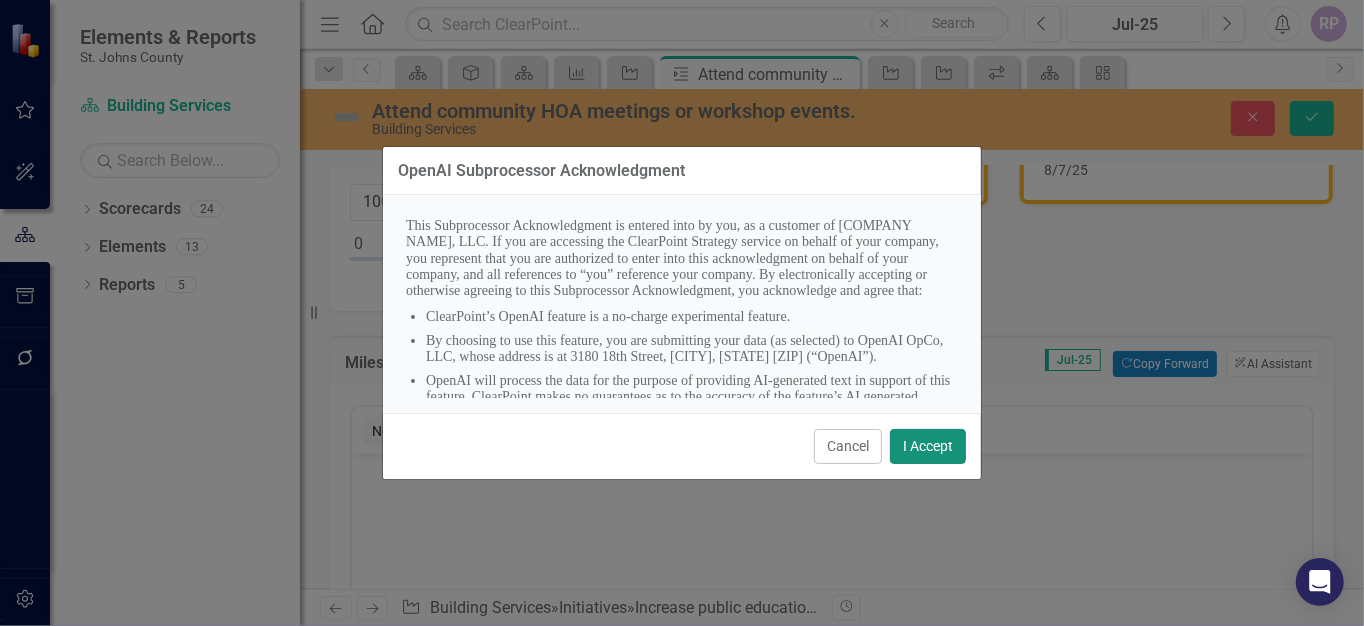 click on "I Accept" at bounding box center [928, 446] 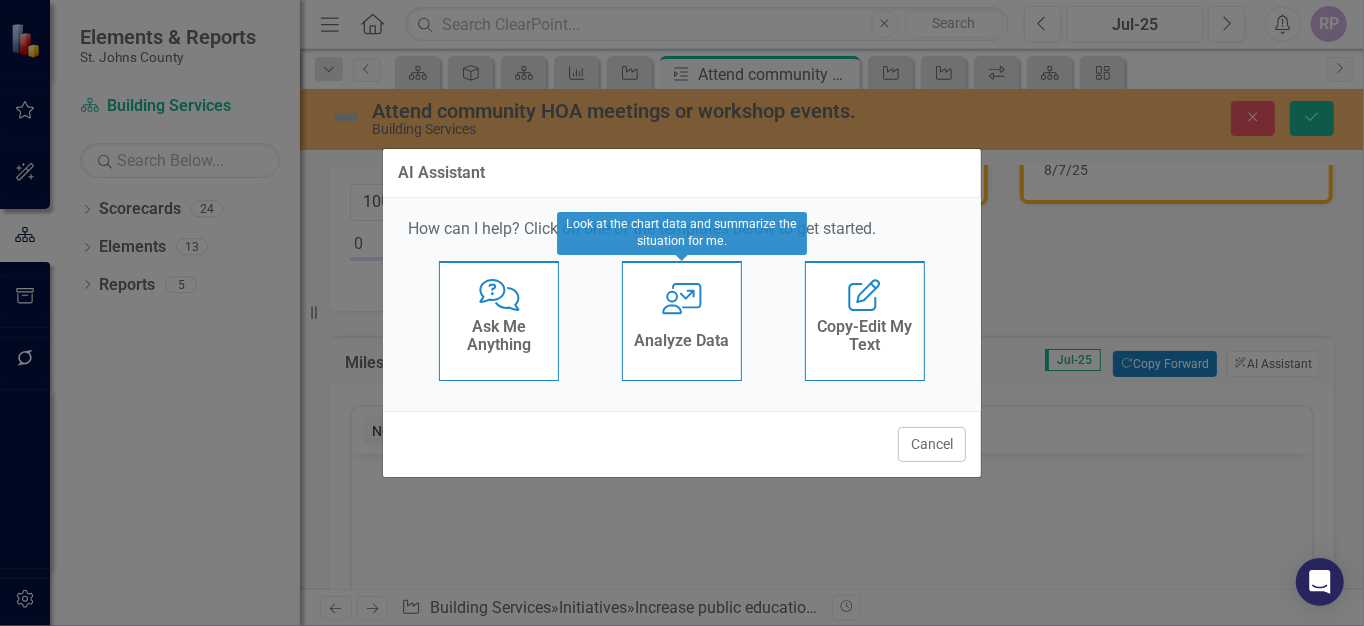 click on "User with Chart Analyze Data" at bounding box center [682, 321] 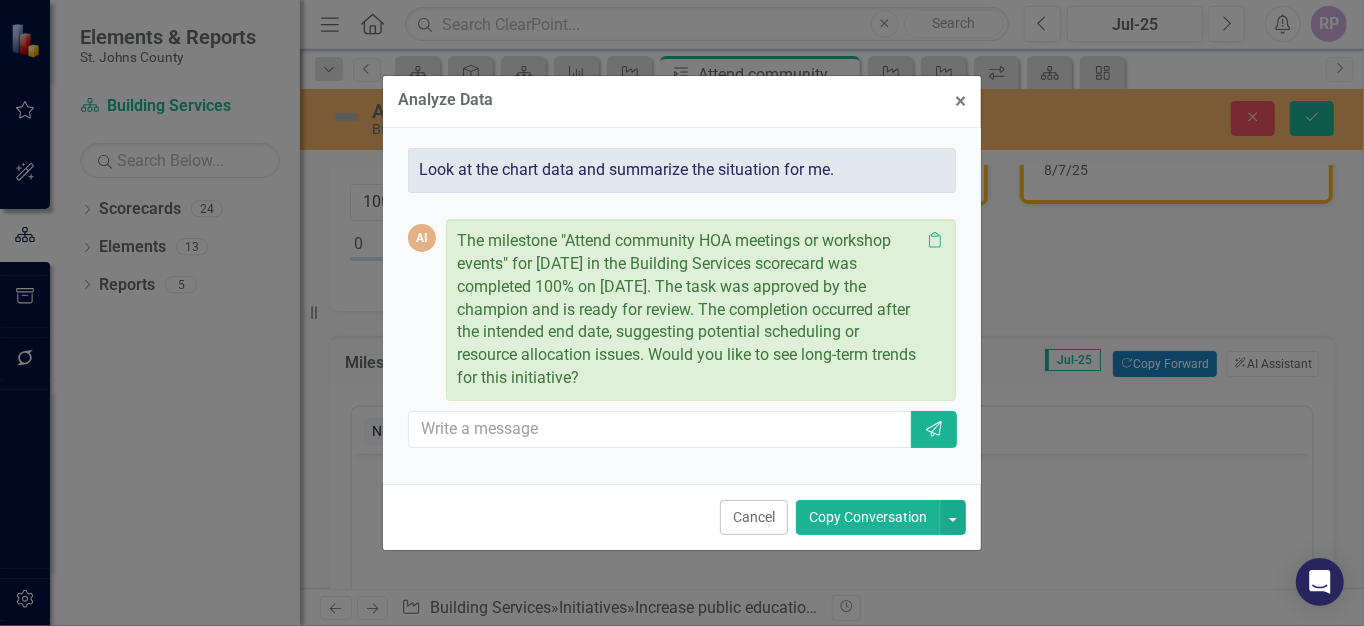 click on "The milestone "Attend community HOA meetings or workshop events" for [DATE] in the Building Services scorecard was completed 100% on [DATE]. The task was approved by the champion and is ready for review. The completion occurred after the intended end date, suggesting potential scheduling or resource allocation issues. Would you like to see long-term trends for this initiative?" at bounding box center [688, 310] 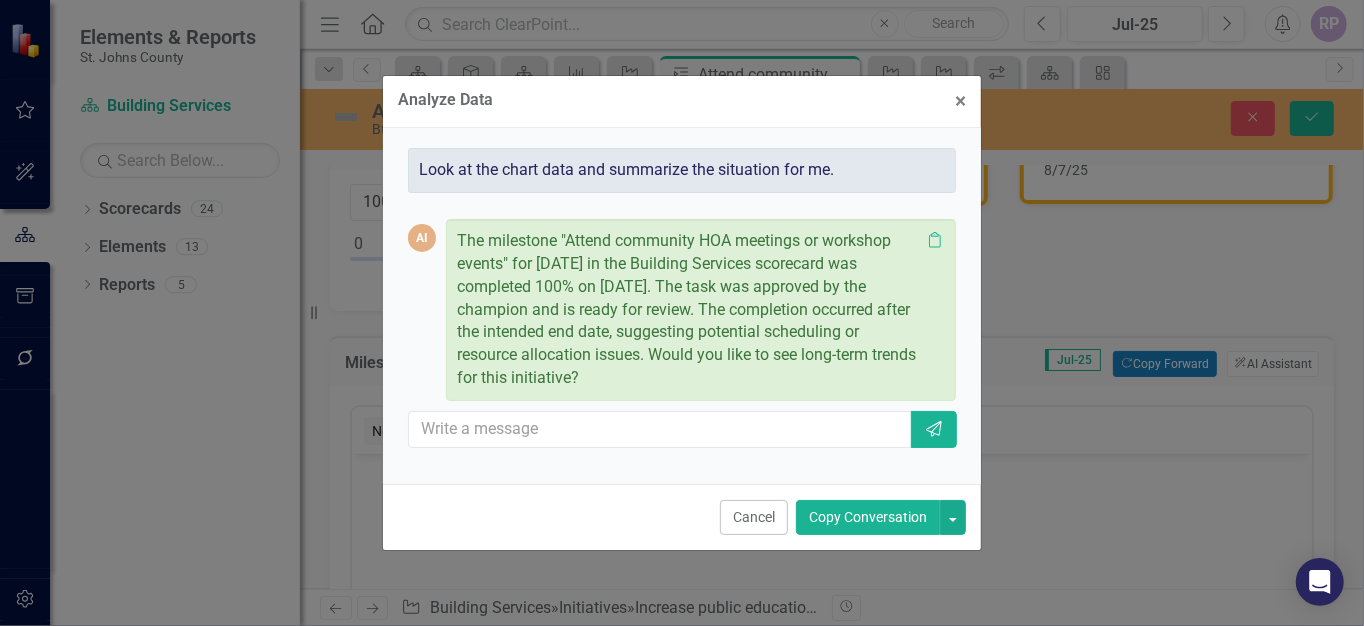 click on "The milestone "Attend community HOA meetings or workshop events" for [DATE] in the Building Services scorecard was completed 100% on [DATE]. The task was approved by the champion and is ready for review. The completion occurred after the intended end date, suggesting potential scheduling or resource allocation issues. Would you like to see long-term trends for this initiative?" at bounding box center (688, 310) 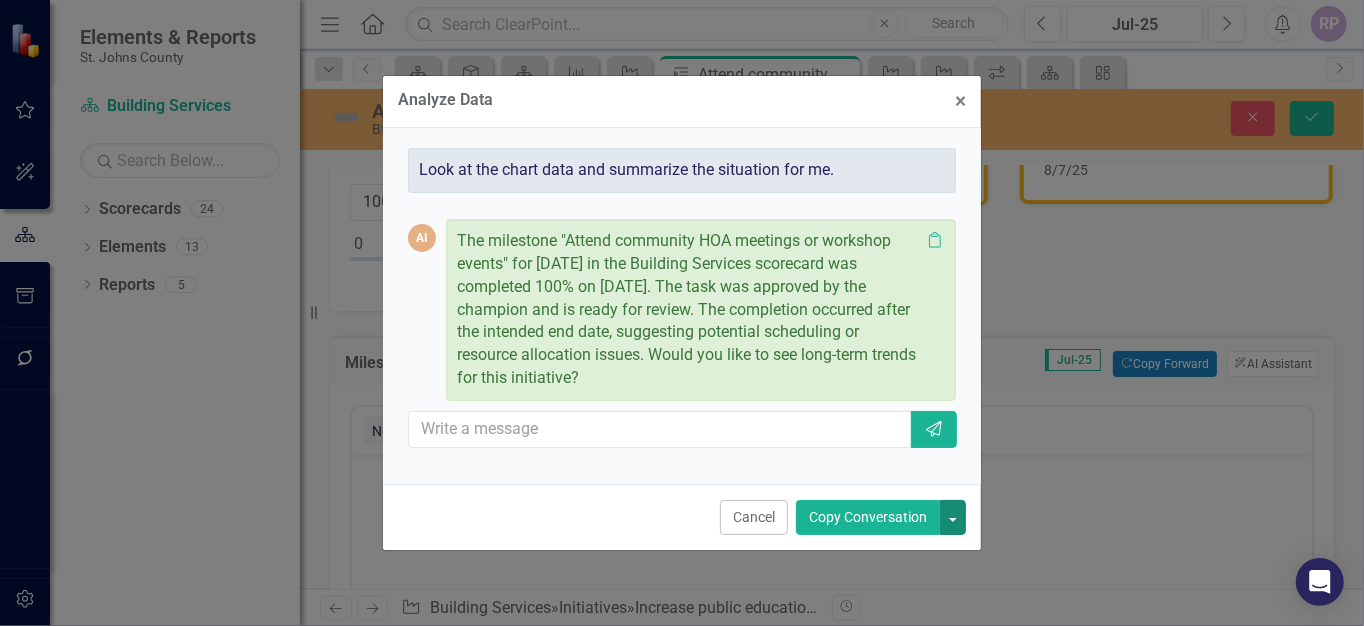 click at bounding box center (953, 517) 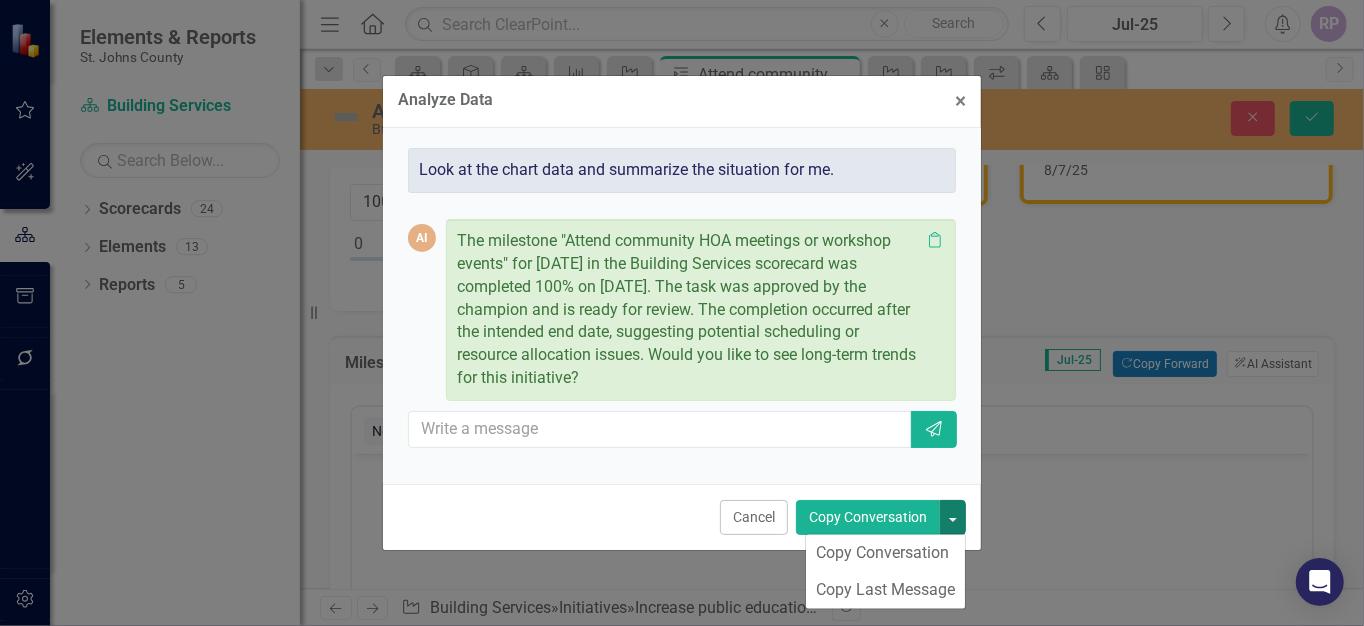 click at bounding box center (953, 517) 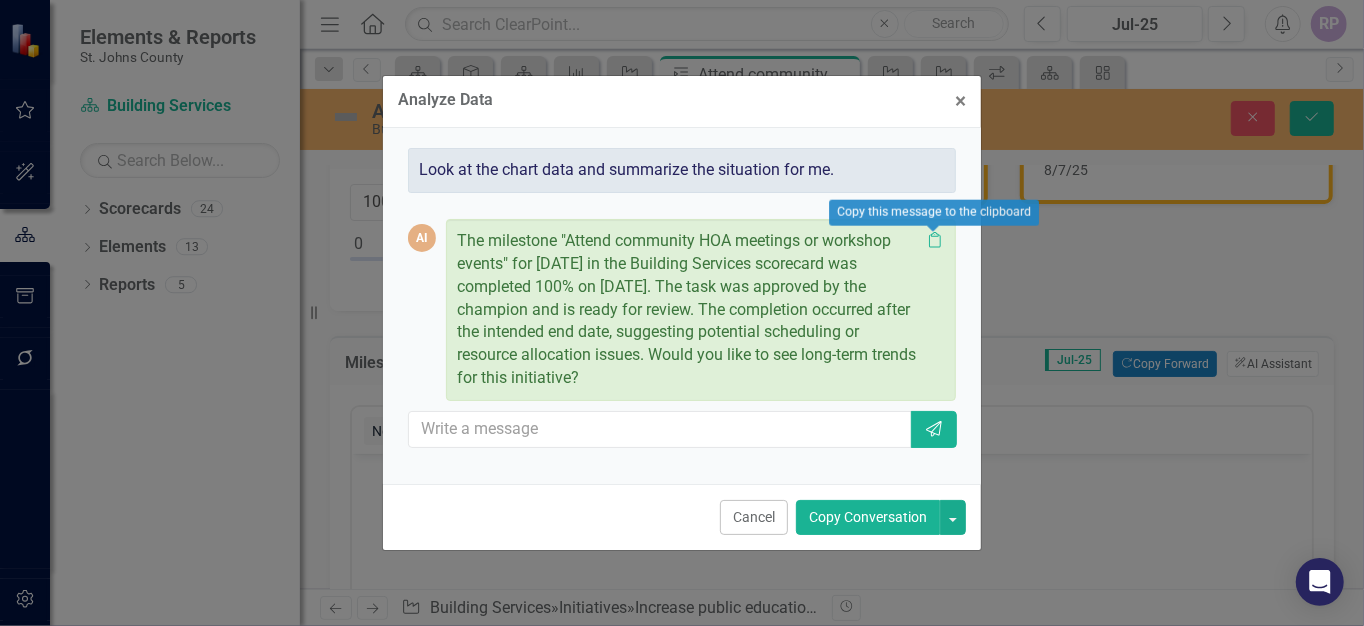 click on "Clipboard" 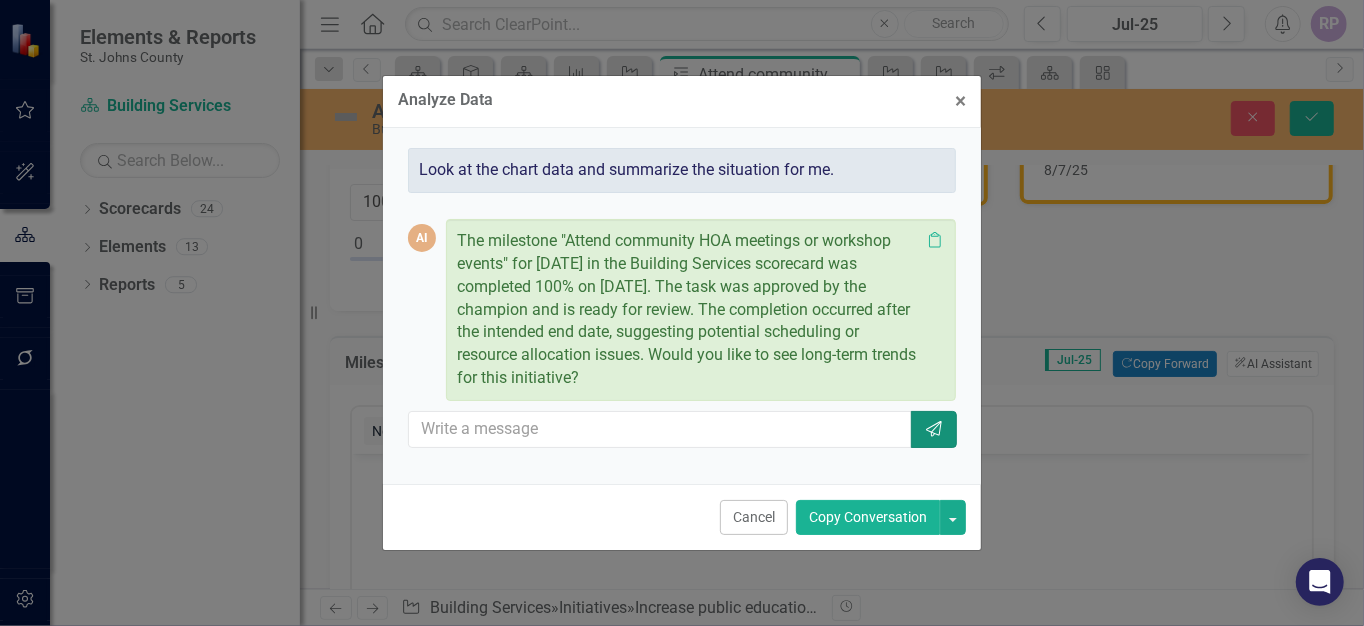 click on "Send" 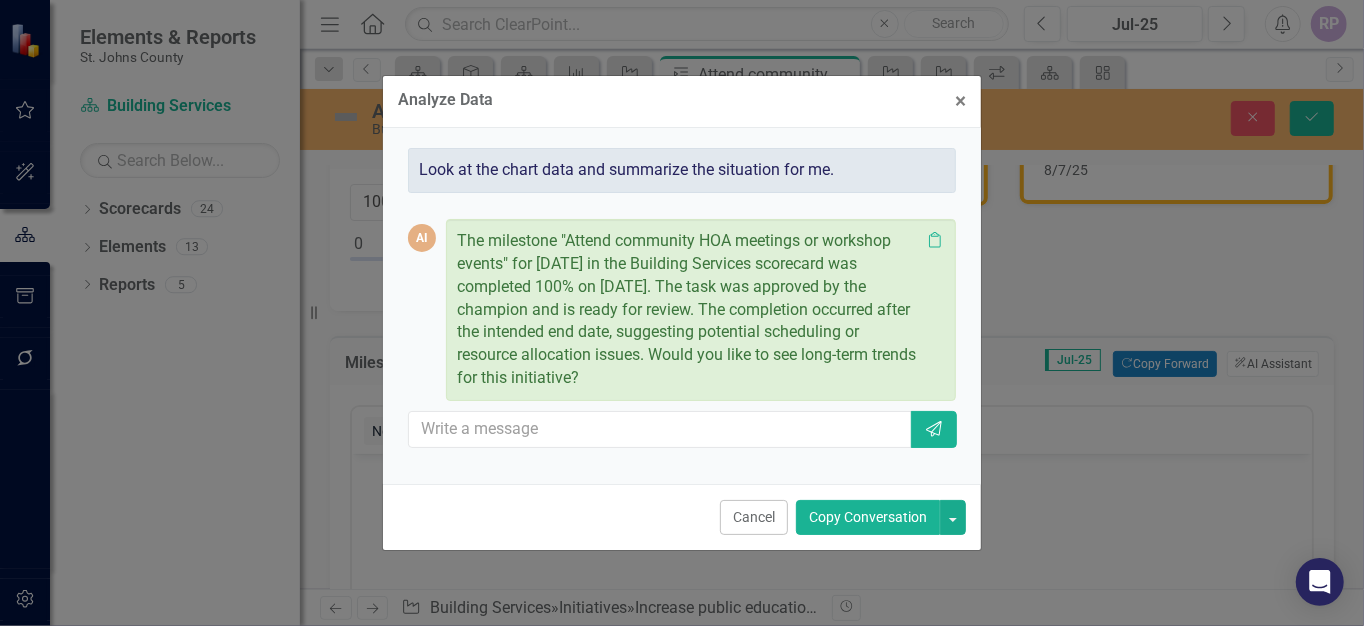 click on "Copy Conversation" at bounding box center [868, 517] 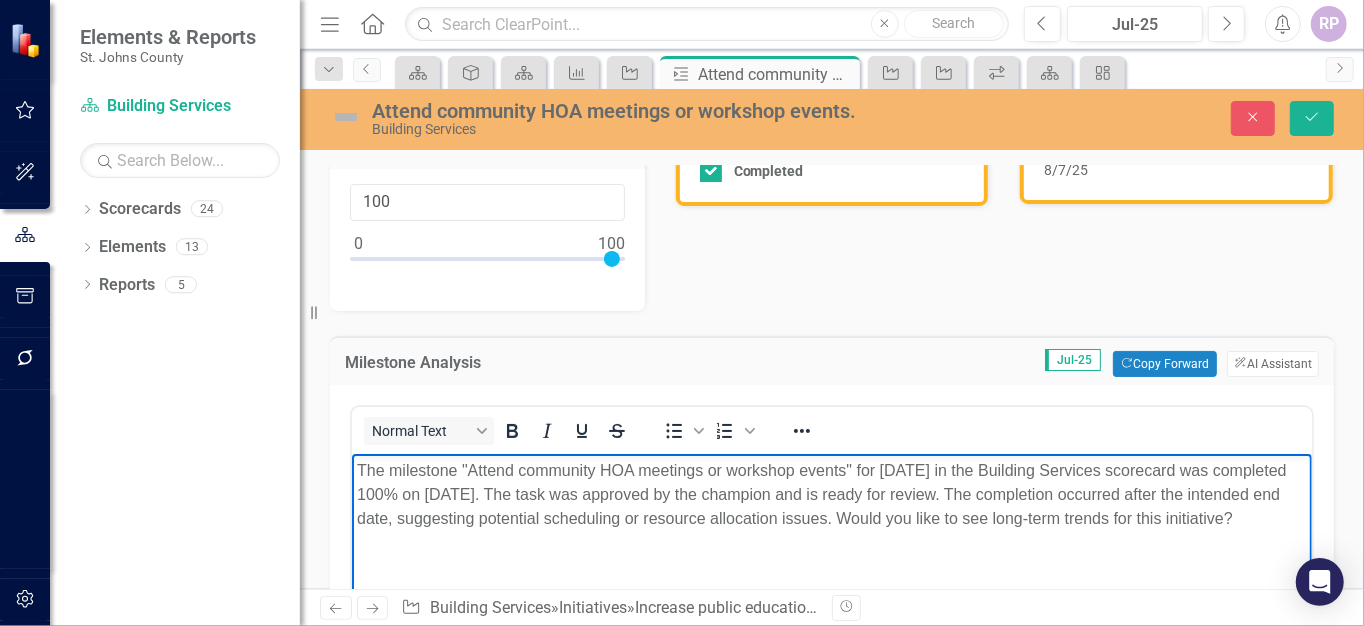 click on "The milestone "Attend community HOA meetings or workshop events" for [DATE] in the Building Services scorecard was completed 100% on [DATE]. The task was approved by the champion and is ready for review. The completion occurred after the intended end date, suggesting potential scheduling or resource allocation issues. Would you like to see long-term trends for this initiative?" at bounding box center [831, 495] 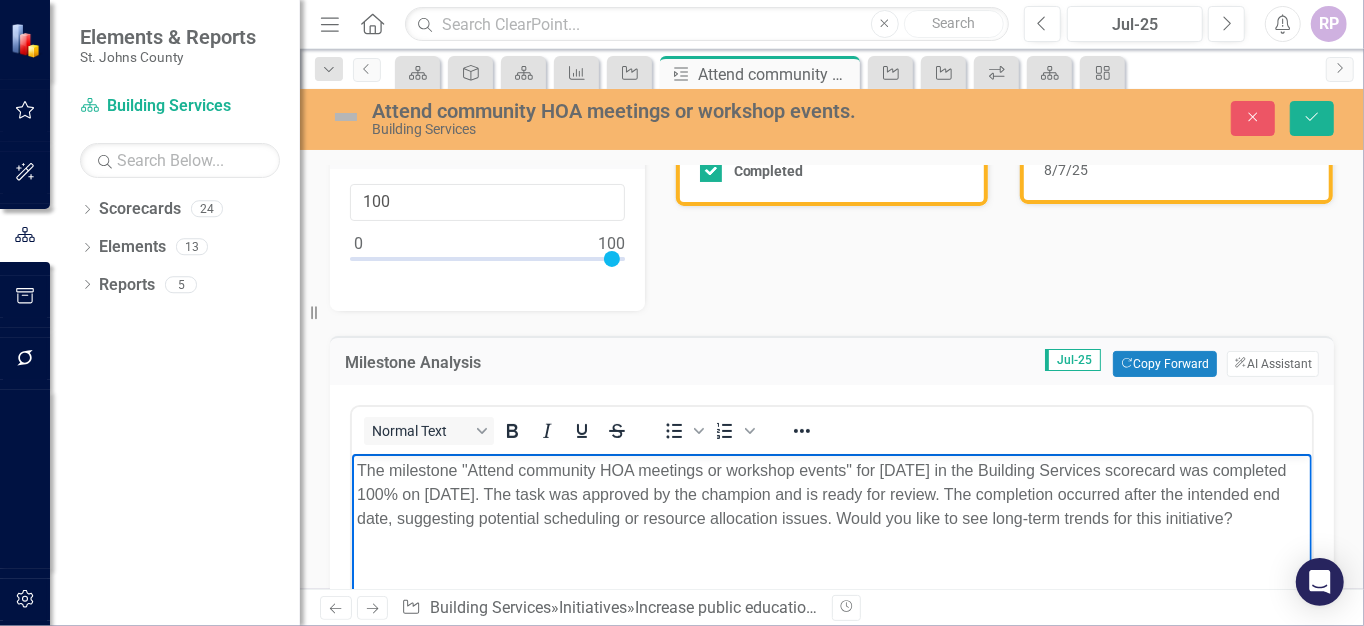 type 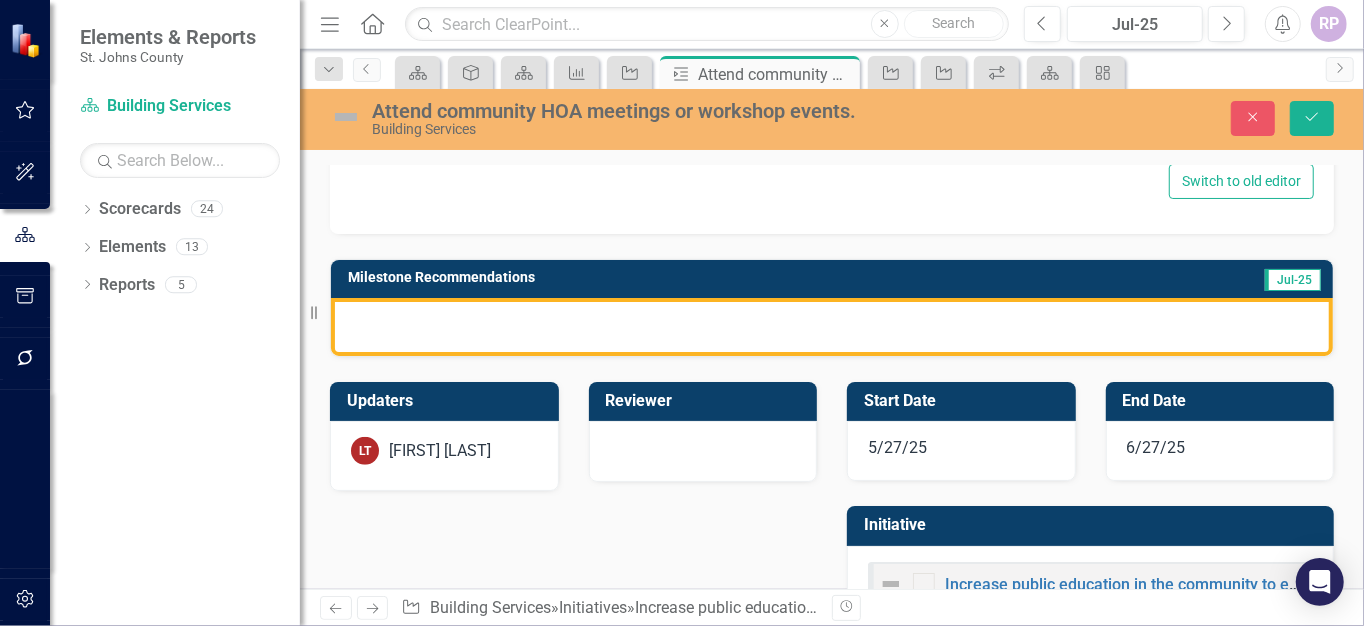 scroll, scrollTop: 900, scrollLeft: 0, axis: vertical 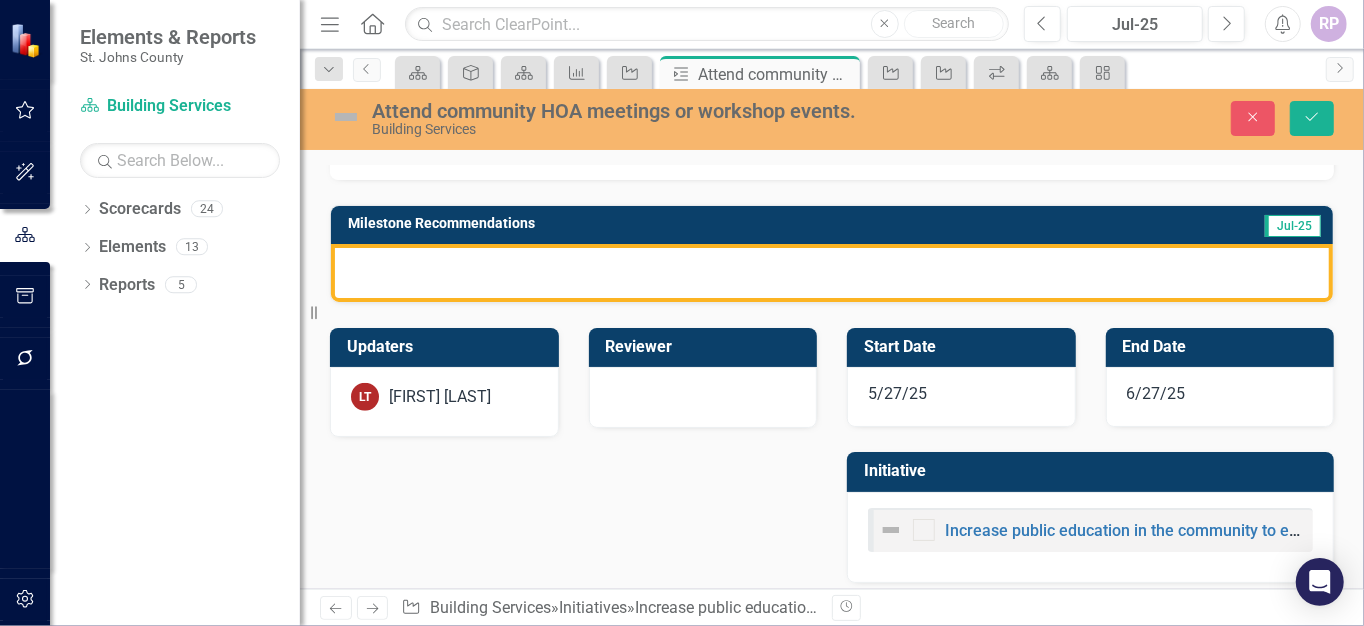 click at bounding box center [832, 273] 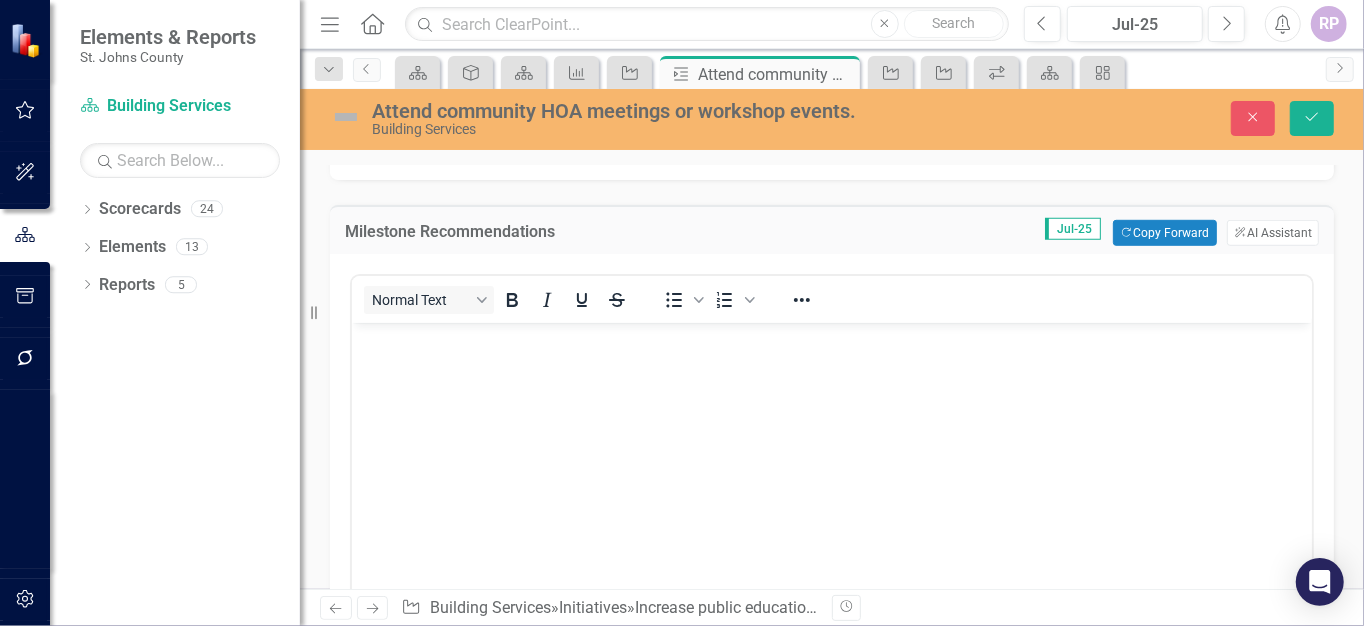 scroll, scrollTop: 0, scrollLeft: 0, axis: both 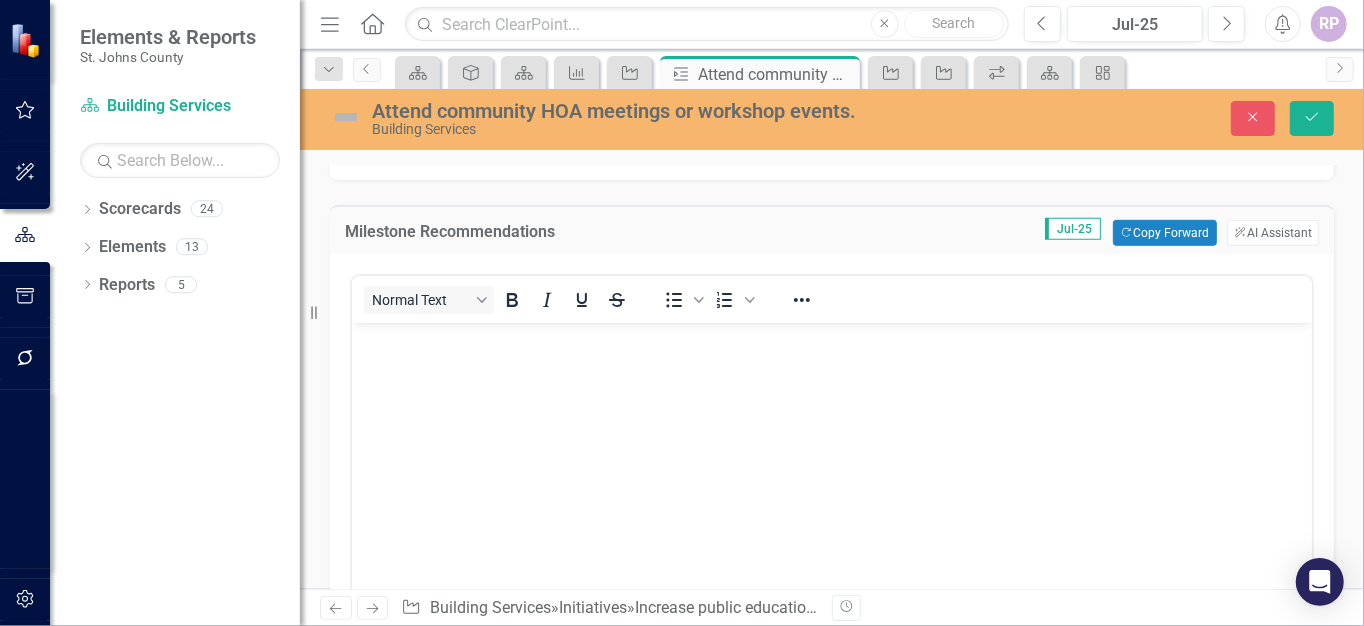click on "ClearPoint AI  AI Assistant" at bounding box center (1273, 233) 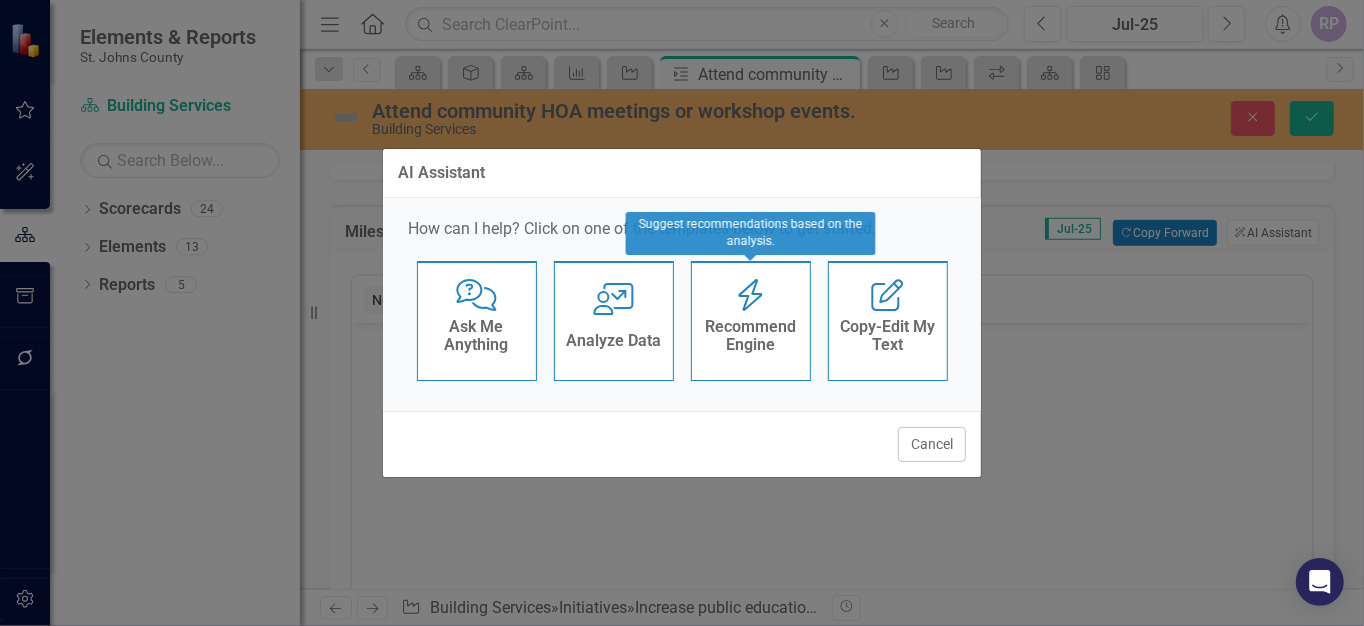 click on "Recommend Engine" at bounding box center (751, 335) 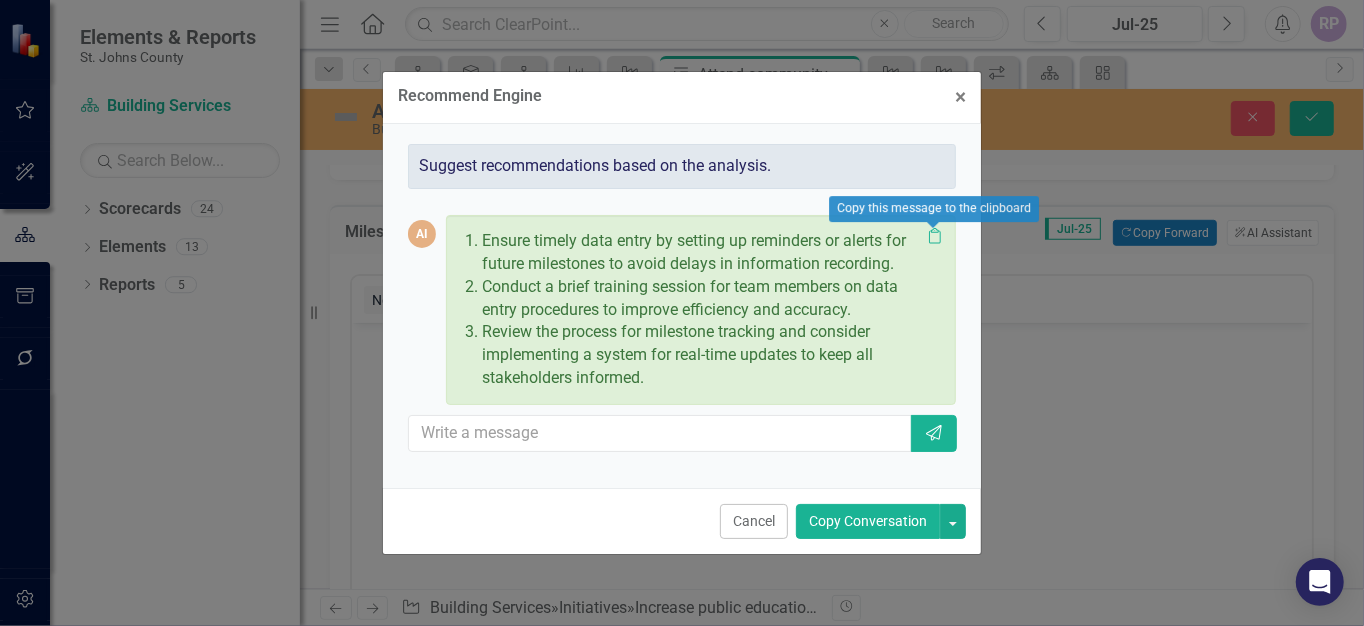 click at bounding box center (933, 225) 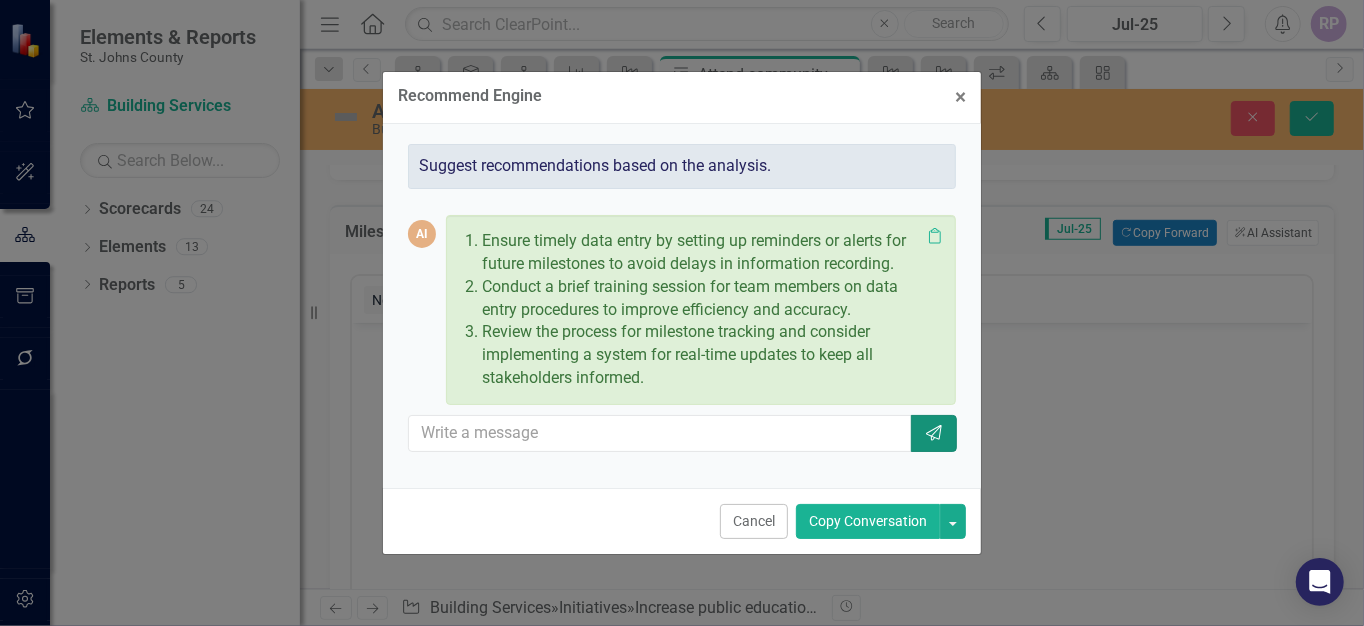 click on "Send" 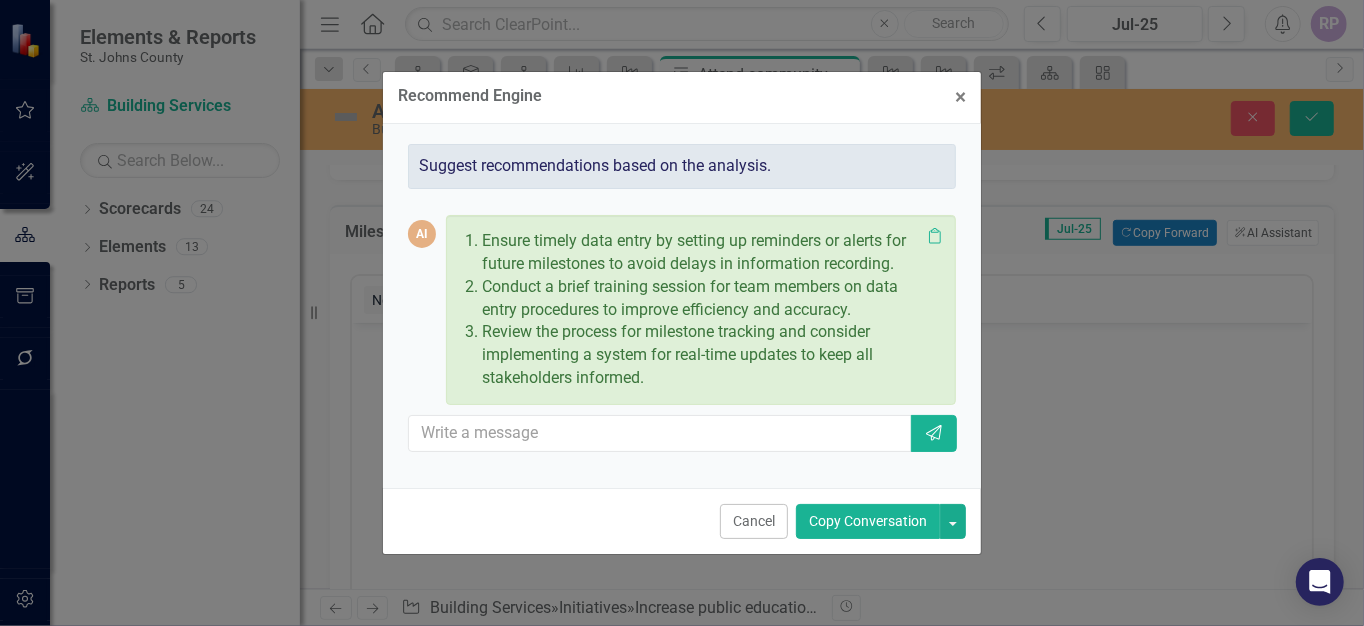 click on "Copy Conversation" at bounding box center (868, 521) 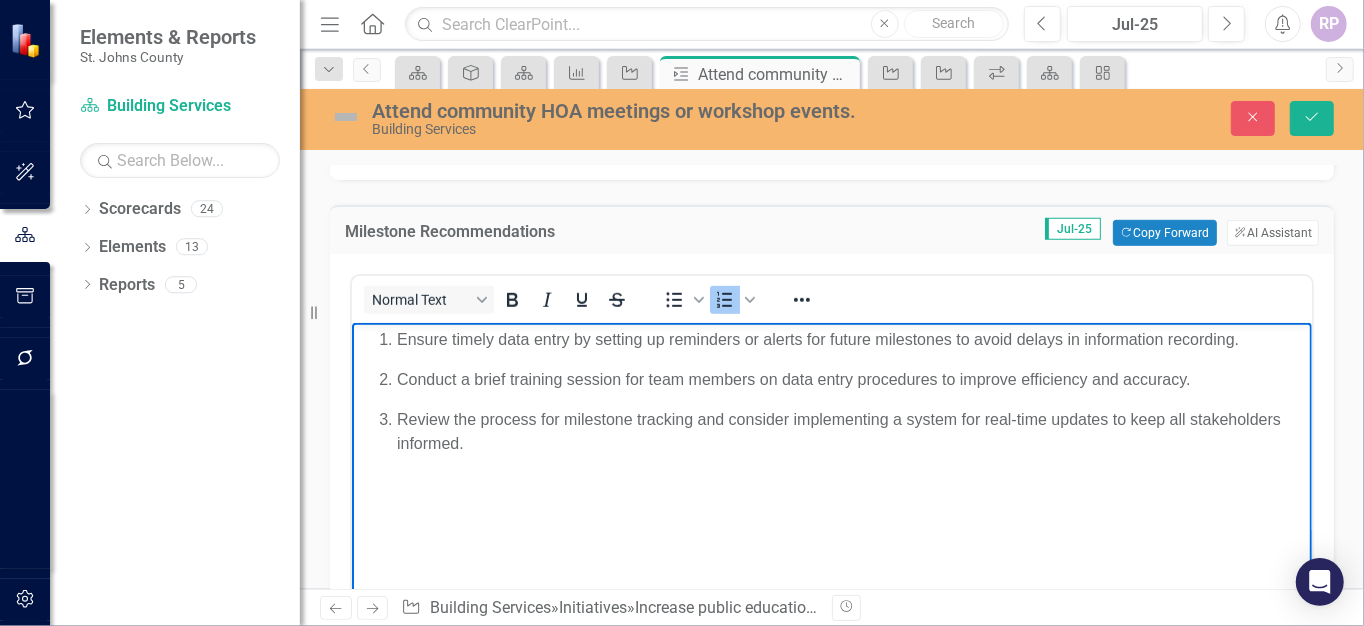 click on "Conduct a brief training session for team members on data entry procedures to improve efficiency and accuracy." at bounding box center (851, 380) 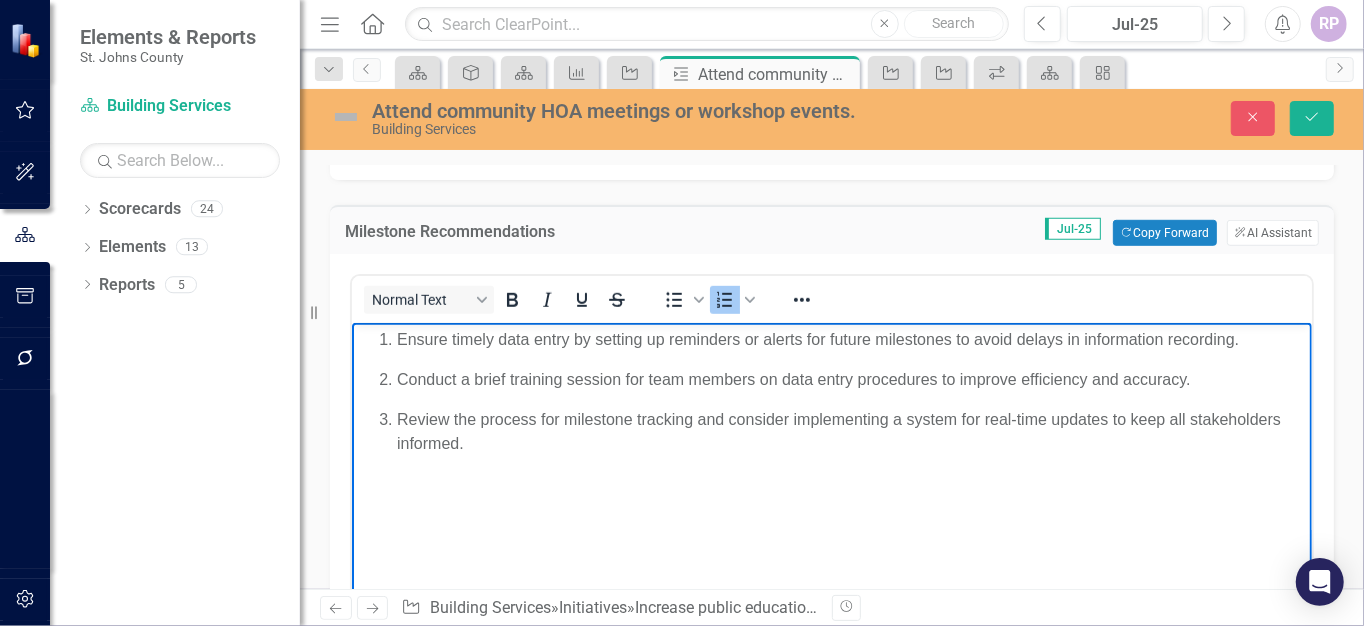 type 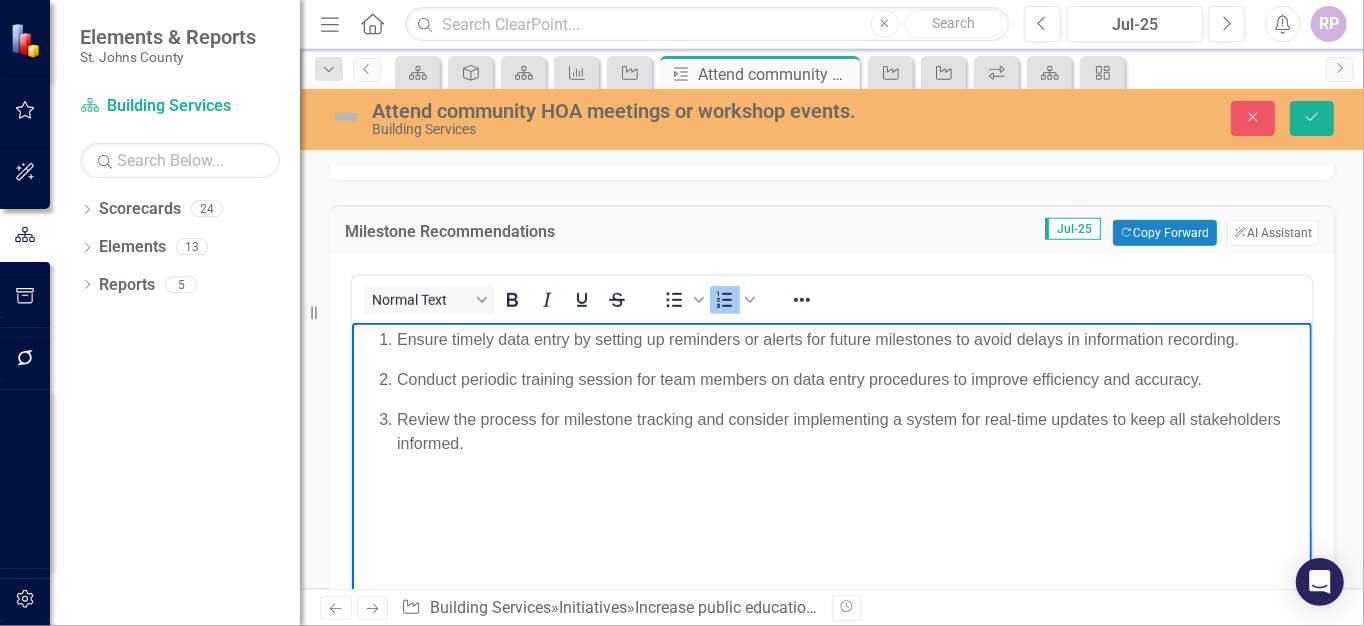 click on "Conduct periodic training session for team members on data entry procedures to improve efficiency and accuracy." at bounding box center (851, 380) 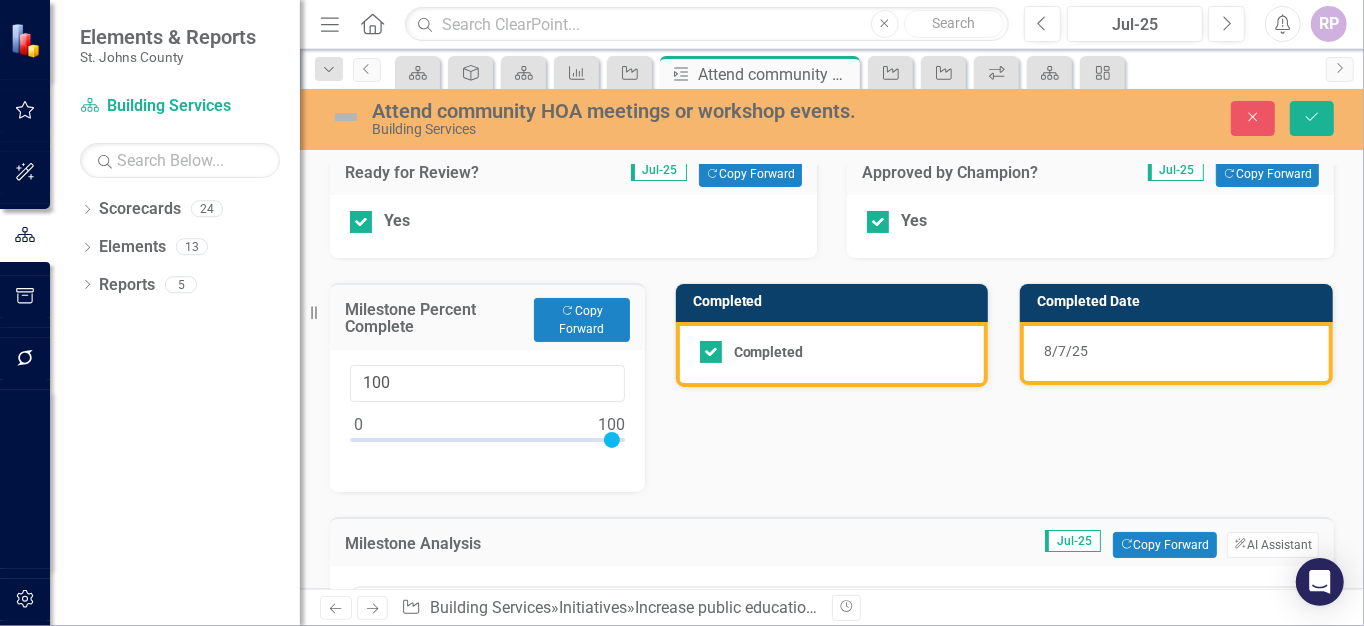 scroll, scrollTop: 0, scrollLeft: 0, axis: both 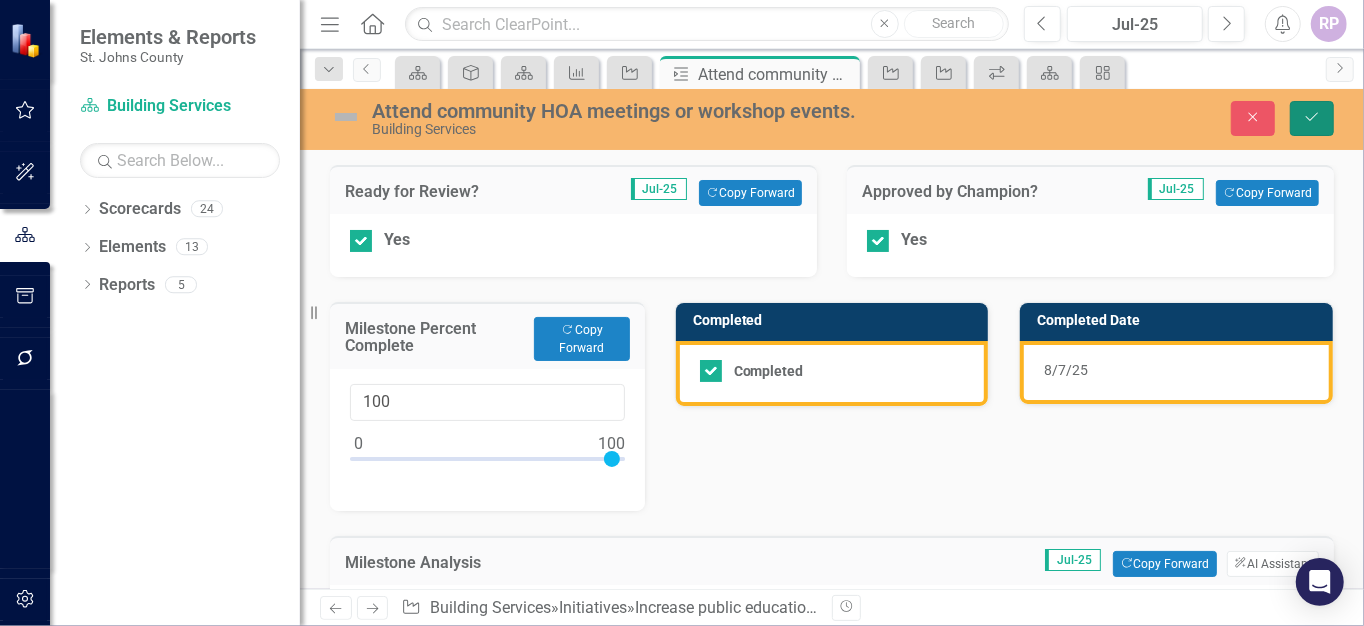 click on "Save" 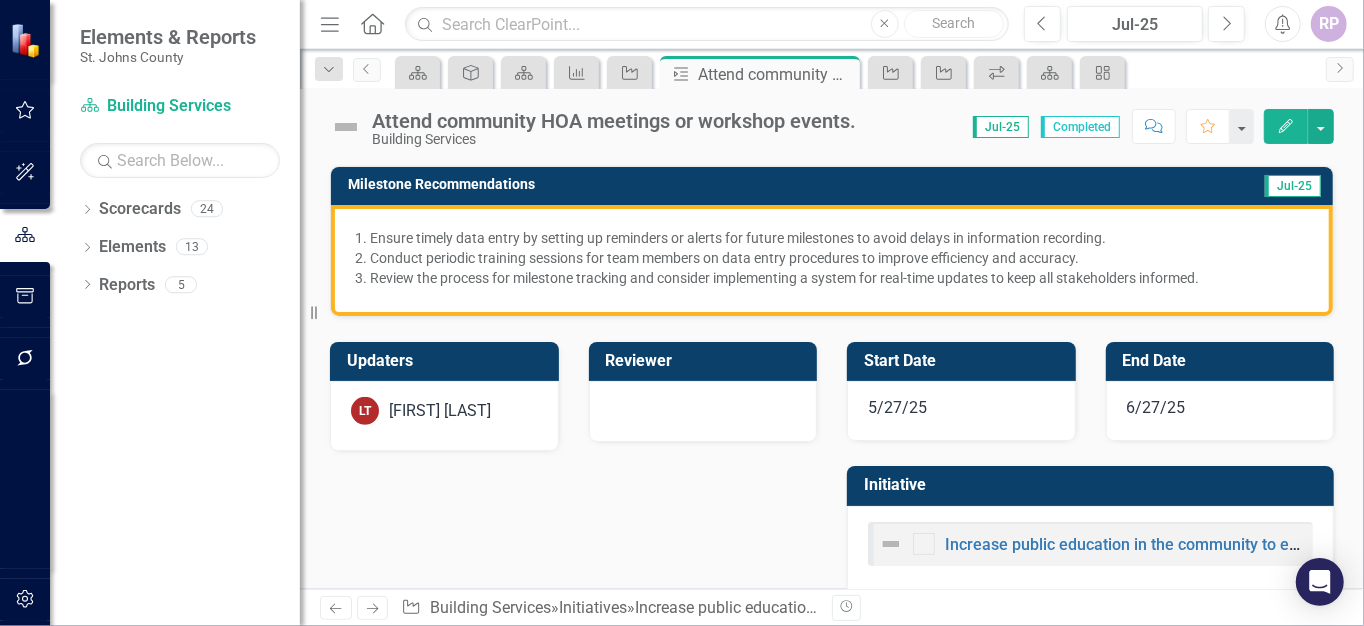 scroll, scrollTop: 441, scrollLeft: 0, axis: vertical 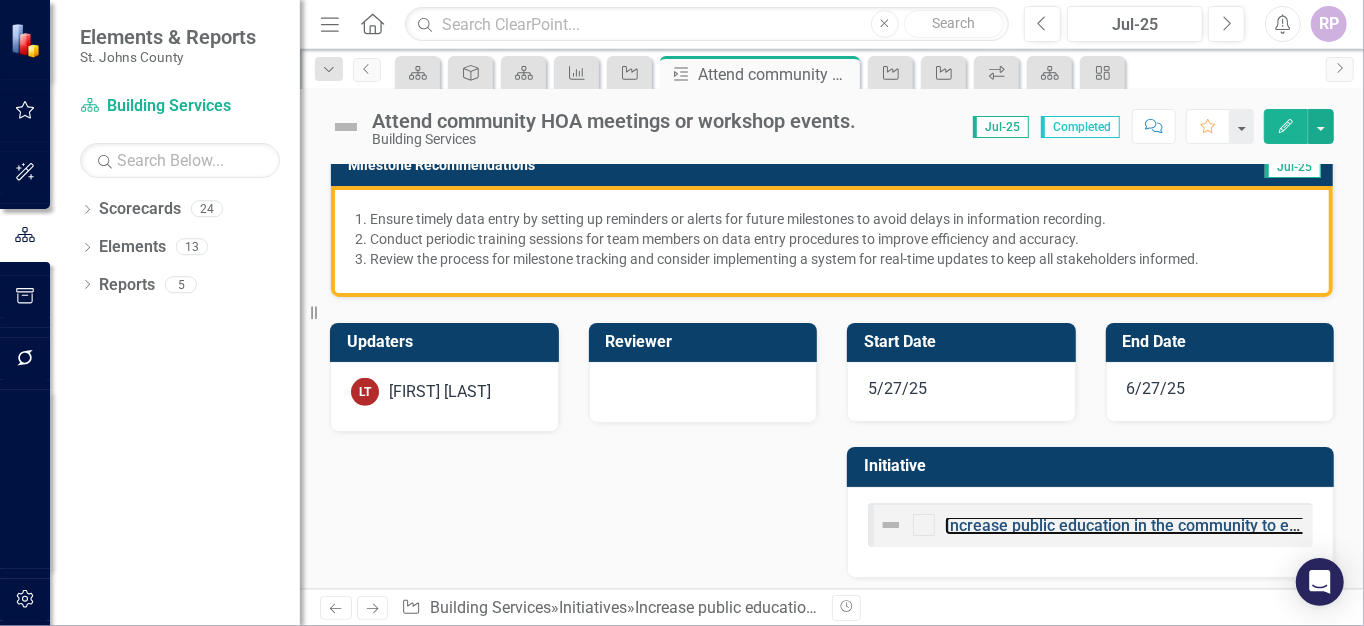 click on "Increase public education in the community to enhance the County's health, safety, property values and aesthetic appeal." at bounding box center [1378, 525] 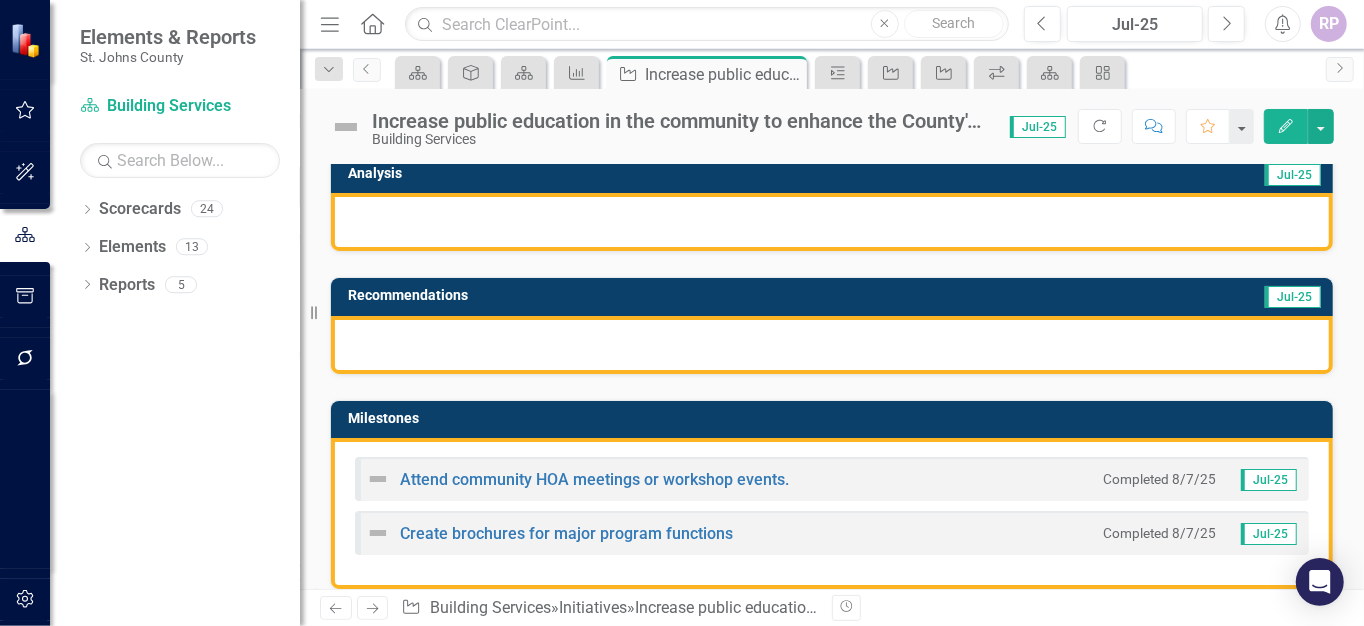 scroll, scrollTop: 0, scrollLeft: 0, axis: both 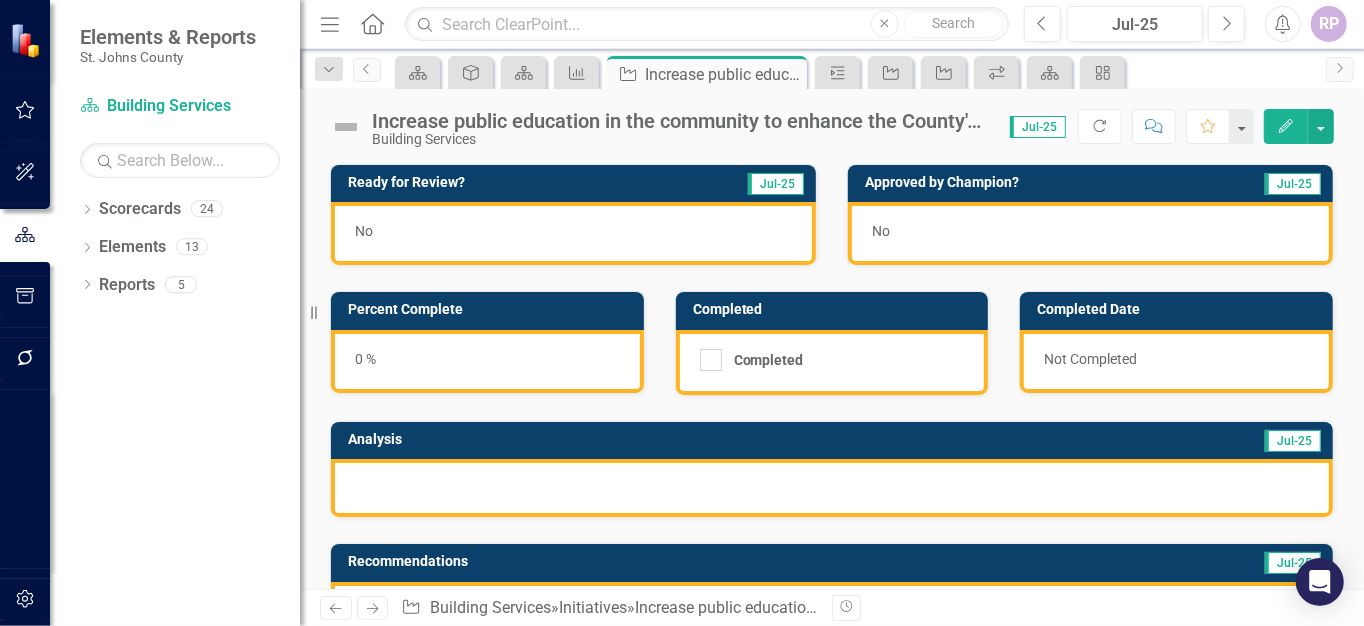 checkbox on "true" 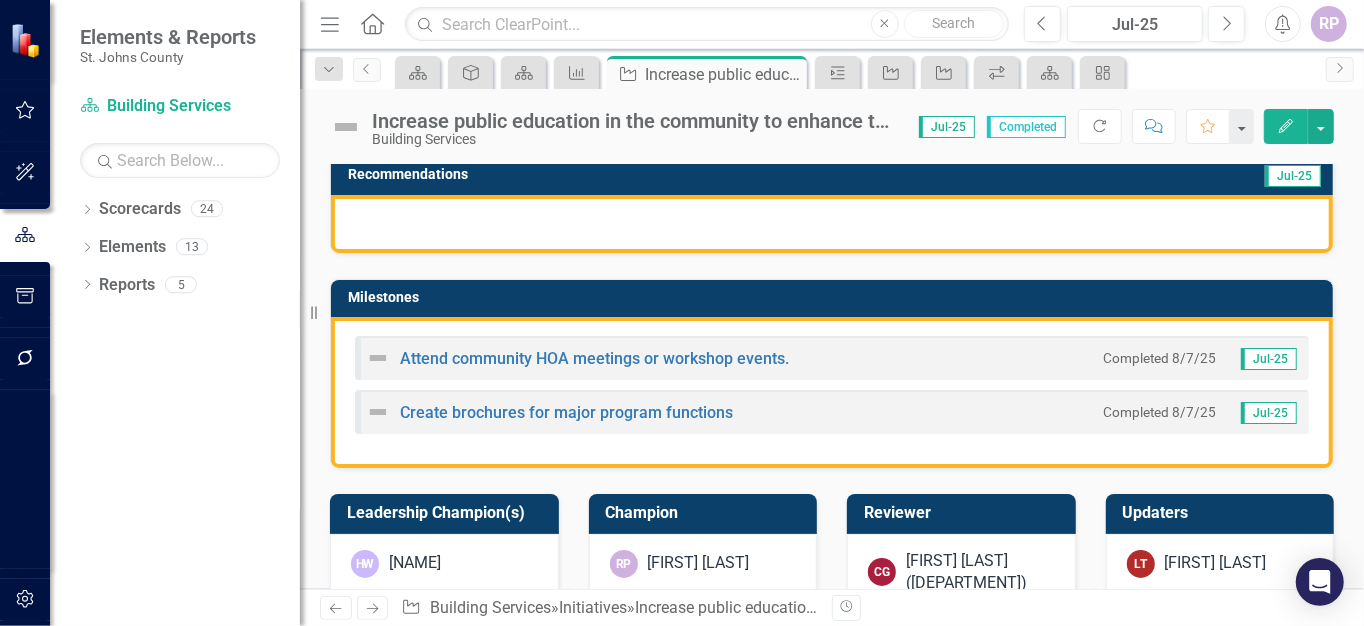 scroll, scrollTop: 340, scrollLeft: 0, axis: vertical 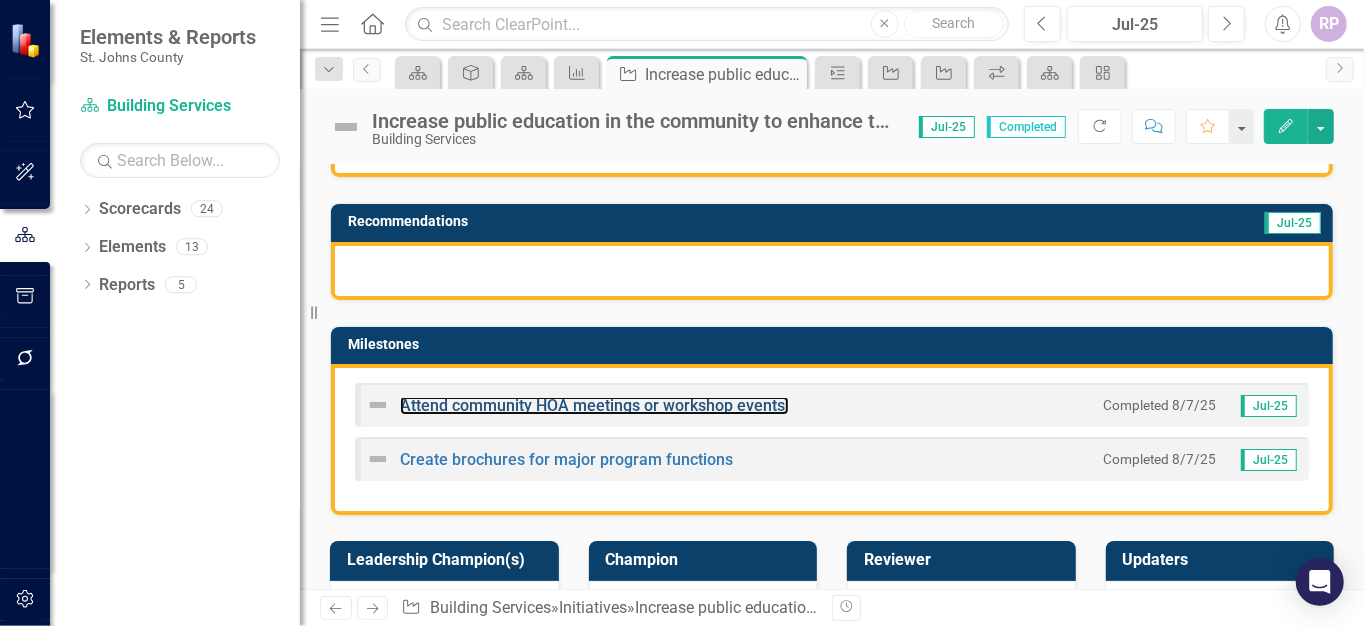 click on "Attend community HOA meetings or workshop events." at bounding box center [594, 405] 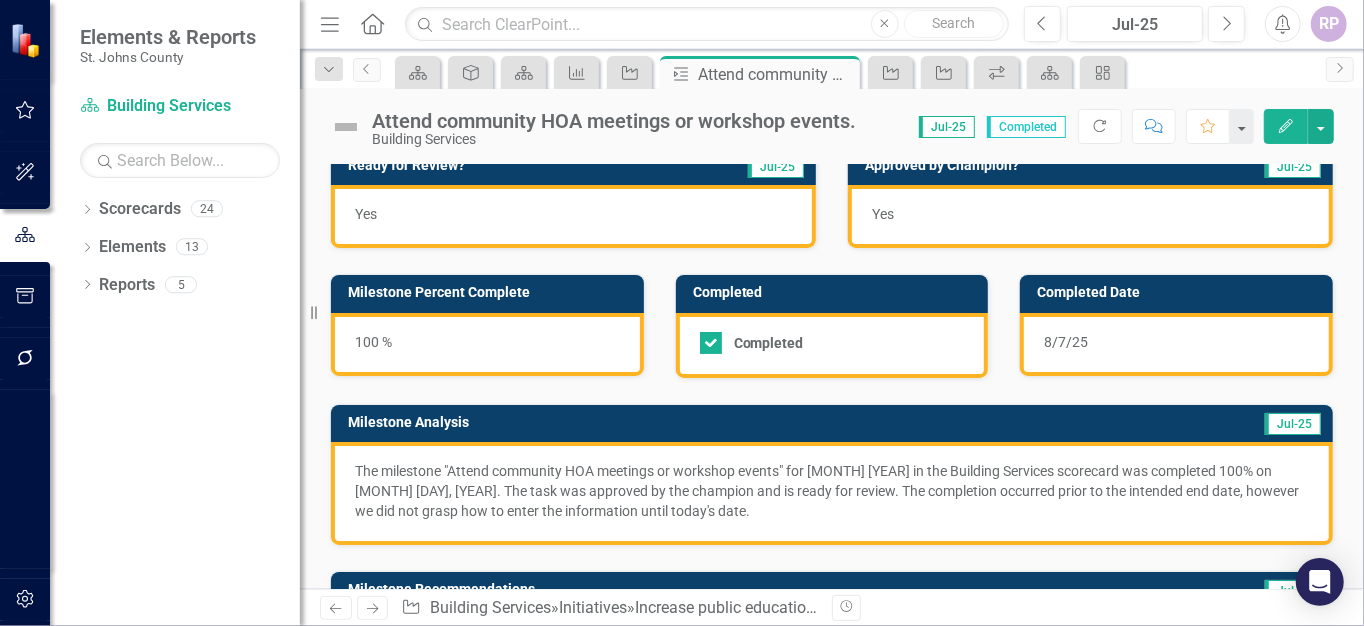 scroll, scrollTop: 0, scrollLeft: 0, axis: both 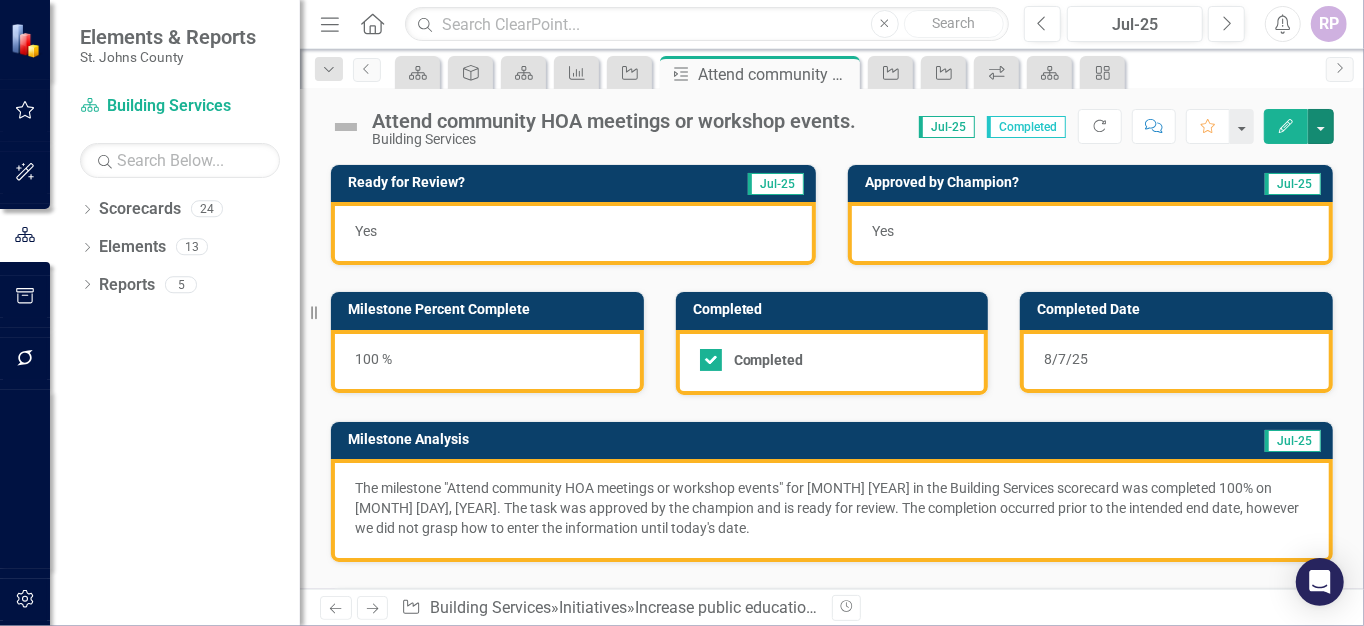 click at bounding box center (1321, 126) 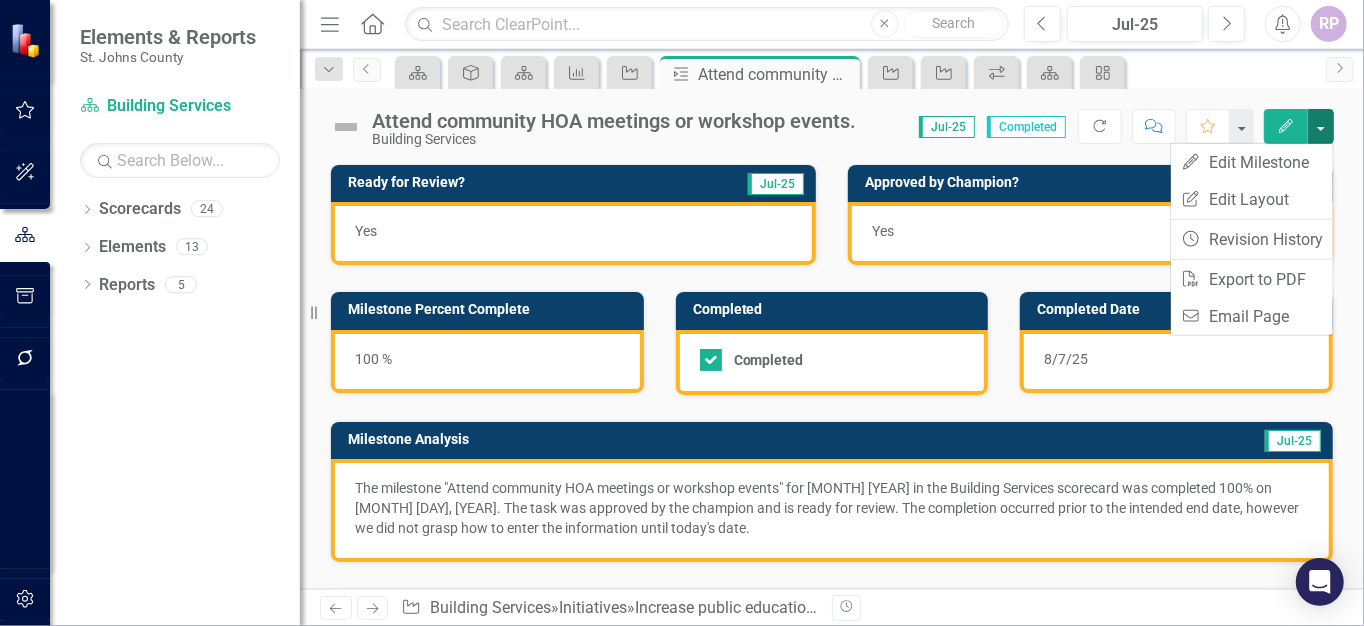 click at bounding box center [1321, 126] 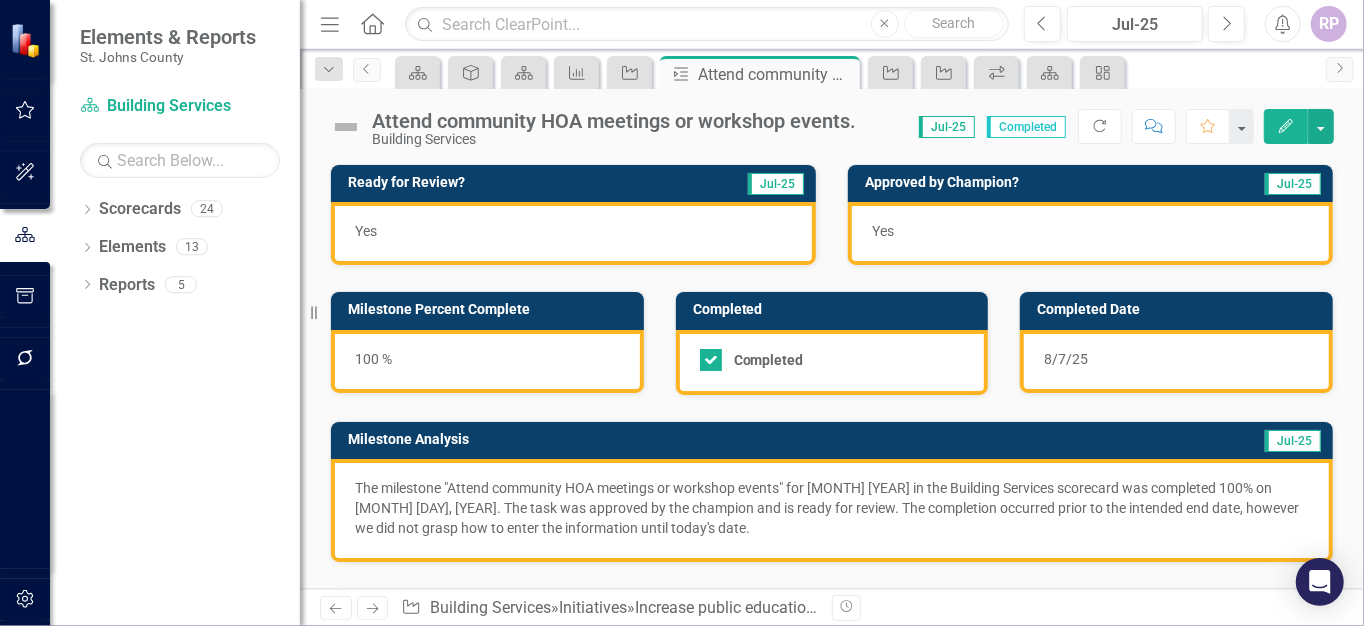 click on "Completed" at bounding box center [1026, 127] 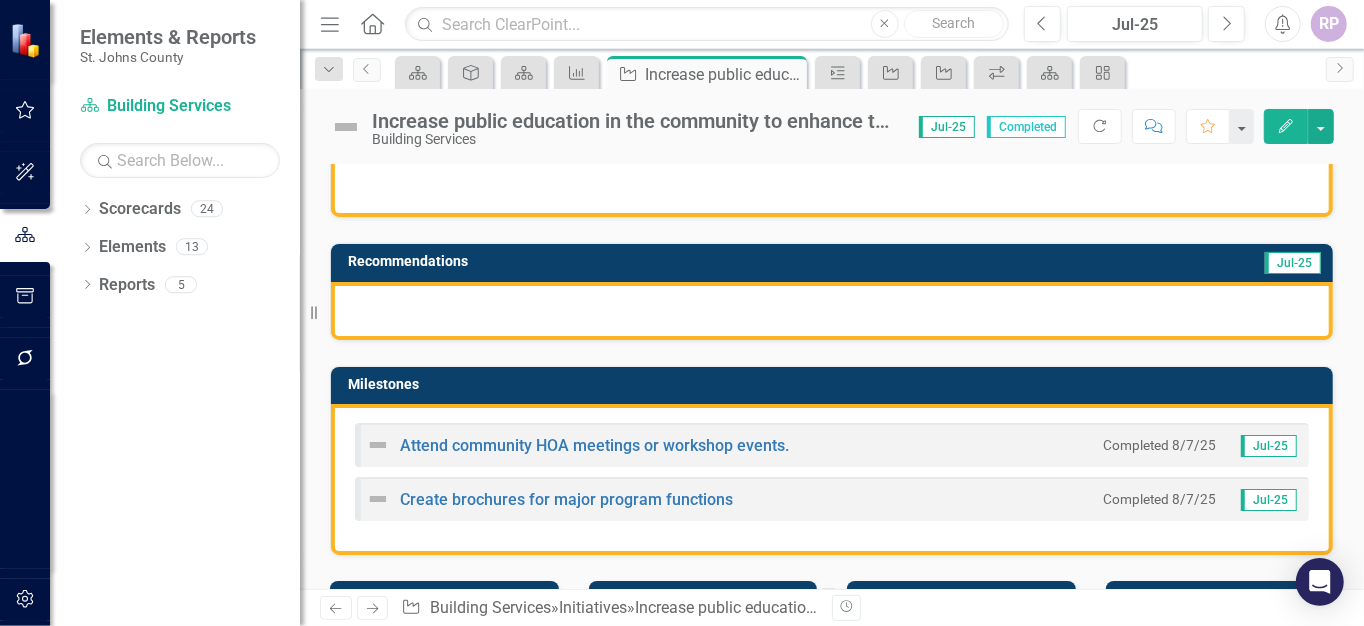 scroll, scrollTop: 400, scrollLeft: 0, axis: vertical 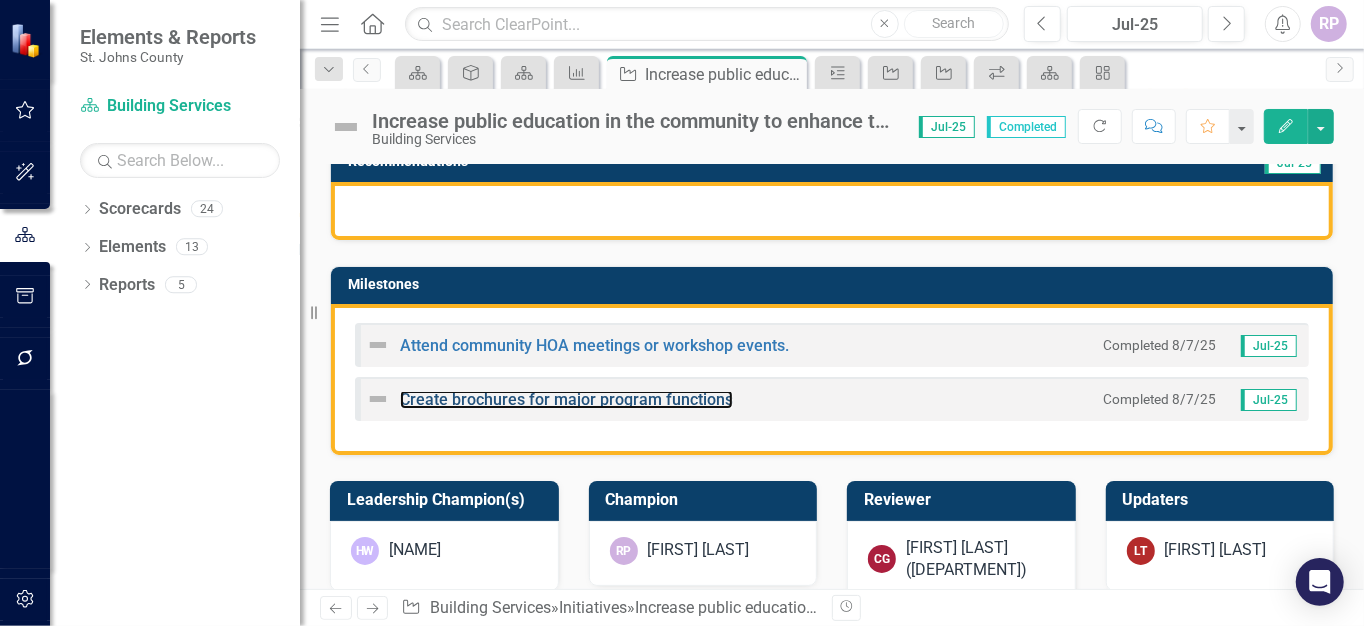 click on "Create brochures for major program functions" at bounding box center (566, 399) 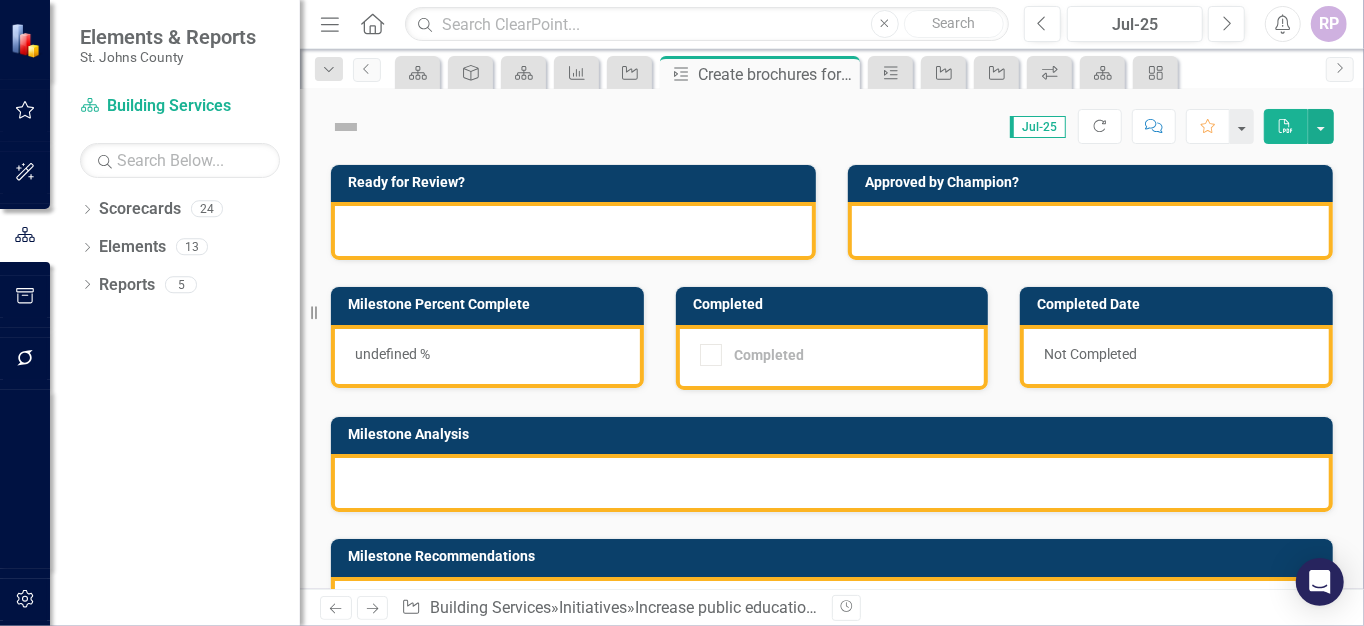 checkbox on "true" 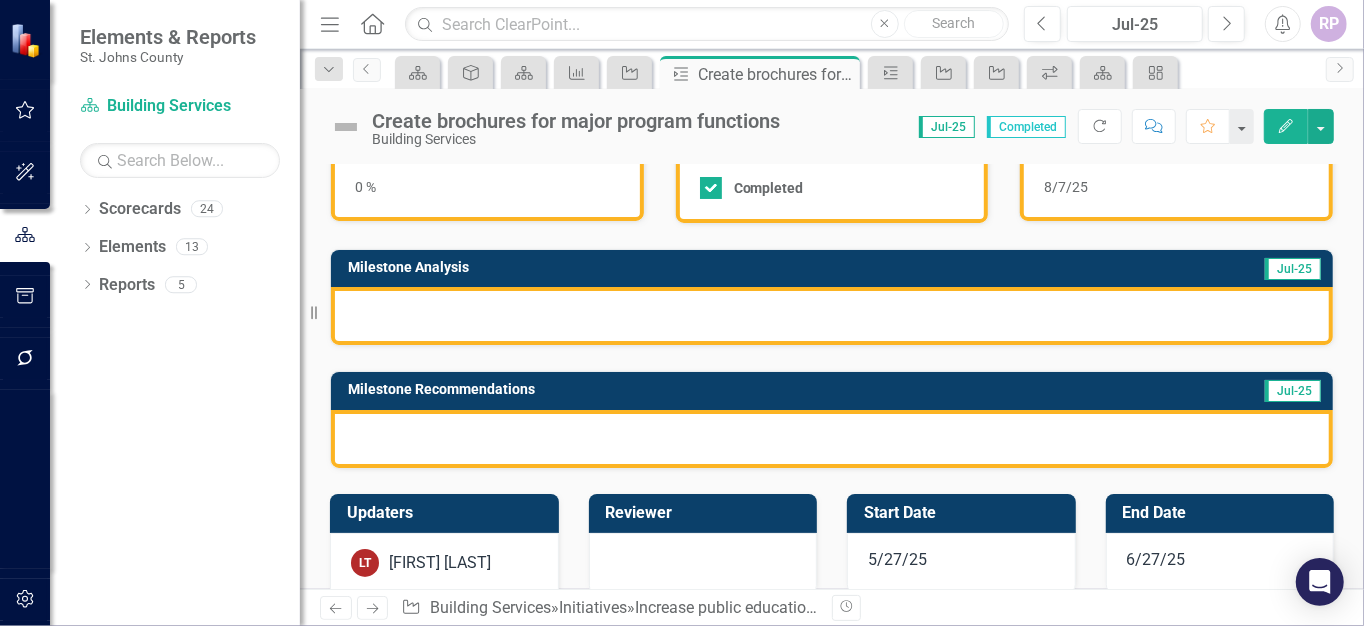 scroll, scrollTop: 0, scrollLeft: 0, axis: both 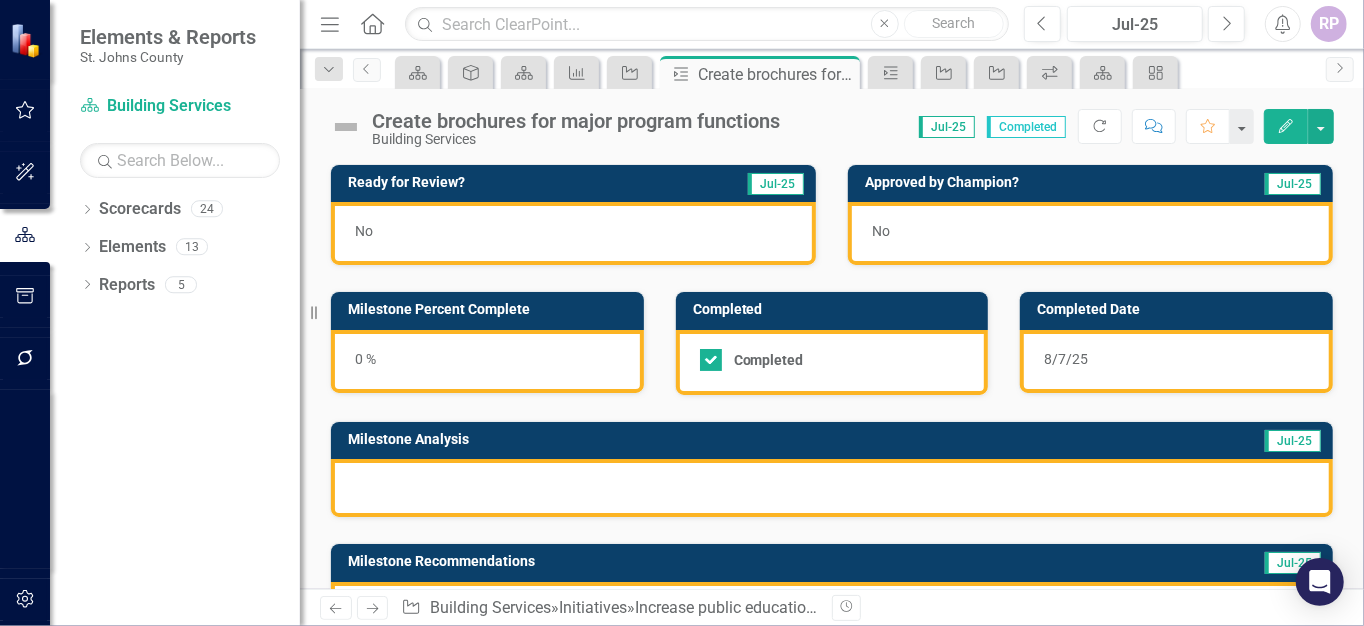 click on "No" at bounding box center (573, 233) 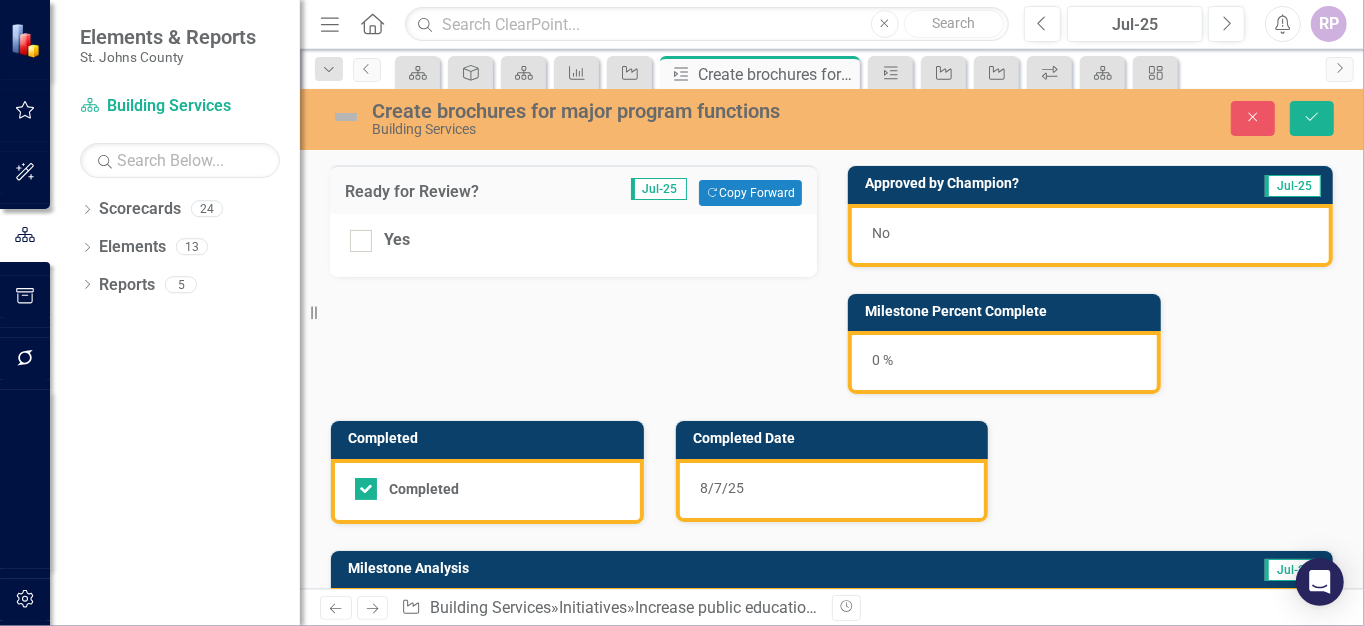click at bounding box center (361, 241) 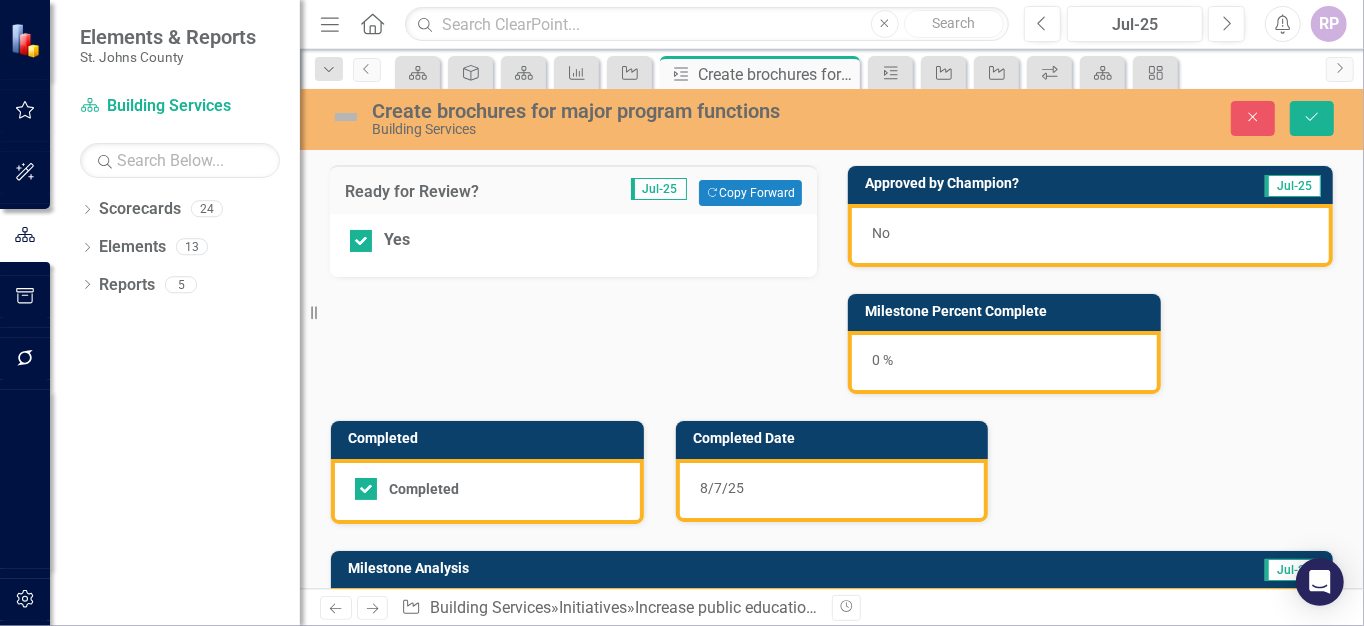 click on "No" at bounding box center [1090, 235] 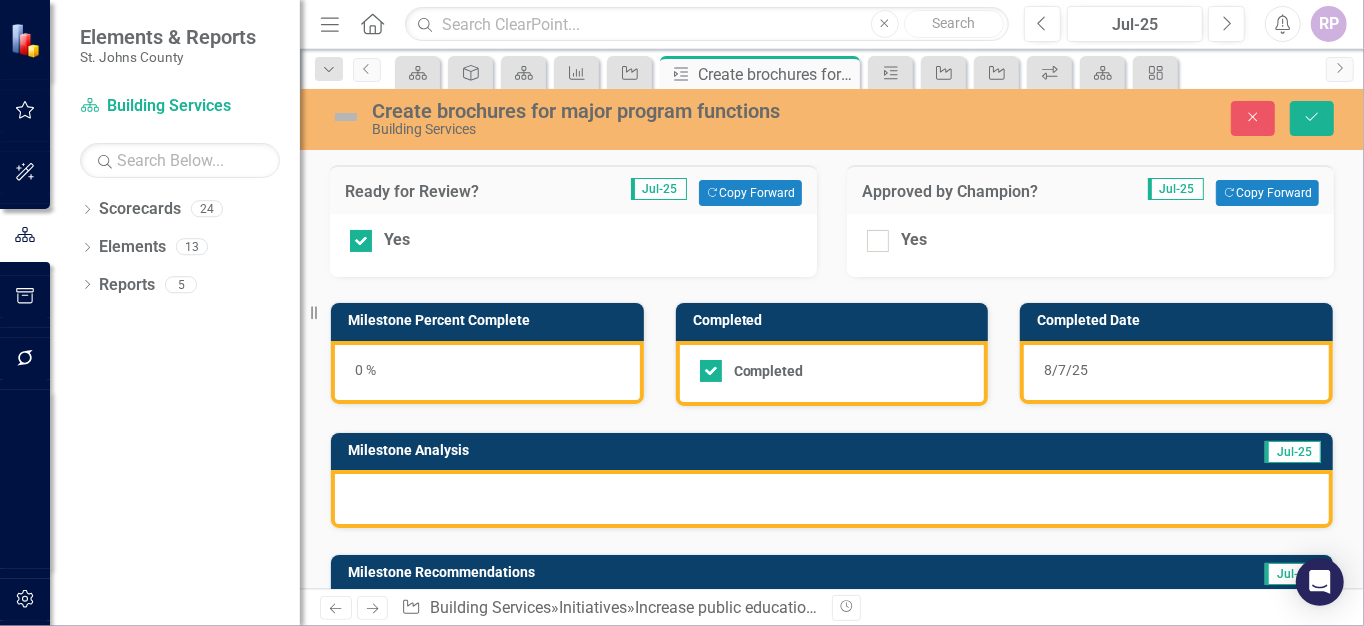 click at bounding box center [878, 241] 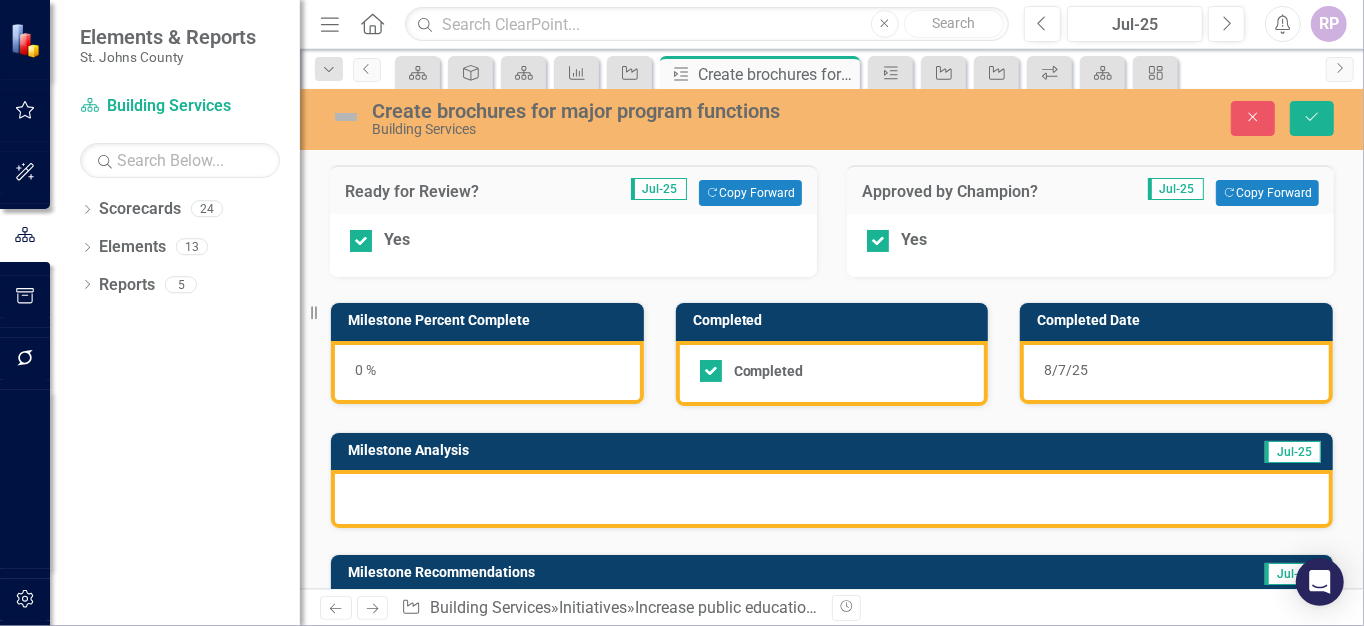 click on "0 %" at bounding box center [487, 372] 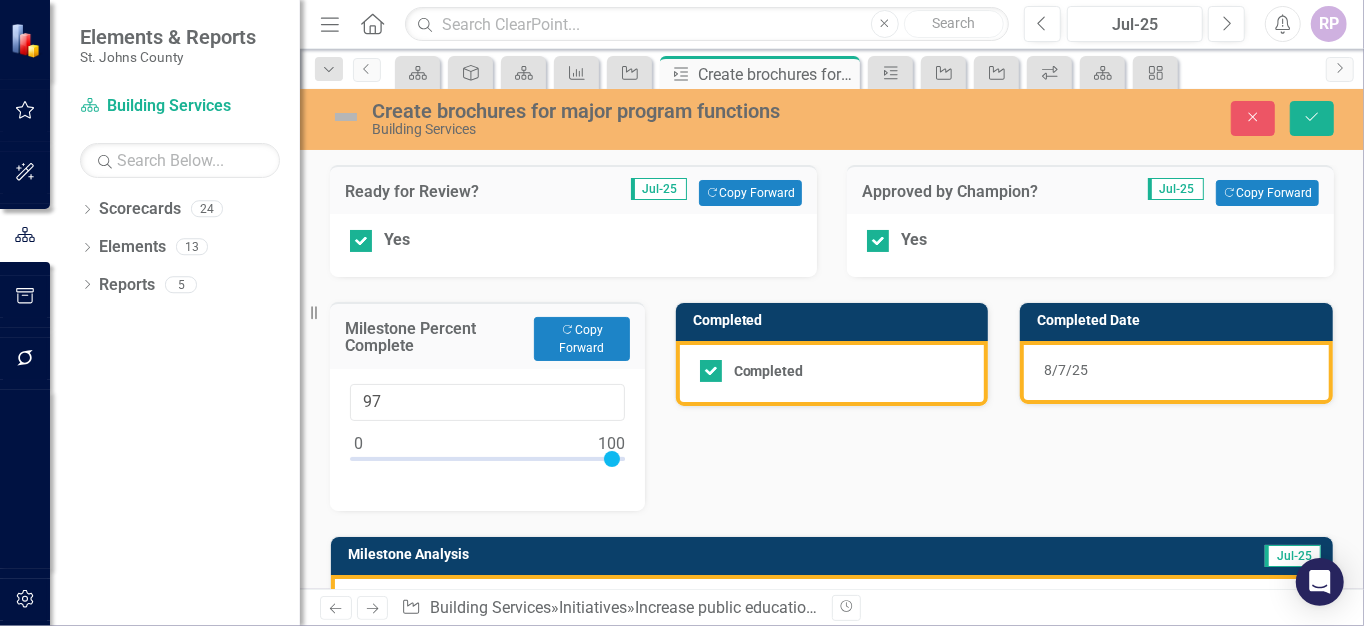 type on "100" 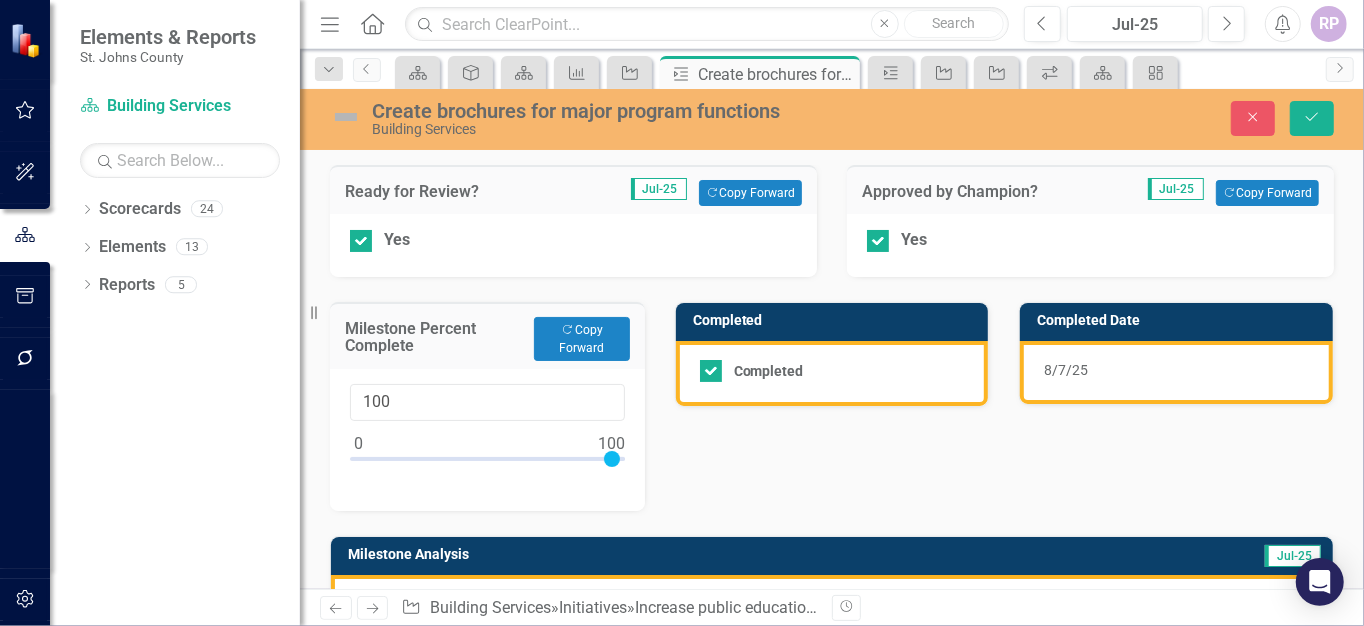 drag, startPoint x: 357, startPoint y: 456, endPoint x: 628, endPoint y: 462, distance: 271.0664 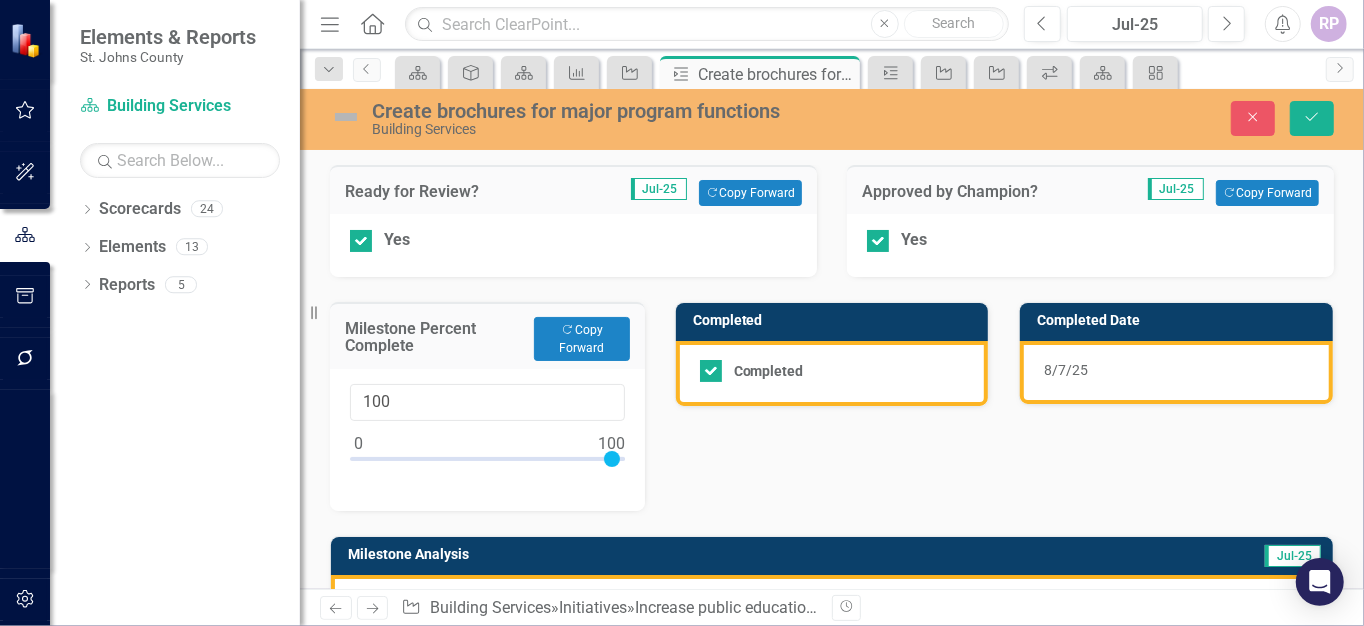 click on "Ready for Review? [DATE] Copy Forward  Copy Forward  Yes Approved by Champion? [DATE] Copy Forward  Copy Forward  Yes Milestone Percent Complete Copy Forward  Copy Forward  100 Completed Completed Completed Date 8/7/25 Milestone Analysis [DATE] Milestone Recommendations [DATE]" at bounding box center (832, 448) 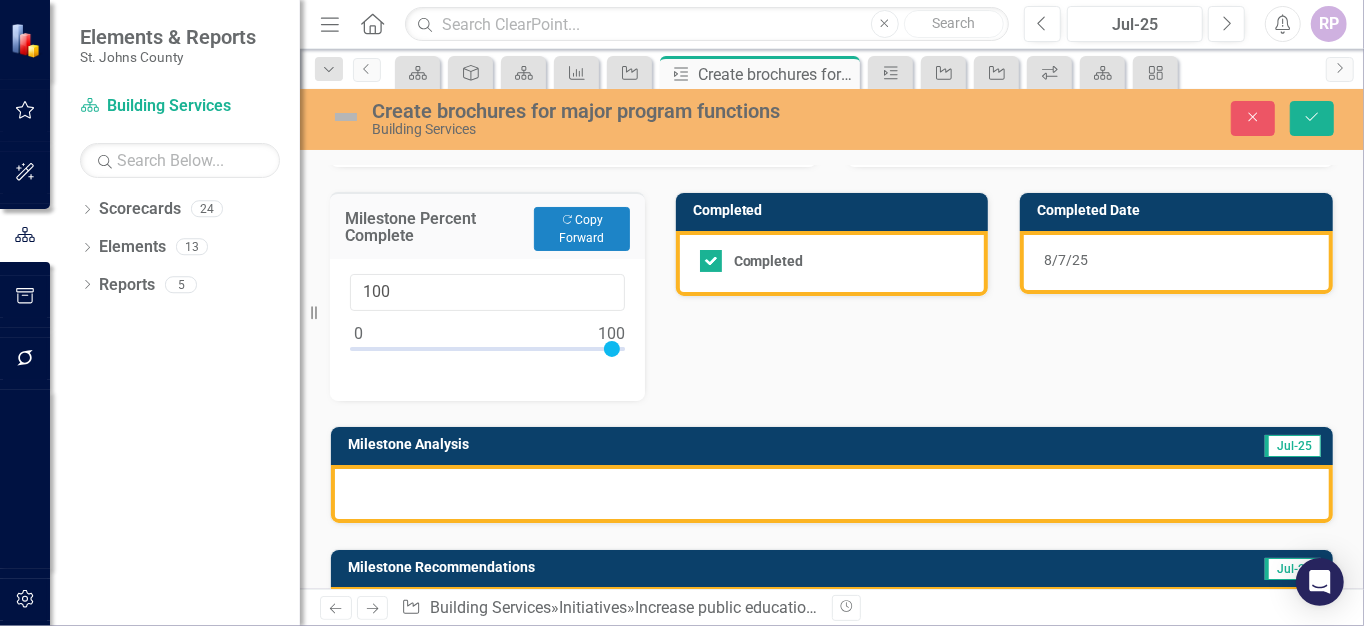 scroll, scrollTop: 100, scrollLeft: 0, axis: vertical 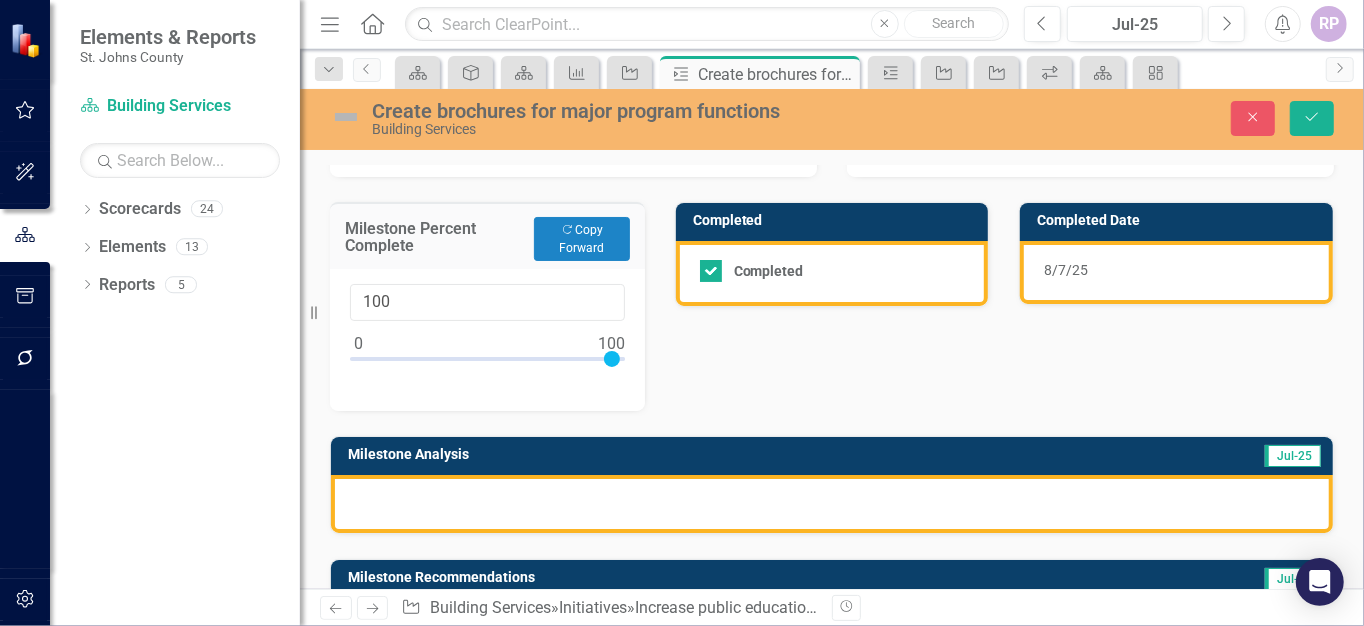 click on "8/7/25" at bounding box center (1176, 272) 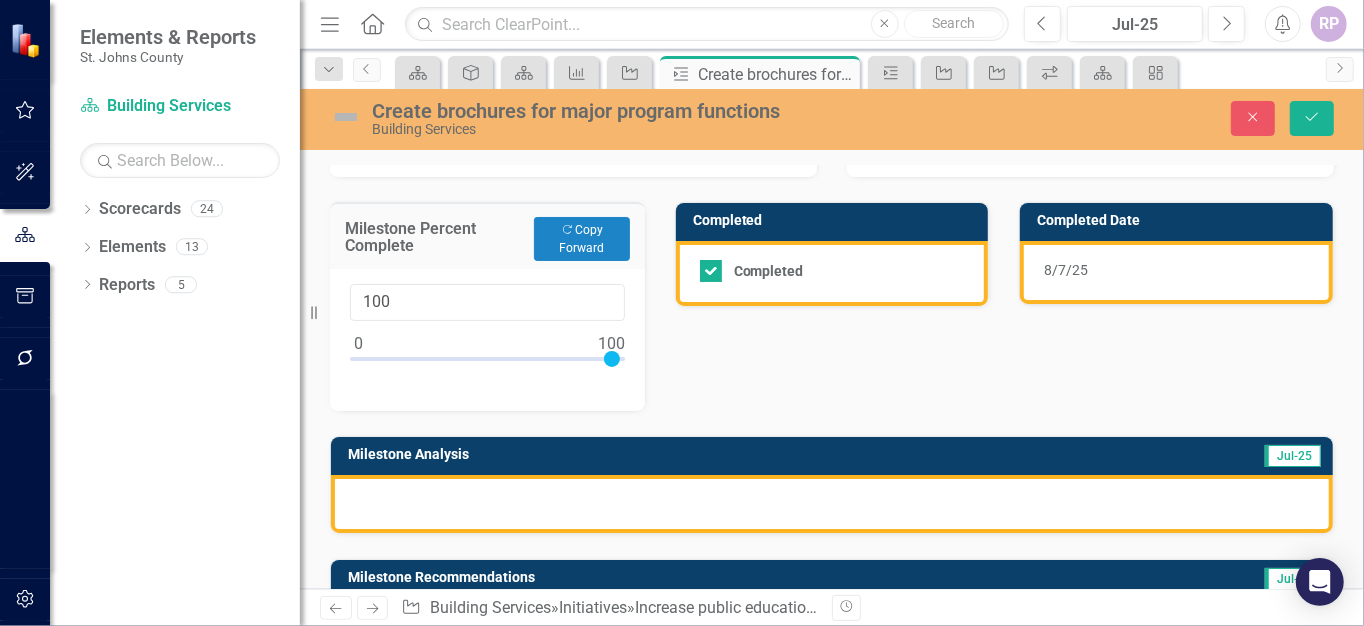 click on "8/7/25" at bounding box center [1176, 272] 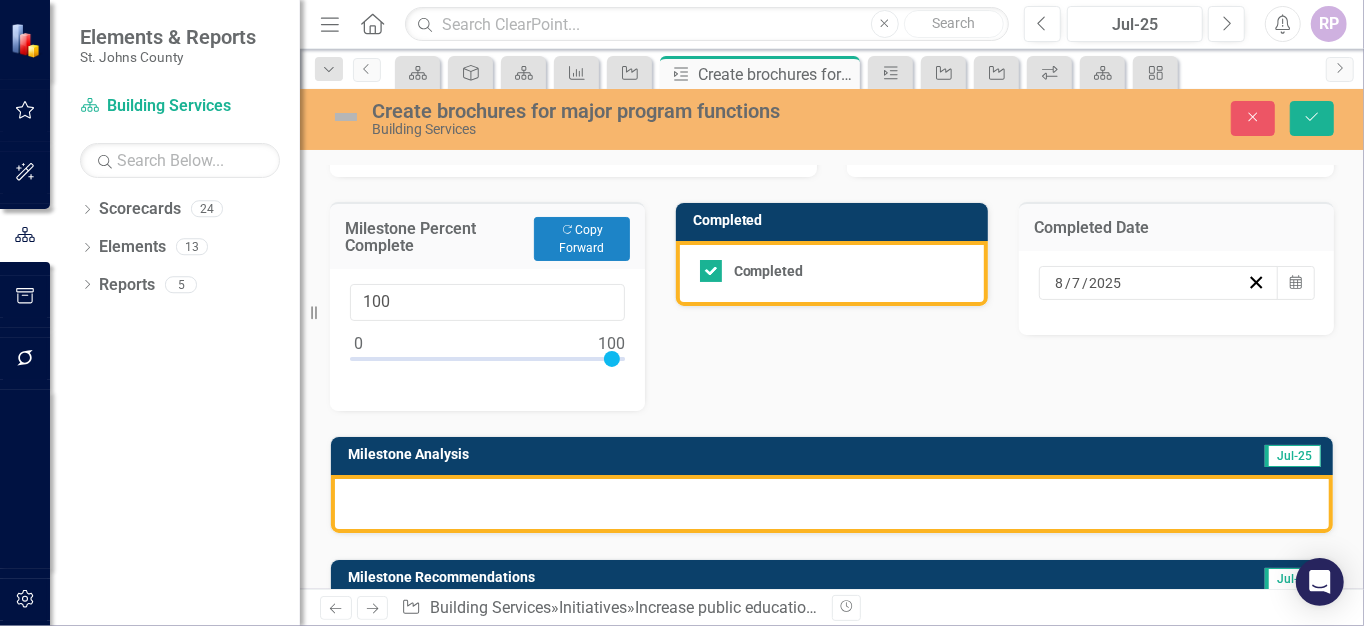 click on "8" at bounding box center [1059, 283] 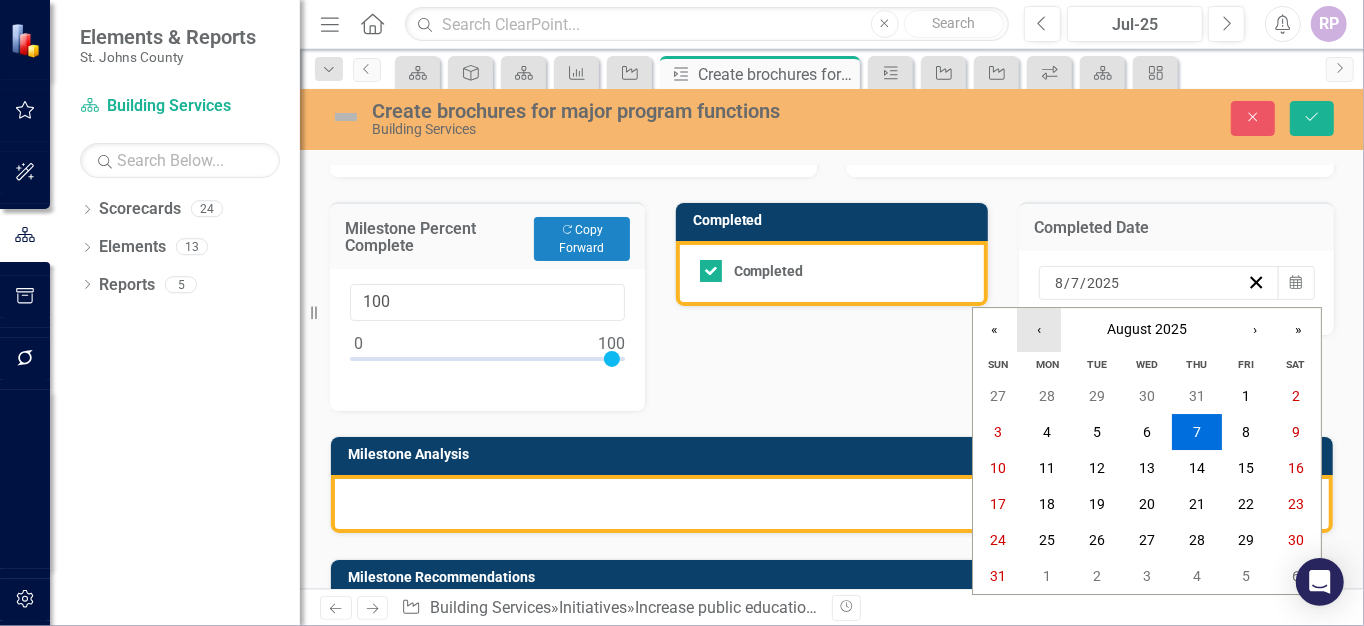 click on "‹" at bounding box center [1039, 330] 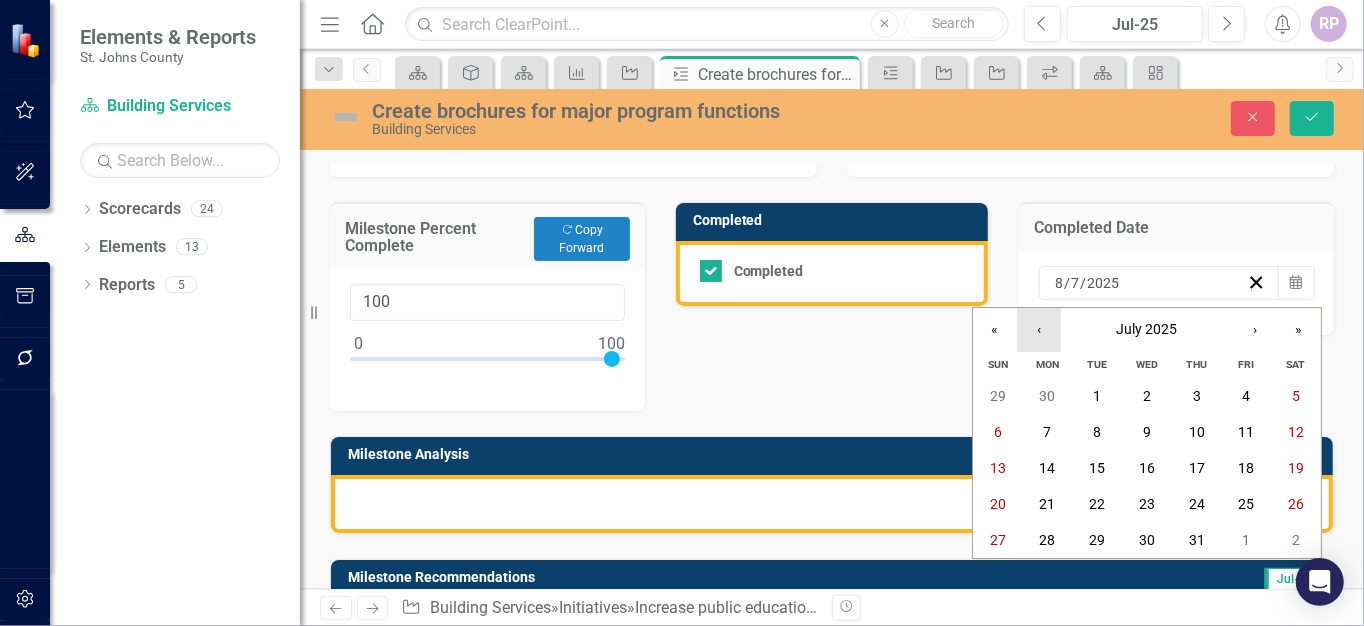 click on "‹" at bounding box center [1039, 330] 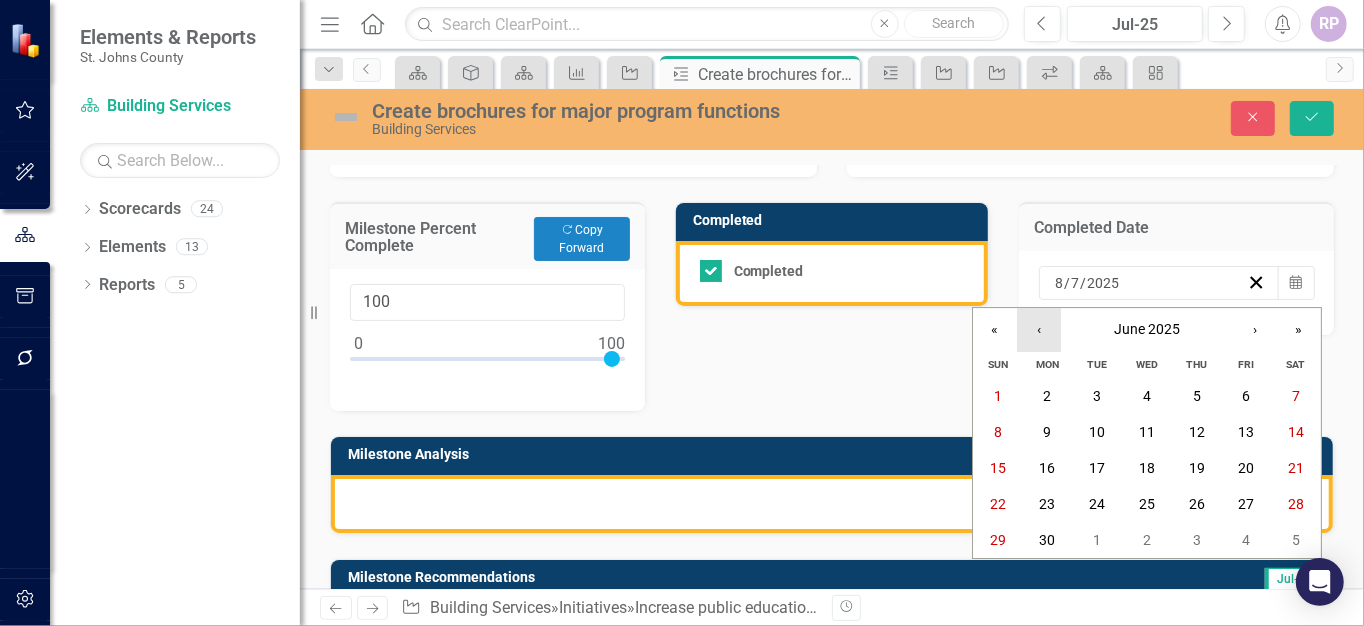click on "‹" at bounding box center (1039, 330) 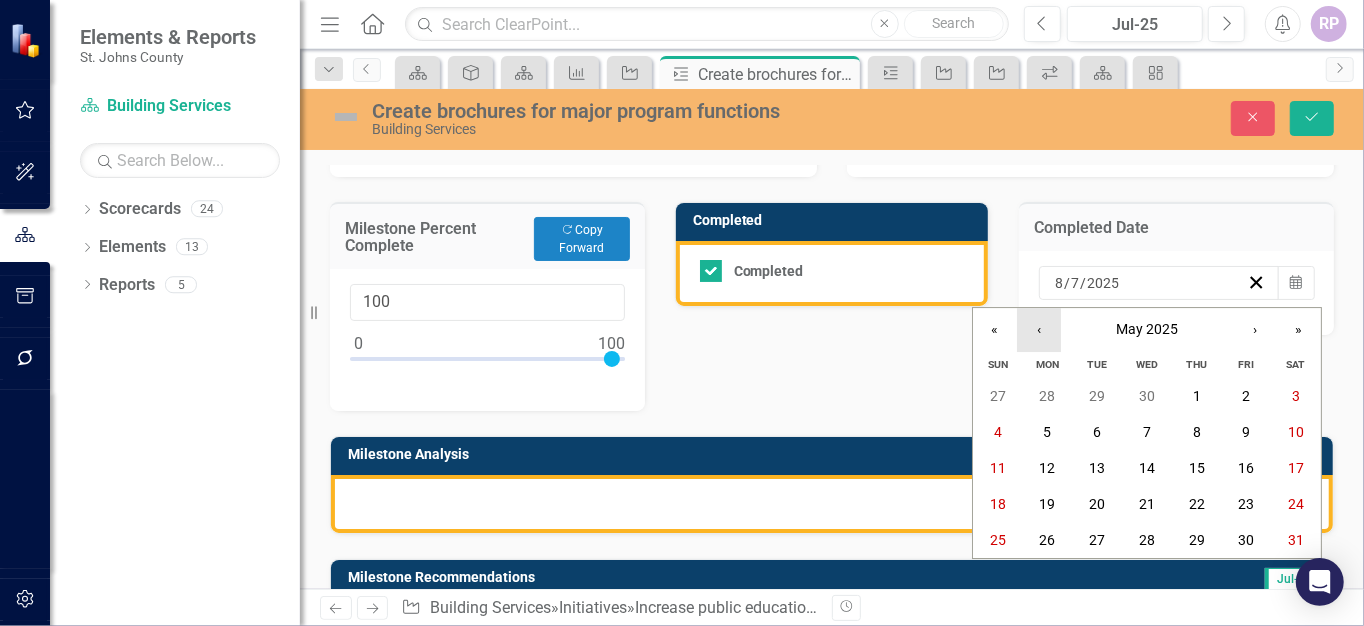 click on "‹" at bounding box center [1039, 330] 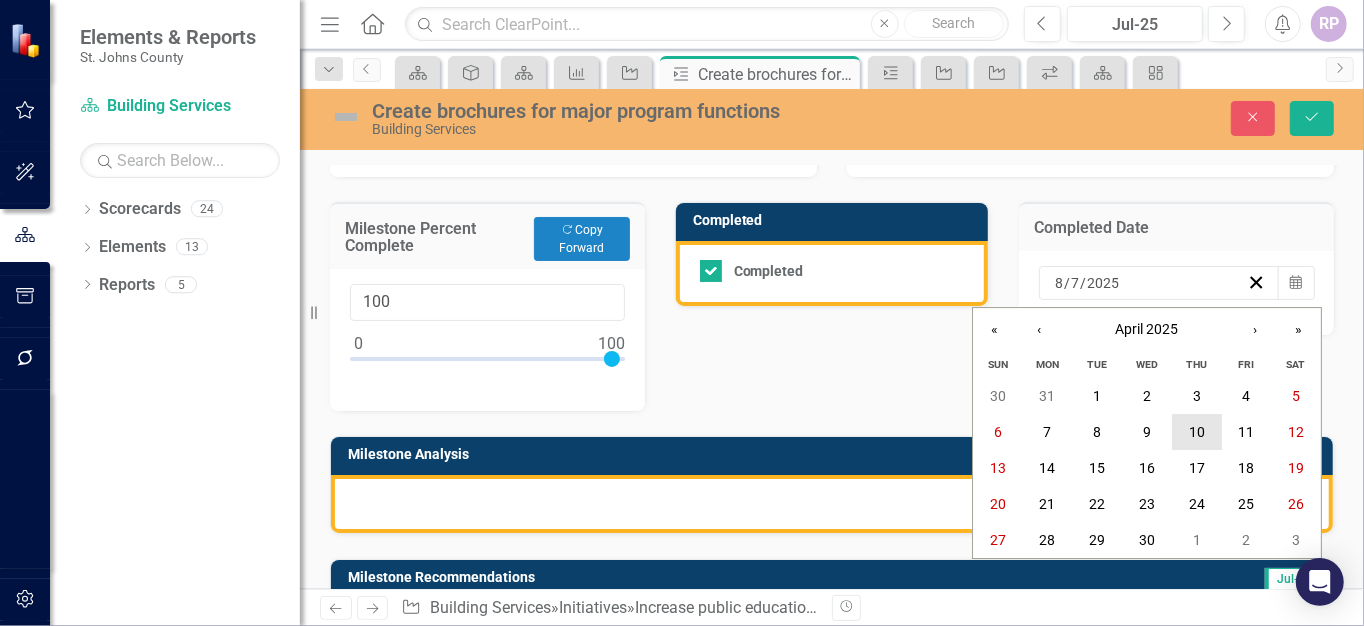 click on "10" at bounding box center [1197, 432] 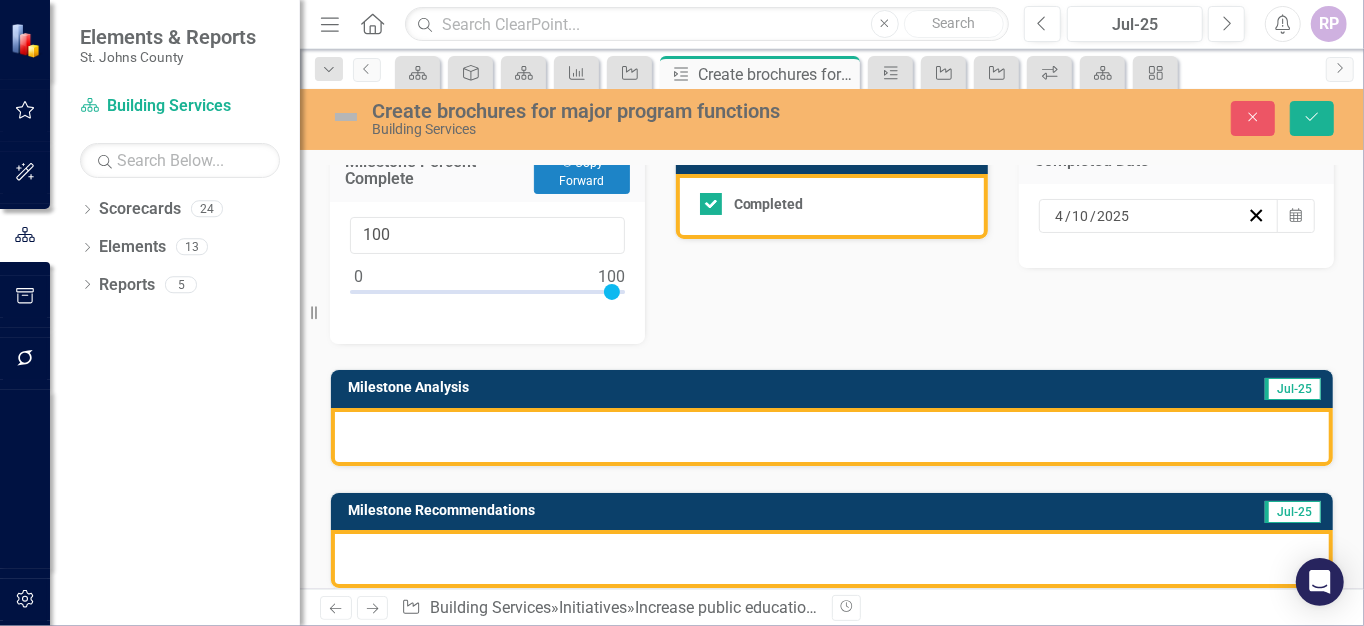 scroll, scrollTop: 200, scrollLeft: 0, axis: vertical 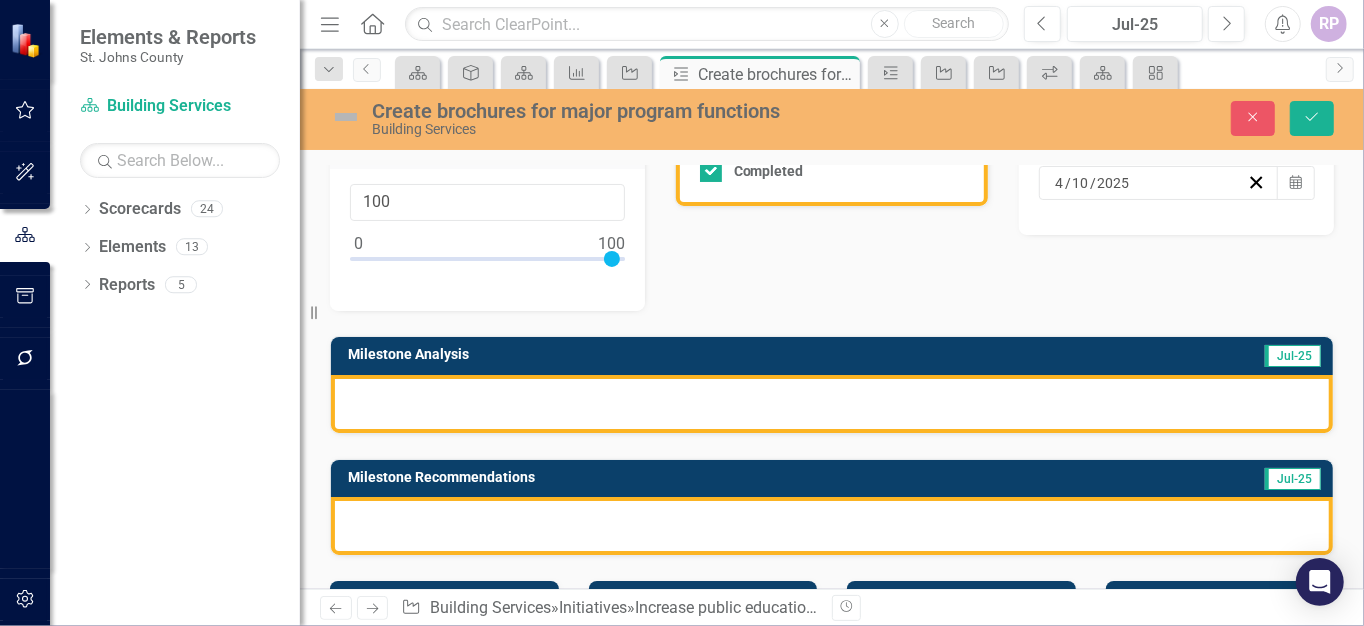 click at bounding box center [832, 404] 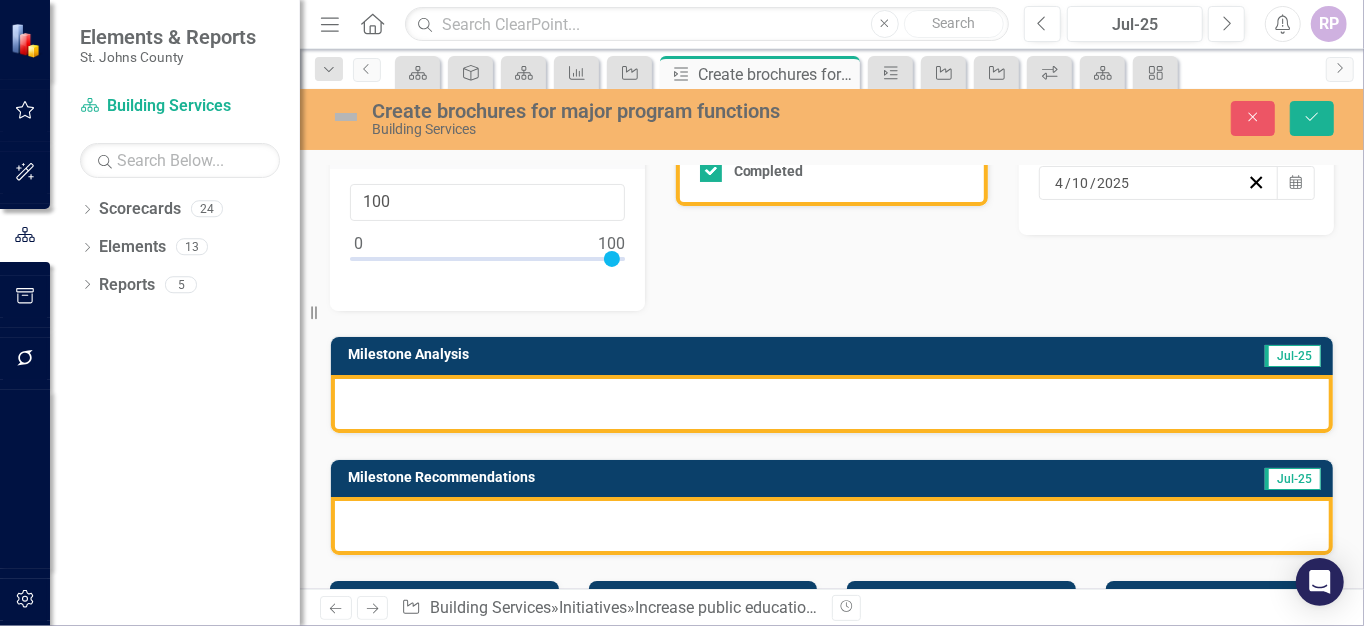click at bounding box center [832, 404] 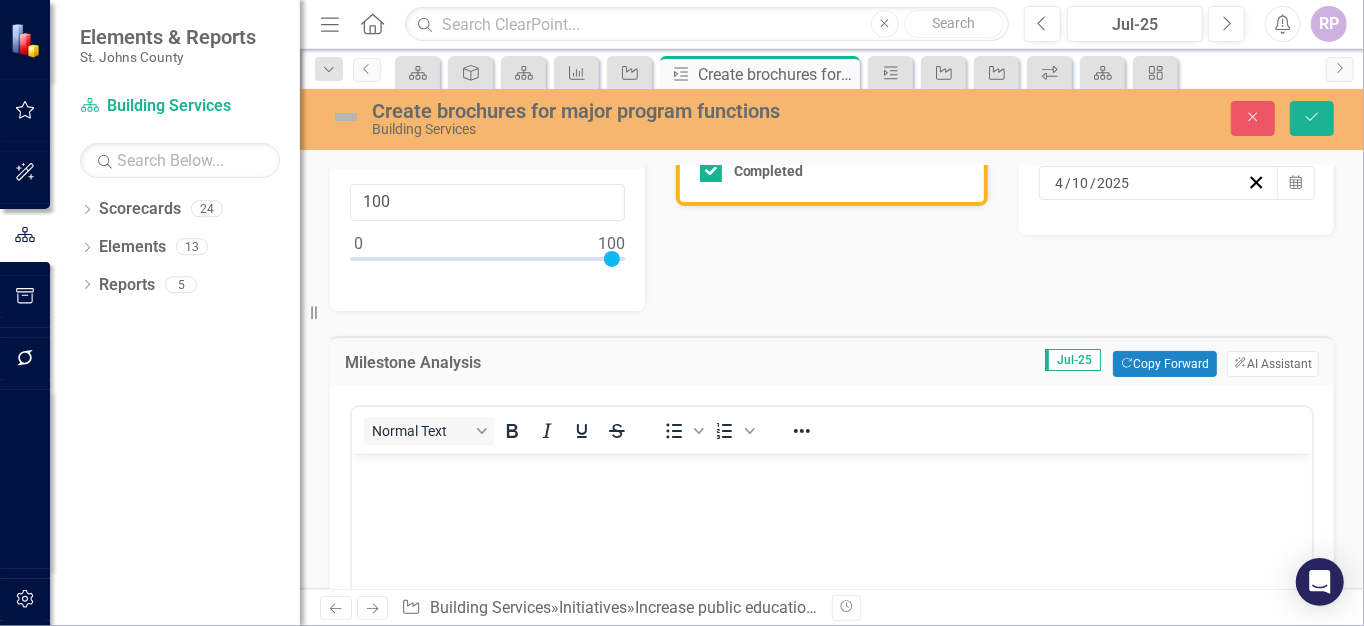 scroll, scrollTop: 0, scrollLeft: 0, axis: both 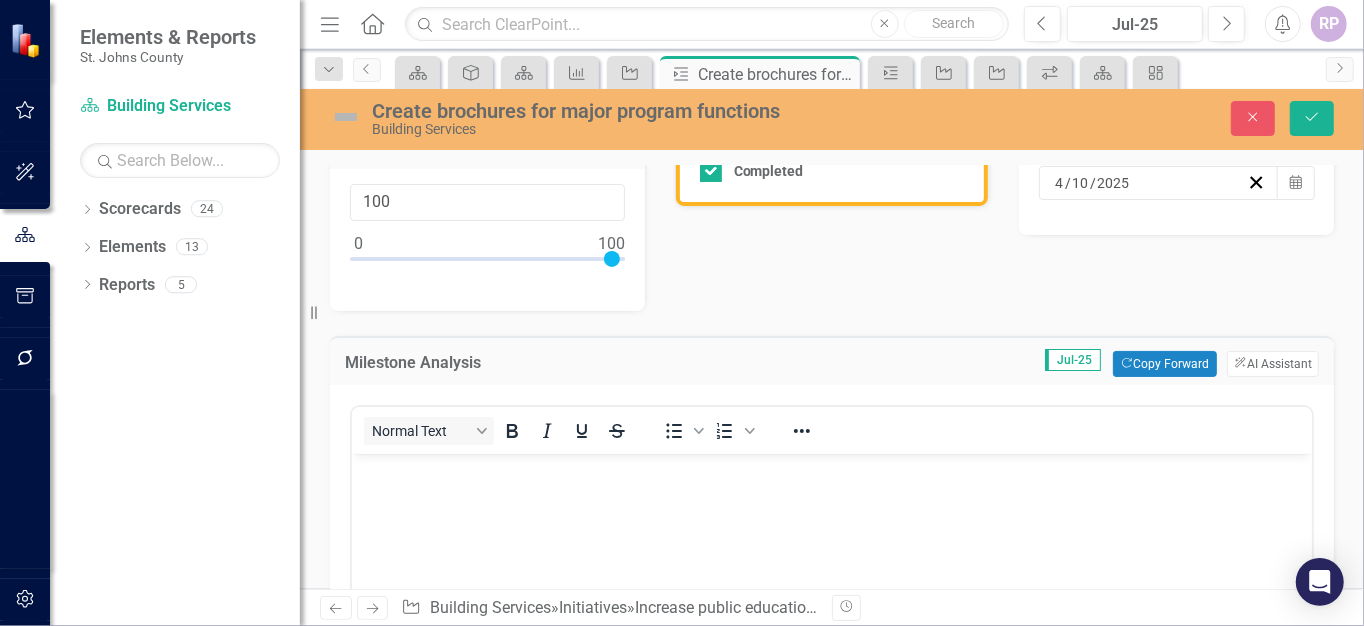 click on "ClearPoint AI  AI Assistant" at bounding box center [1273, 364] 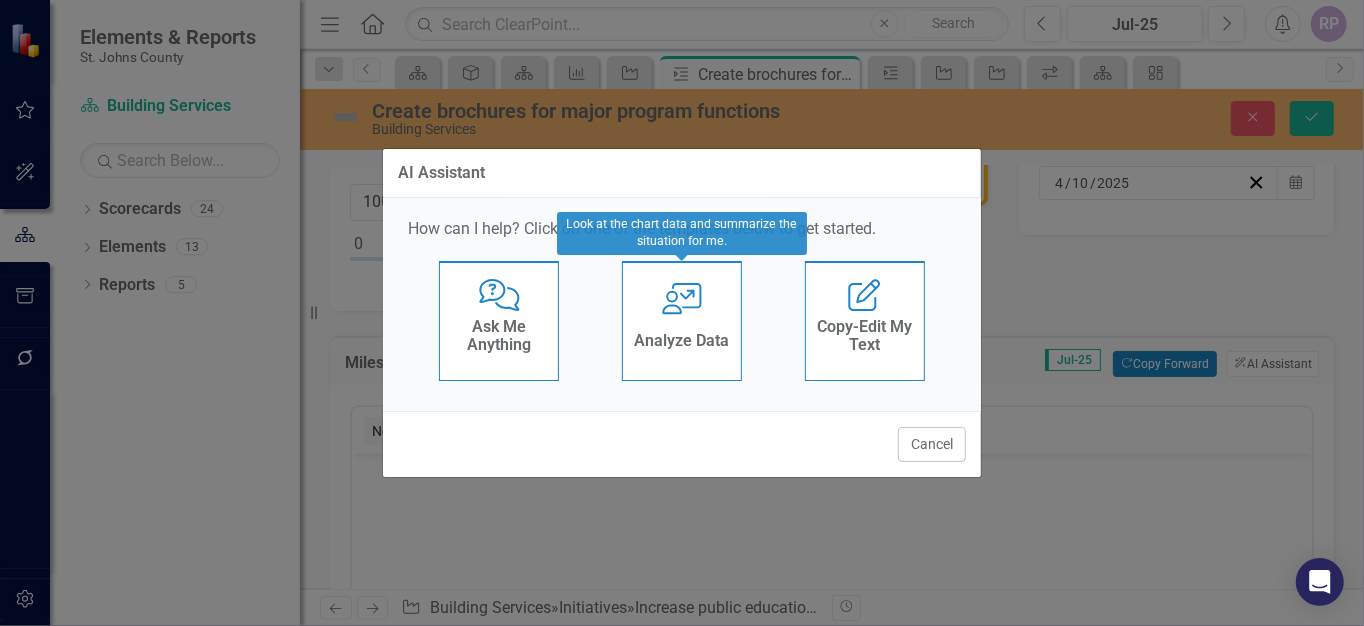 click on "Analyze Data" at bounding box center (681, 343) 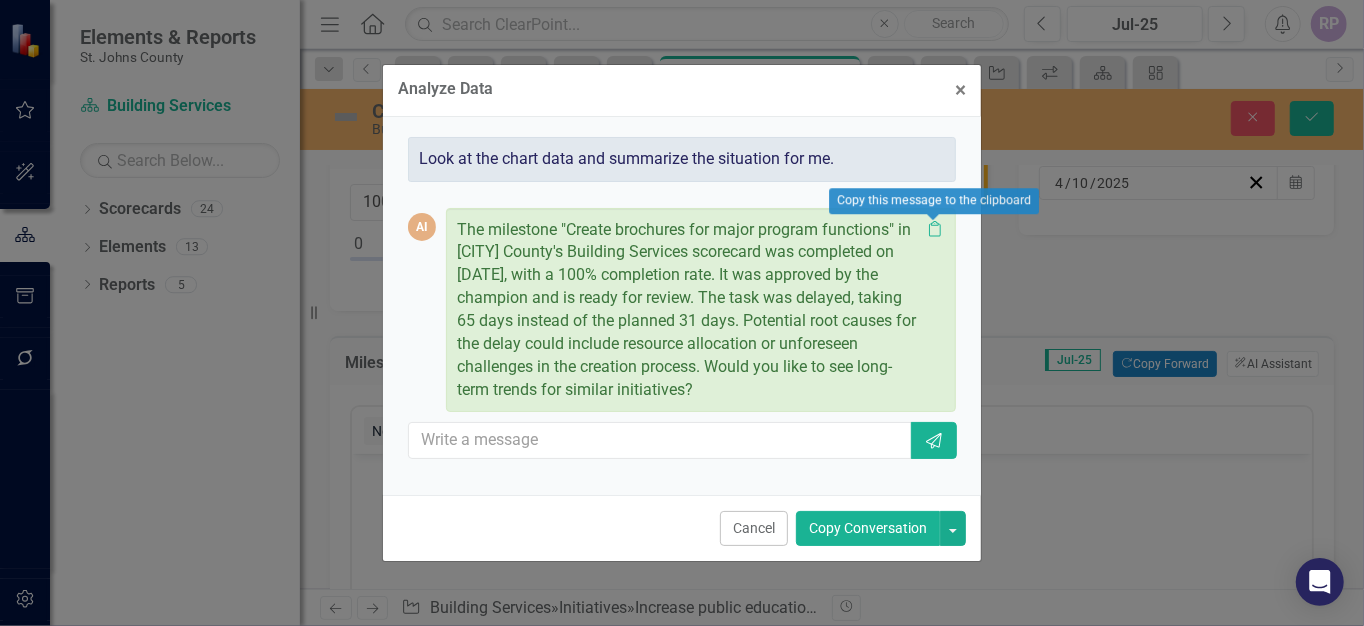 click on "Clipboard" 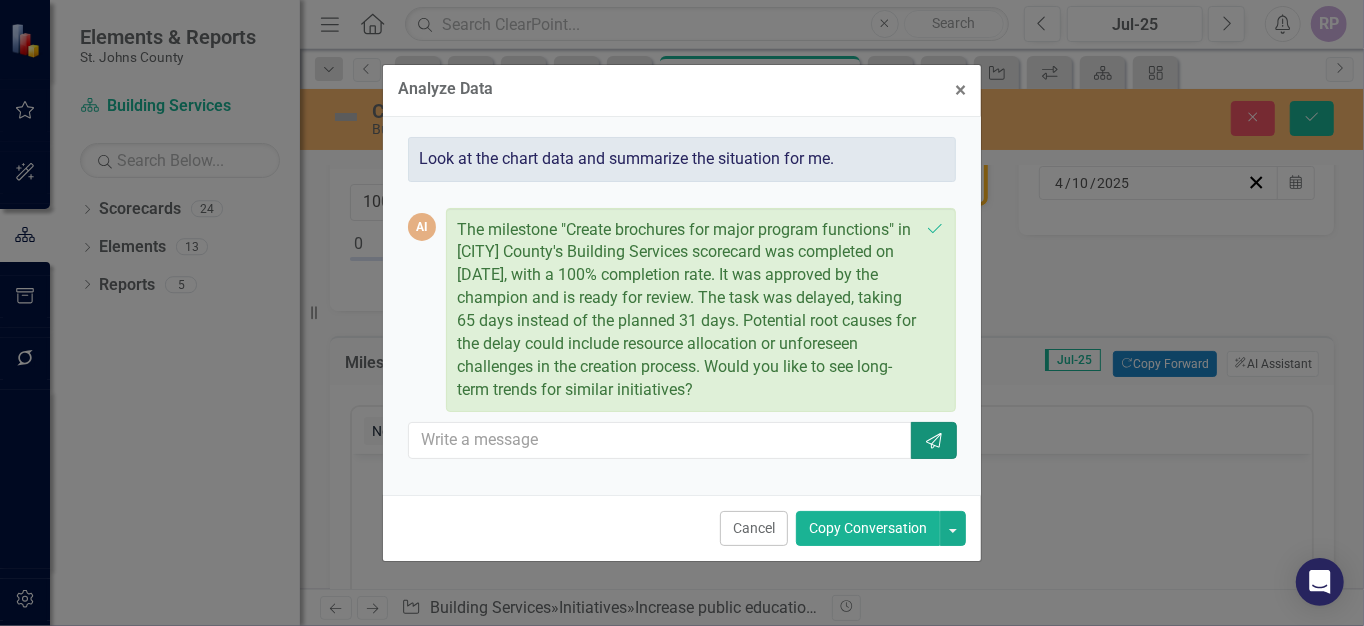 click on "Send" 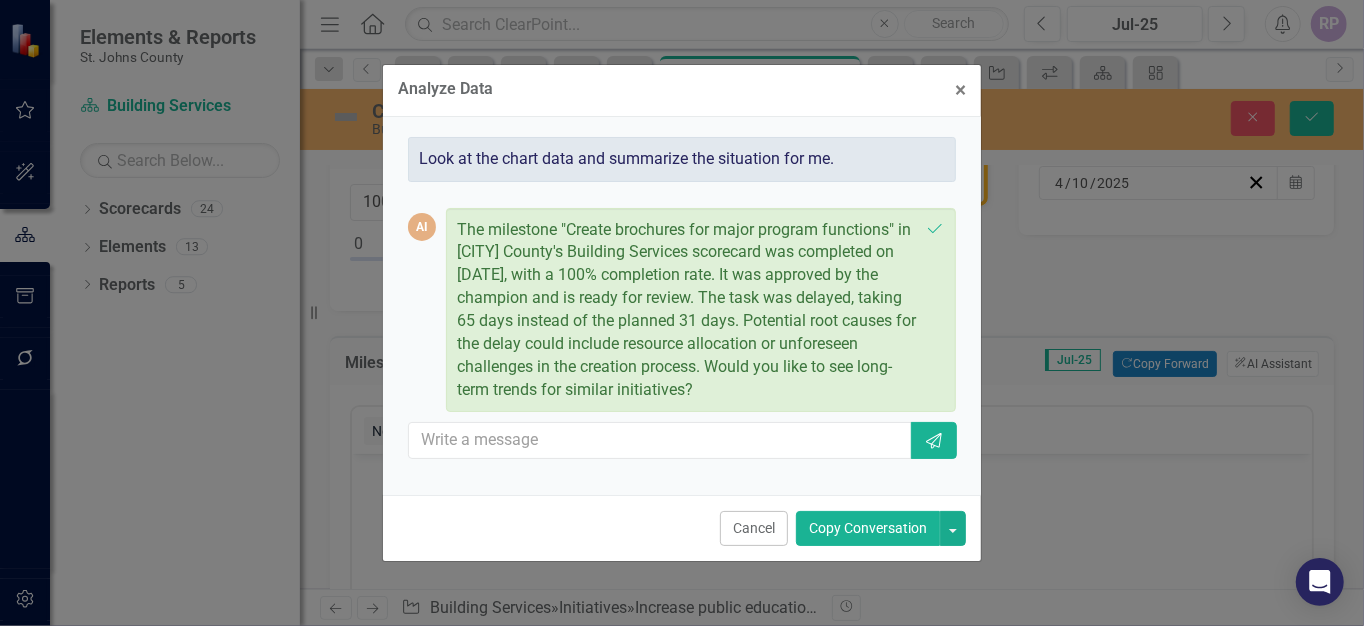 click on "Copy Conversation" at bounding box center [868, 528] 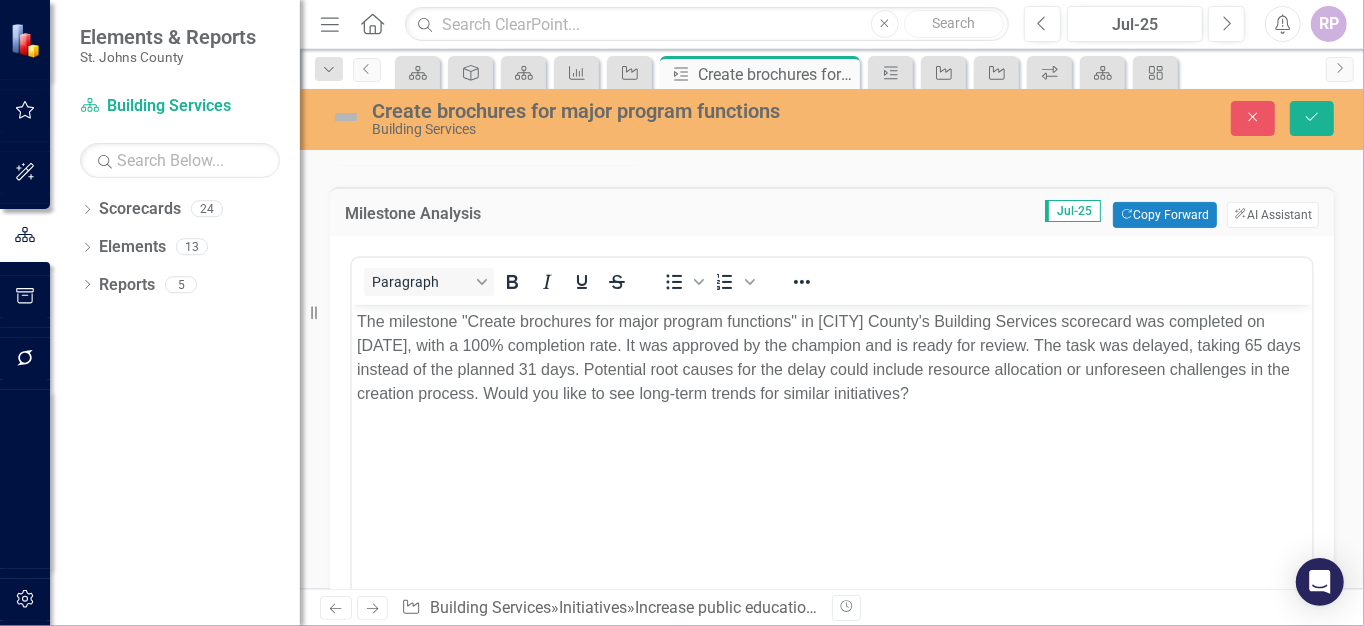 scroll, scrollTop: 306, scrollLeft: 0, axis: vertical 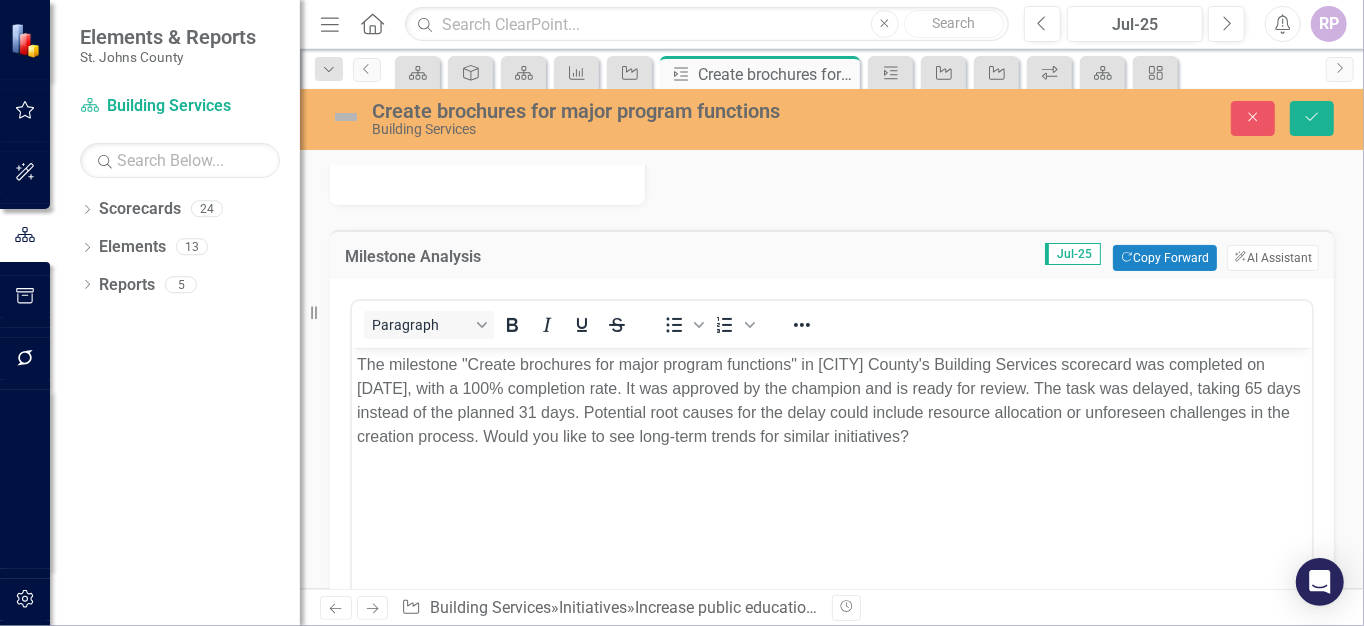 click on "The milestone "Create brochures for major program functions" in [CITY] County's Building Services scorecard was completed on [DATE], with a 100% completion rate. It was approved by the champion and is ready for review. The task was delayed, taking 65 days instead of the planned 31 days. Potential root causes for the delay could include resource allocation or unforeseen challenges in the creation process. Would you like to see long-term trends for similar initiatives?" at bounding box center (831, 401) 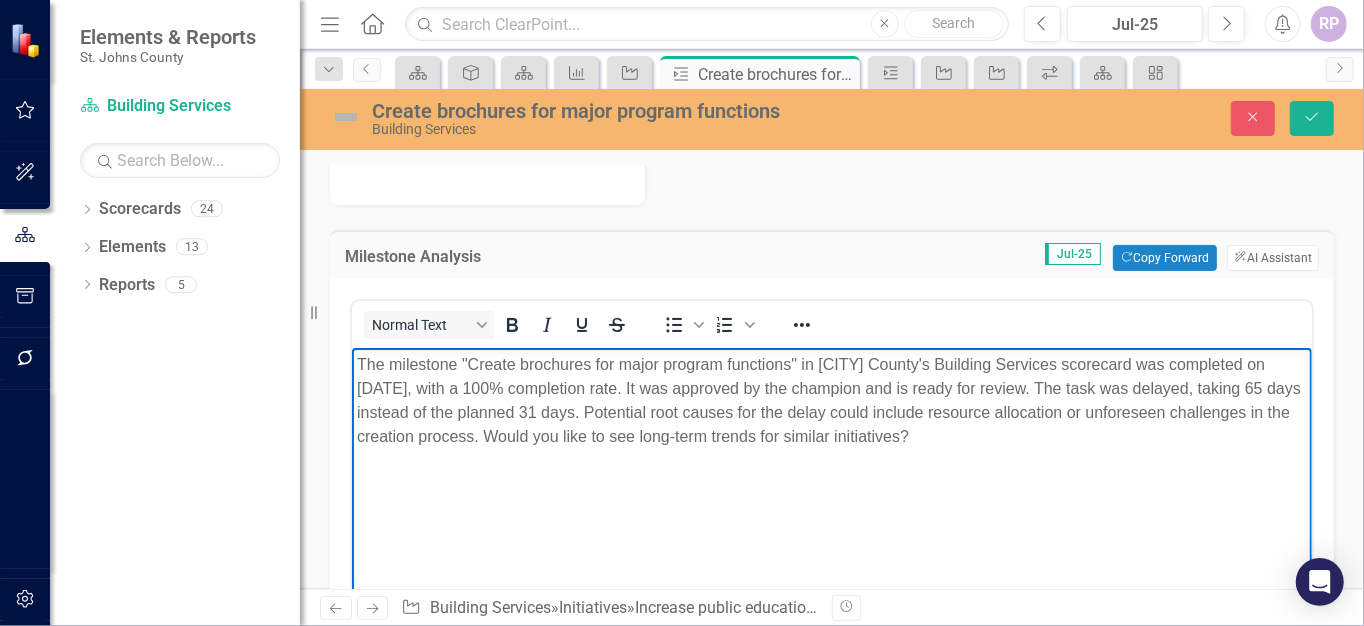 type 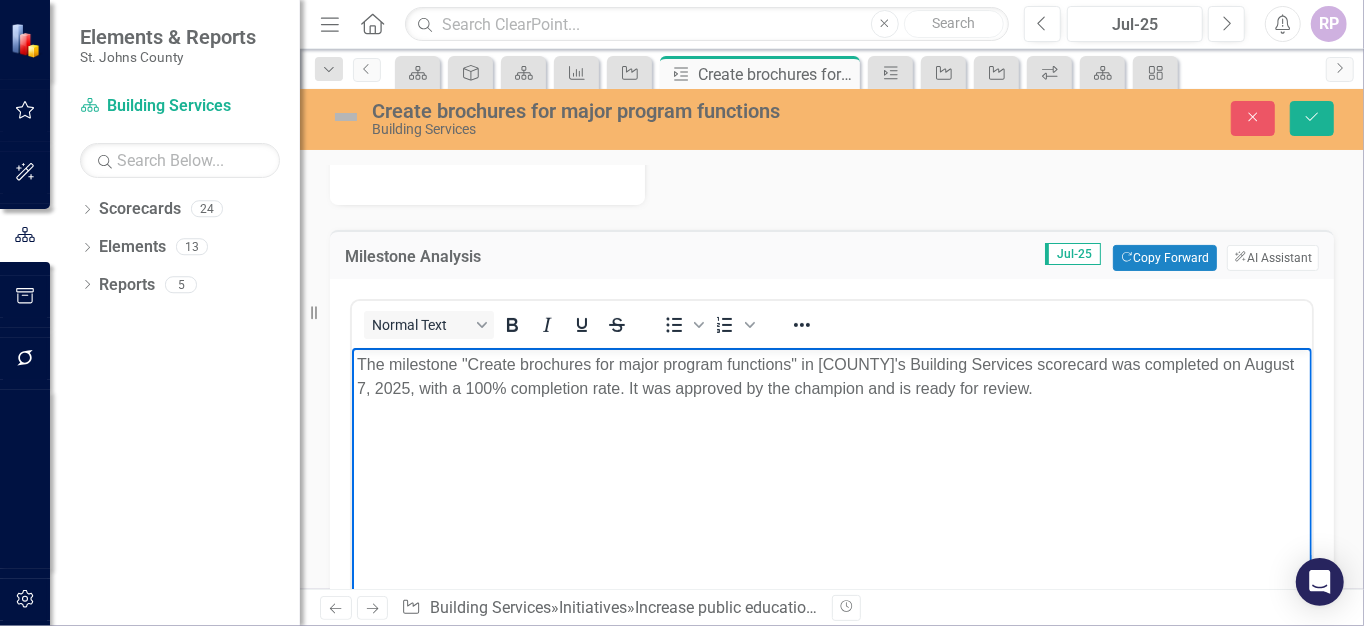 click on "The milestone "Create brochures for major program functions" in [COUNTY]'s Building Services scorecard was completed on August 7, 2025, with a 100% completion rate. It was approved by the champion and is ready for review." at bounding box center (831, 377) 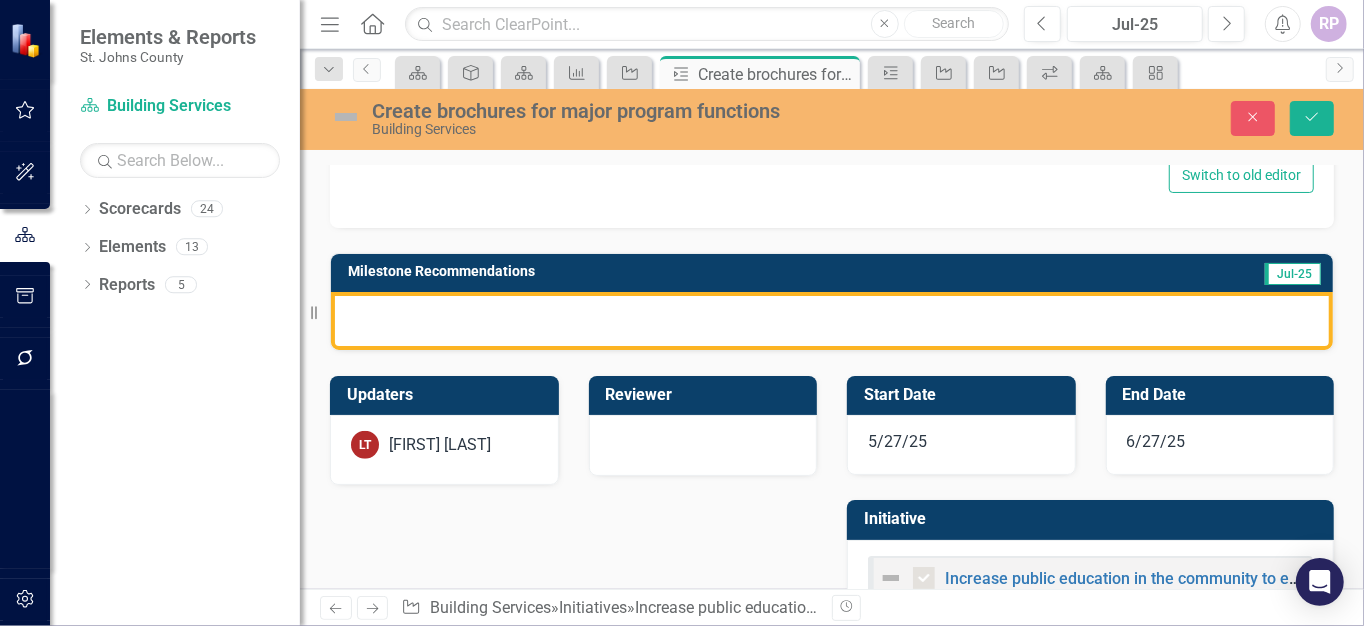 scroll, scrollTop: 906, scrollLeft: 0, axis: vertical 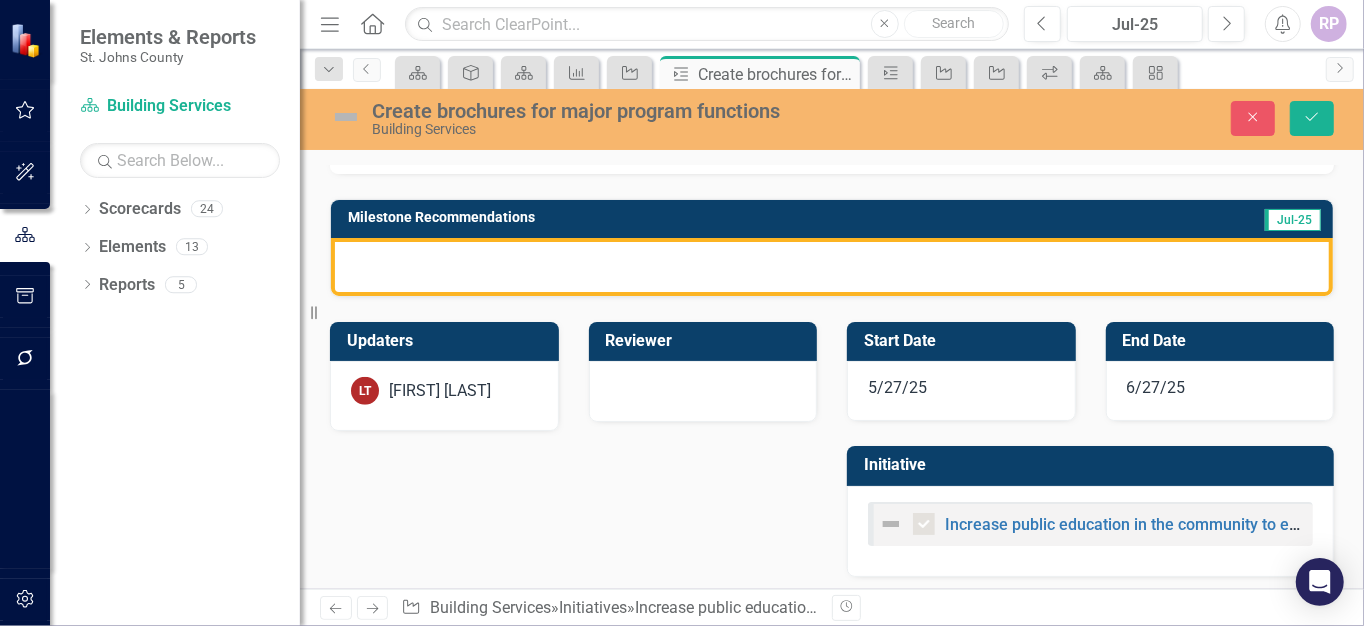click at bounding box center [832, 267] 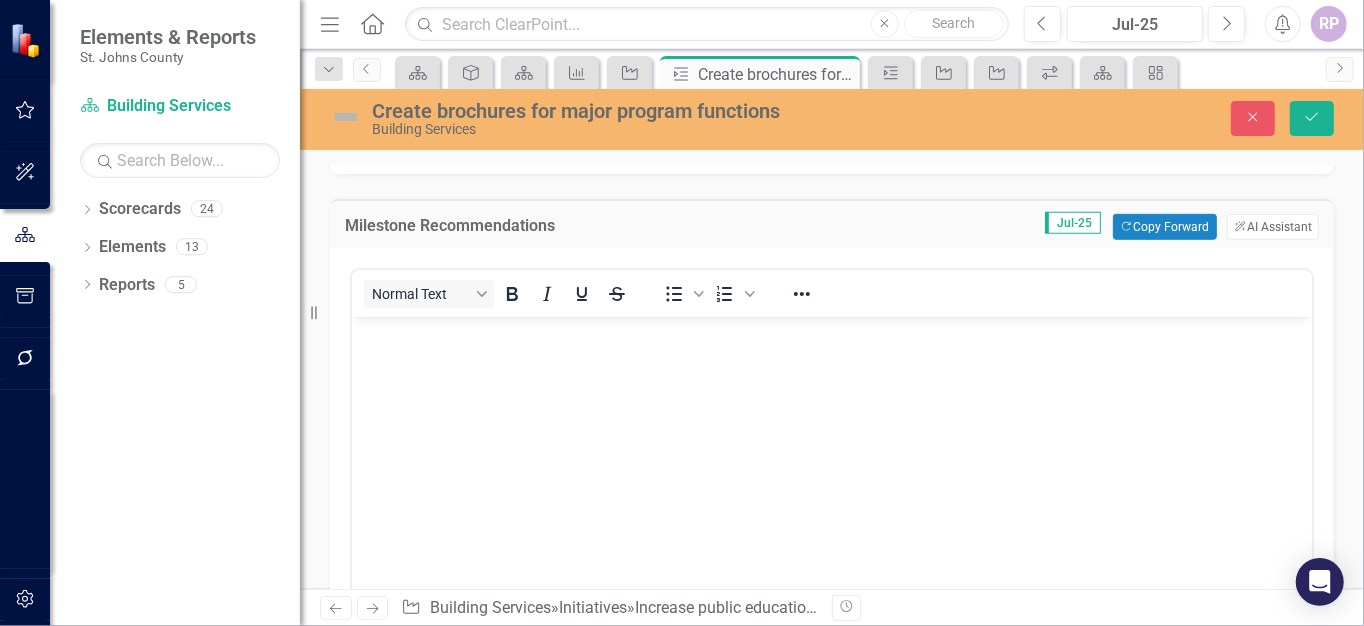 scroll, scrollTop: 0, scrollLeft: 0, axis: both 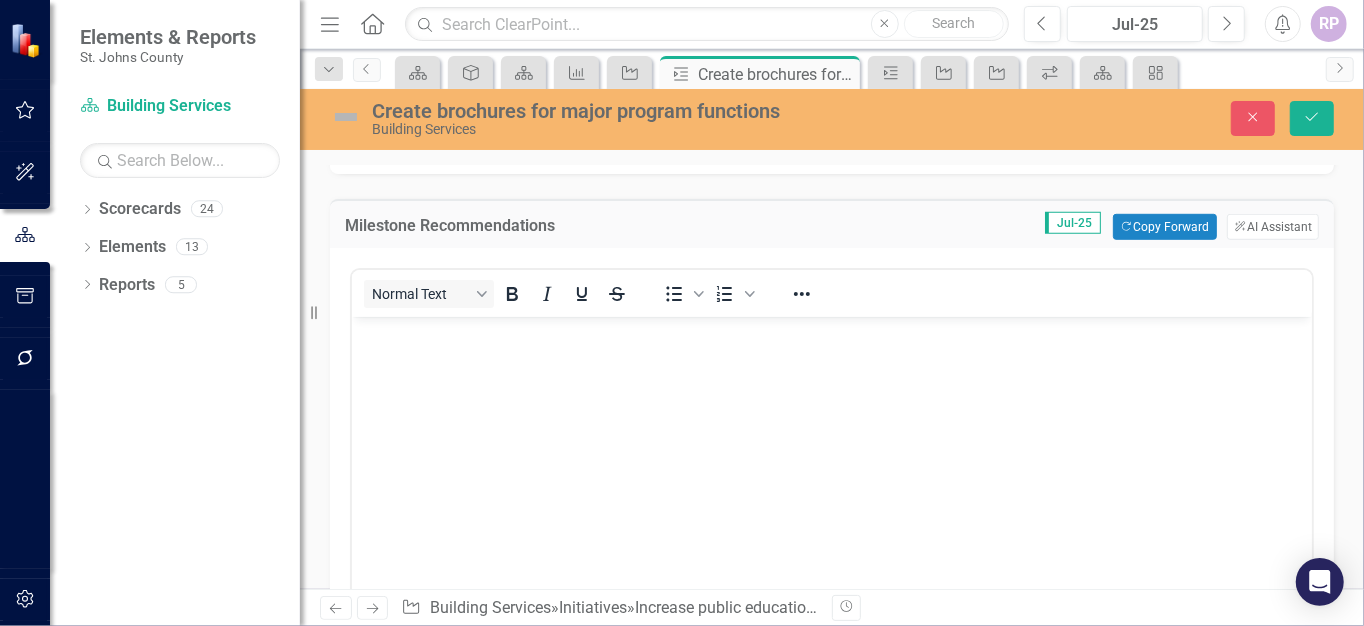 click on "ClearPoint AI  AI Assistant" at bounding box center [1273, 227] 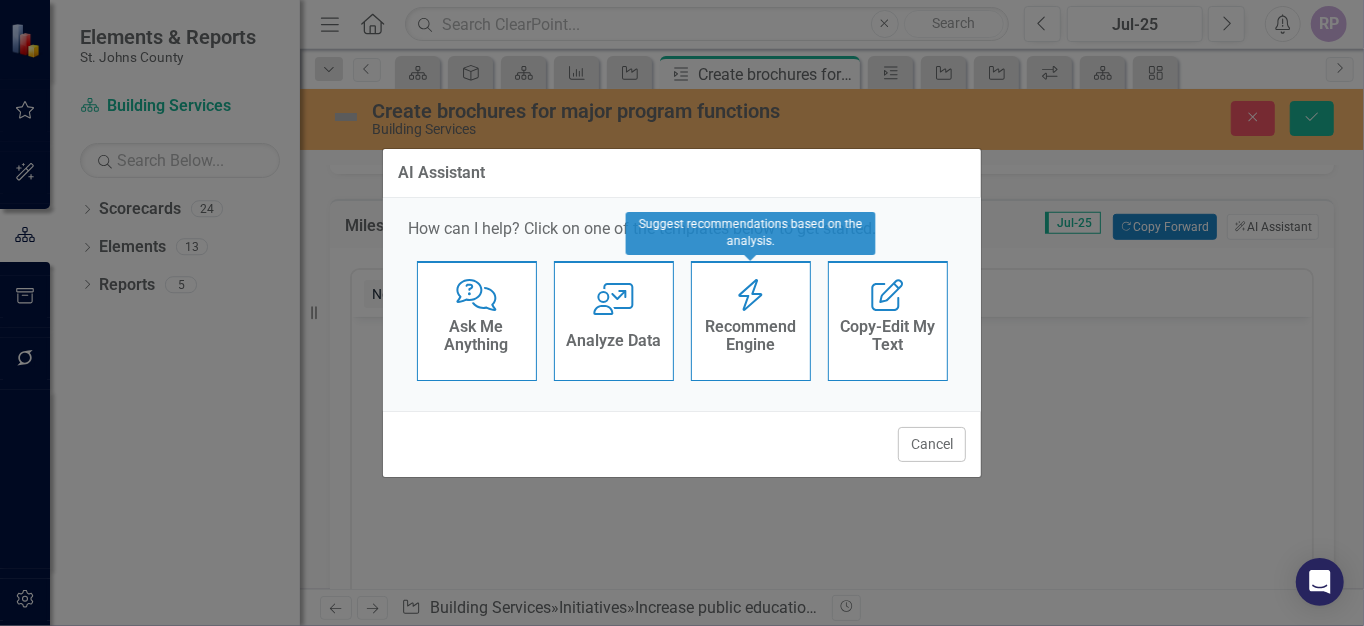 click on "Recommend Engine" at bounding box center (751, 335) 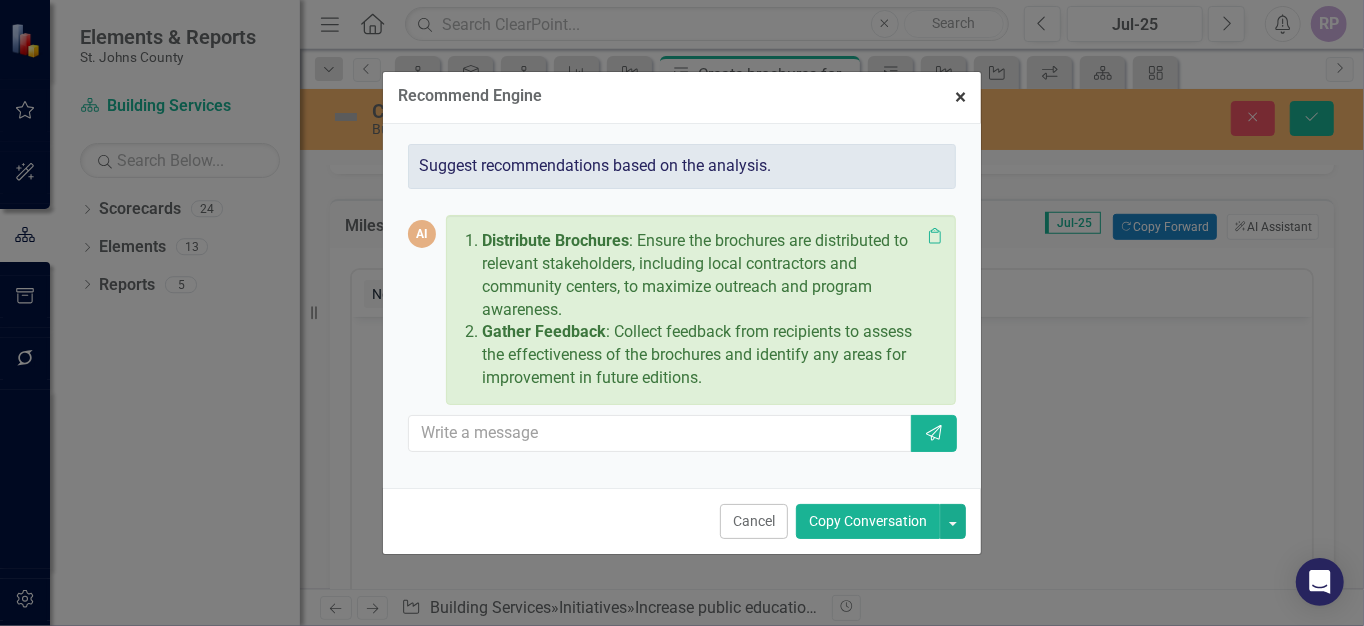click on "×" at bounding box center [960, 97] 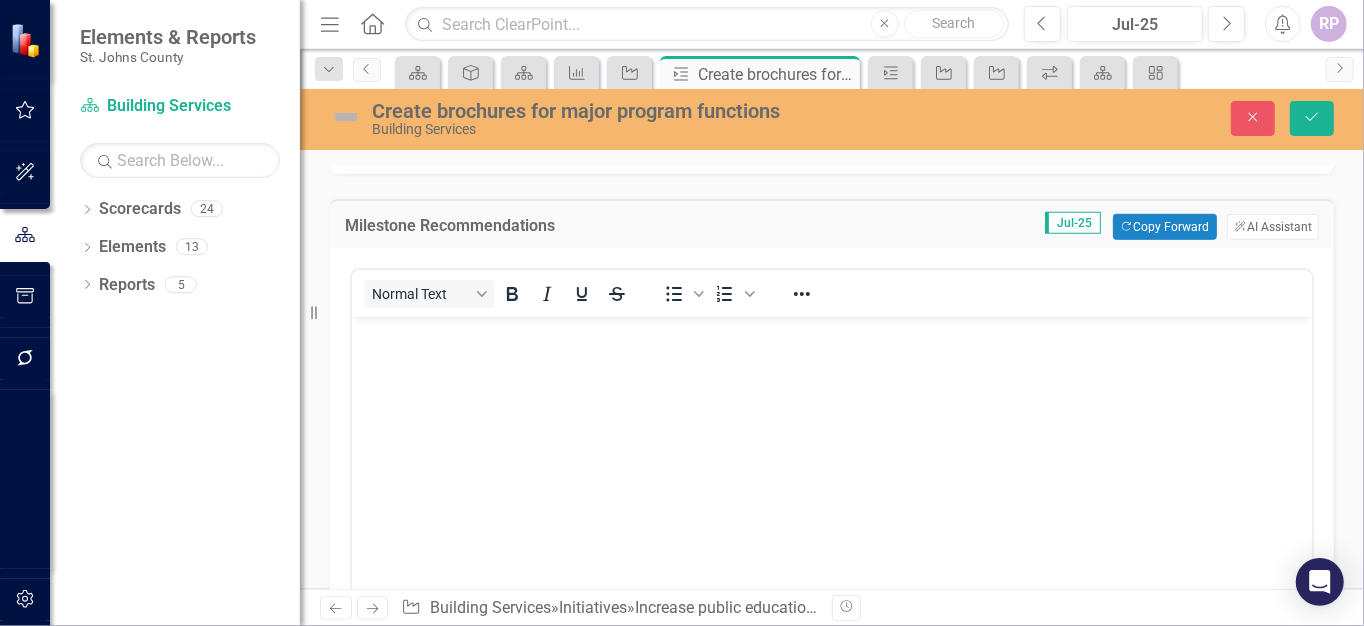 click on "ClearPoint AI  AI Assistant" at bounding box center (1273, 227) 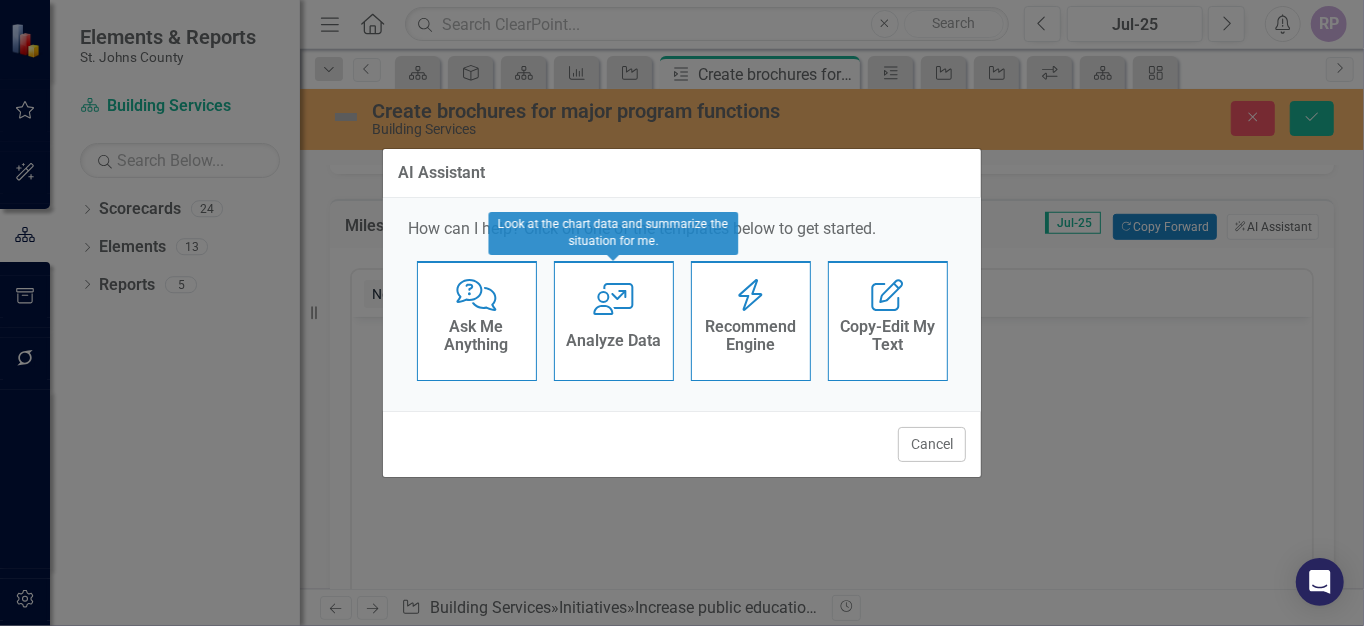 click on "User with Chart Analyze Data" at bounding box center (614, 321) 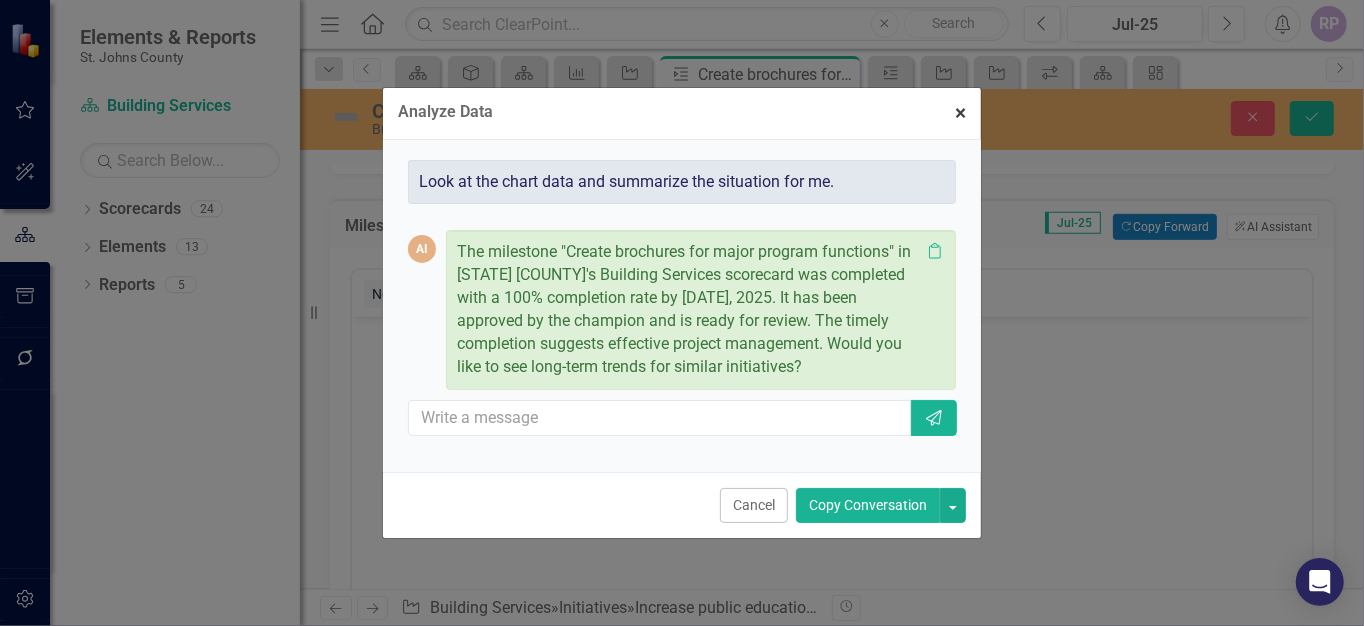 click on "×" at bounding box center (960, 113) 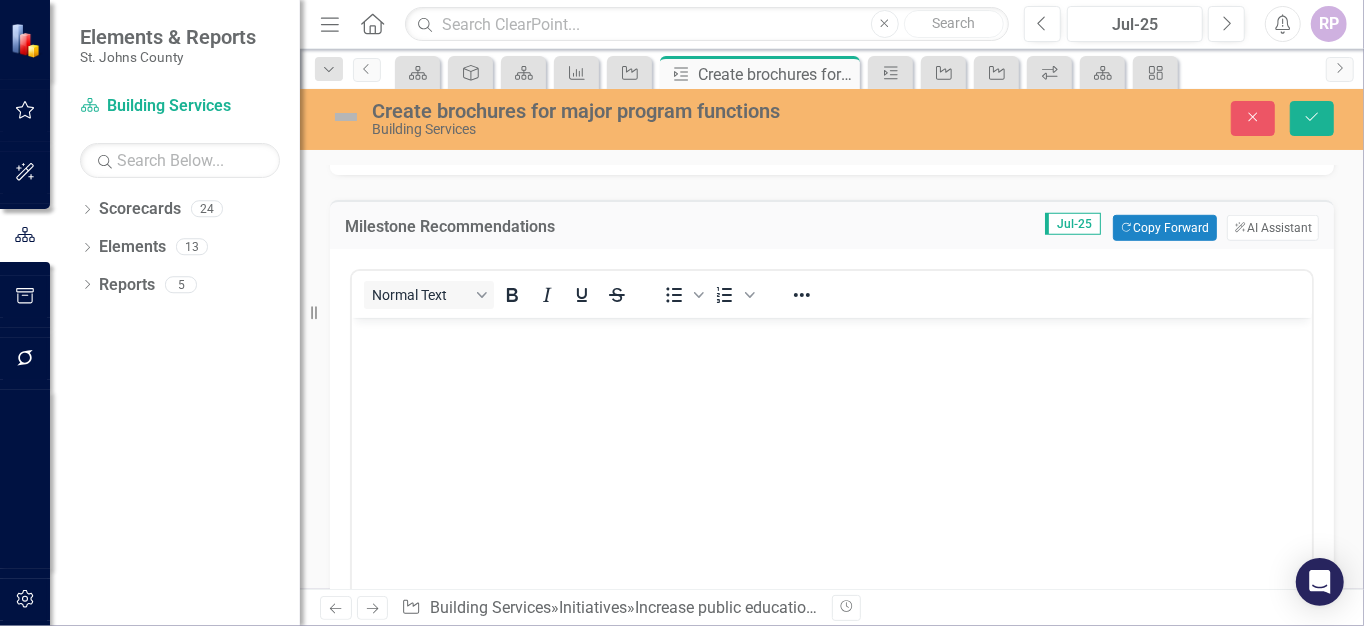 scroll, scrollTop: 852, scrollLeft: 0, axis: vertical 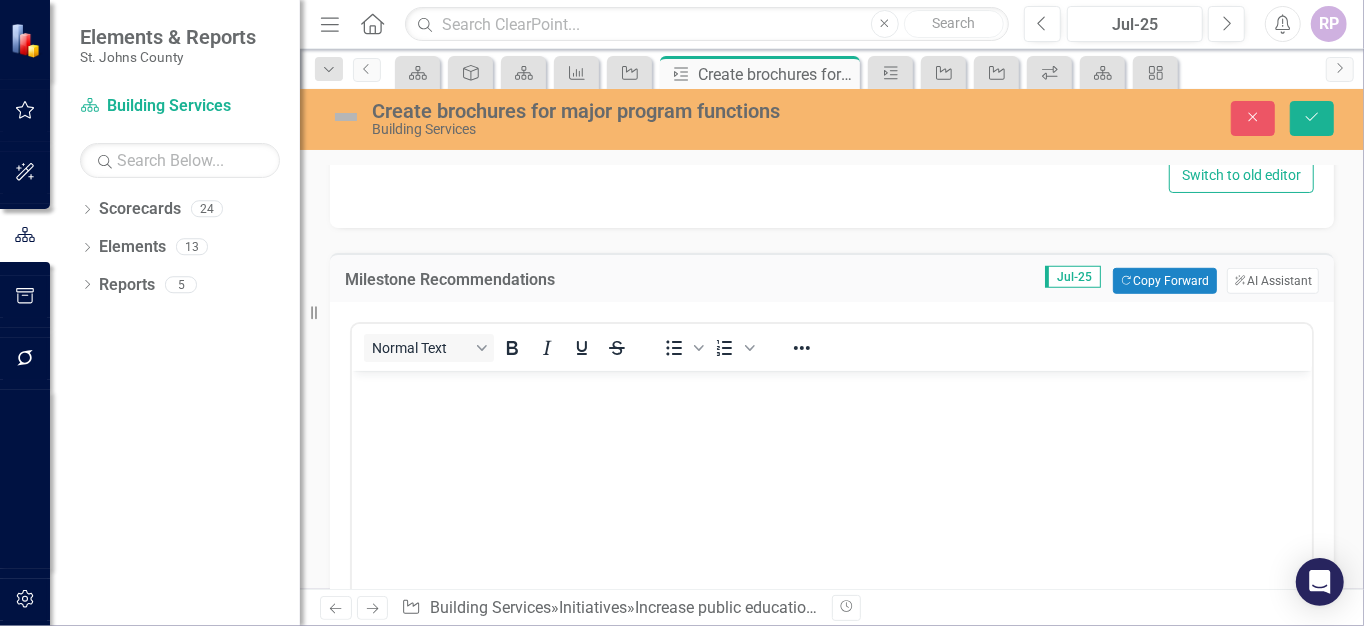 click on "ClearPoint AI  AI Assistant" at bounding box center [1273, 281] 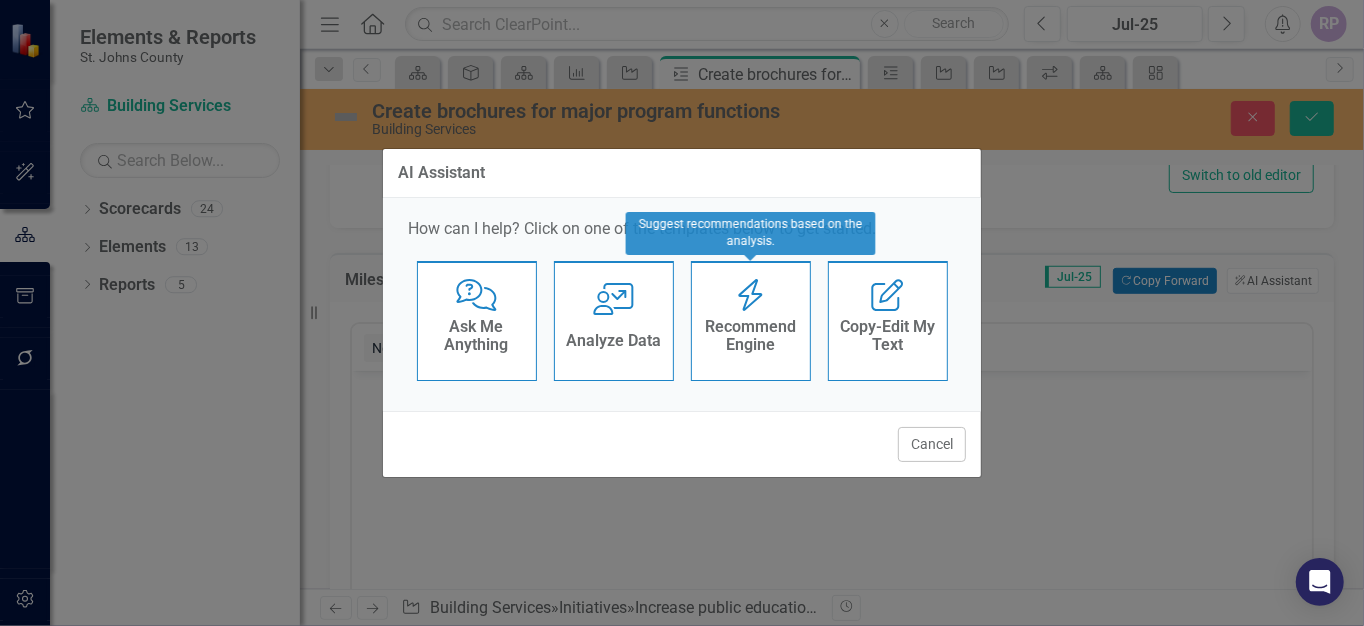 click on "Recommend Engine" at bounding box center [751, 335] 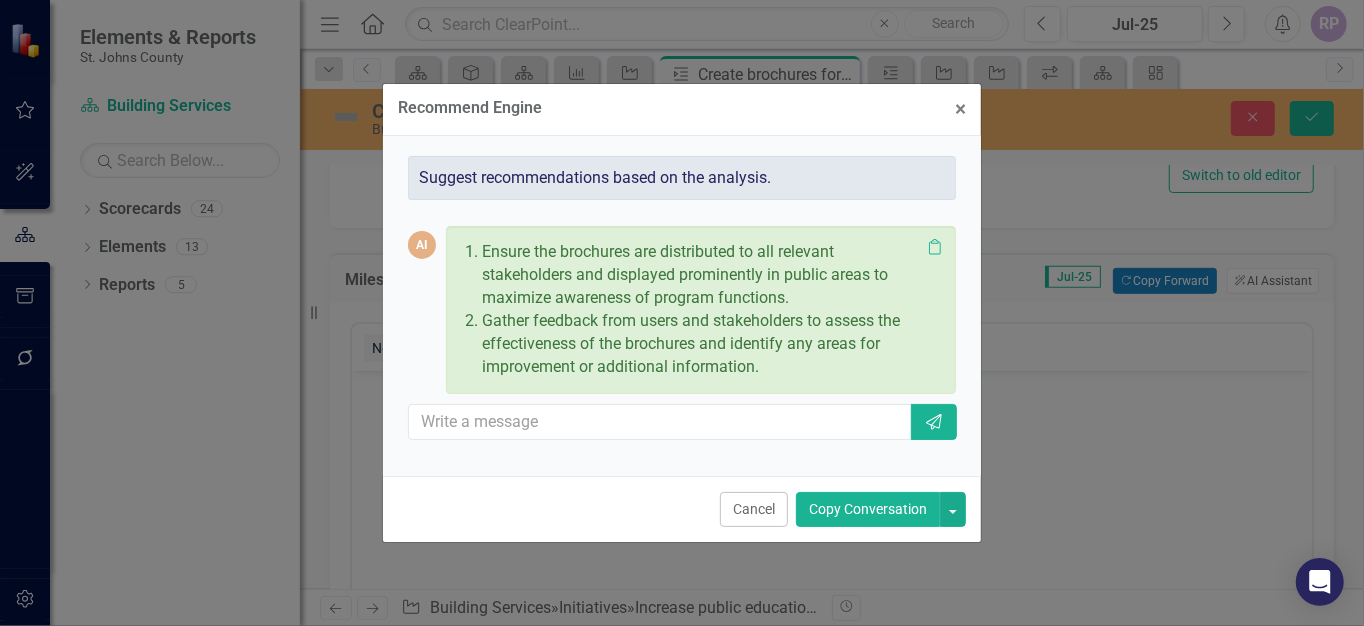 click on "Clipboard" 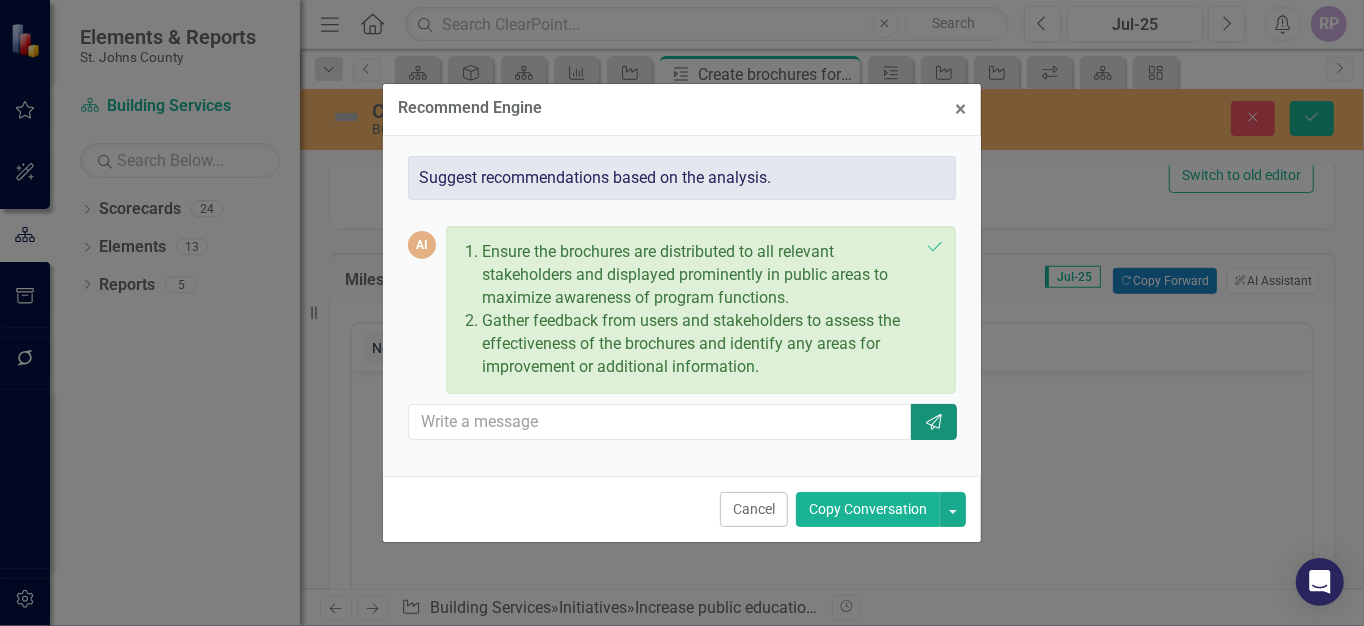 click on "Send" 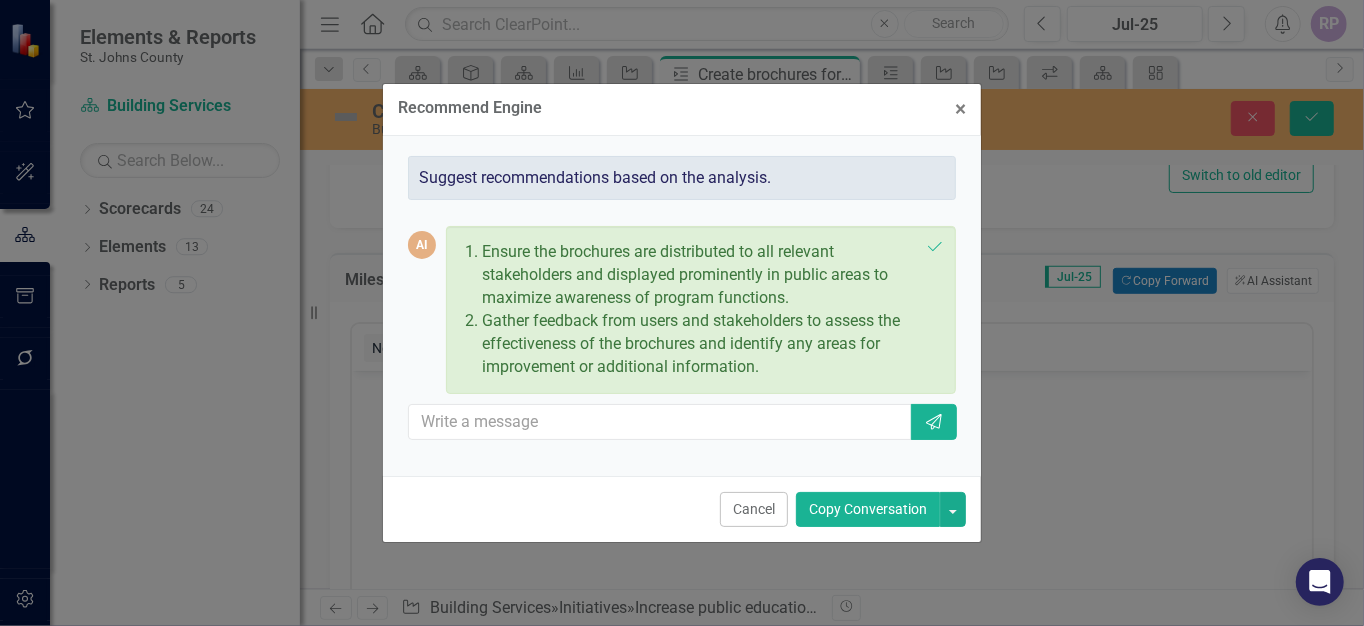 drag, startPoint x: 879, startPoint y: 494, endPoint x: 528, endPoint y: 130, distance: 505.66492 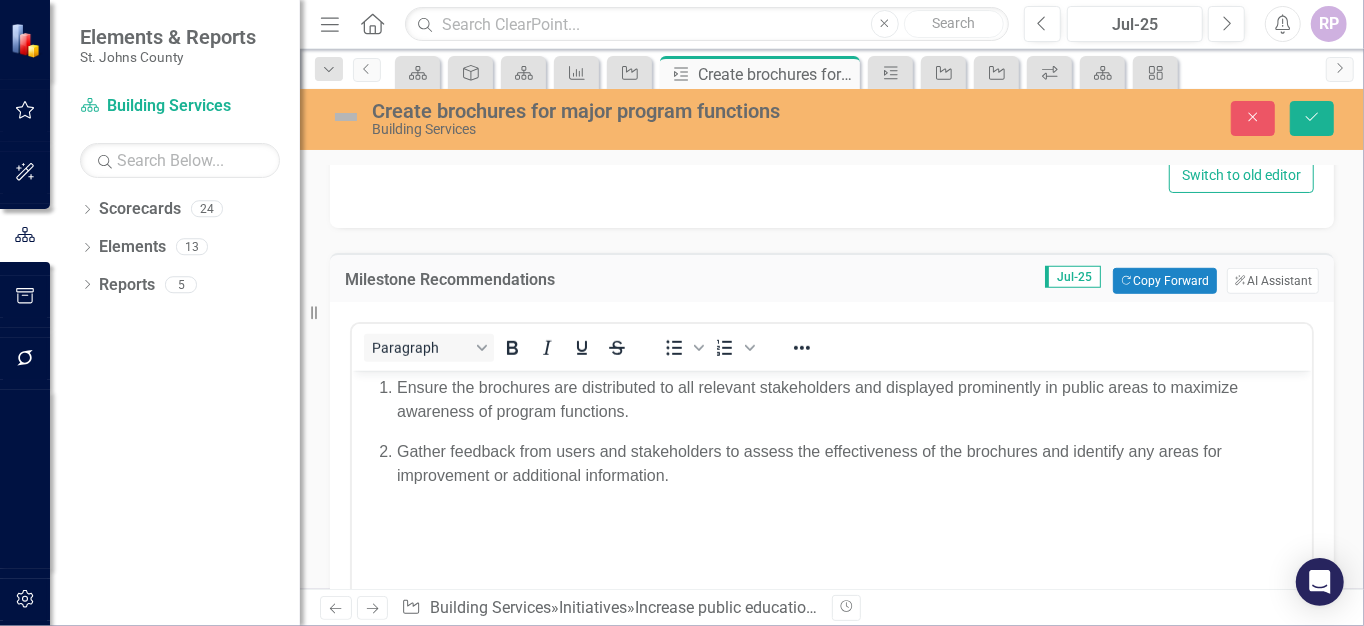 click on "Ensure the brochures are distributed to all relevant stakeholders and displayed prominently in public areas to maximize awareness of program functions." at bounding box center (851, 400) 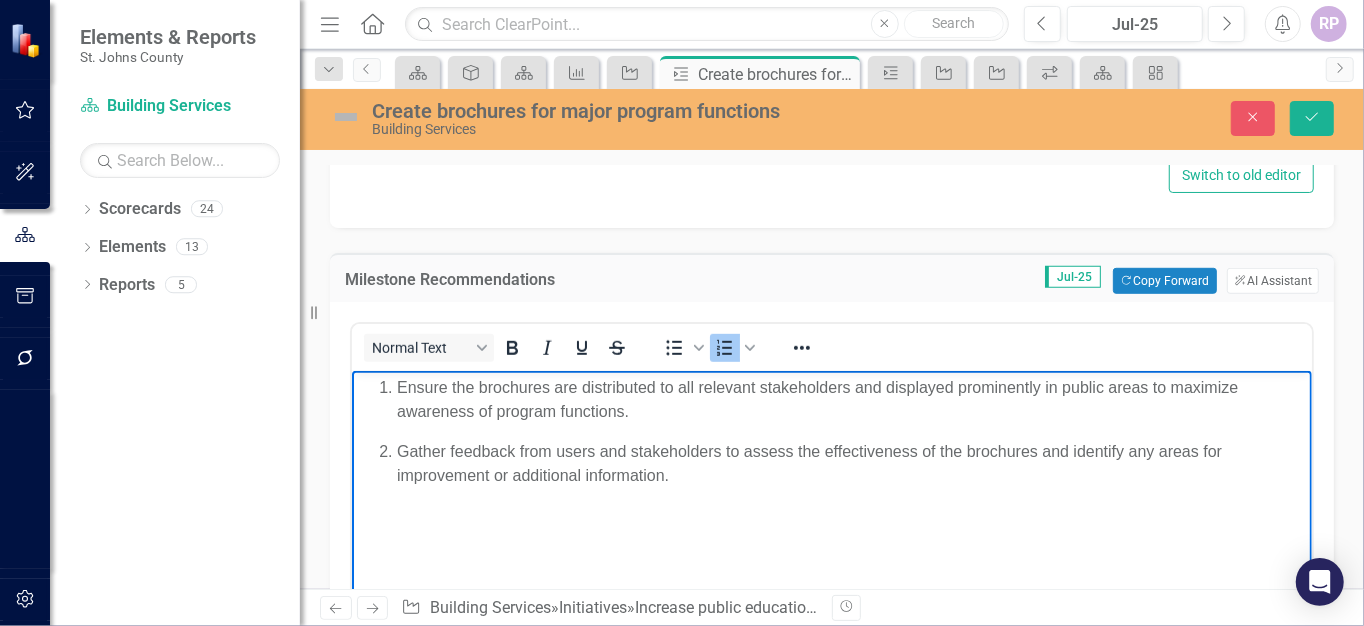 type 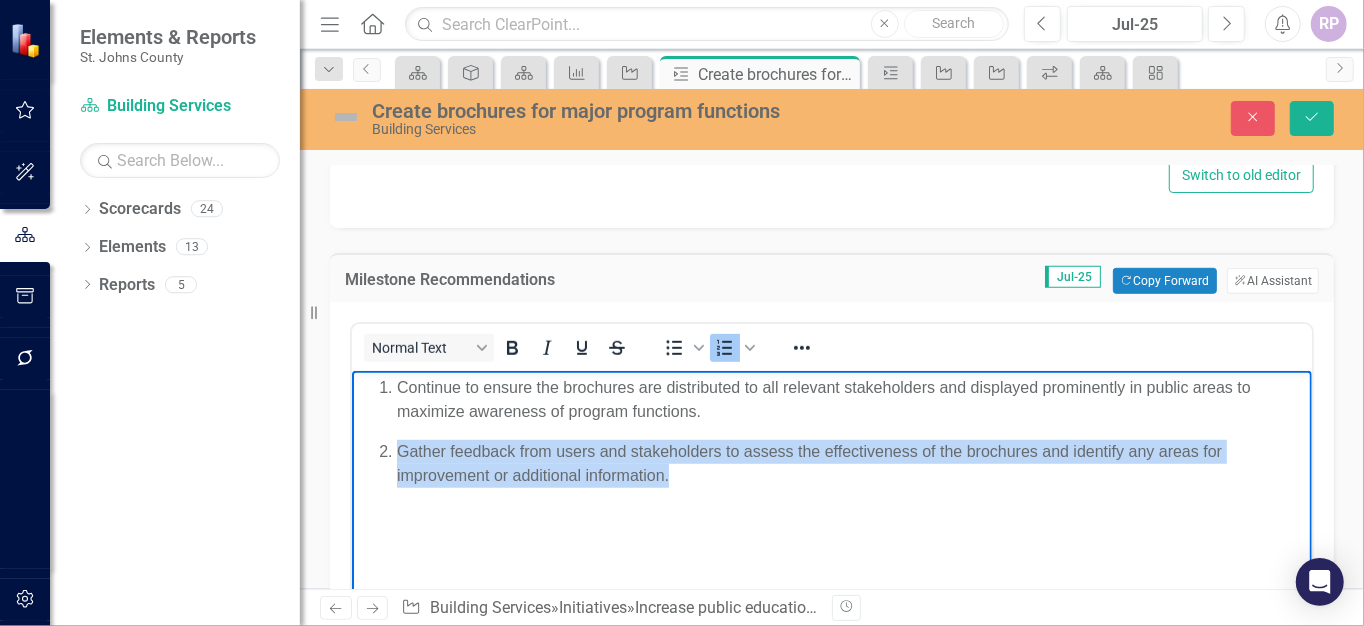 drag, startPoint x: 376, startPoint y: 447, endPoint x: 702, endPoint y: 479, distance: 327.56677 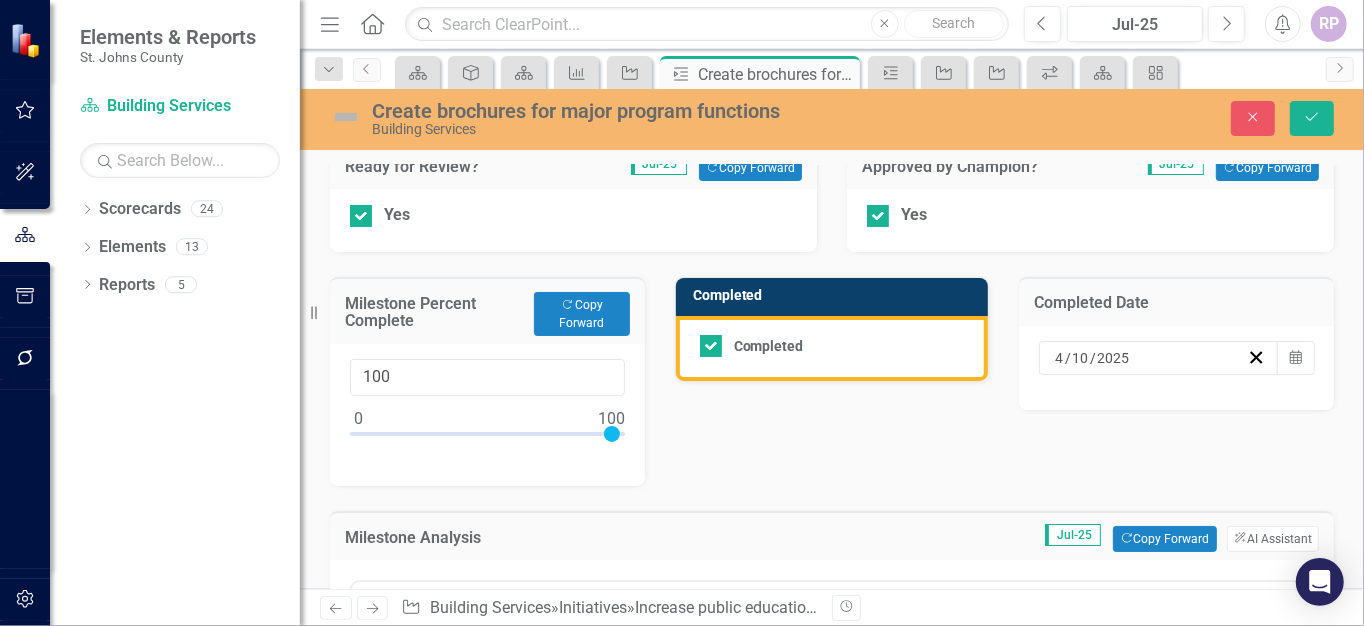 scroll, scrollTop: 0, scrollLeft: 0, axis: both 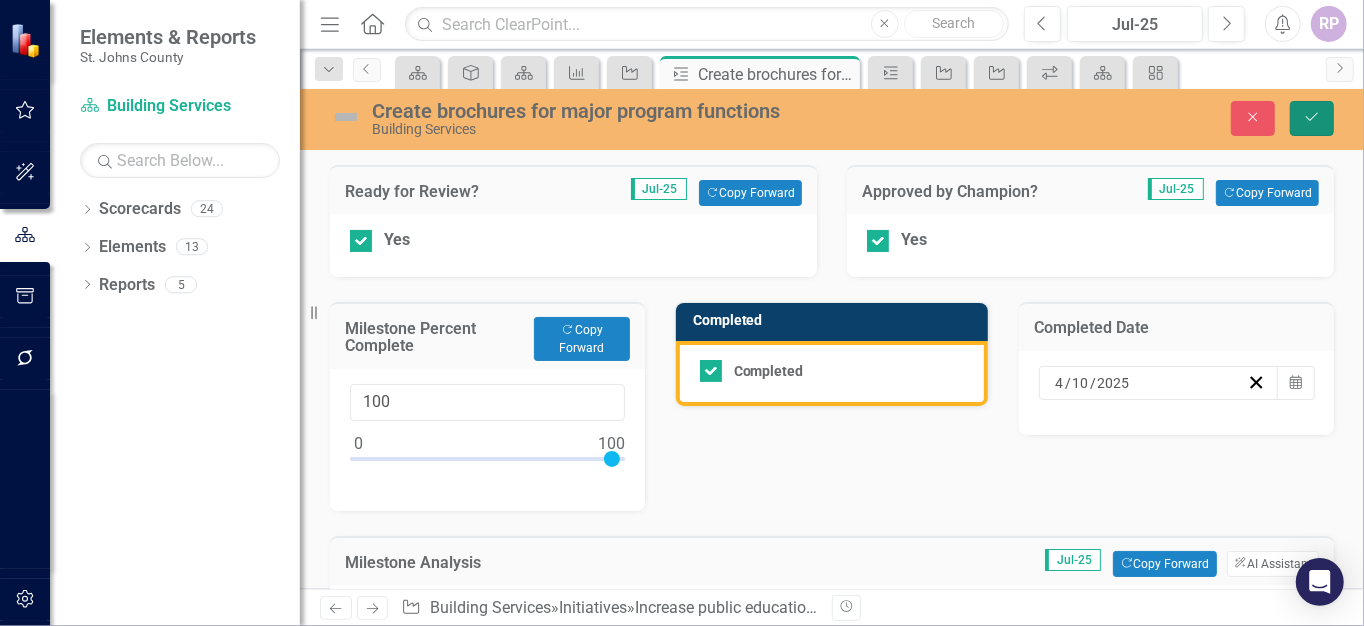click on "Save" 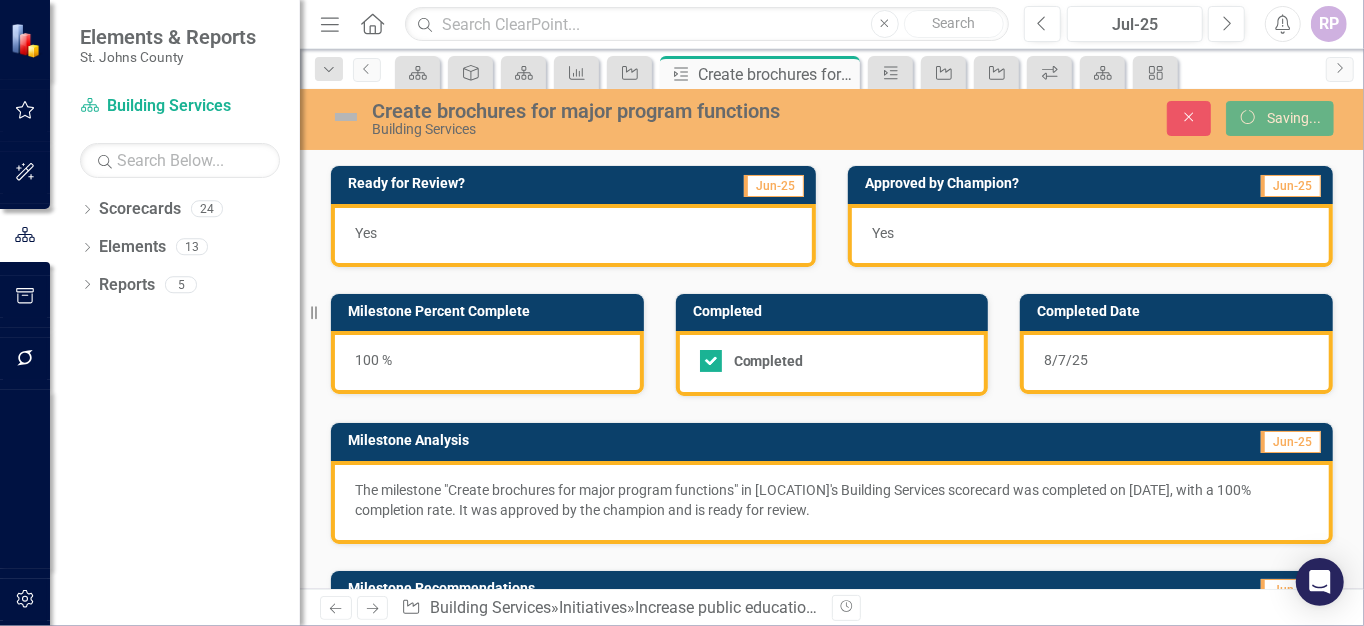 checkbox on "true" 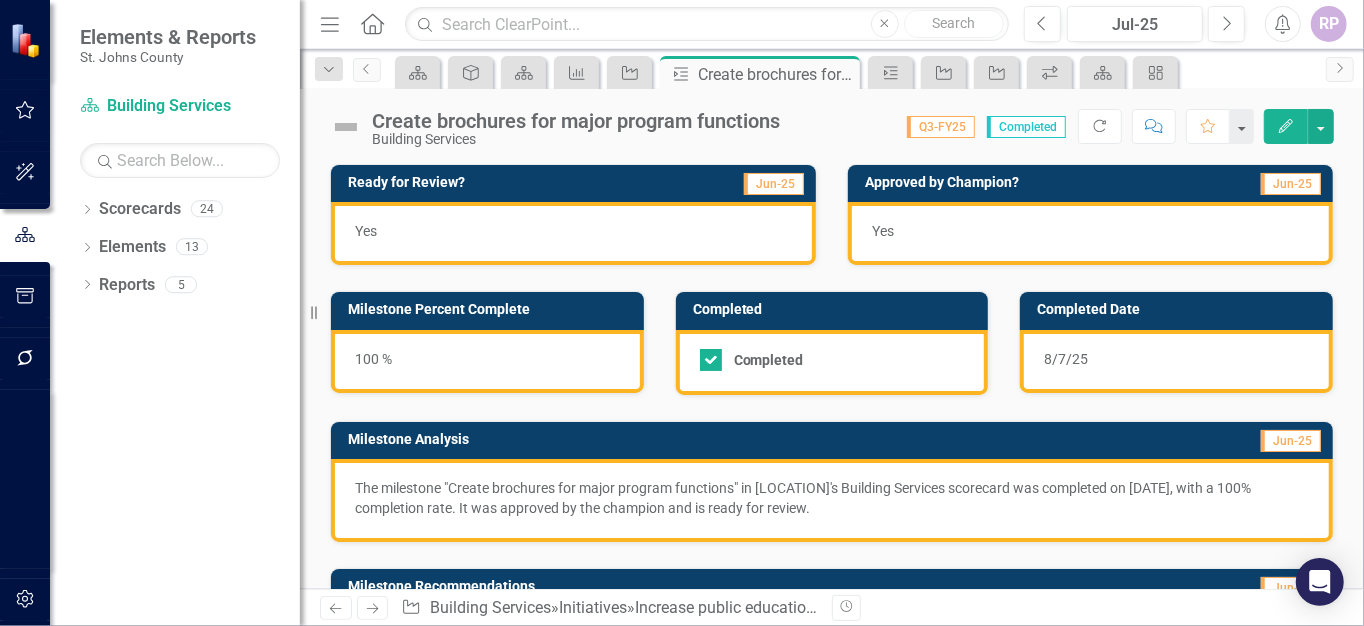checkbox on "true" 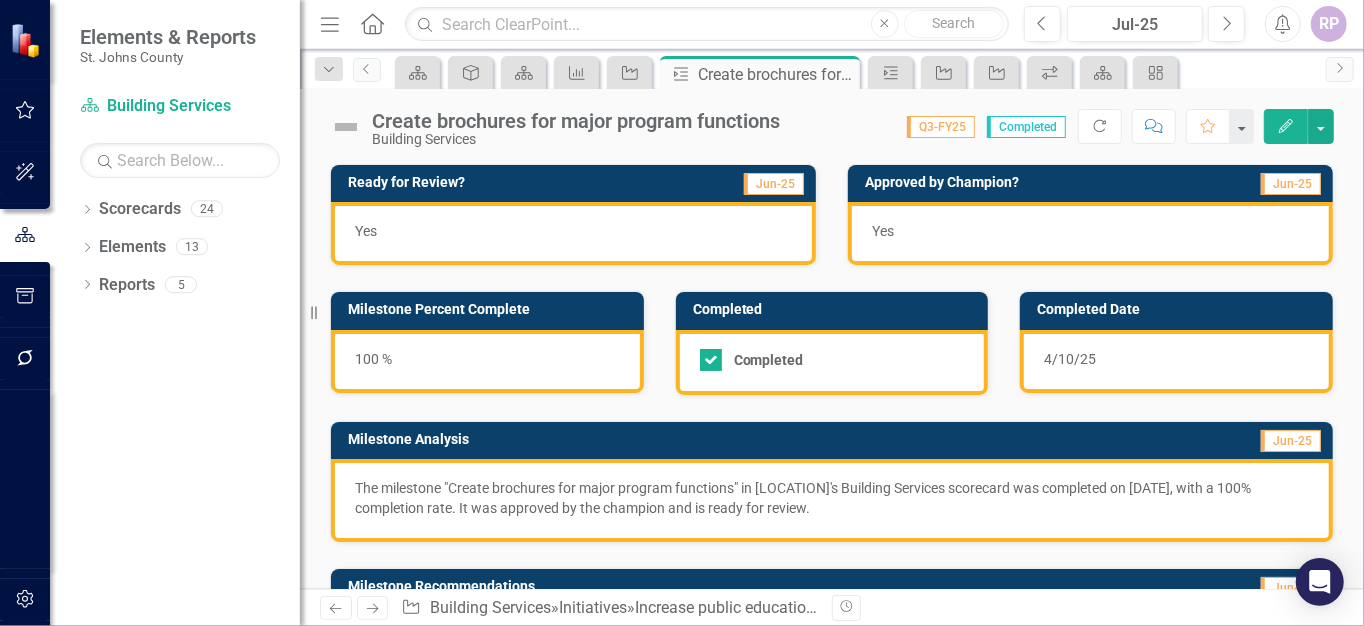 click 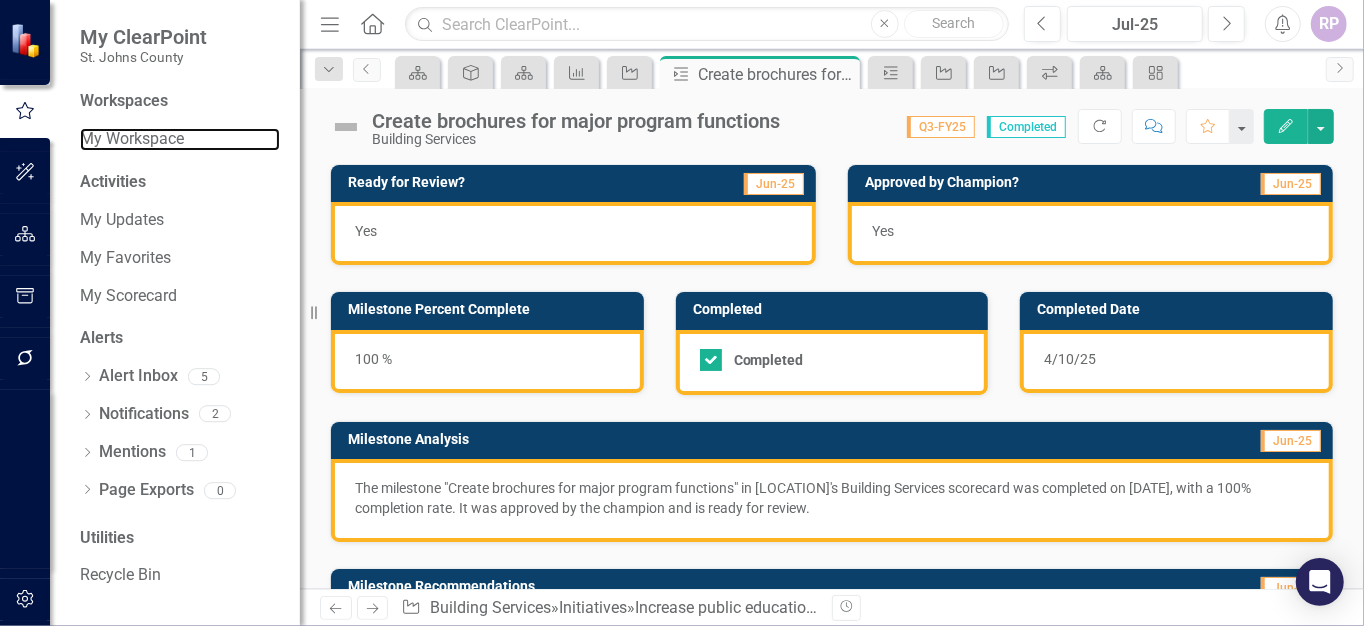 click on "My Workspace" at bounding box center (180, 139) 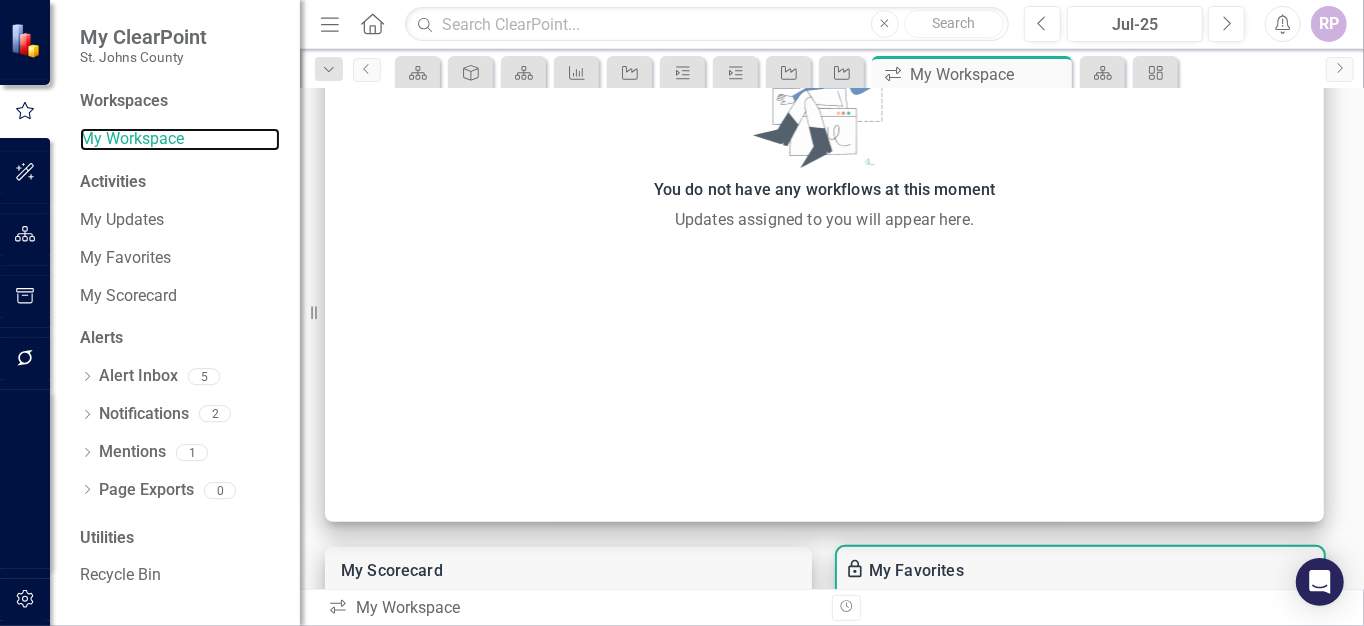 scroll, scrollTop: 400, scrollLeft: 0, axis: vertical 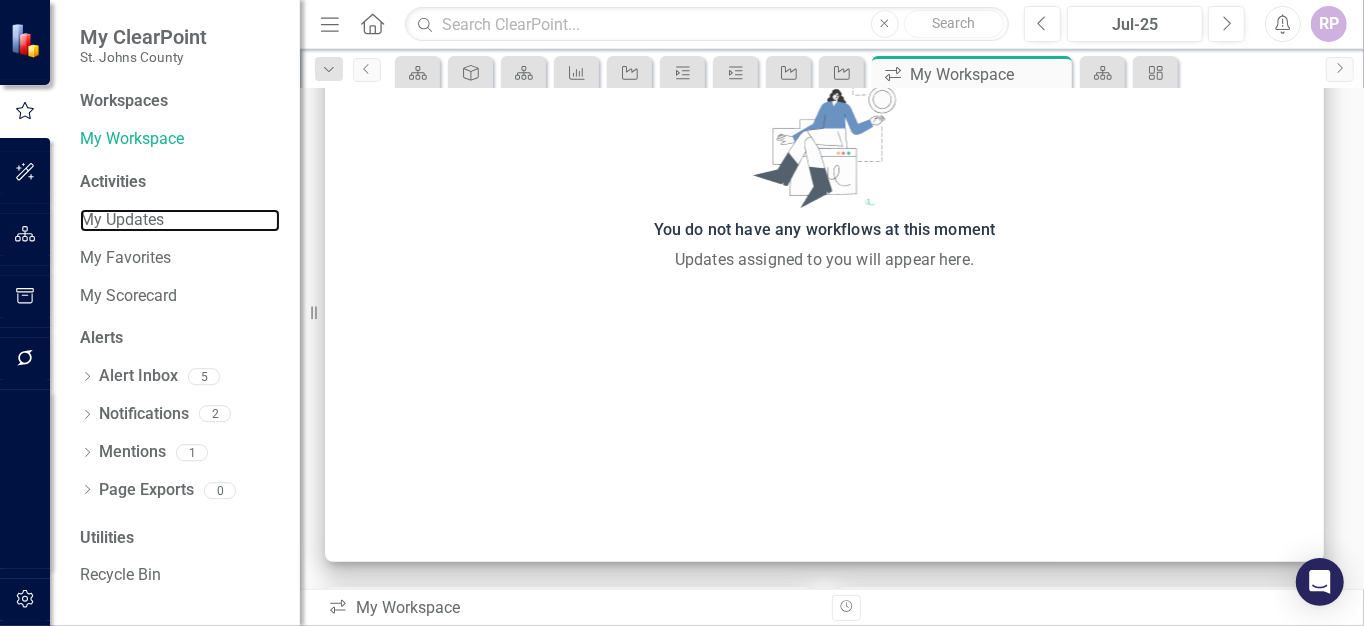 click on "My Updates" at bounding box center [180, 220] 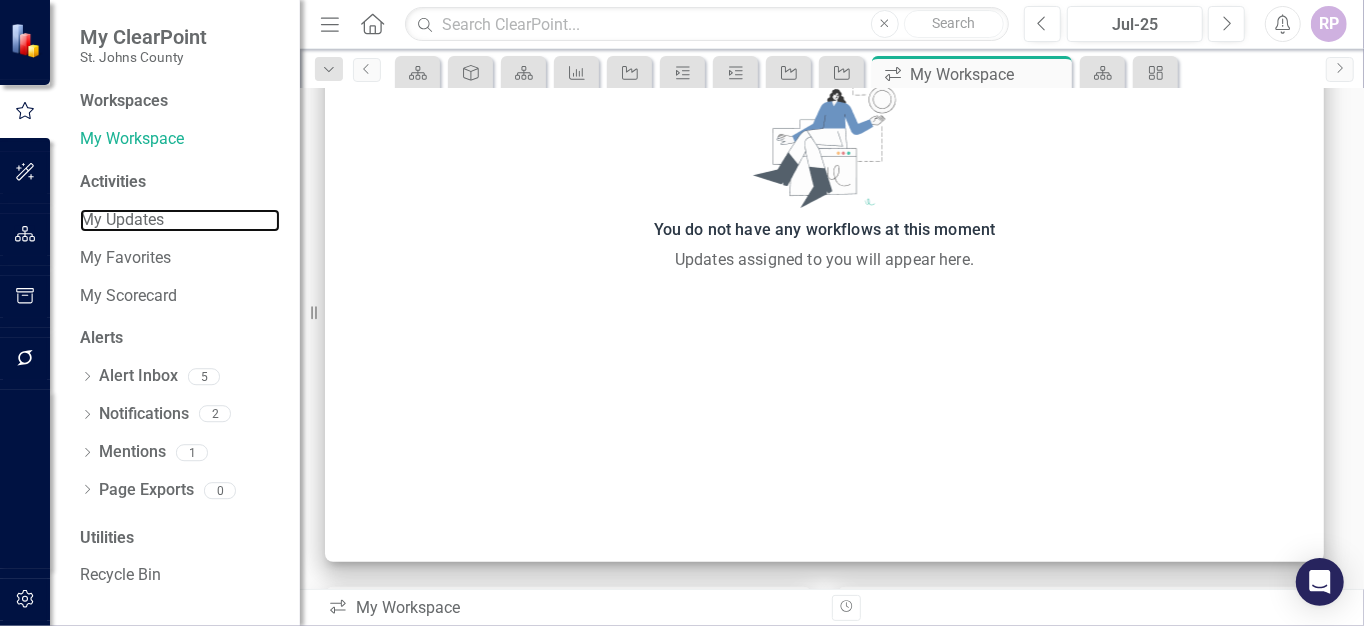 scroll, scrollTop: 0, scrollLeft: 0, axis: both 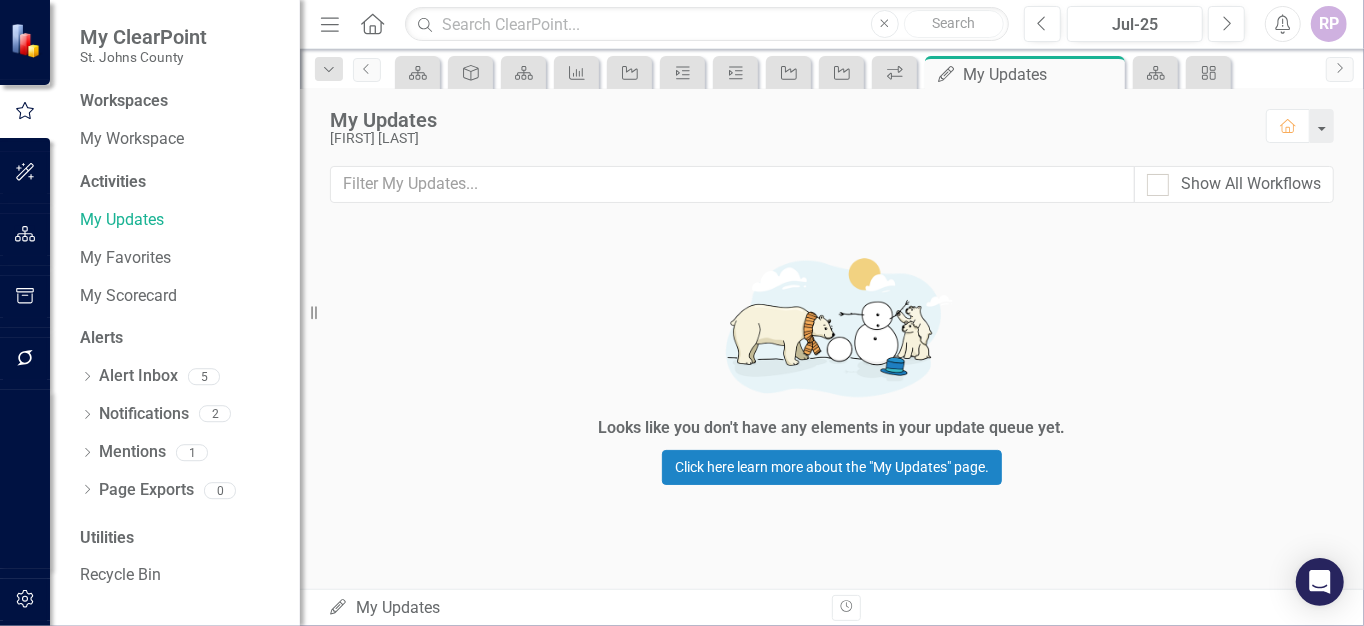 click on "Show All Workflows" at bounding box center (1251, 184) 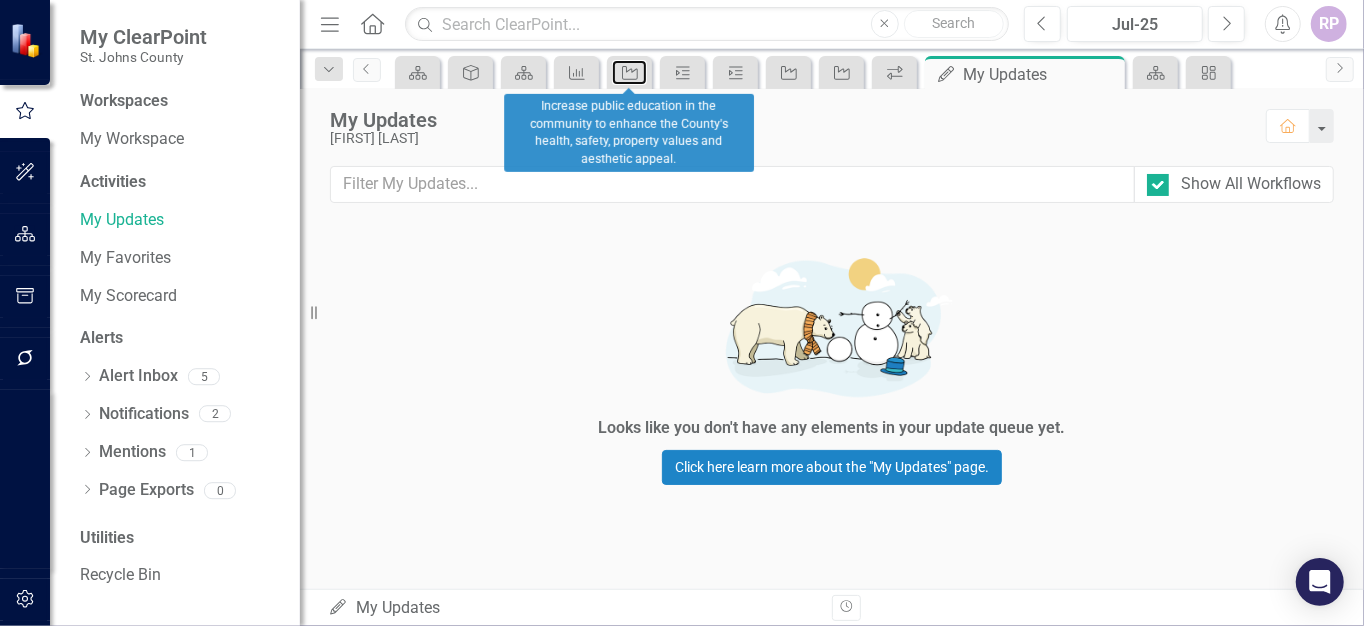 click on "Initiative" 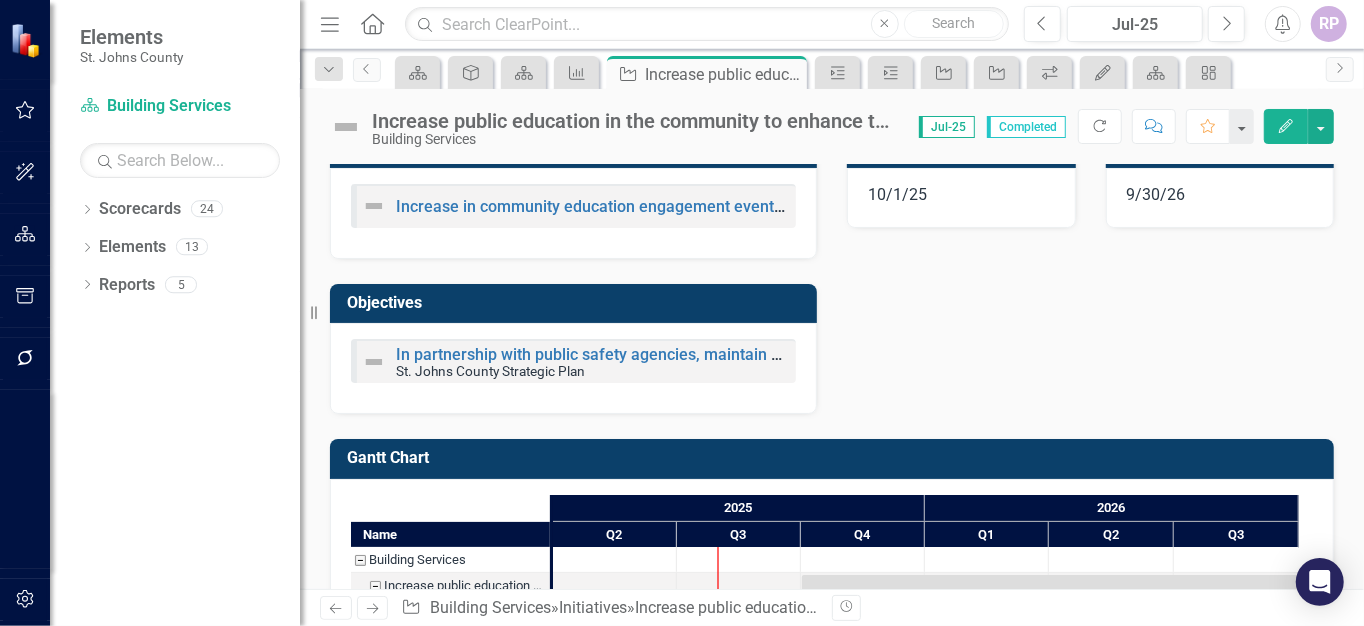 scroll, scrollTop: 1039, scrollLeft: 0, axis: vertical 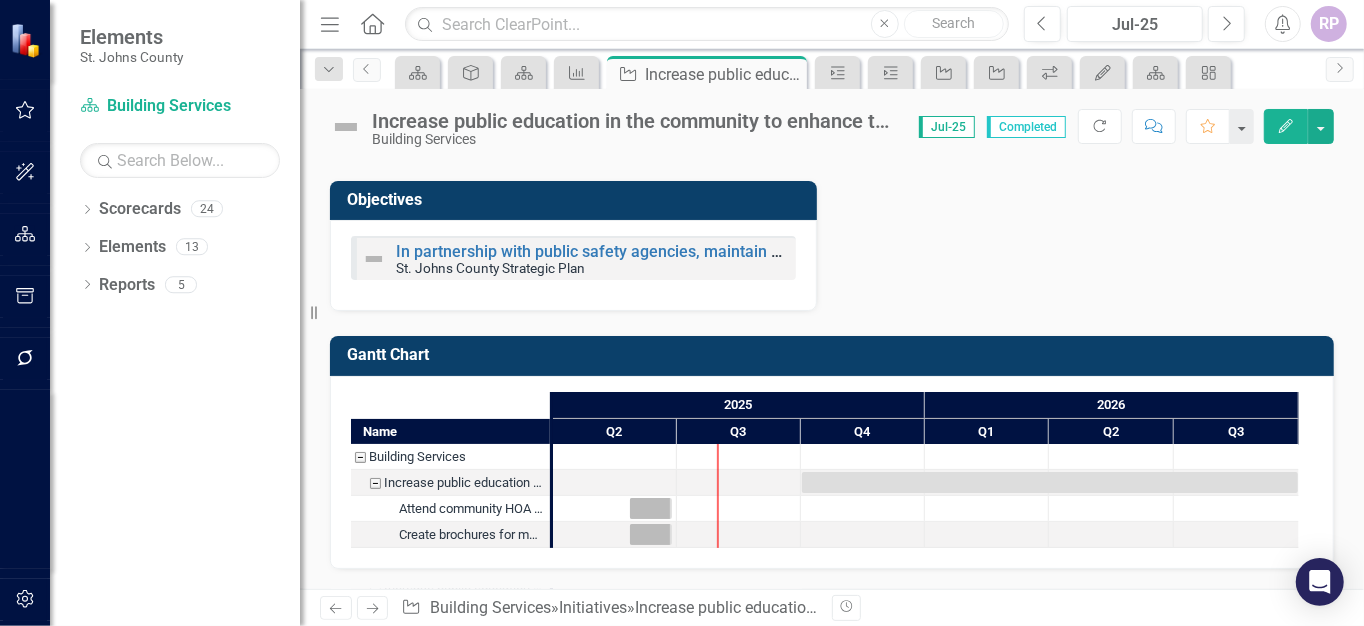 click at bounding box center (651, 508) 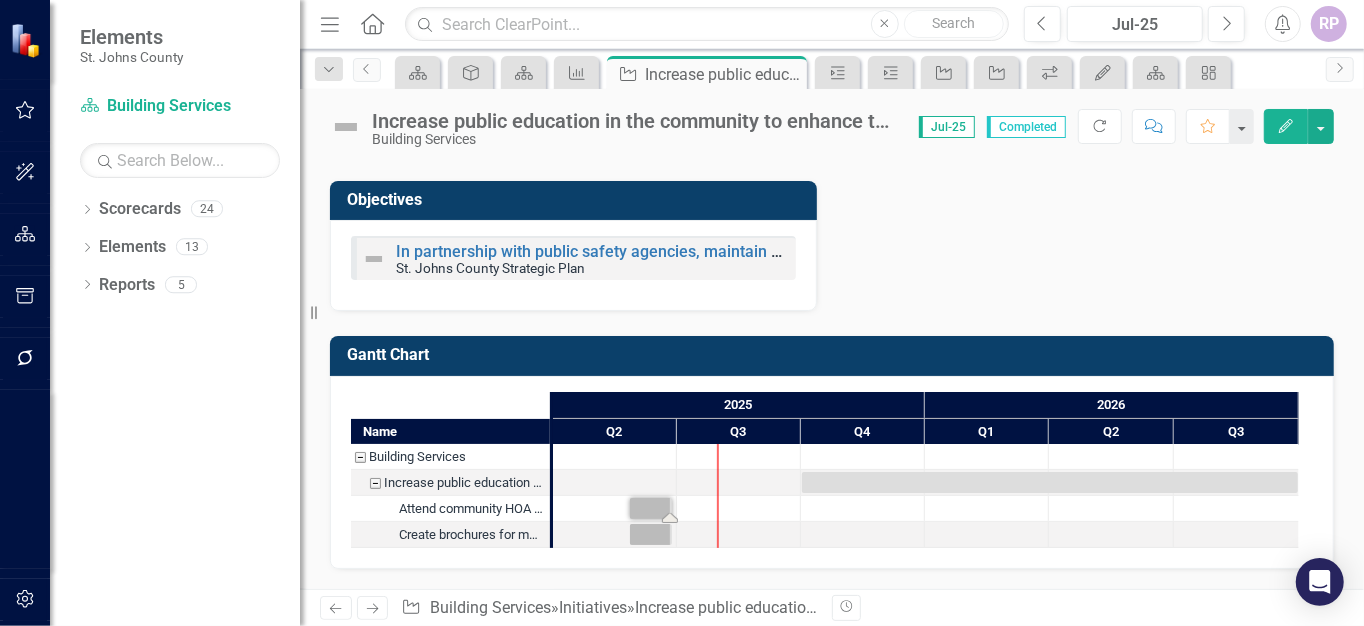 click at bounding box center (651, 508) 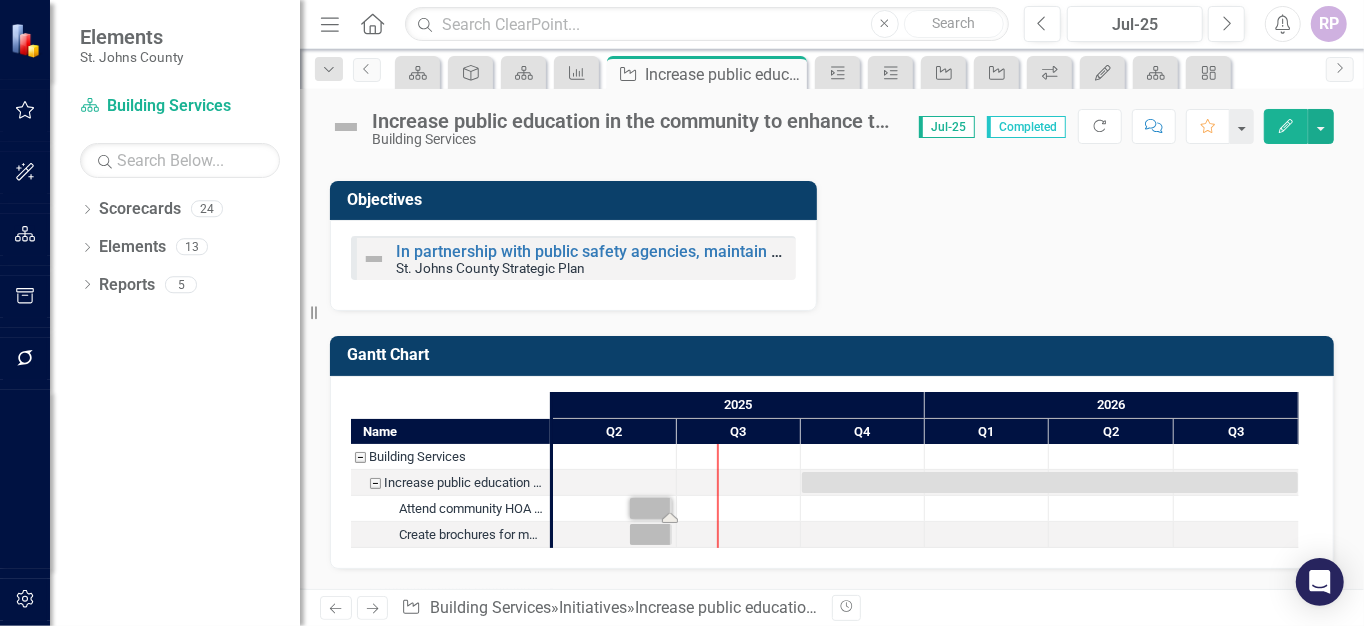 click at bounding box center (651, 508) 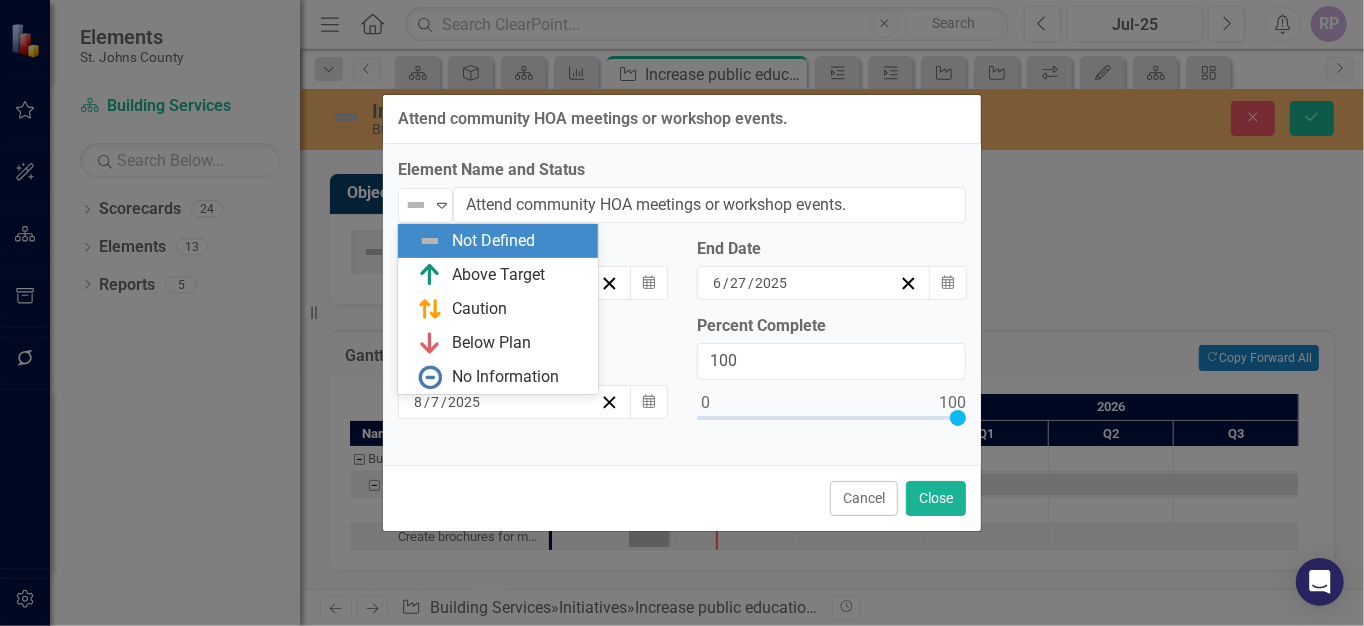 click on "Expand" 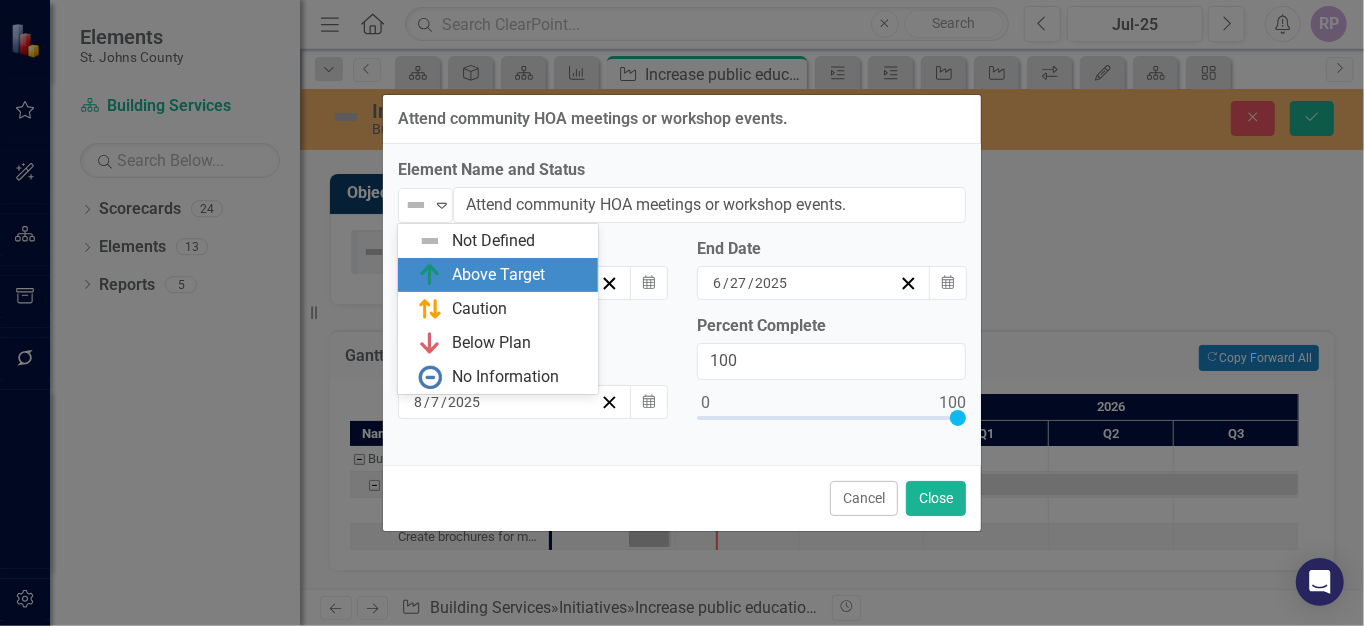 click on "Above Target" at bounding box center [498, 275] 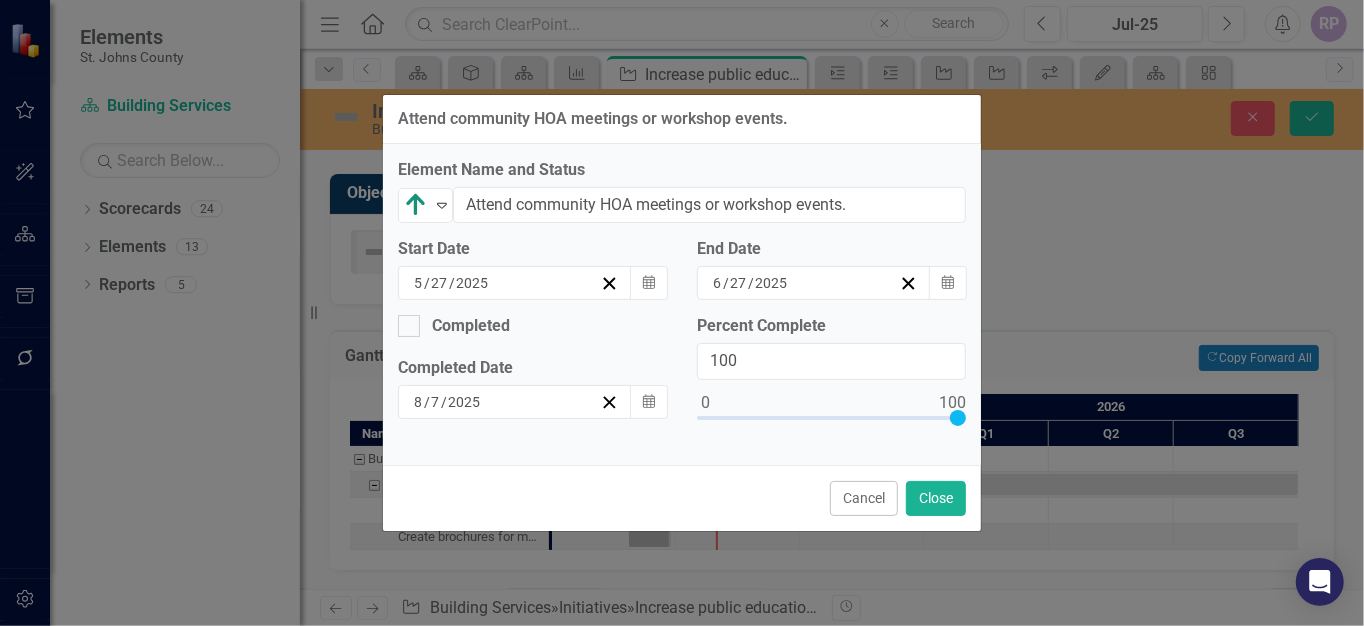 checkbox on "true" 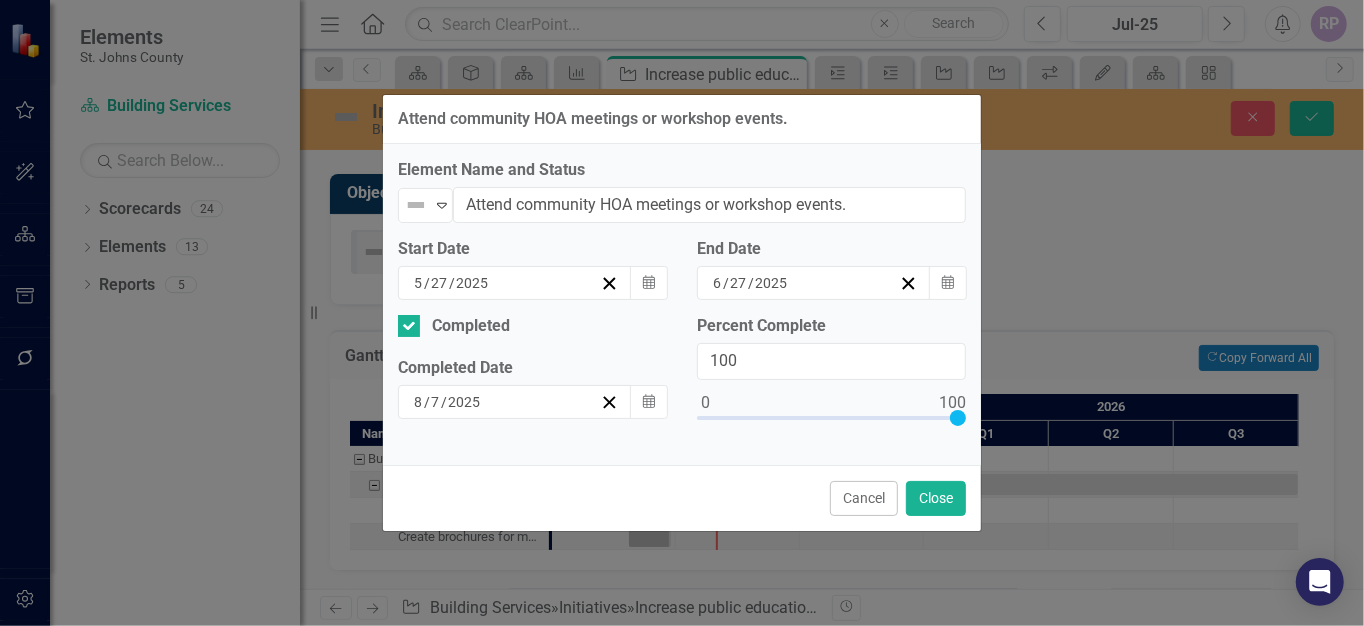 click on "Cancel Close" at bounding box center [682, 498] 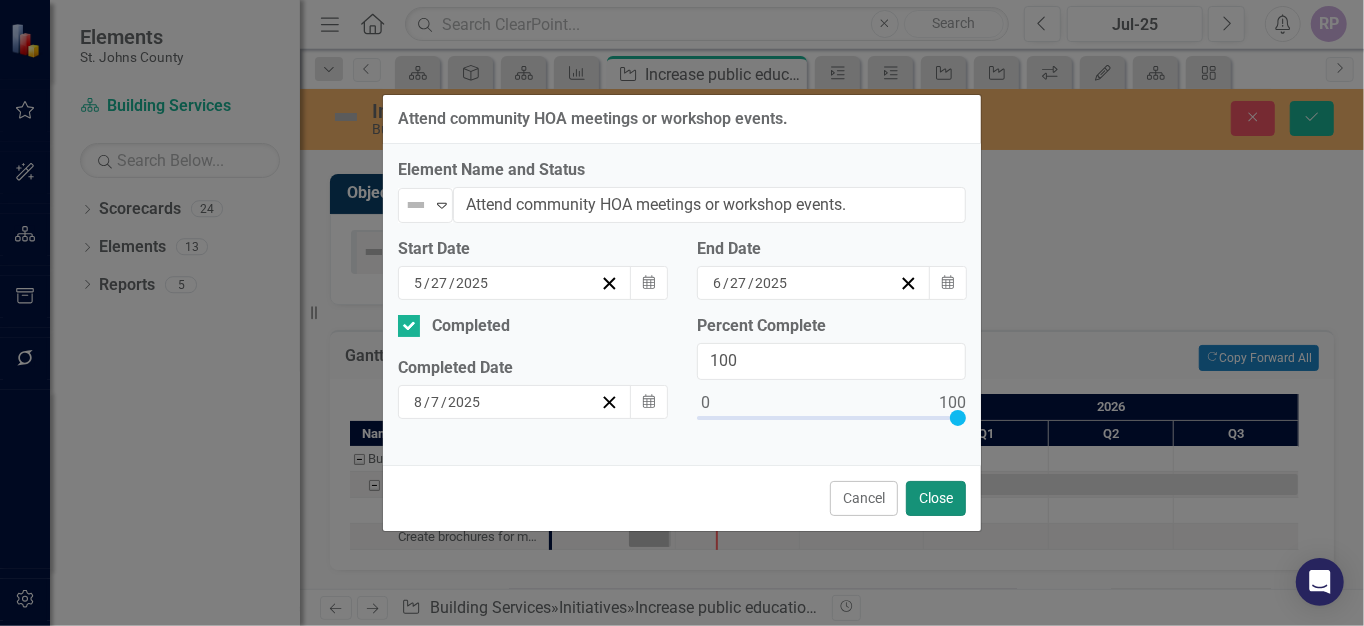 click on "Close" at bounding box center [936, 498] 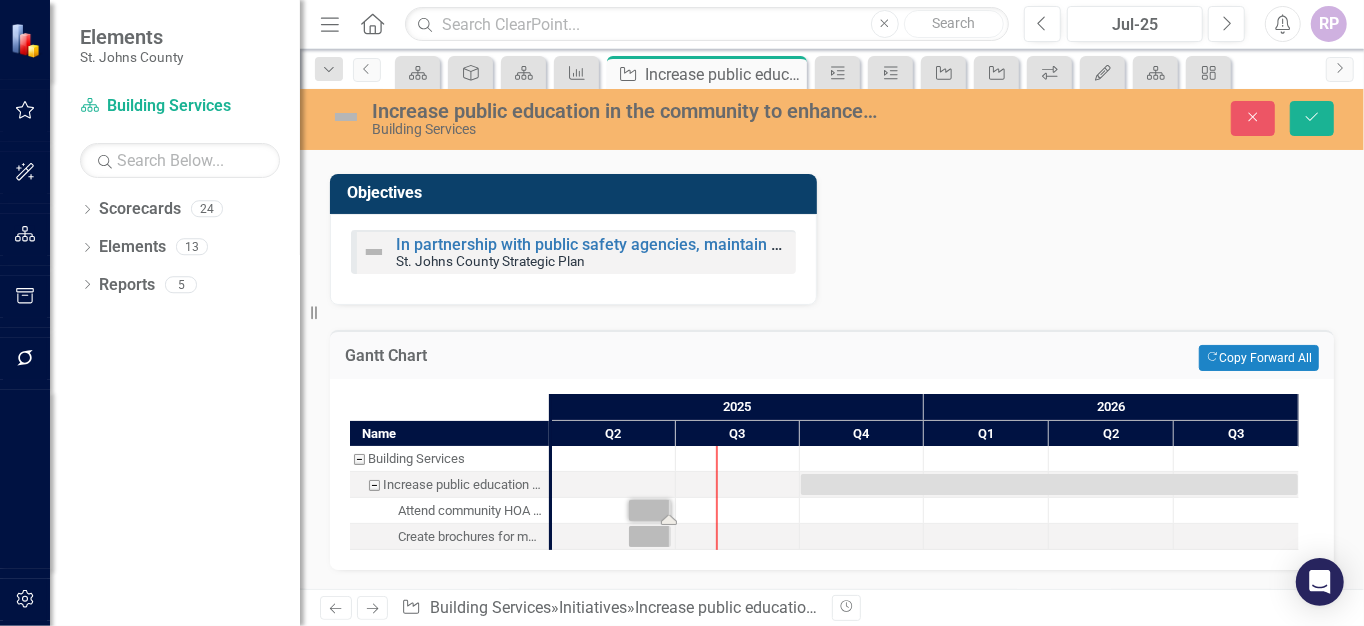click at bounding box center [650, 536] 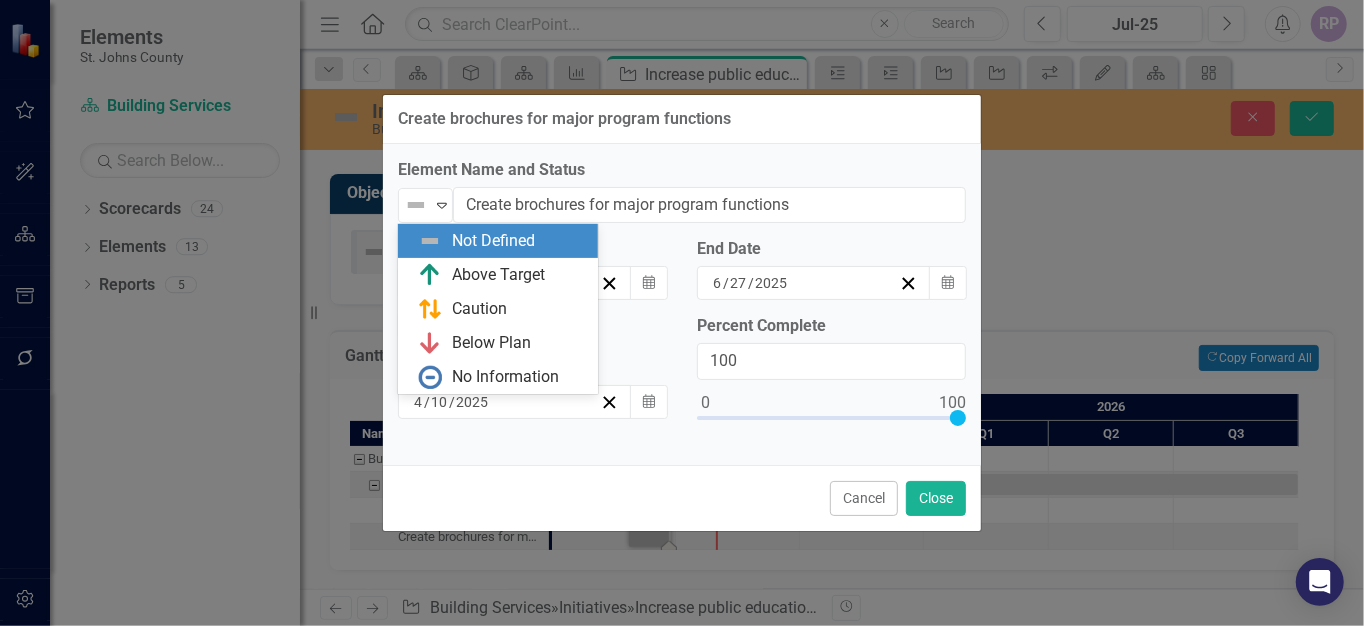 click on "Expand" 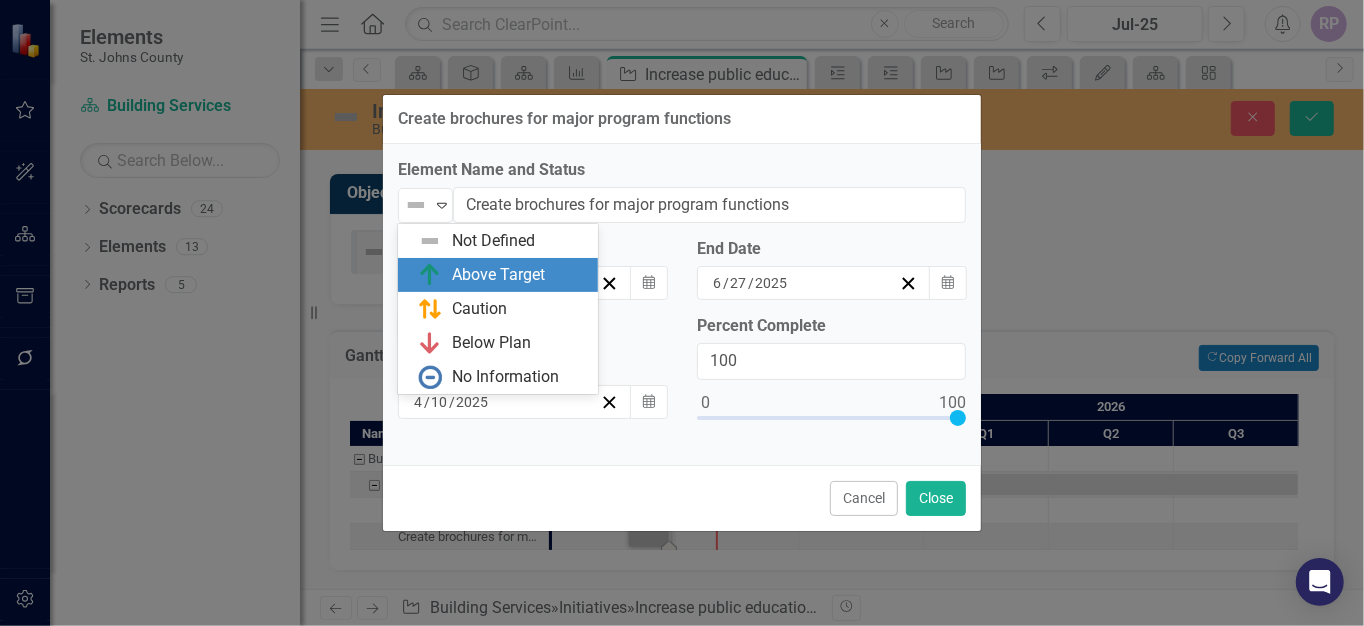 click on "Above Target" at bounding box center (498, 275) 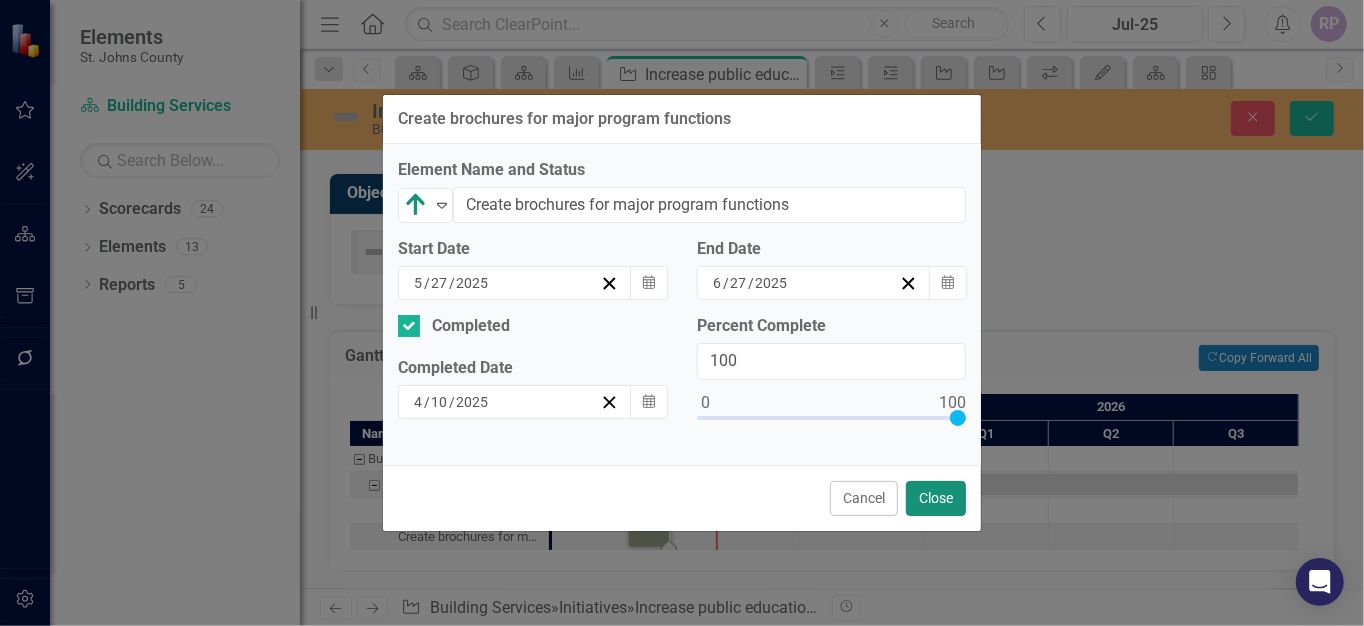 click on "Close" at bounding box center (936, 498) 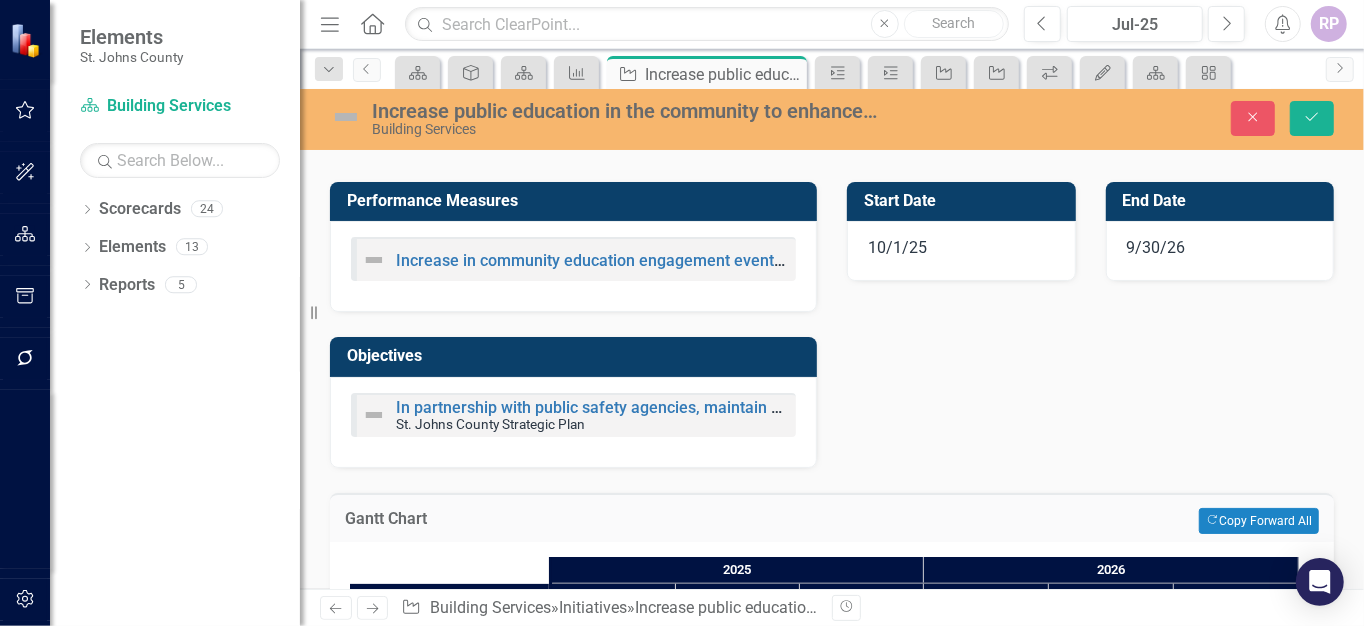 scroll, scrollTop: 1047, scrollLeft: 0, axis: vertical 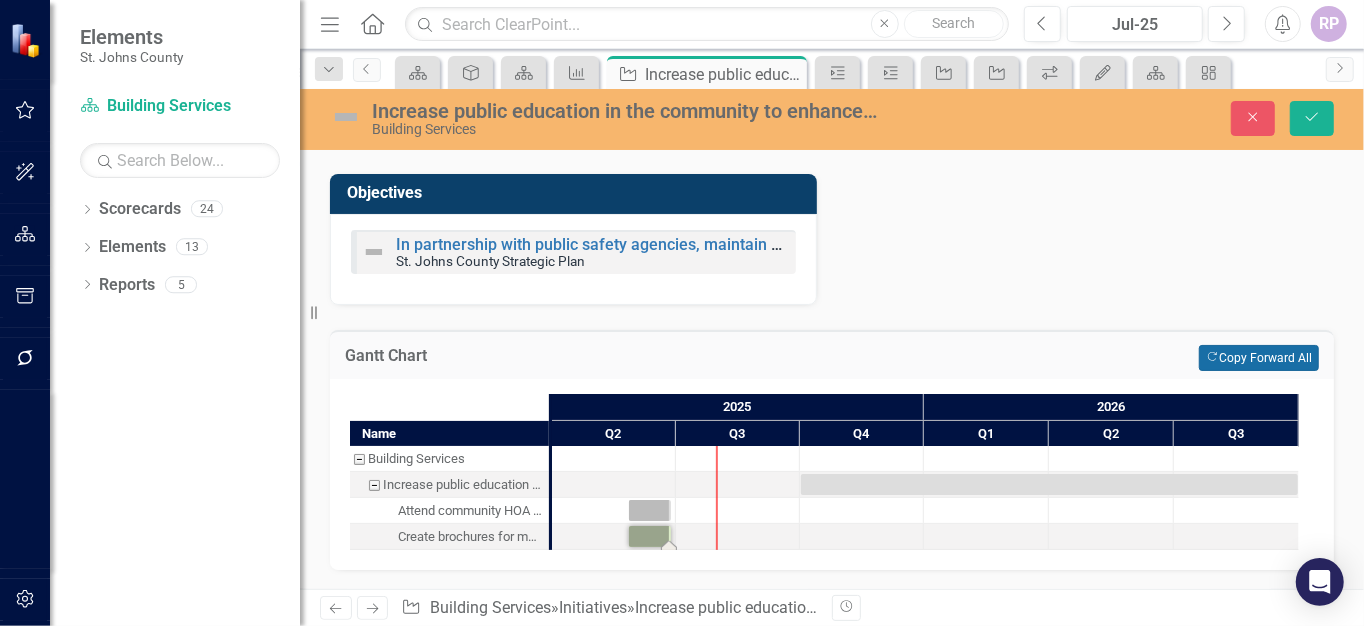 click on "Copy Forward  Copy Forward All" at bounding box center [1259, 358] 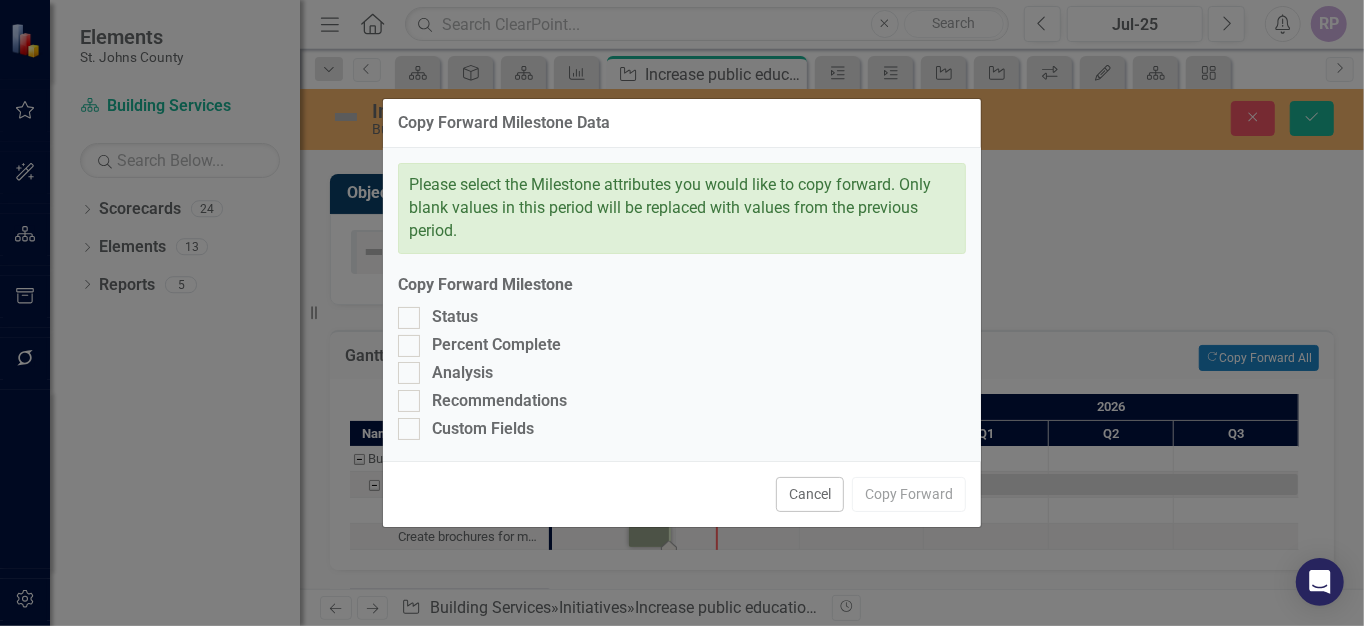 click on "Status" at bounding box center (404, 313) 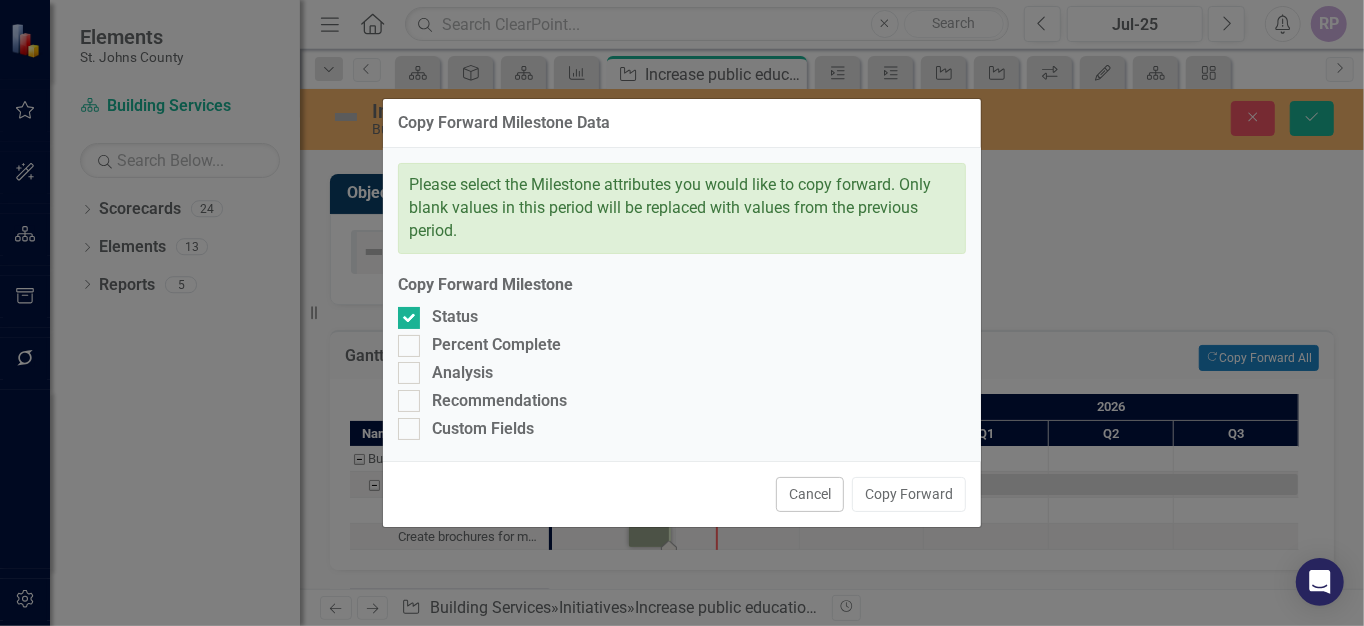 click on "Percent Complete" at bounding box center [404, 341] 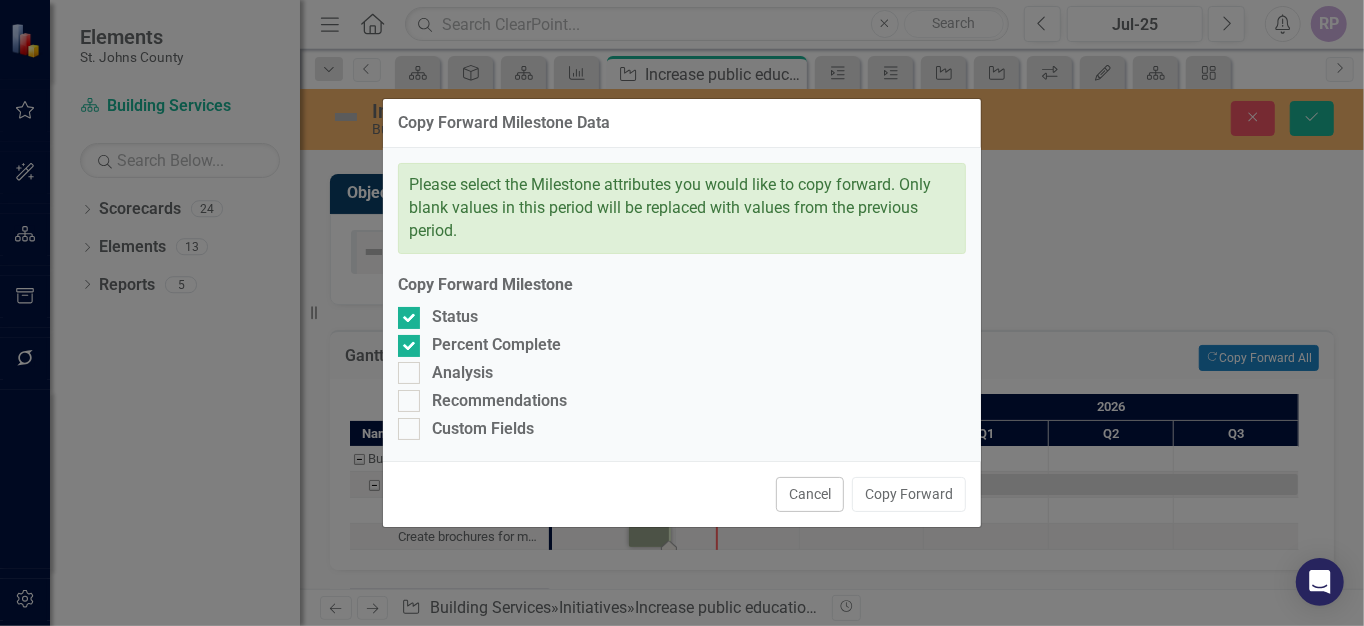 click at bounding box center [409, 373] 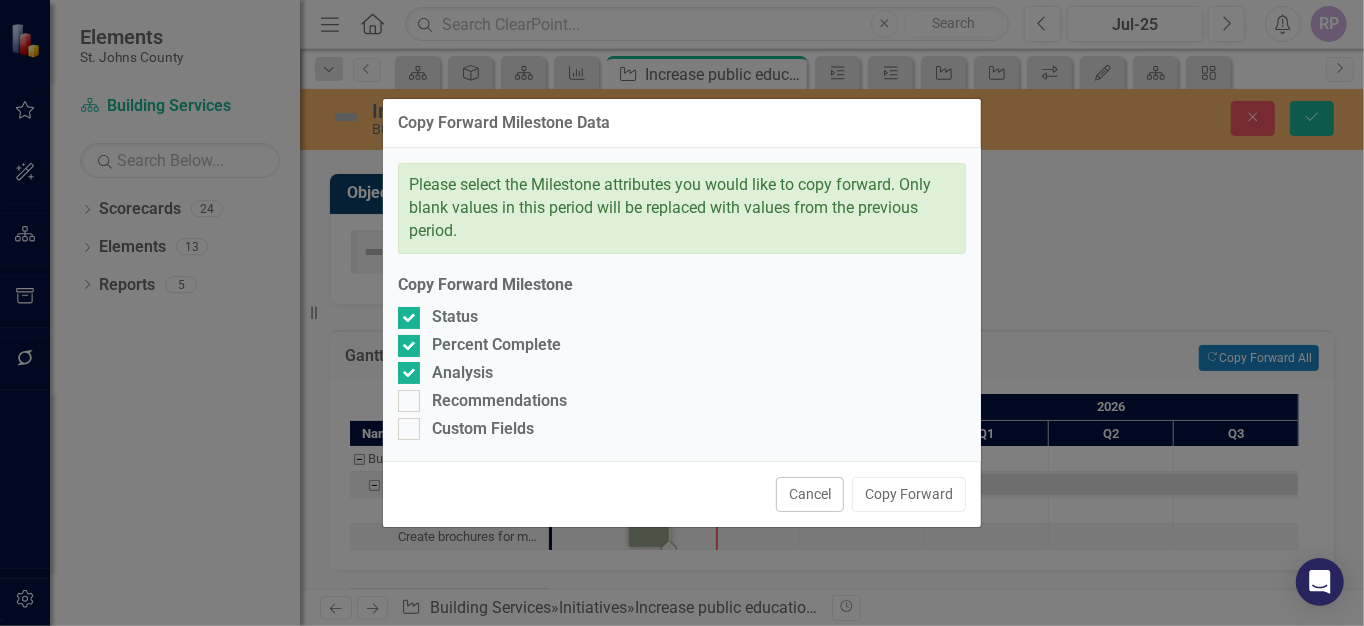 click on "Recommendations" at bounding box center [404, 396] 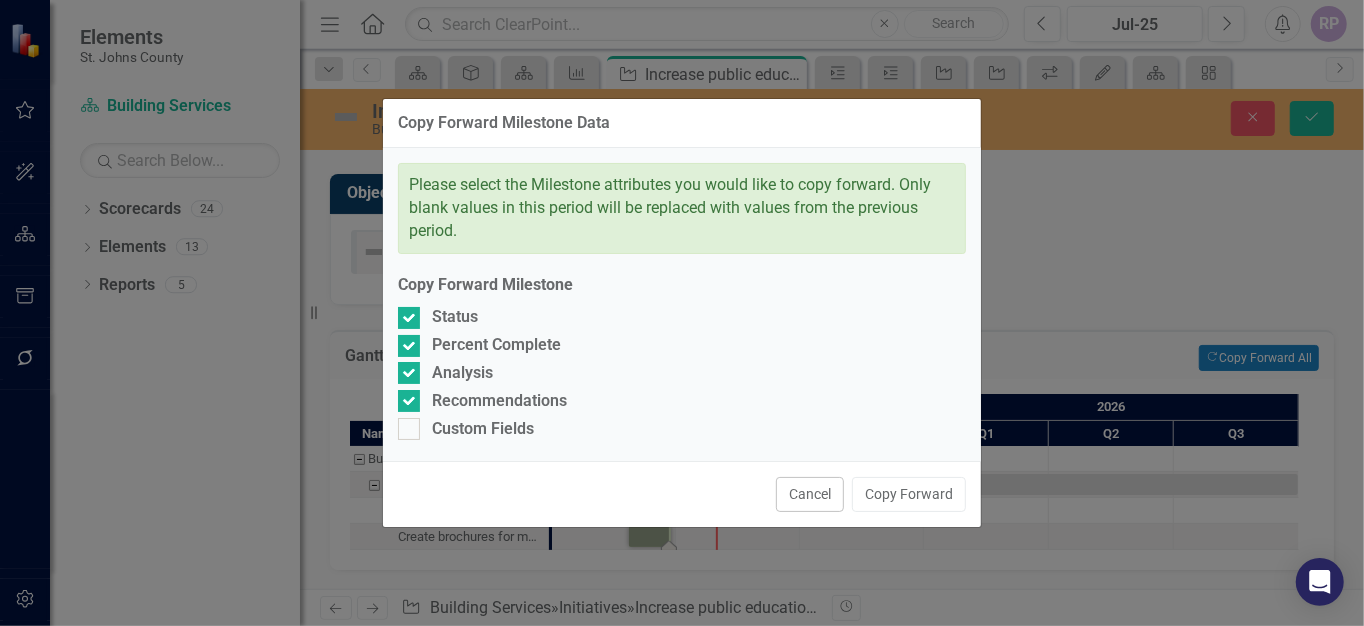 click on "Copy Forward" at bounding box center [909, 494] 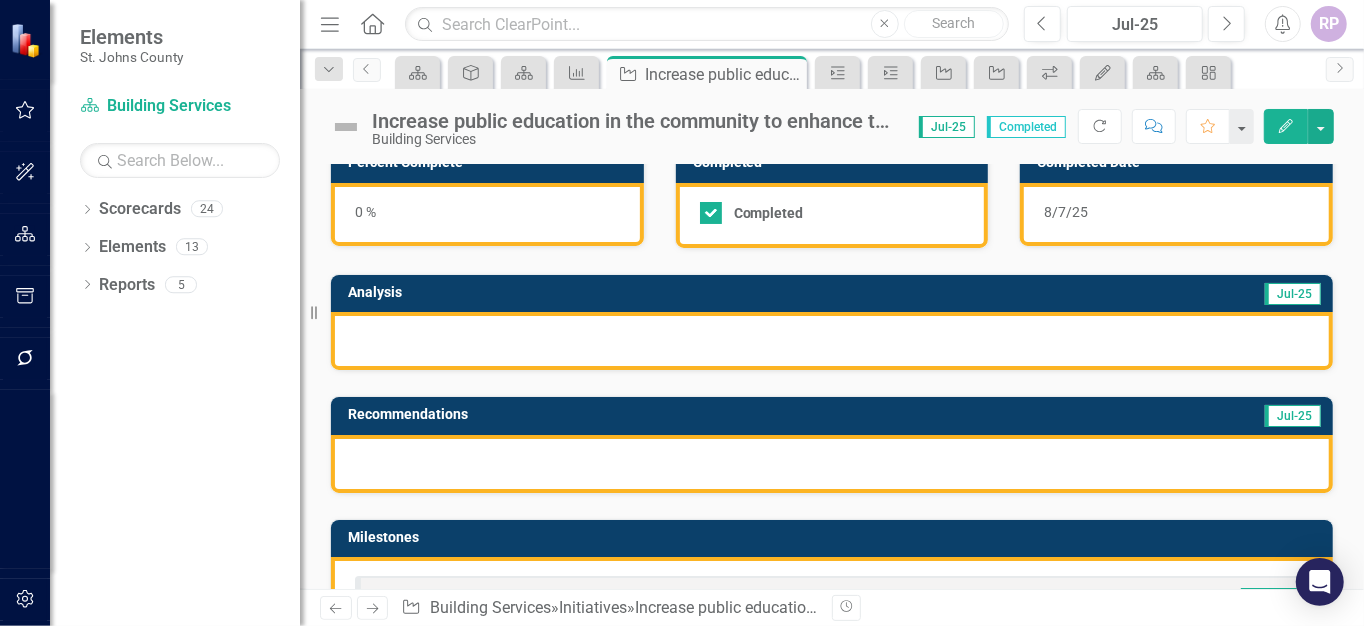 scroll, scrollTop: 0, scrollLeft: 0, axis: both 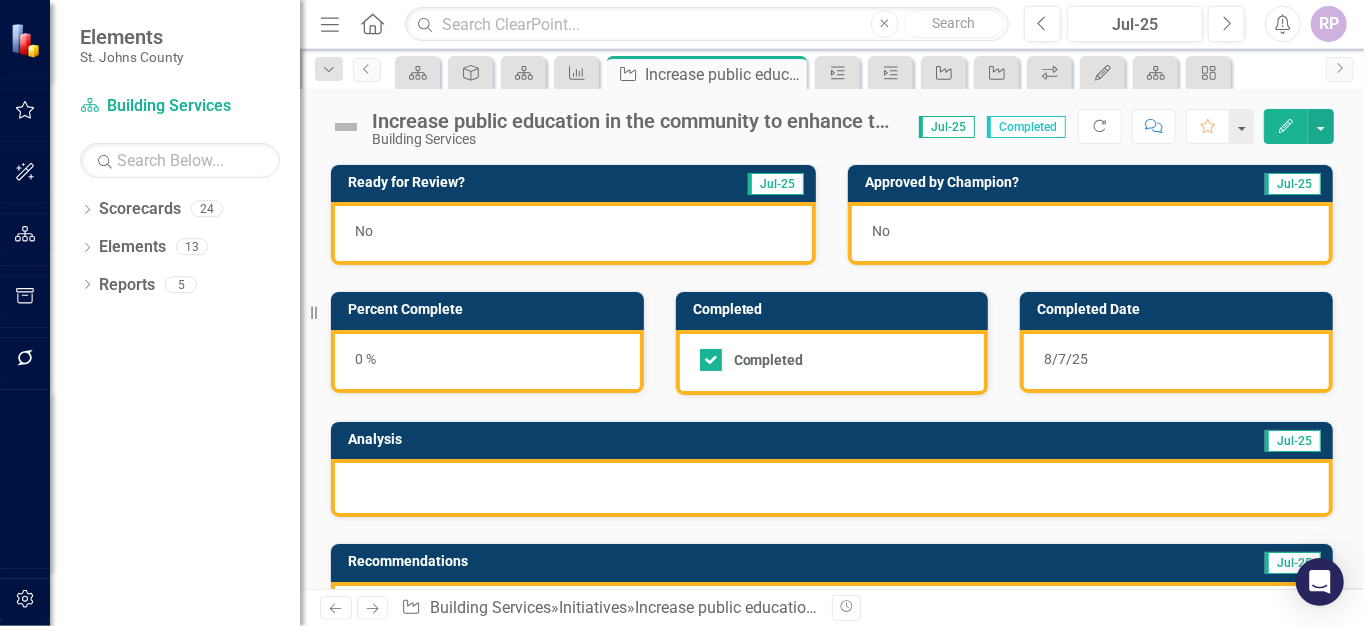 click on "Completed" at bounding box center (1026, 127) 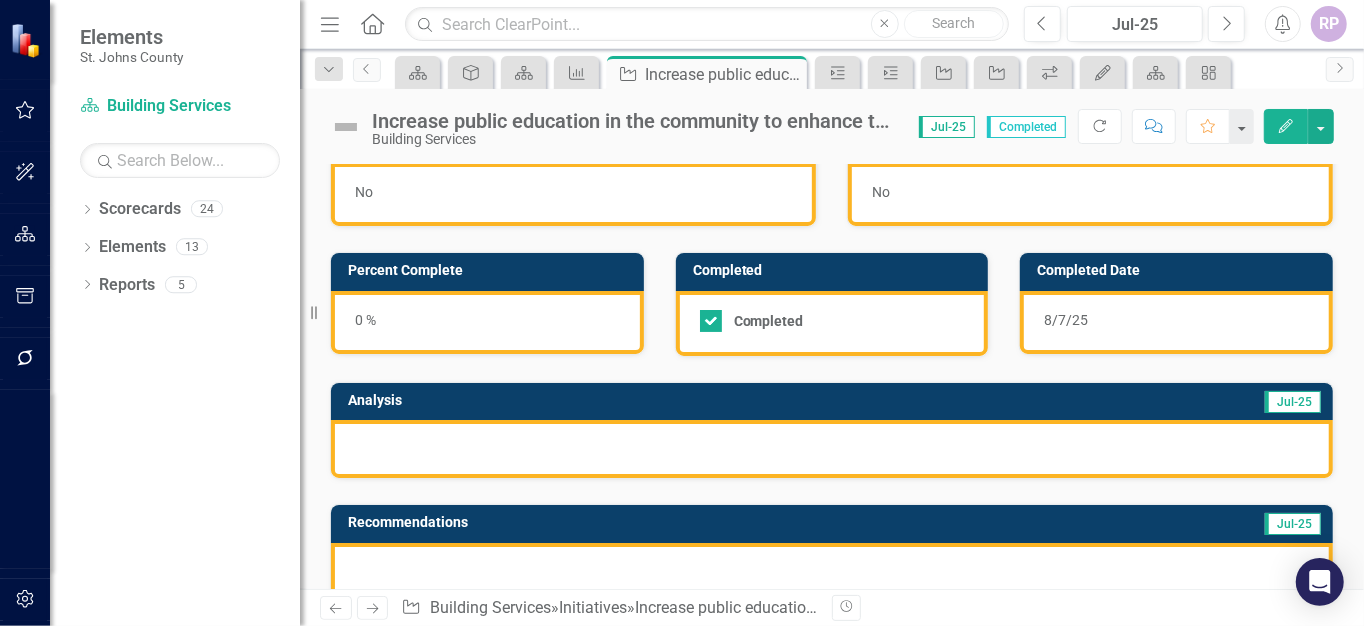 scroll, scrollTop: 0, scrollLeft: 0, axis: both 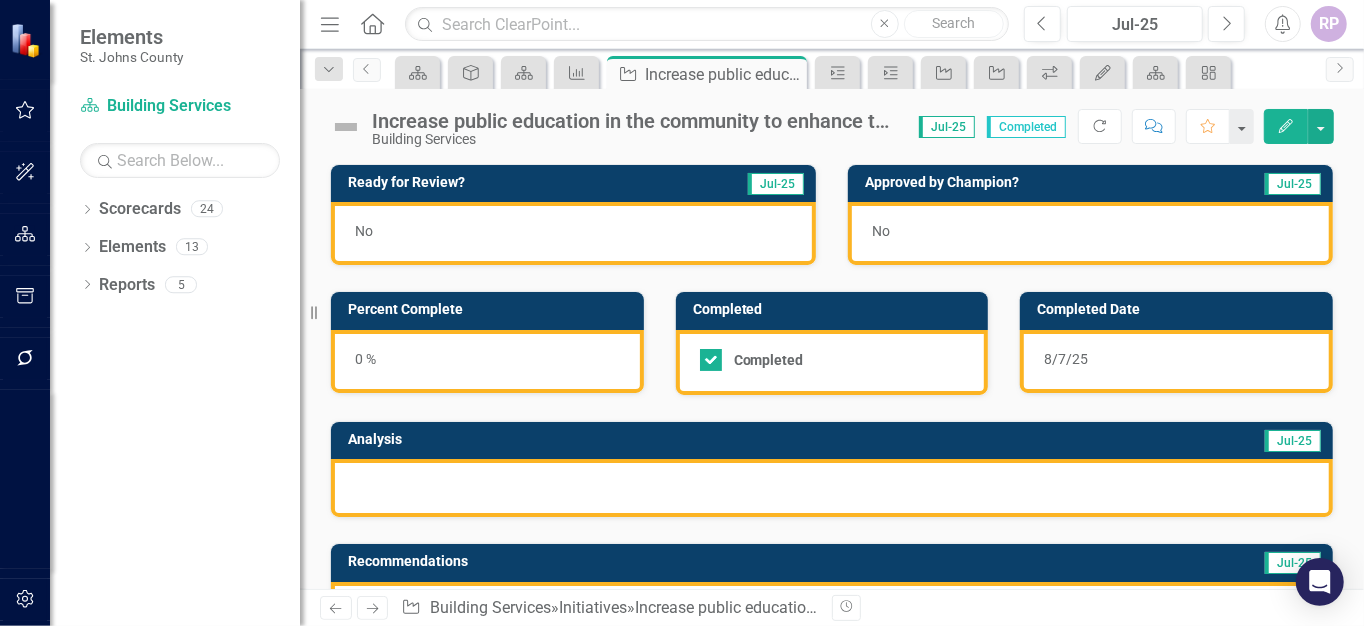 click at bounding box center [832, 488] 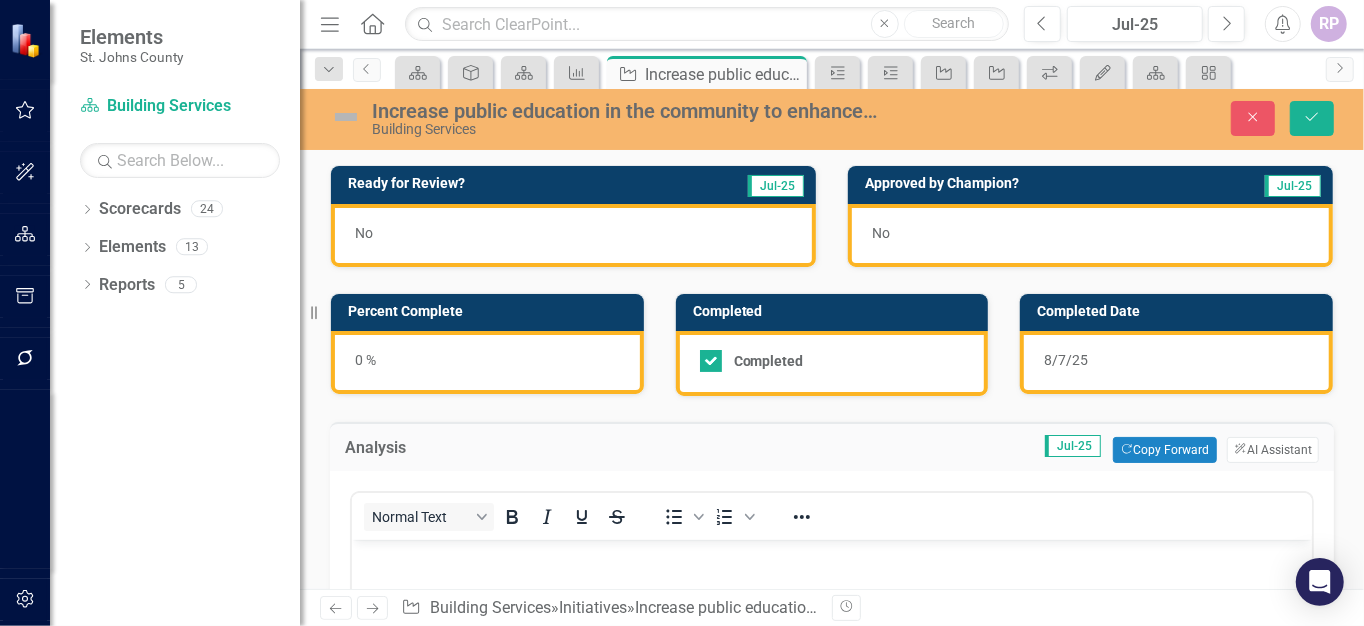 scroll, scrollTop: 0, scrollLeft: 0, axis: both 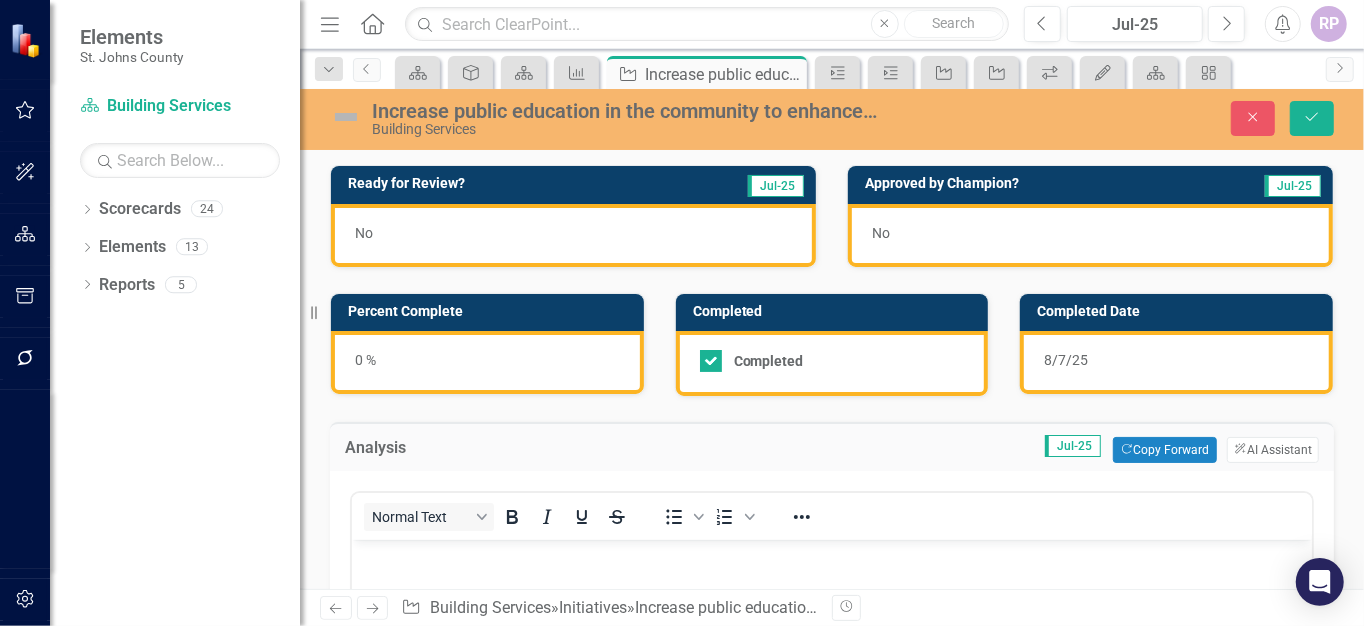 click on "ClearPoint AI  AI Assistant" at bounding box center [1273, 450] 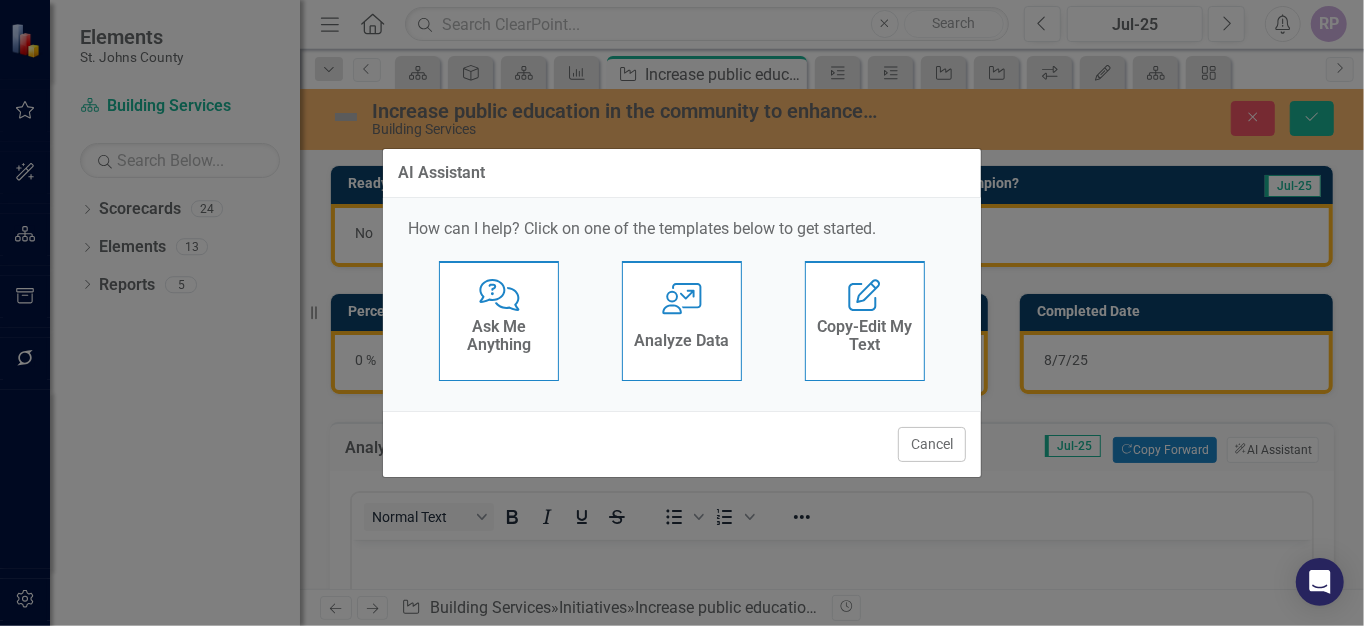 click on "User with Chart Analyze Data" at bounding box center [682, 321] 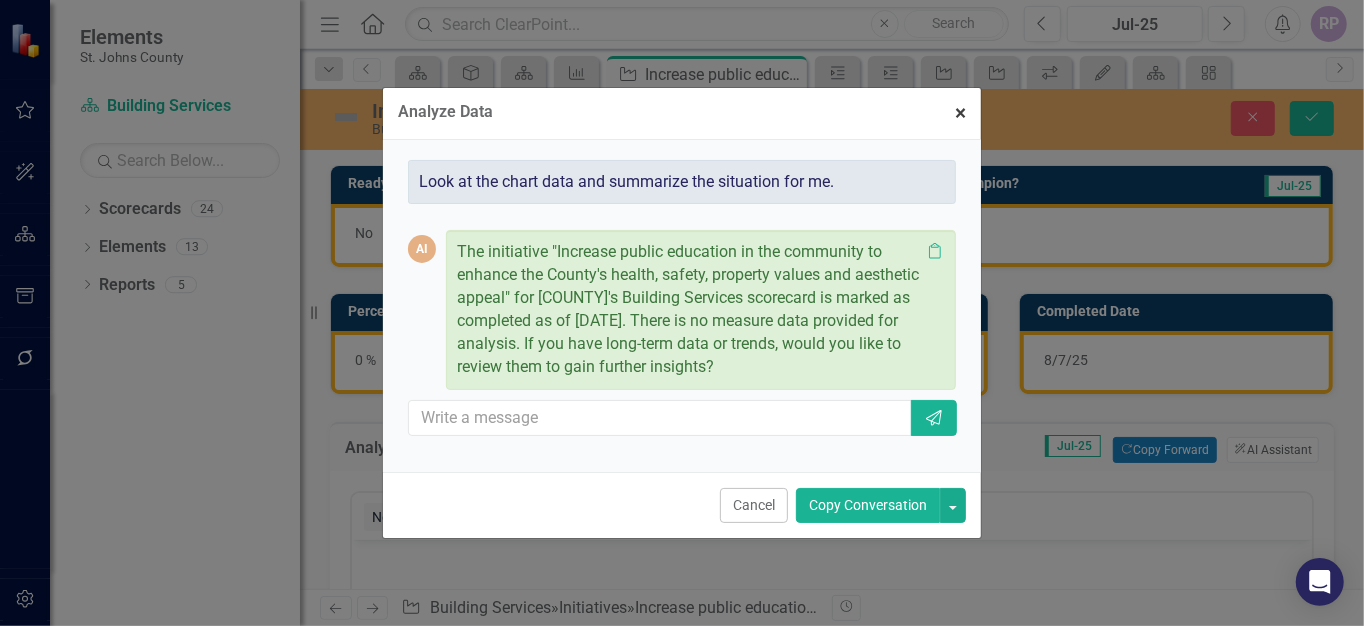click on "× Close" at bounding box center (960, 113) 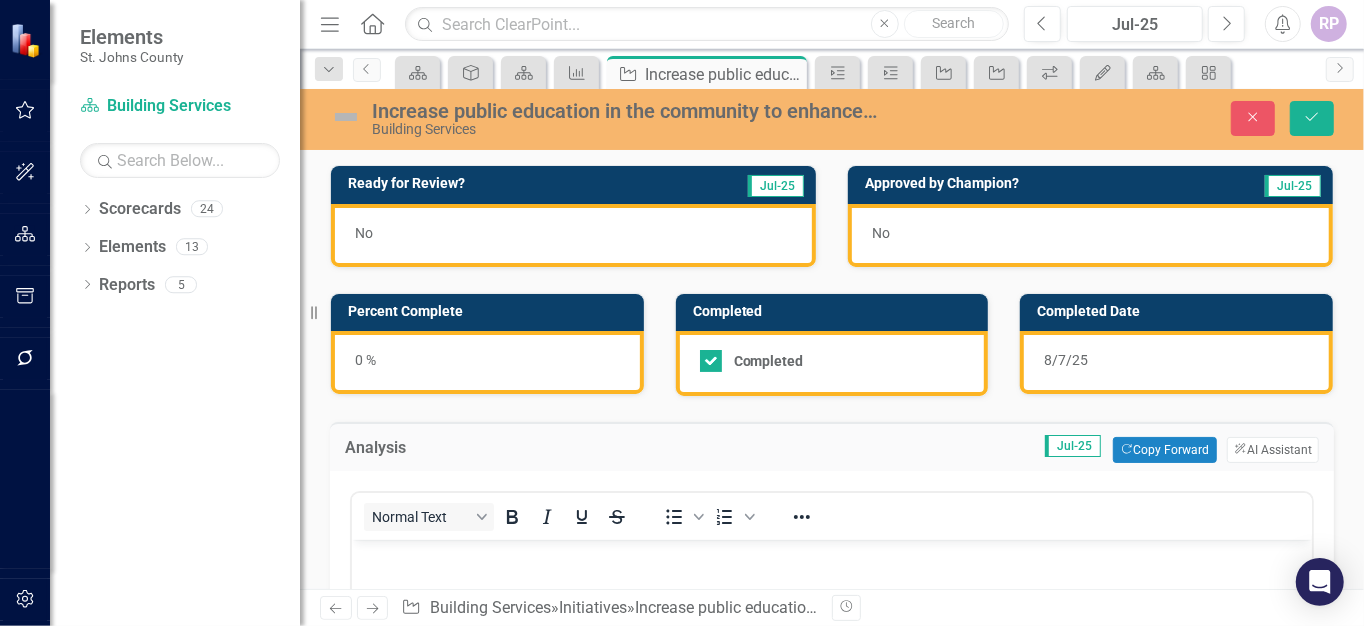 click on "ClearPoint AI  AI Assistant" at bounding box center (1273, 450) 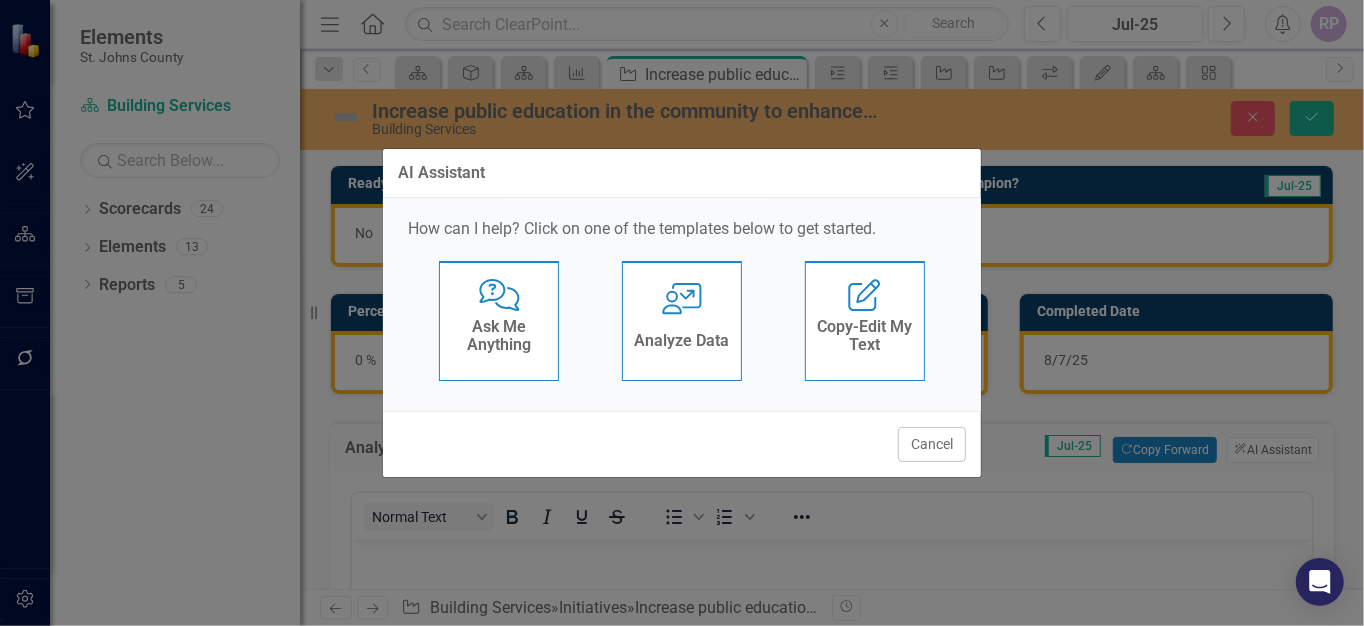 click on "AI Assistant How can I help? Click on one of the templates below to get started. Comments with Question Mark Ask Me Anything User with Chart Analyze Data Edit Report Copy-Edit My Text Cancel" at bounding box center [682, 313] 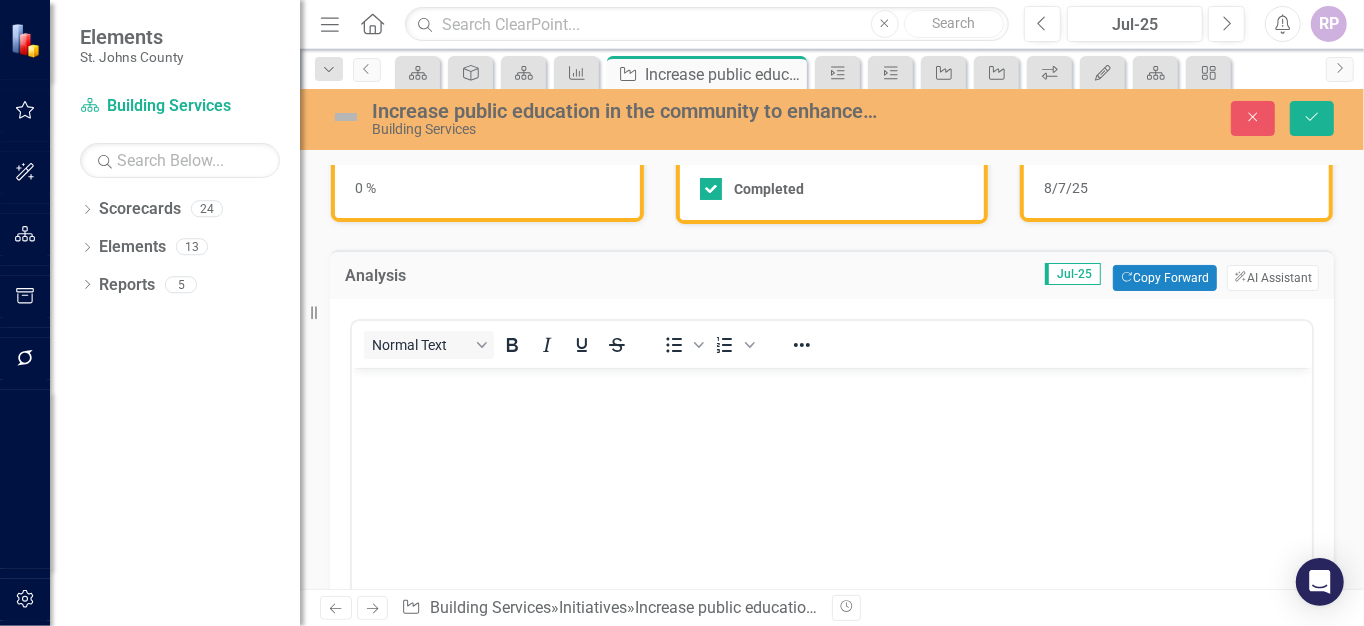 scroll, scrollTop: 0, scrollLeft: 0, axis: both 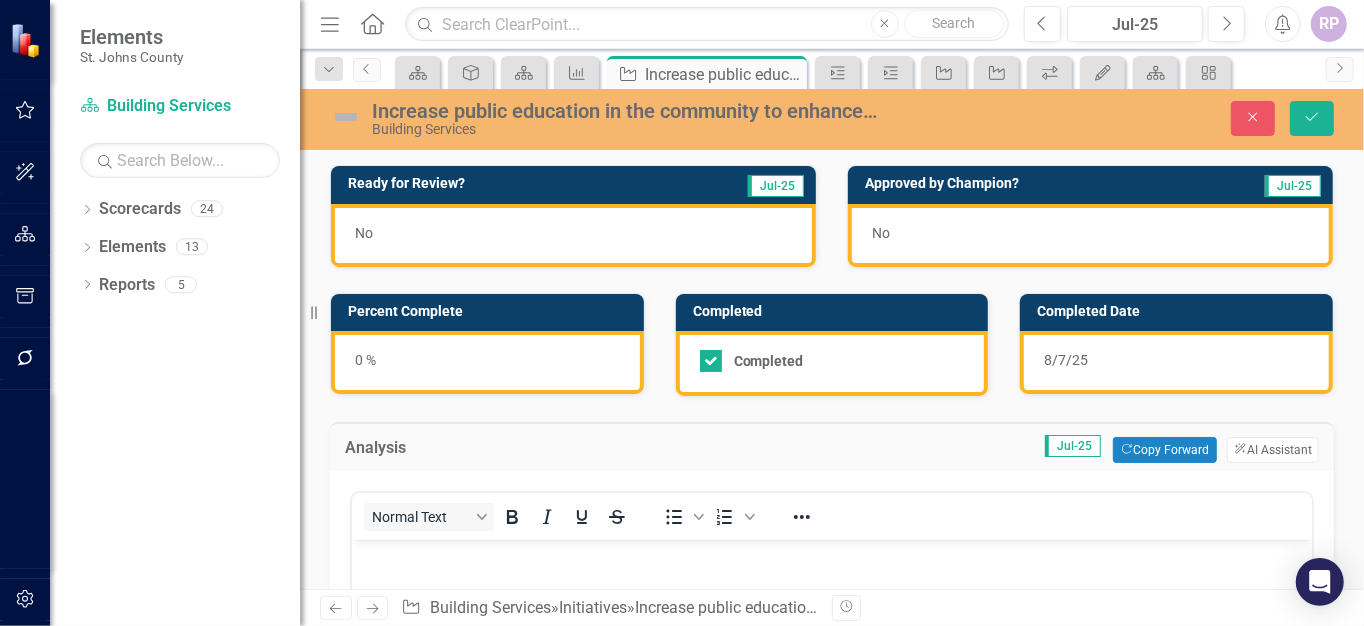 click on "Close Save" at bounding box center (1142, 118) 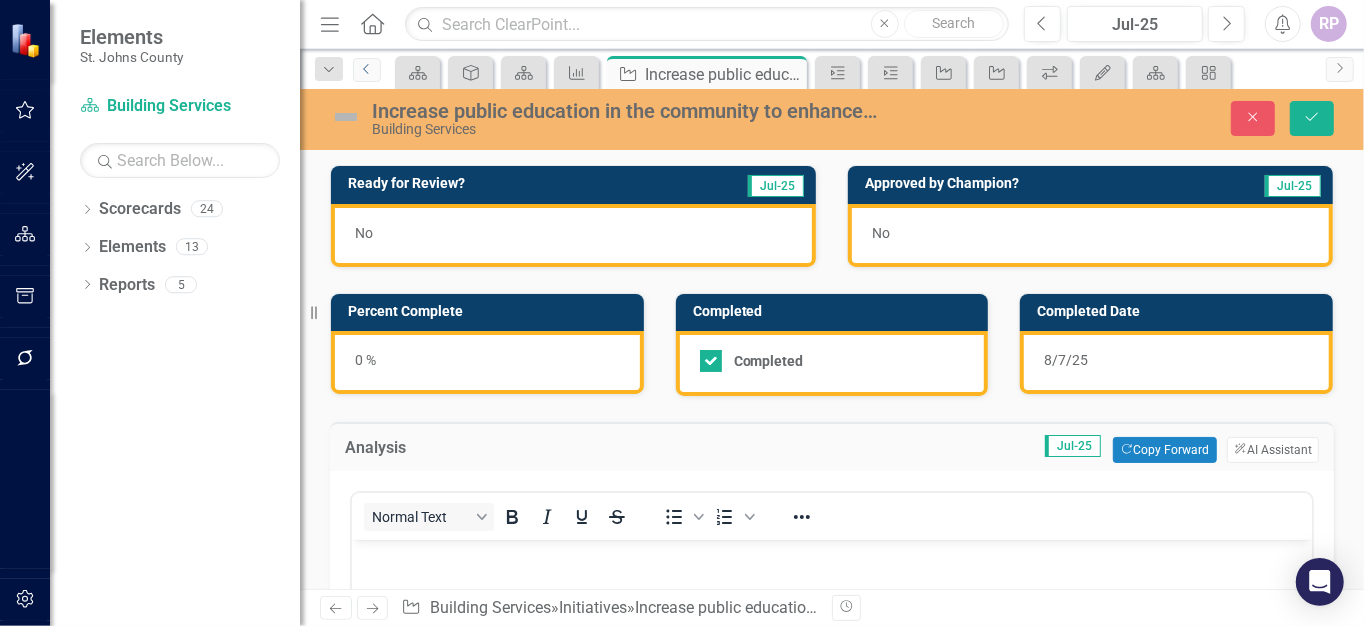 click on "Previous" 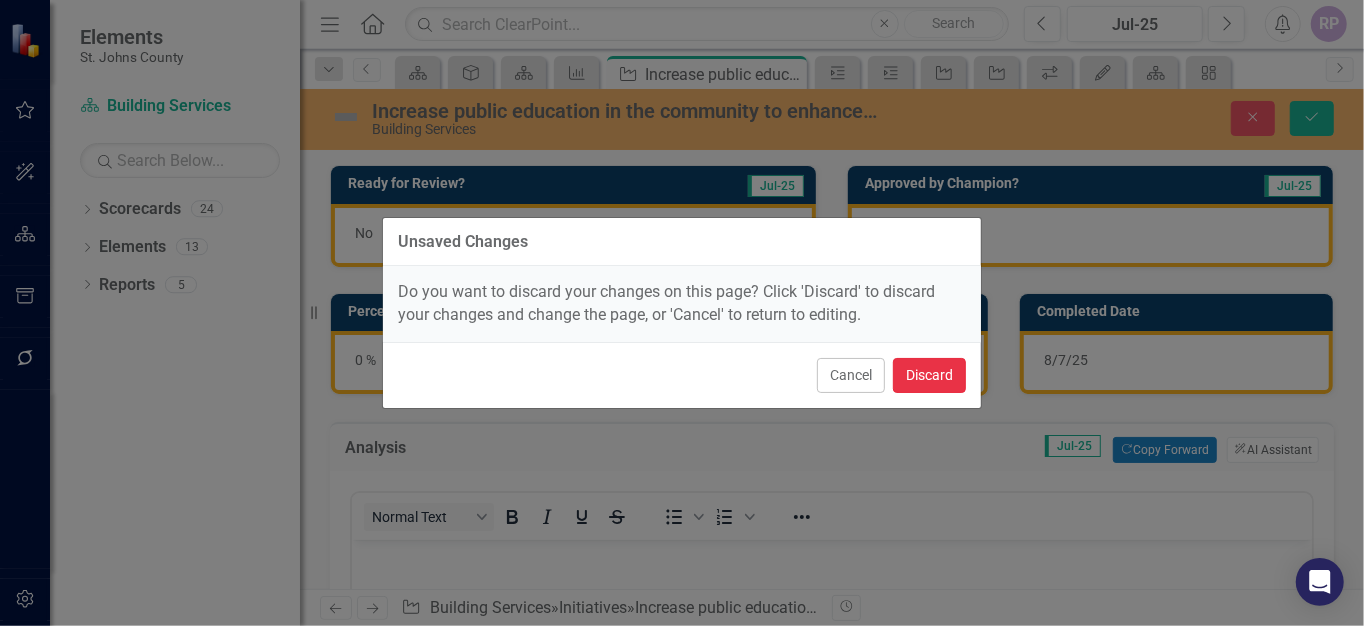 click on "Discard" at bounding box center (929, 375) 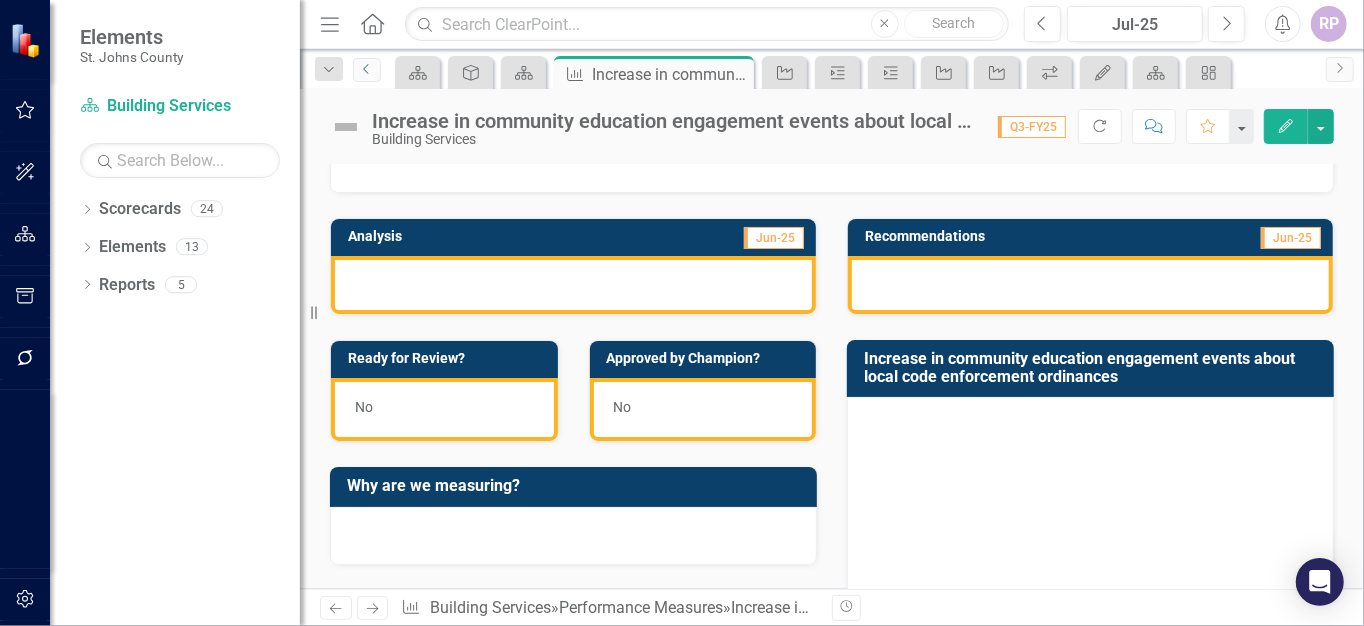 scroll, scrollTop: 0, scrollLeft: 0, axis: both 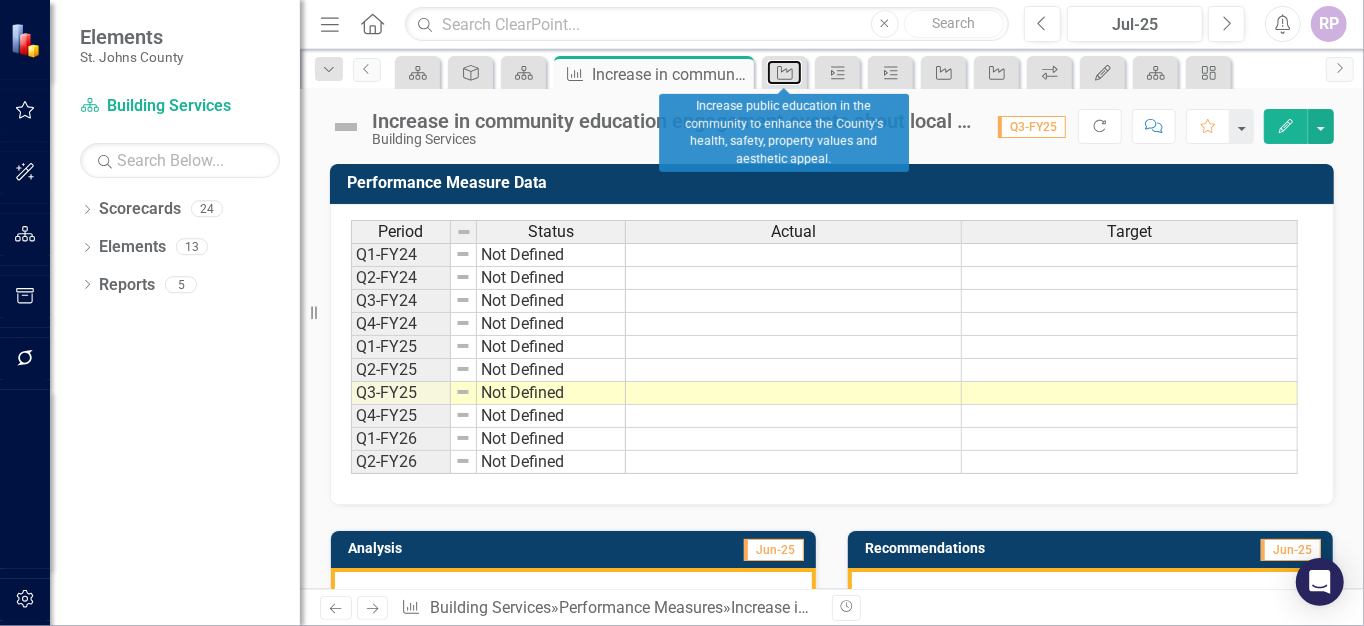 click on "Initiative" 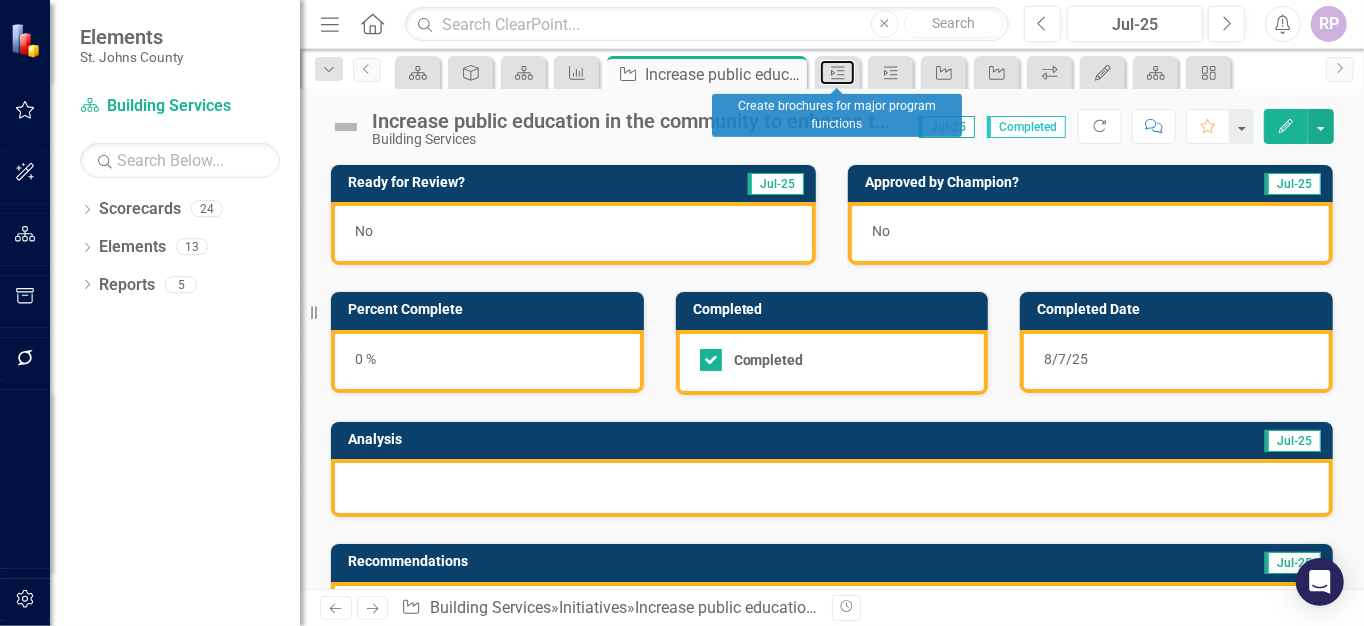 click 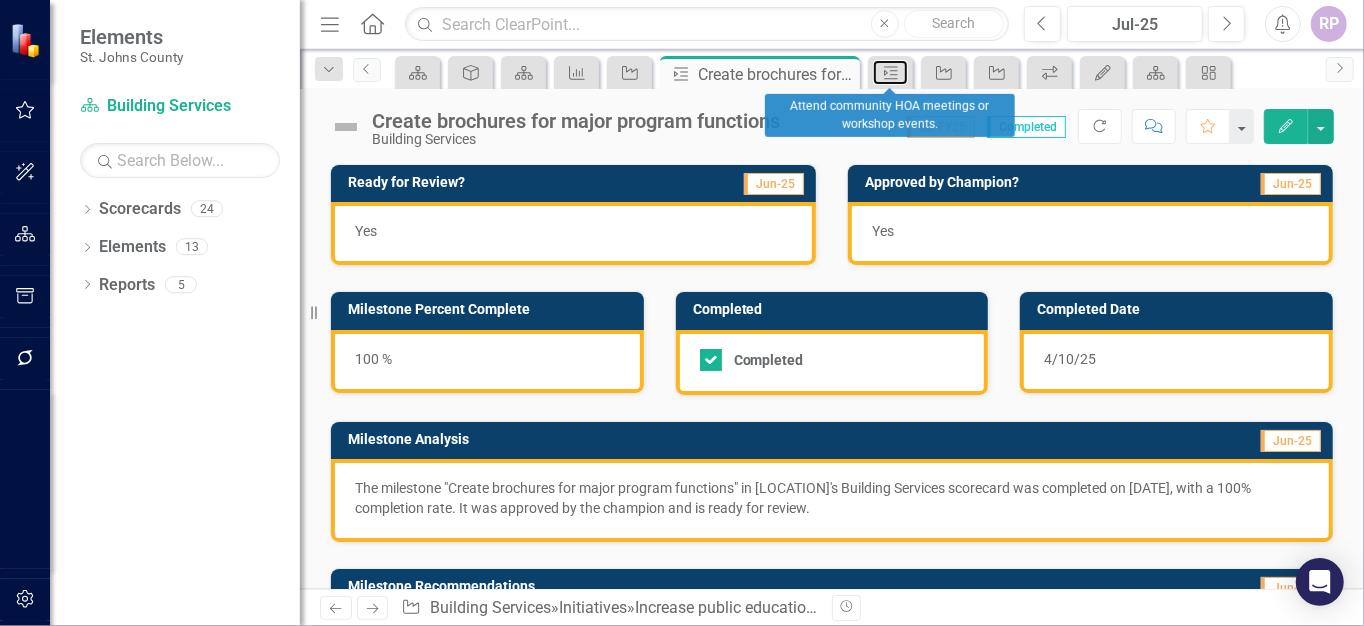 click on "Milestone" 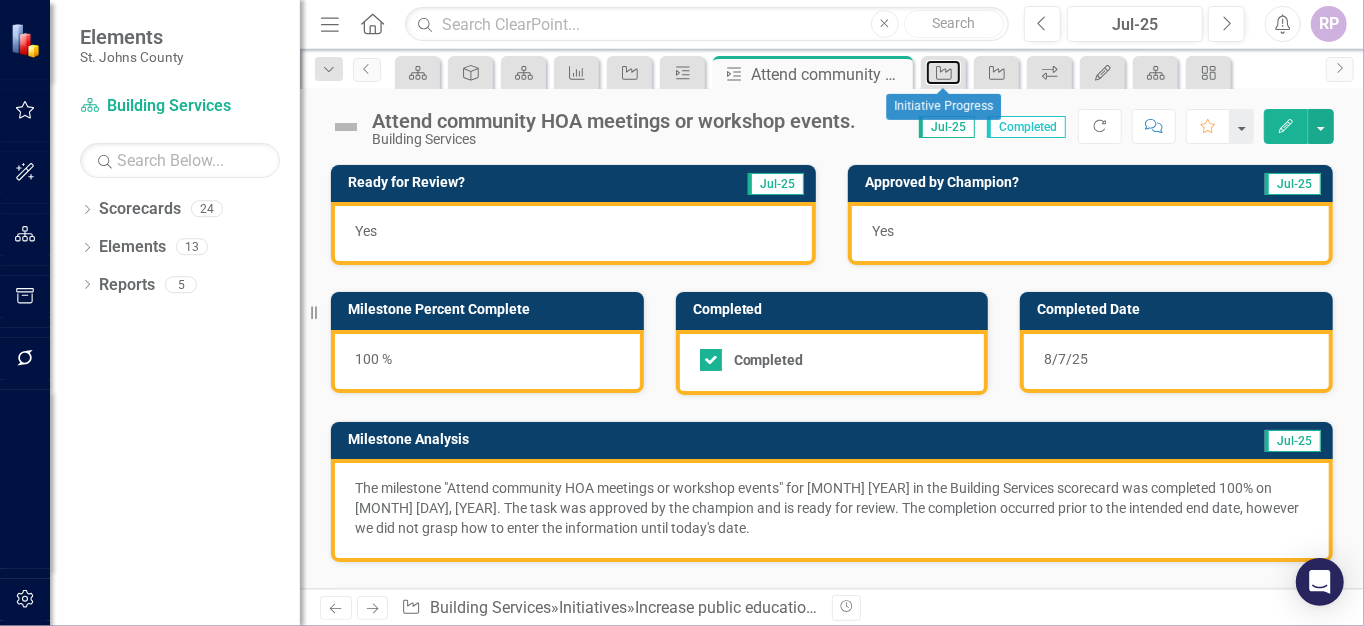 click on "Initiative" 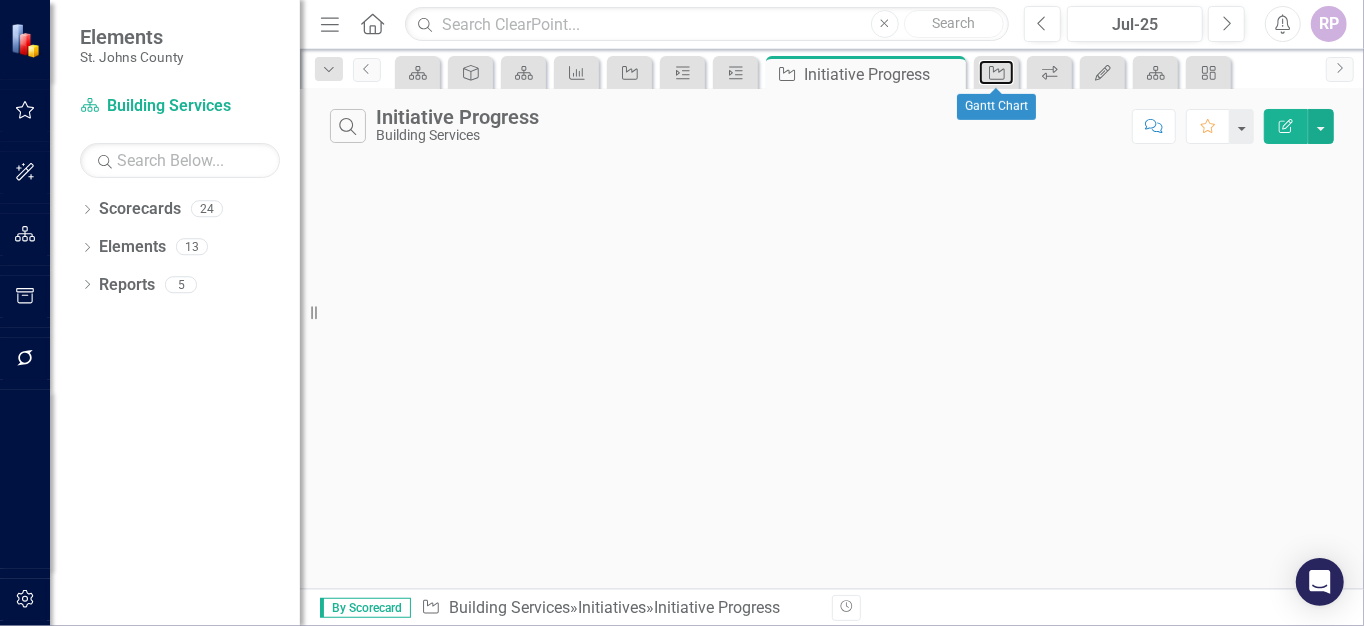 click on "Initiative" 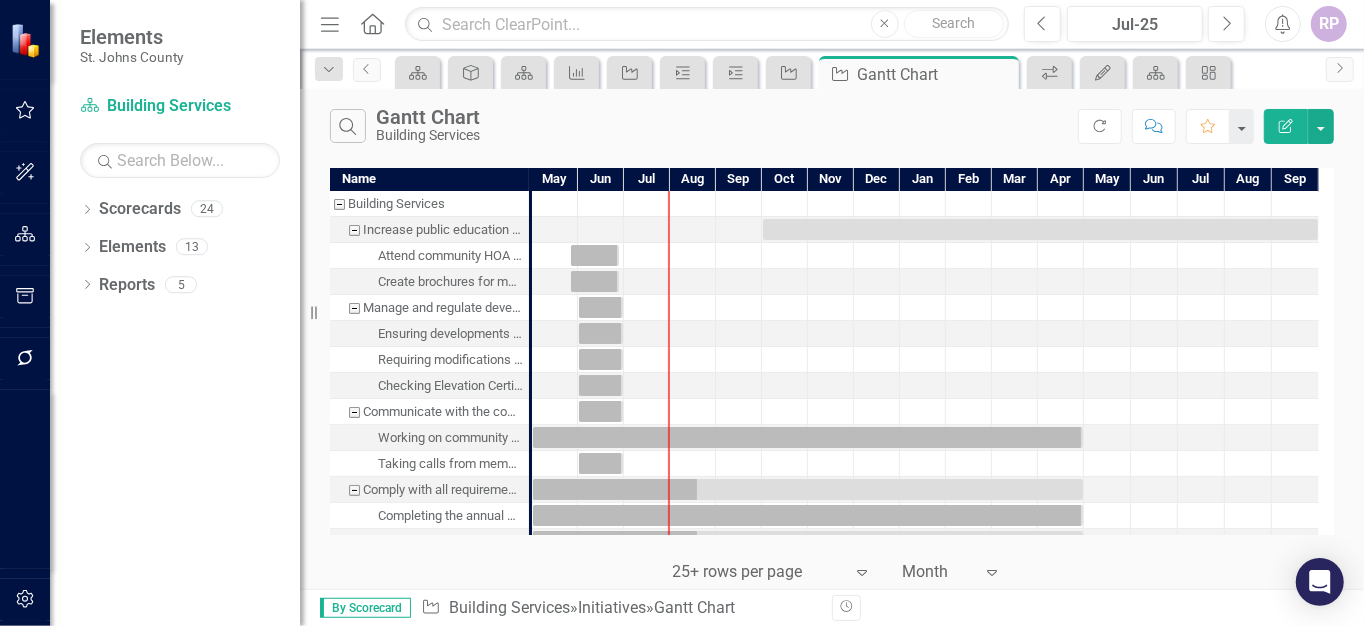 scroll, scrollTop: 0, scrollLeft: 0, axis: both 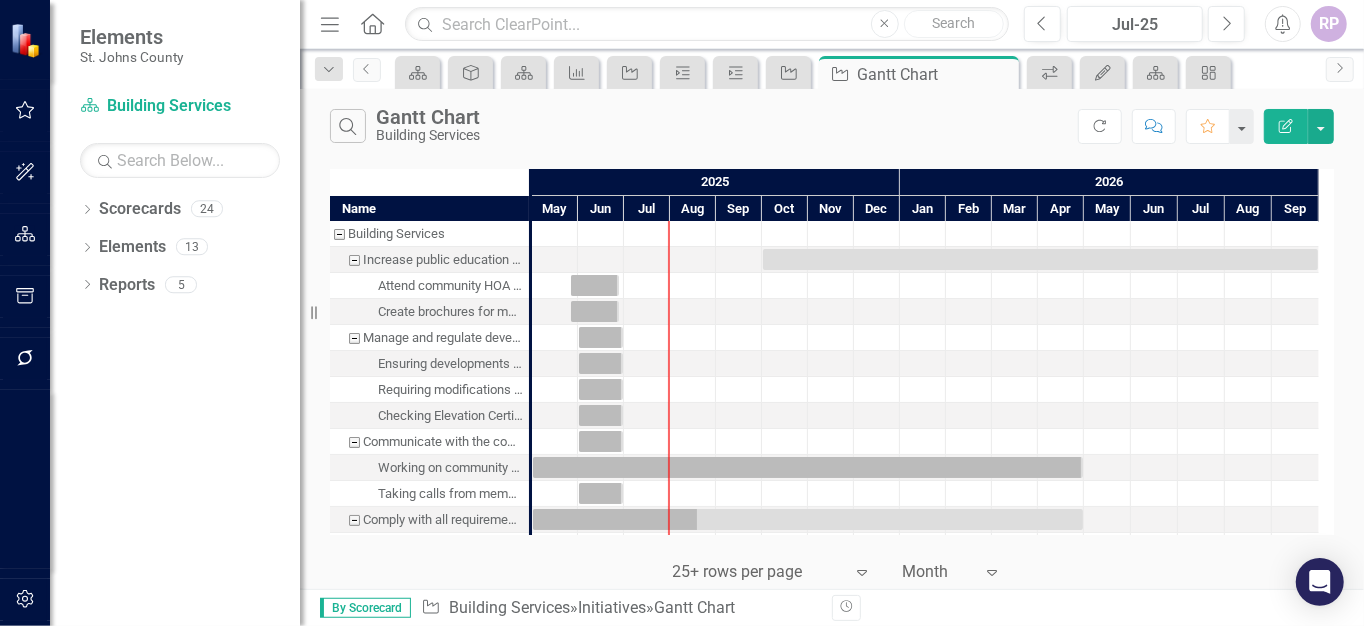 click at bounding box center (808, 467) 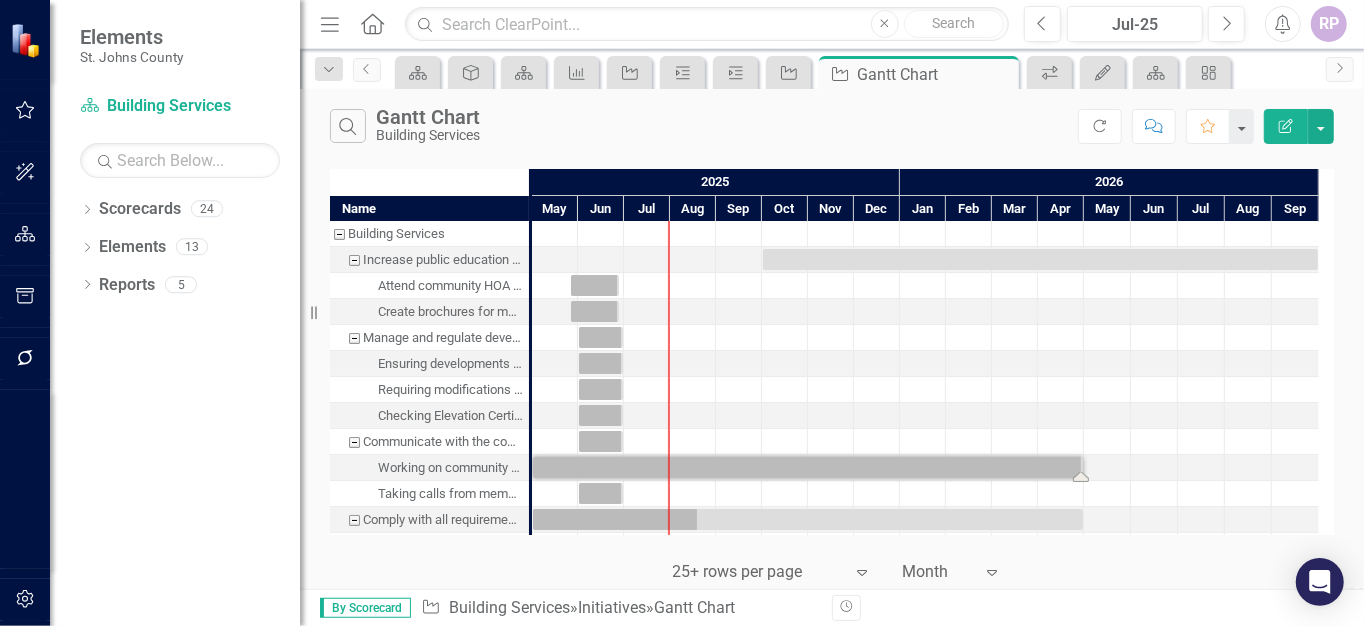 click at bounding box center [808, 467] 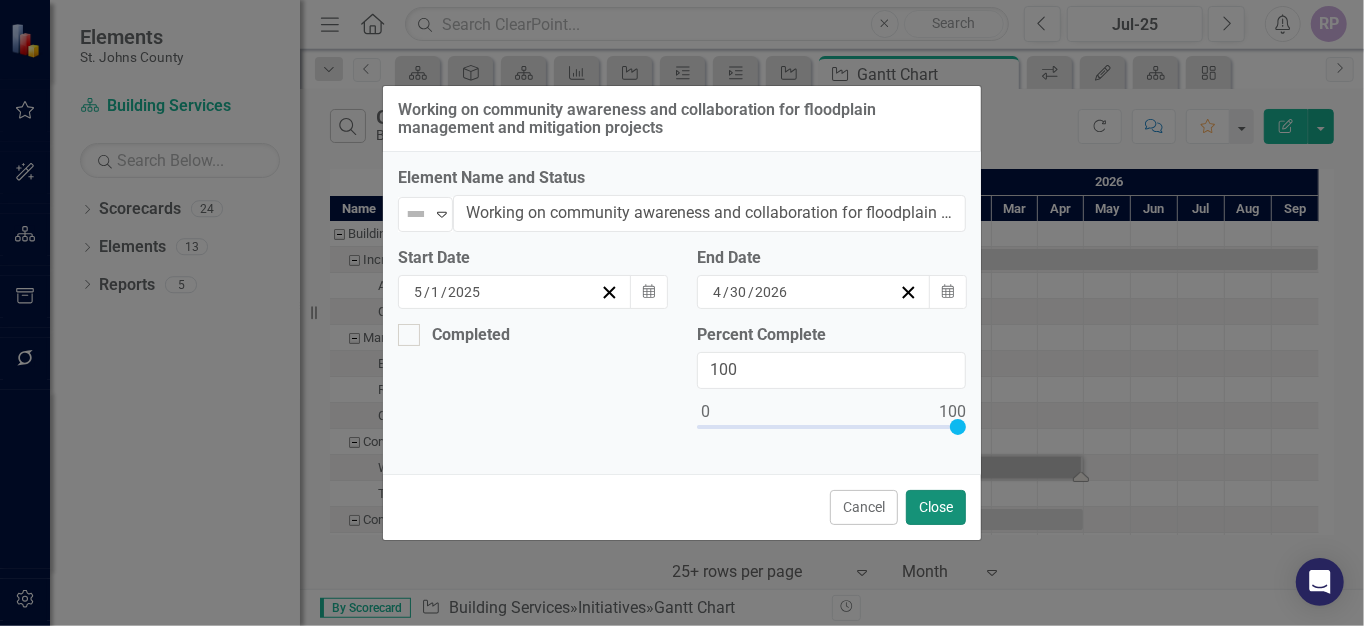 click on "Close" at bounding box center (936, 507) 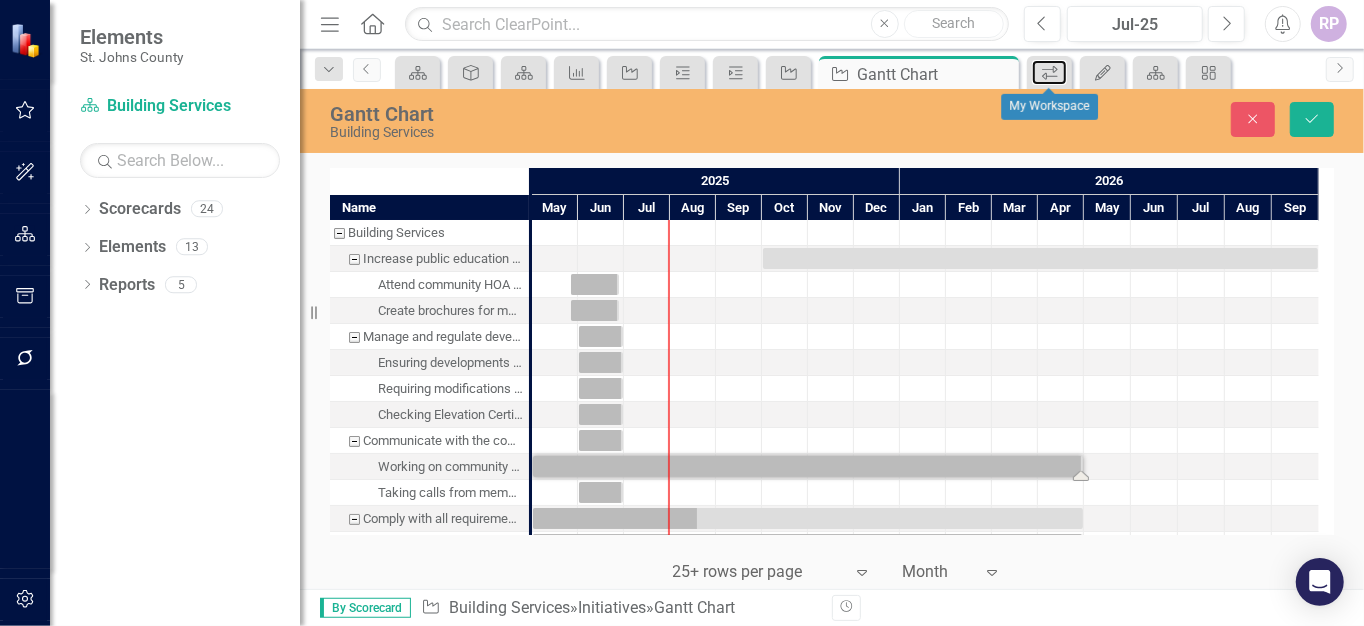 click 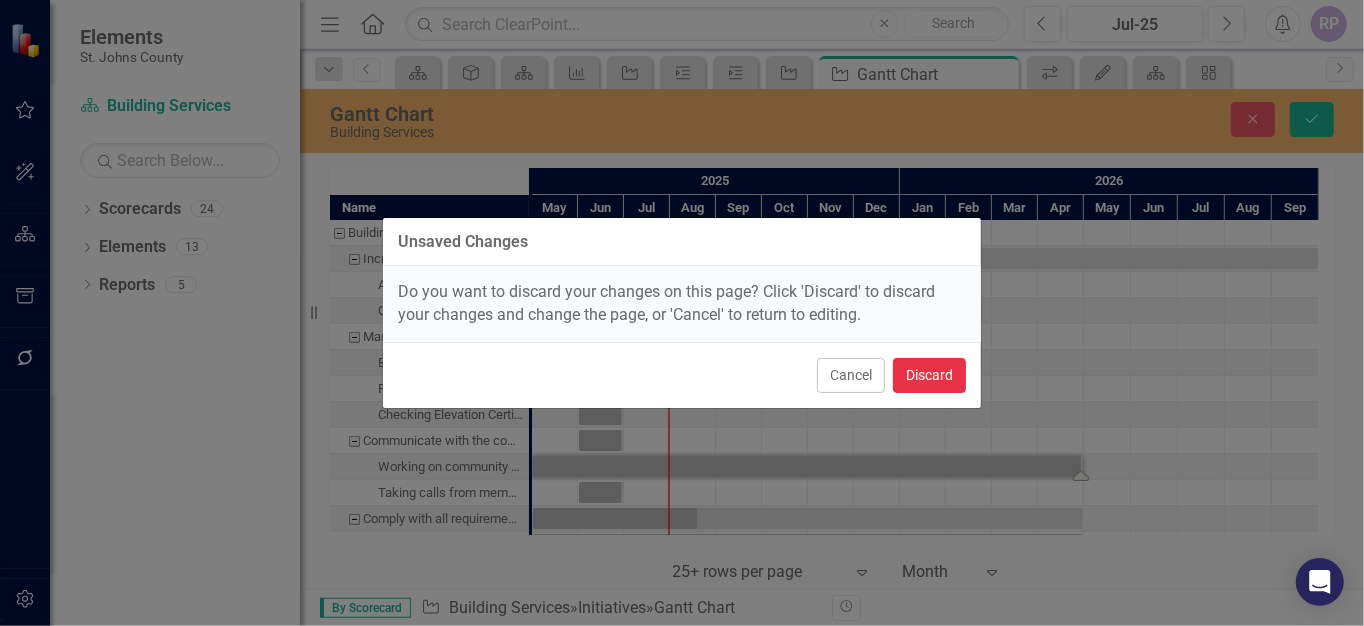 click on "Discard" at bounding box center (929, 375) 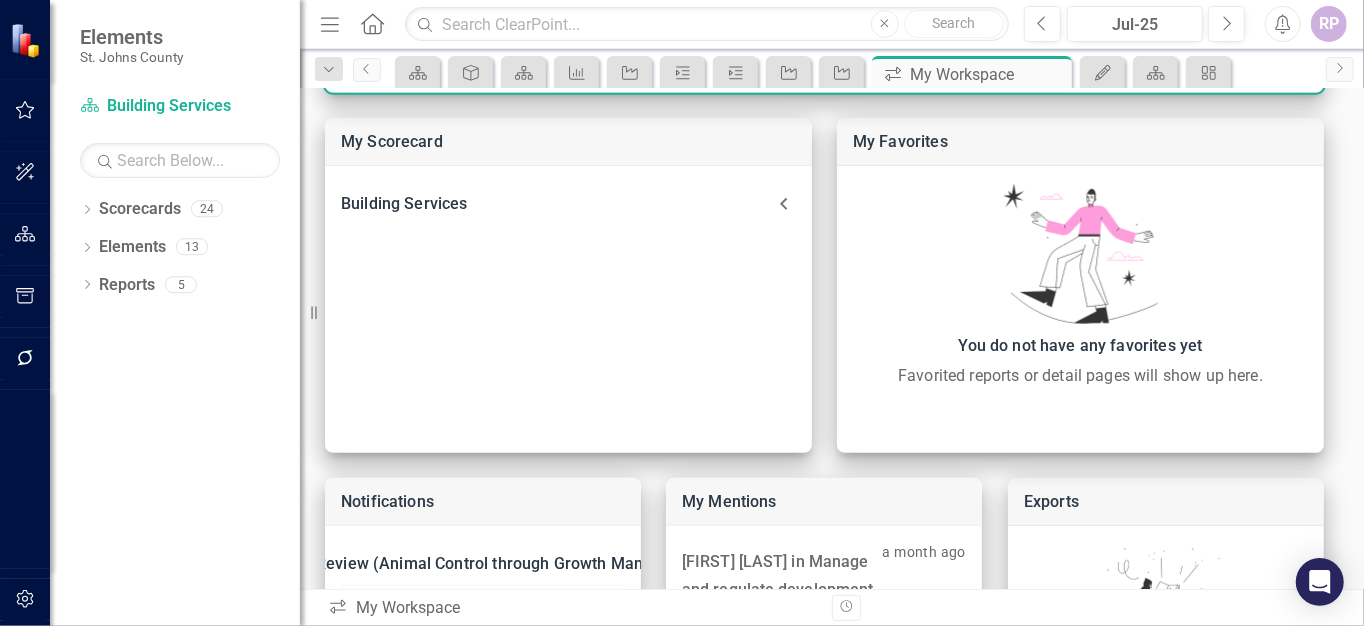 scroll, scrollTop: 900, scrollLeft: 0, axis: vertical 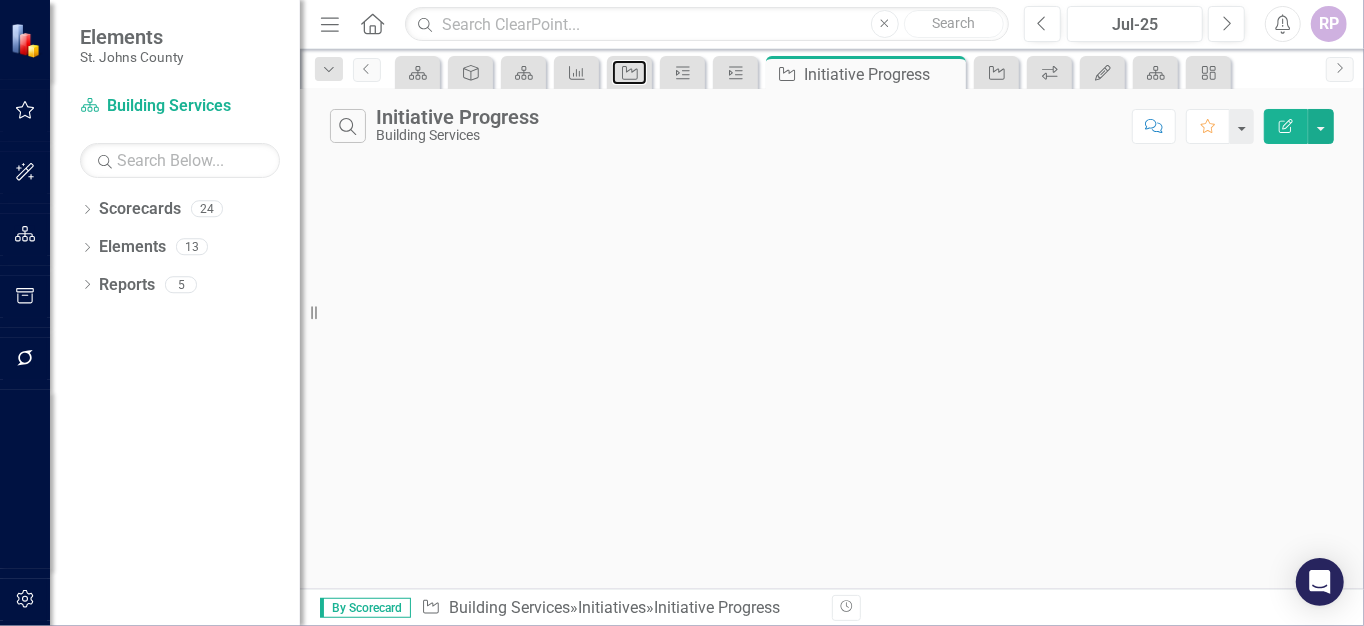 click on "Initiative" 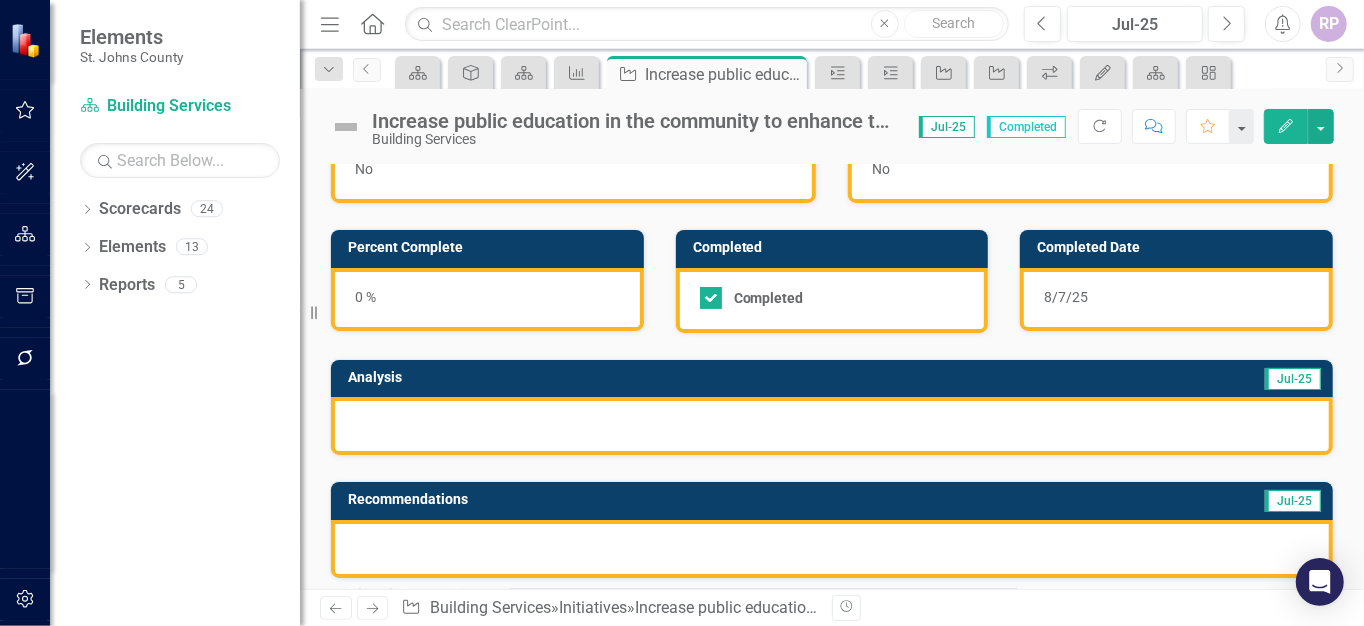 scroll, scrollTop: 0, scrollLeft: 0, axis: both 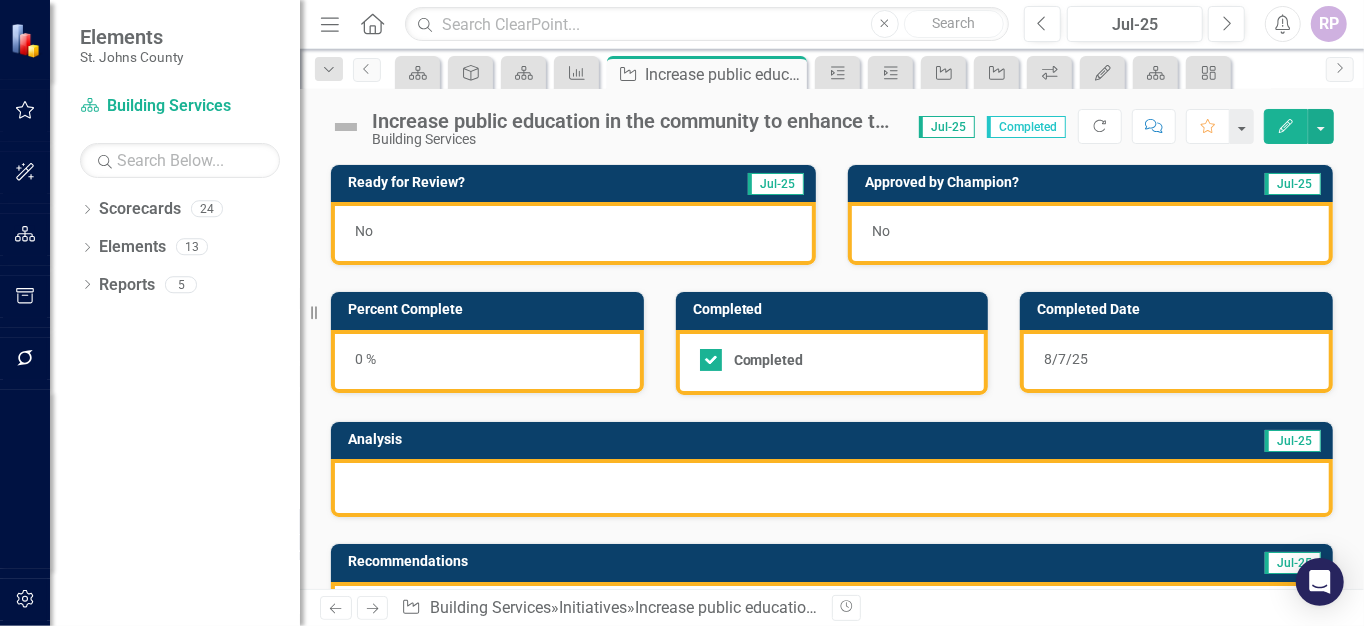 click 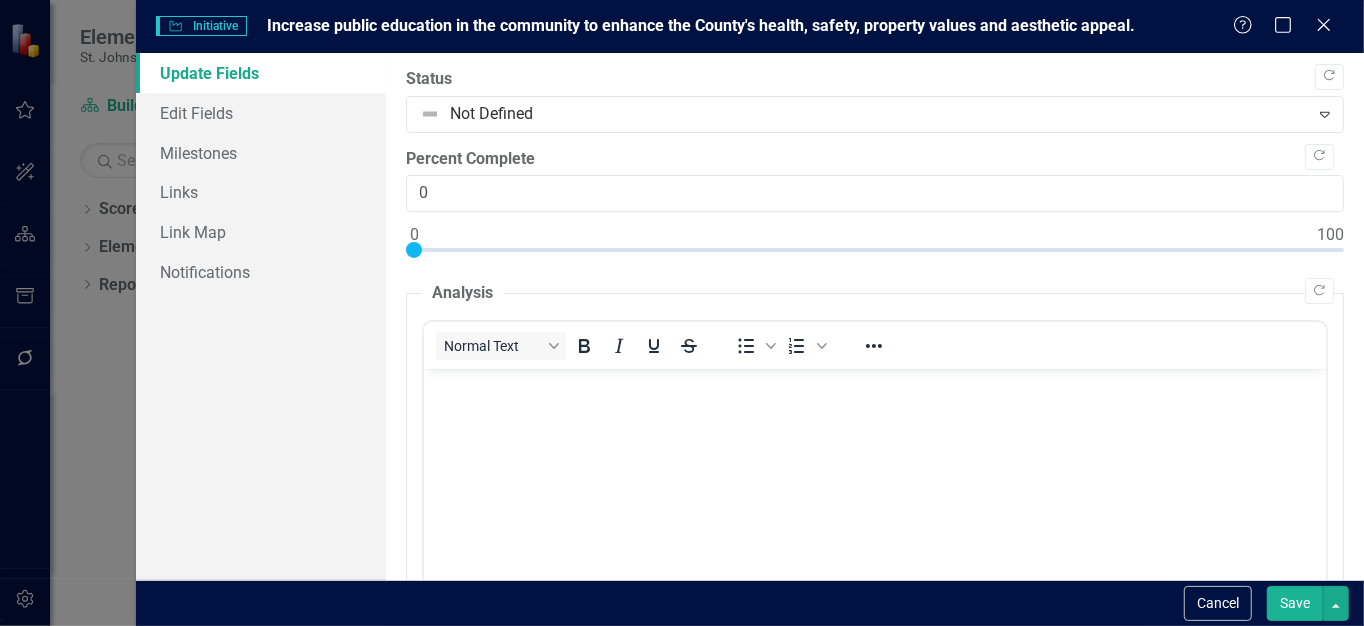 scroll, scrollTop: 0, scrollLeft: 0, axis: both 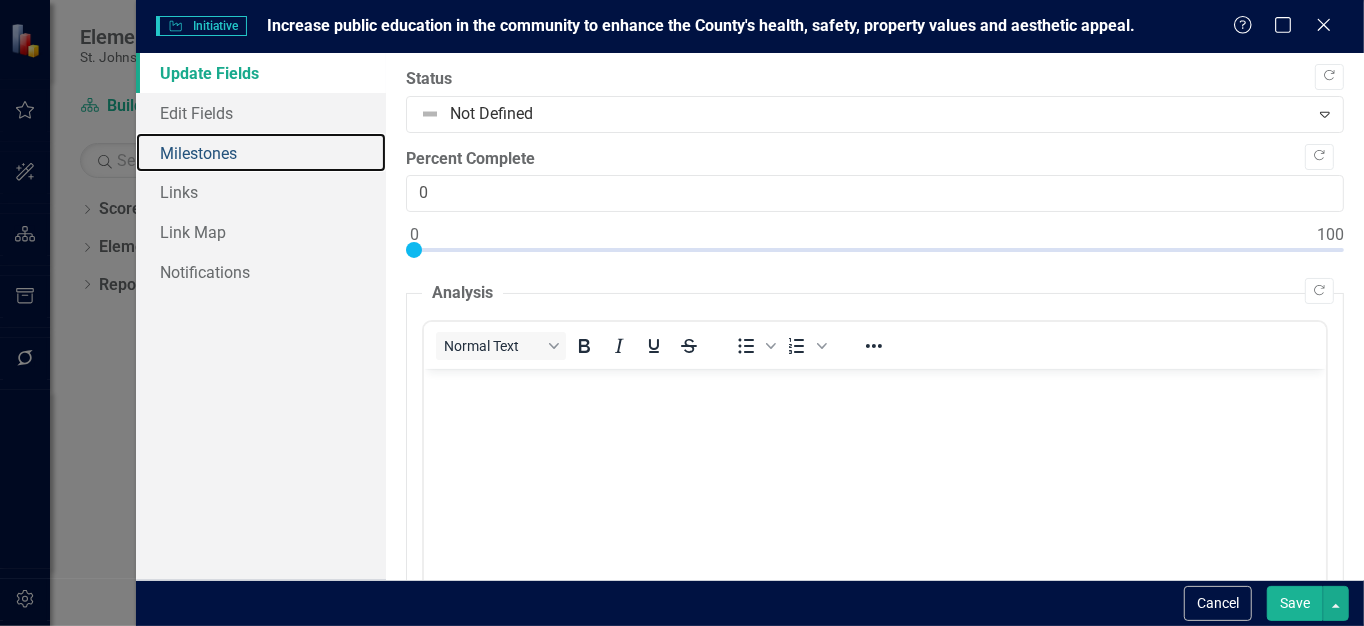 click on "Milestones" at bounding box center [261, 153] 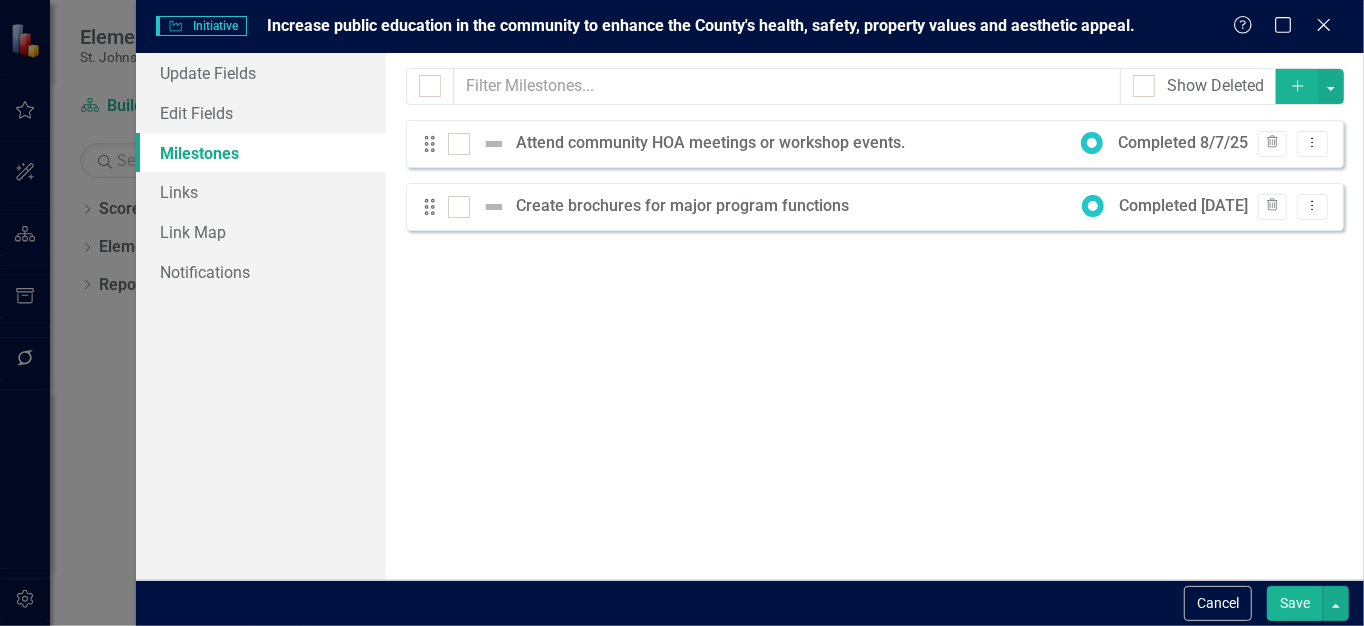 click on "Dropdown Menu" 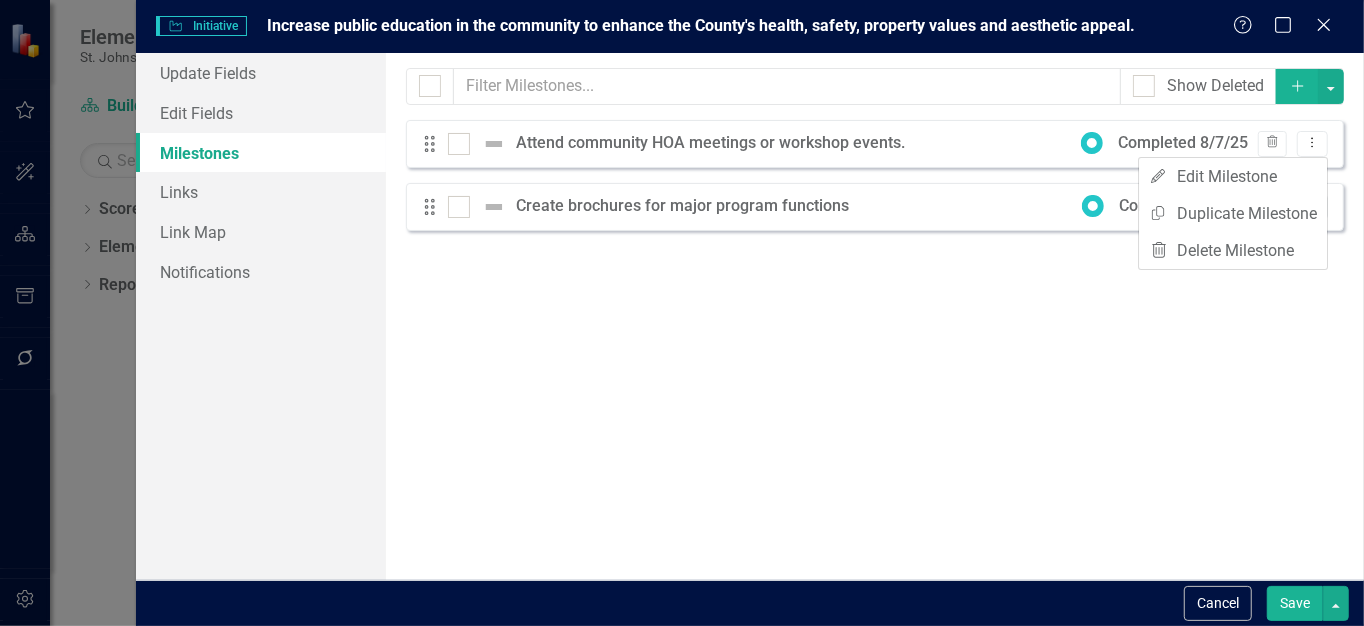 click on "Dropdown Menu" 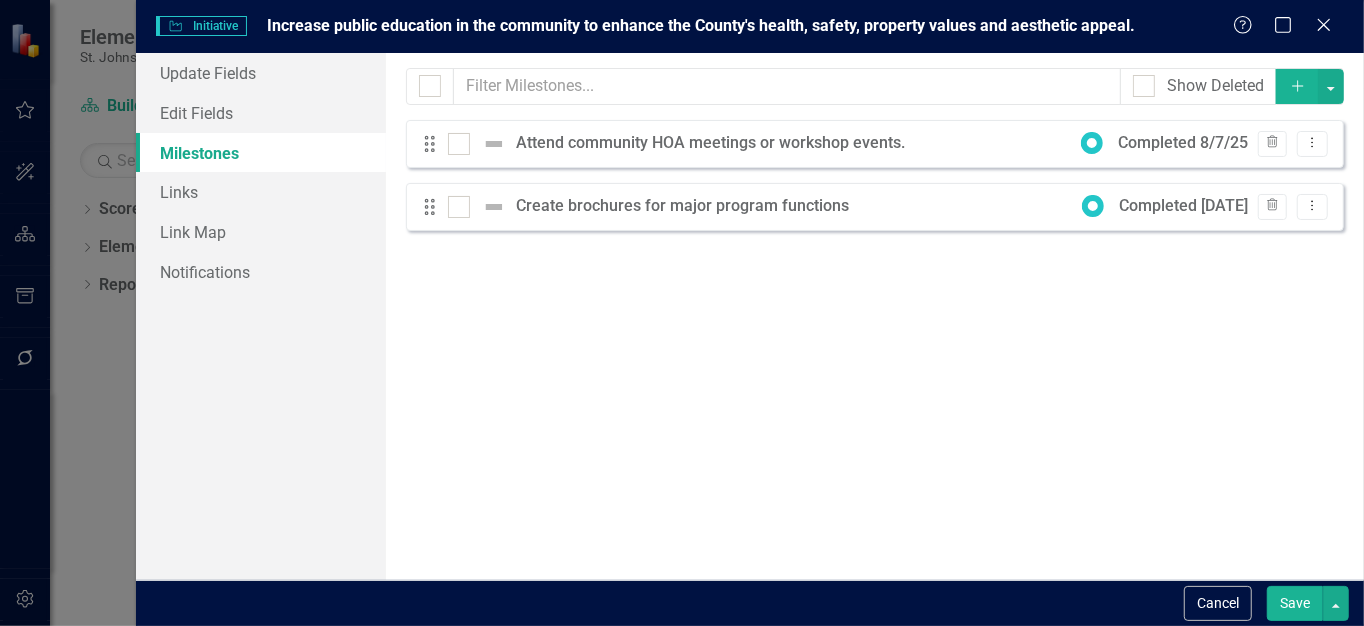 click 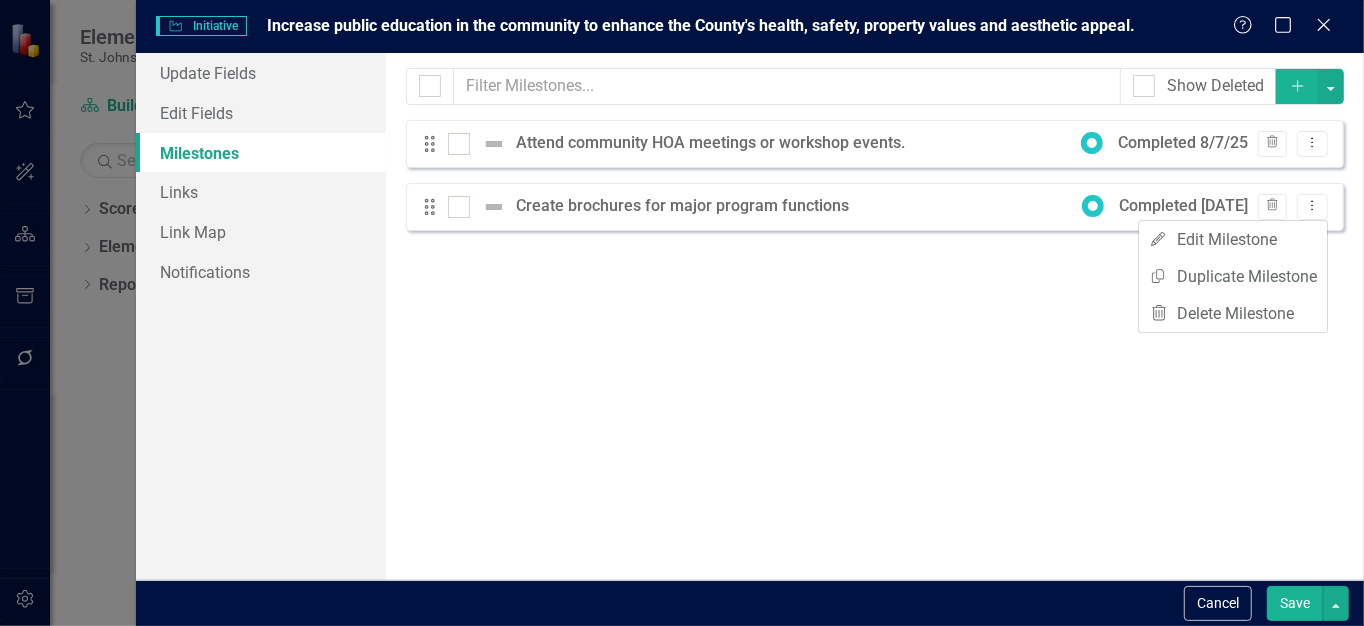 click on "Milestones allow you to break down your projects (or initiatives) into smaller steps. This is helpful when you want to show your plan (and progress) on a Gantt chart, or if you have multiple people responsible for a particular project and want to delegate authority. Milestones share the same reporting frequency as their parent initiative.    Learn more in the ClearPoint Support Center. Close Help Show Deleted Add Sorry, no results found. Drag Attend community HOA meetings or workshop events. Completed [DATE] Trash Dropdown Menu Drag Create brochures for major program functions Completed [DATE] Trash Dropdown Menu" at bounding box center (875, 316) 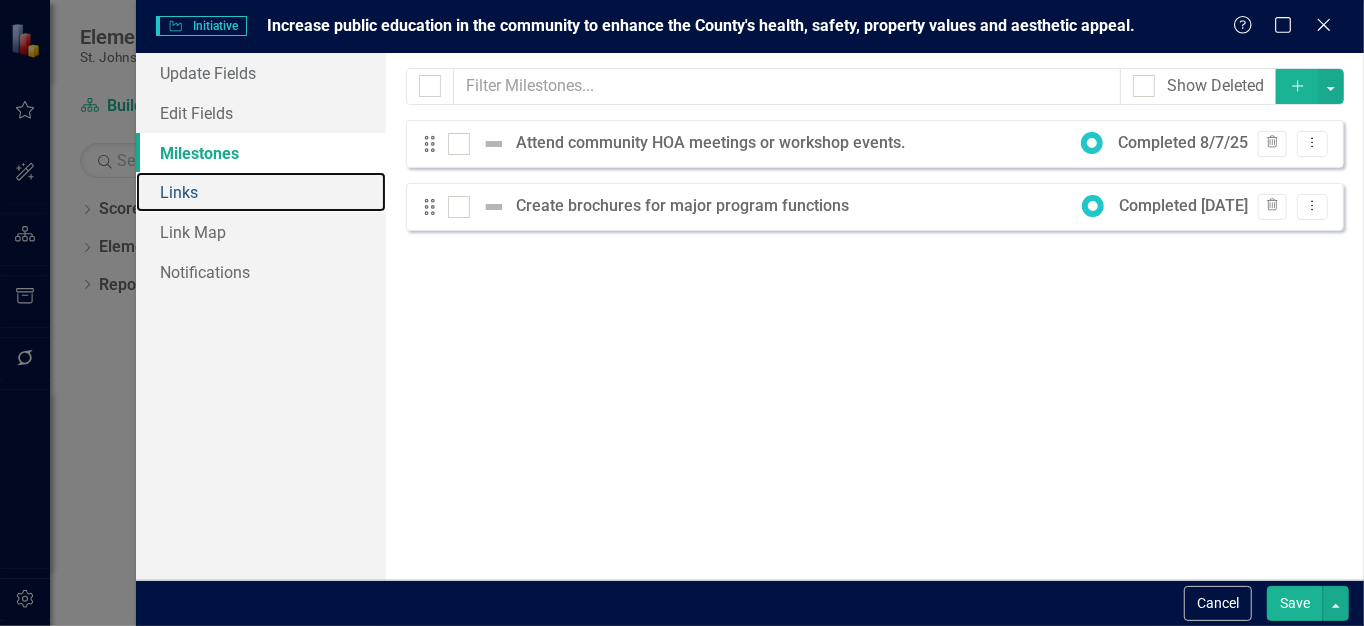 click on "Links" at bounding box center (261, 192) 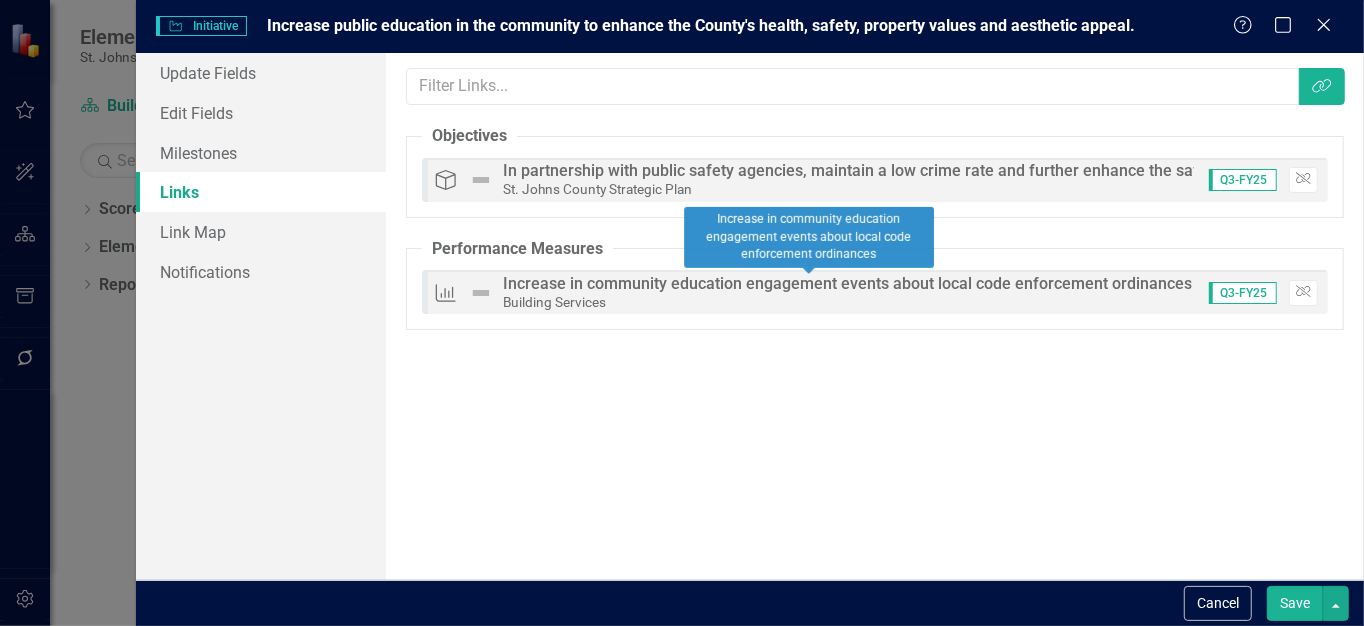 click on "Increase in community education engagement events about local code enforcement ordinances" at bounding box center (847, 284) 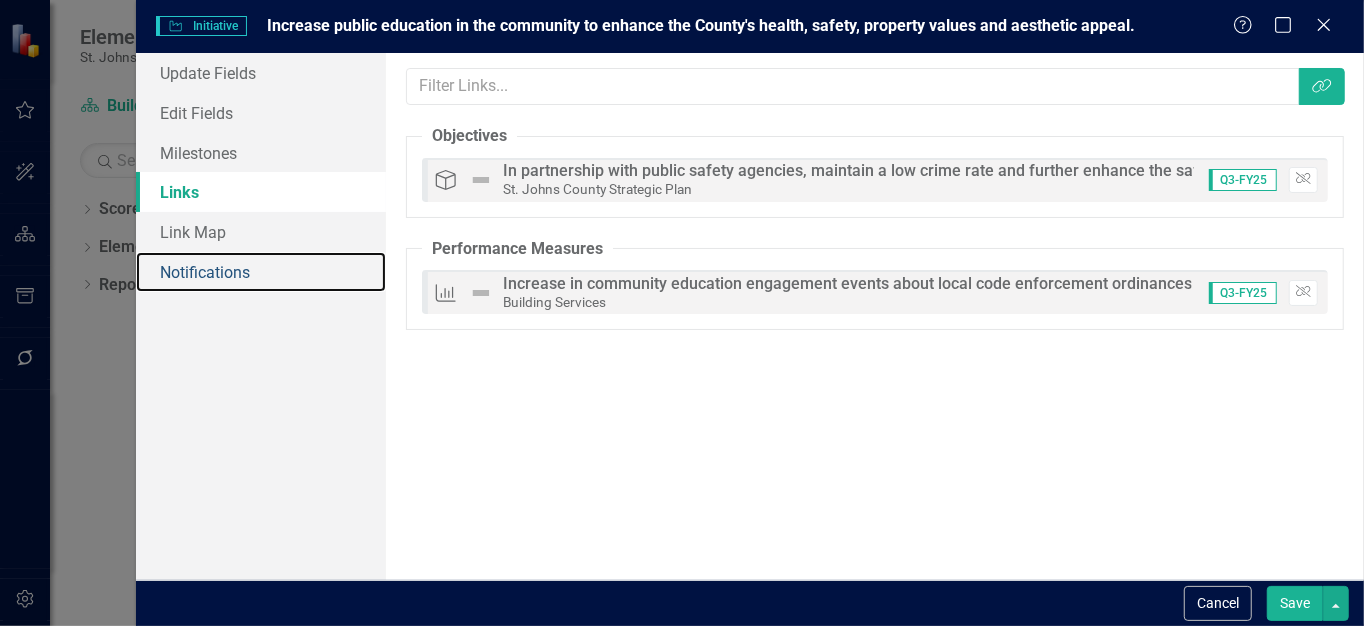 click on "Notifications" at bounding box center [261, 272] 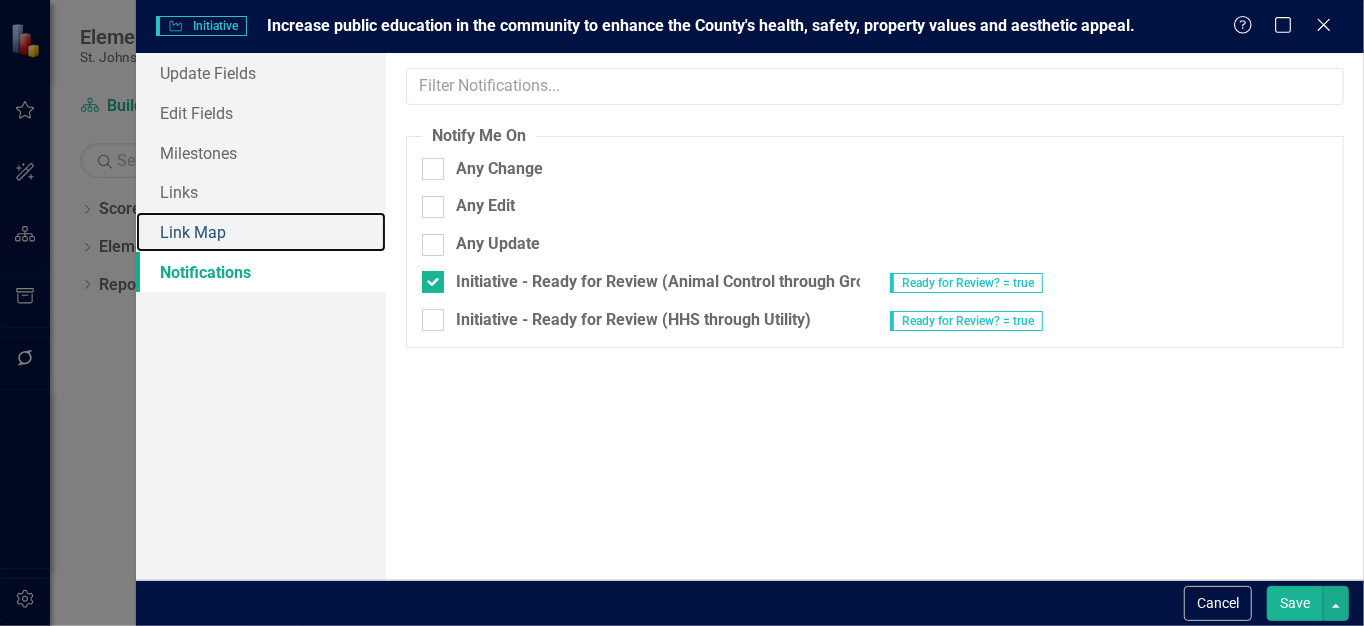 click on "Link Map" at bounding box center (261, 232) 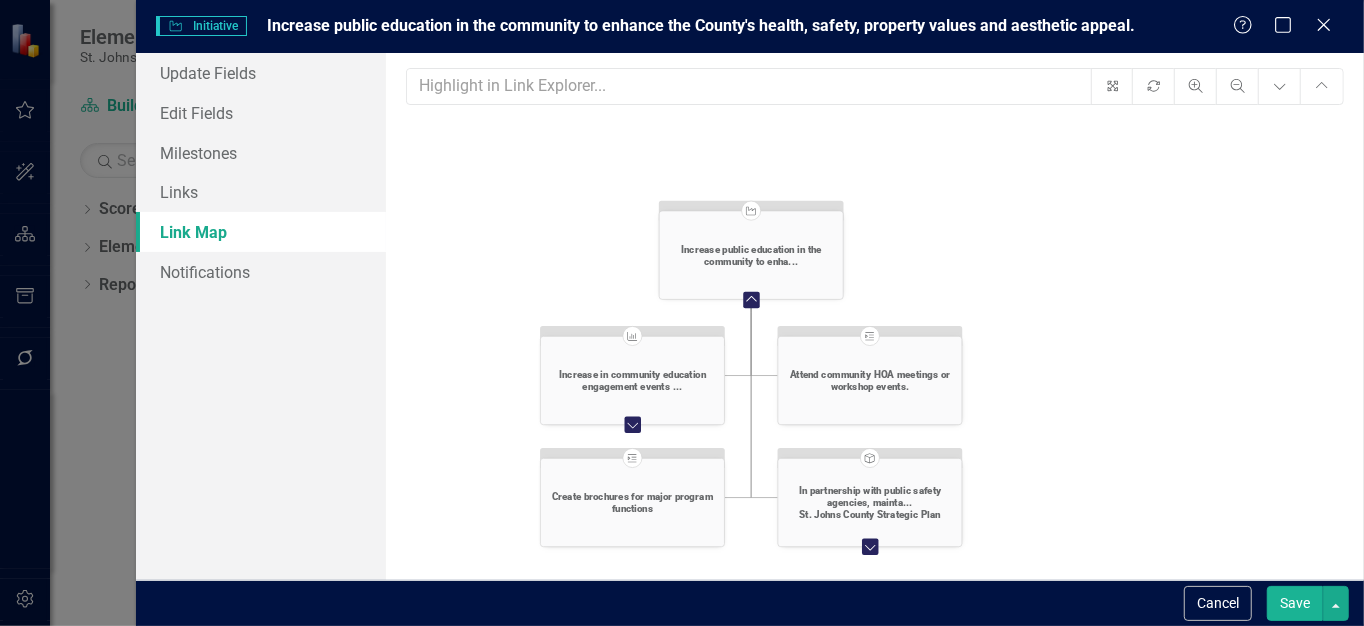click 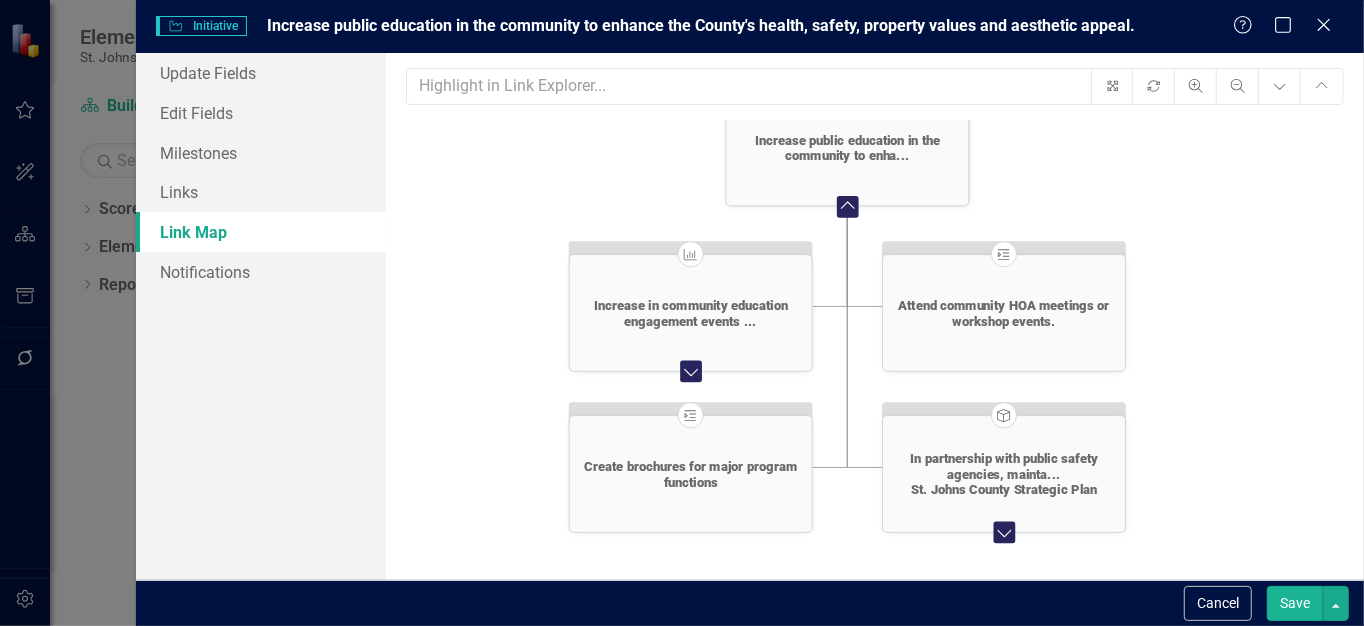 drag, startPoint x: 983, startPoint y: 297, endPoint x: 1153, endPoint y: 219, distance: 187.0401 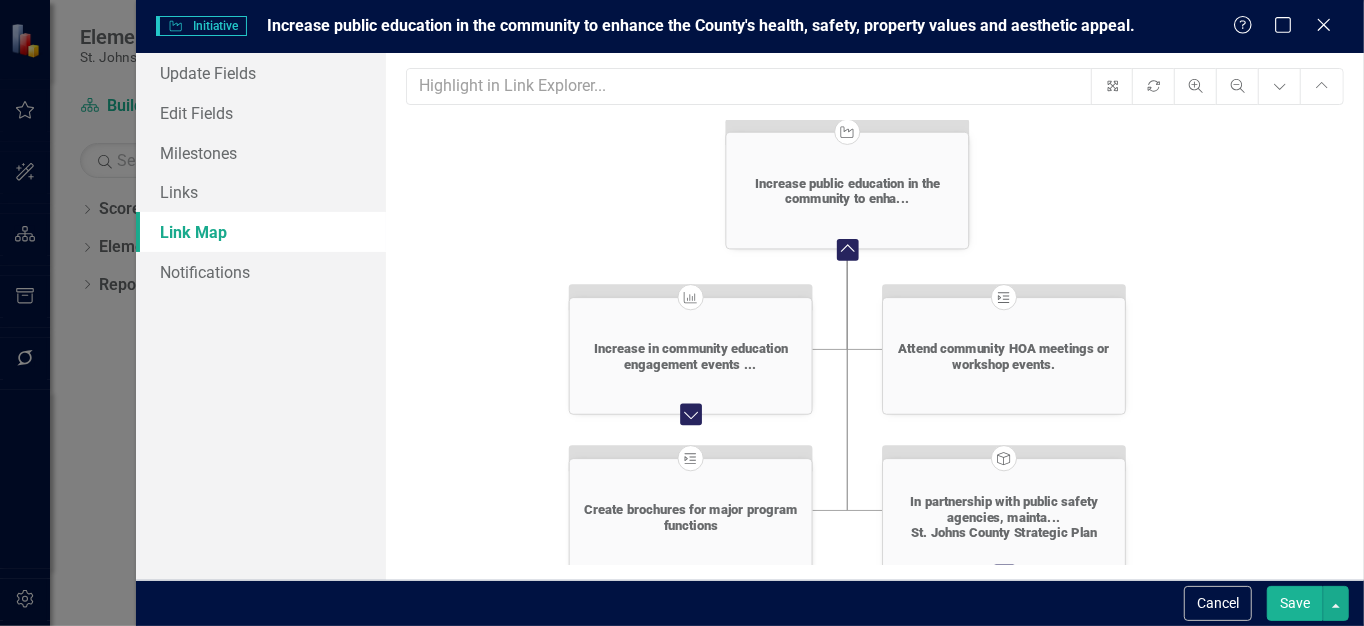 drag, startPoint x: 693, startPoint y: 412, endPoint x: 691, endPoint y: 482, distance: 70.028564 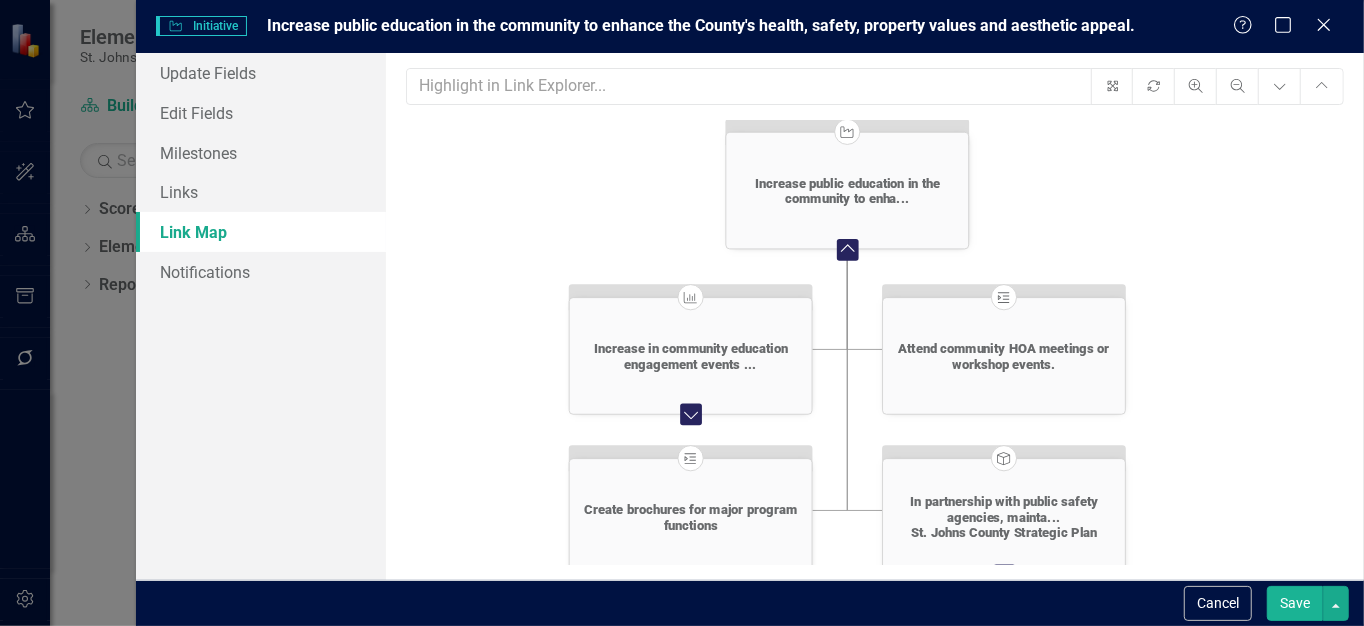 click on "Create brochures for major program functions" 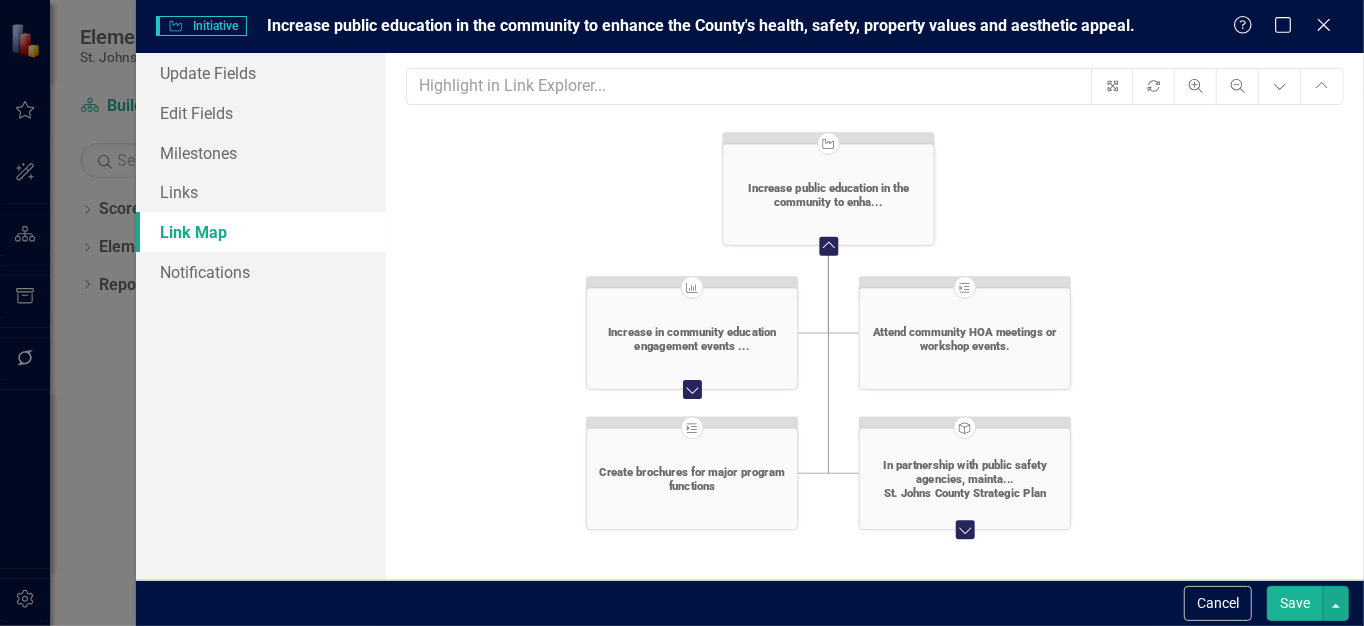 drag, startPoint x: 666, startPoint y: 464, endPoint x: 669, endPoint y: 431, distance: 33.13608 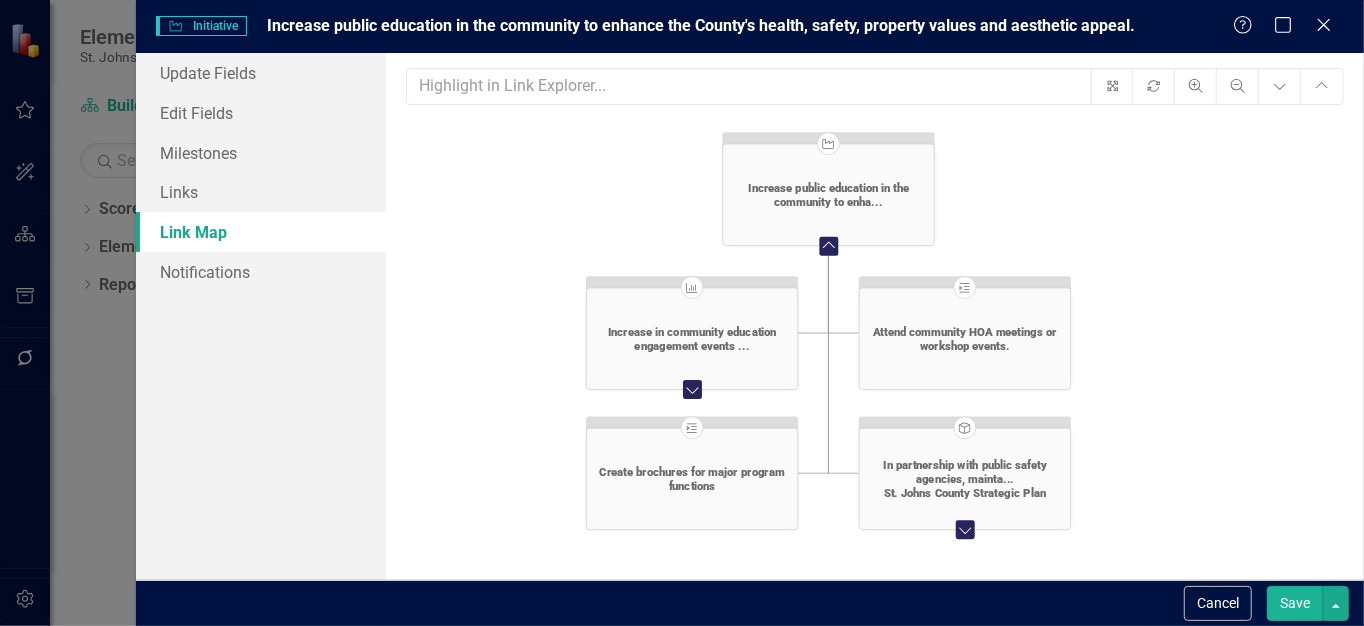 click on "Create brochures for major program functions" 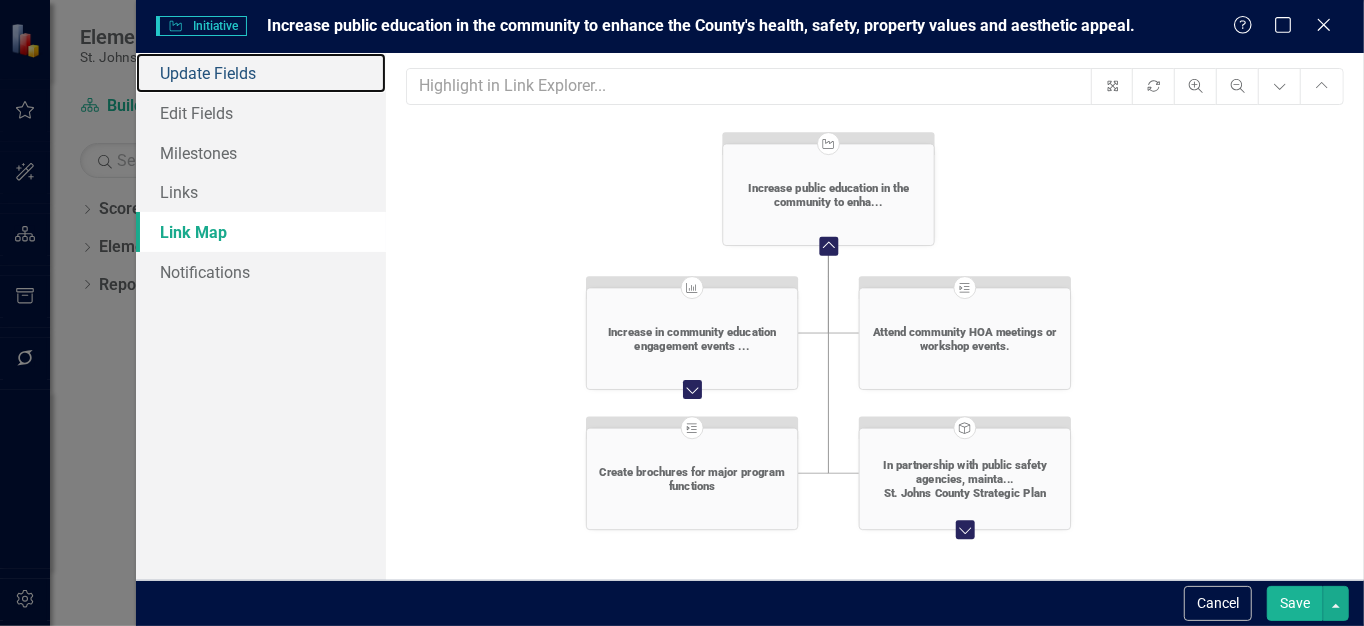 click on "Update Fields" at bounding box center [261, 73] 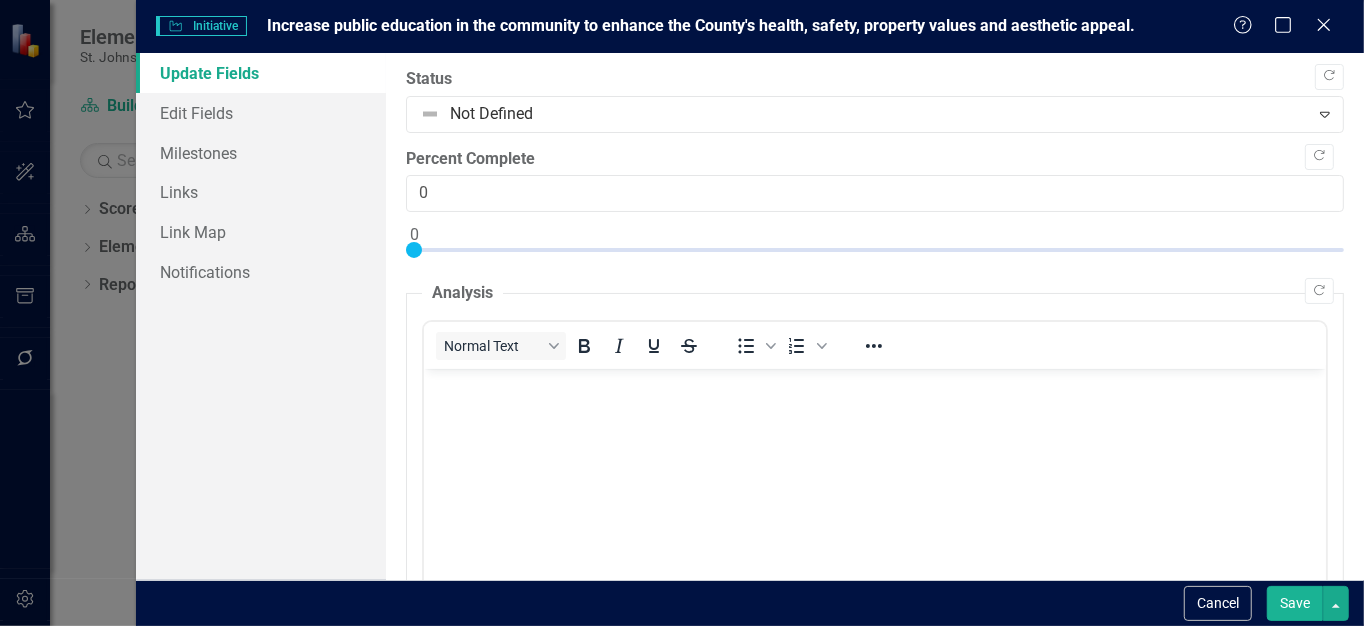 click on "Close" 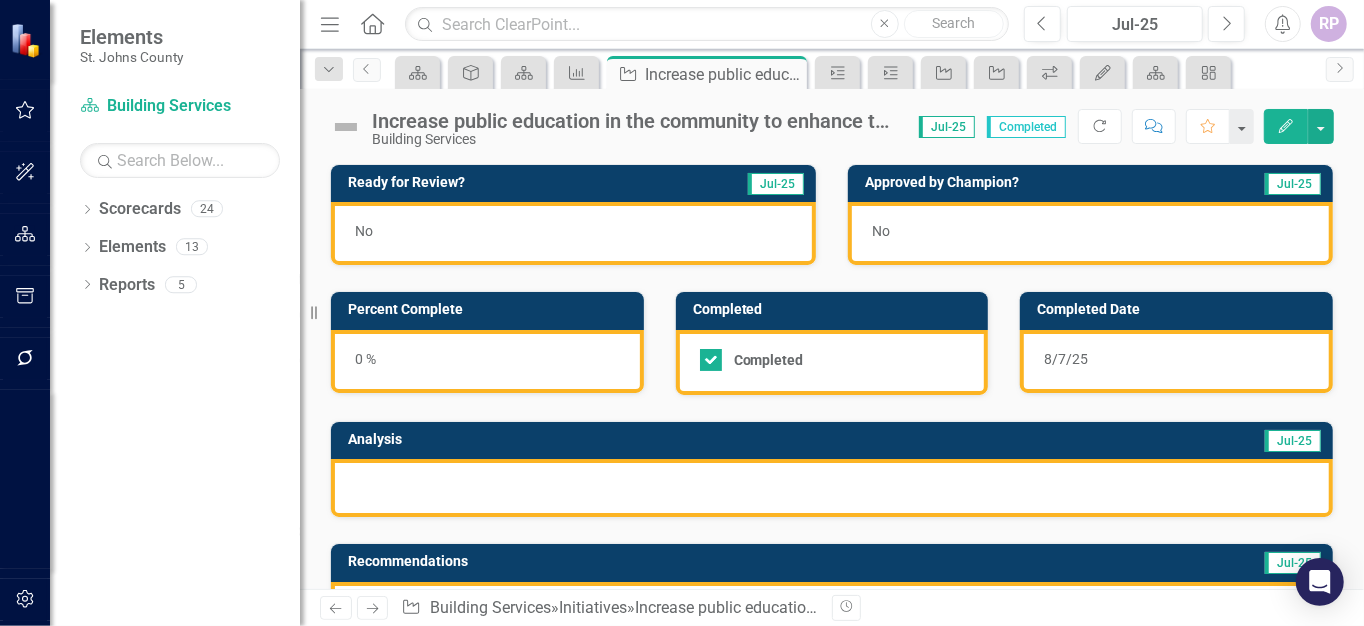click on "No" at bounding box center (573, 233) 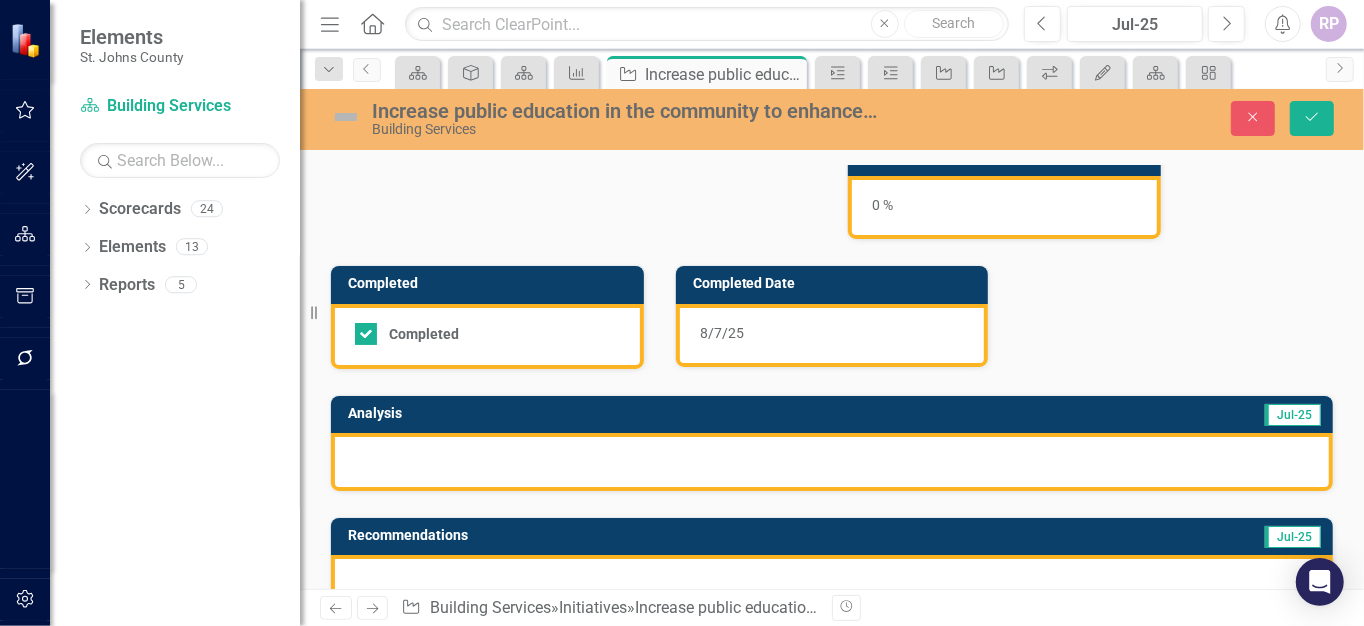 scroll, scrollTop: 300, scrollLeft: 0, axis: vertical 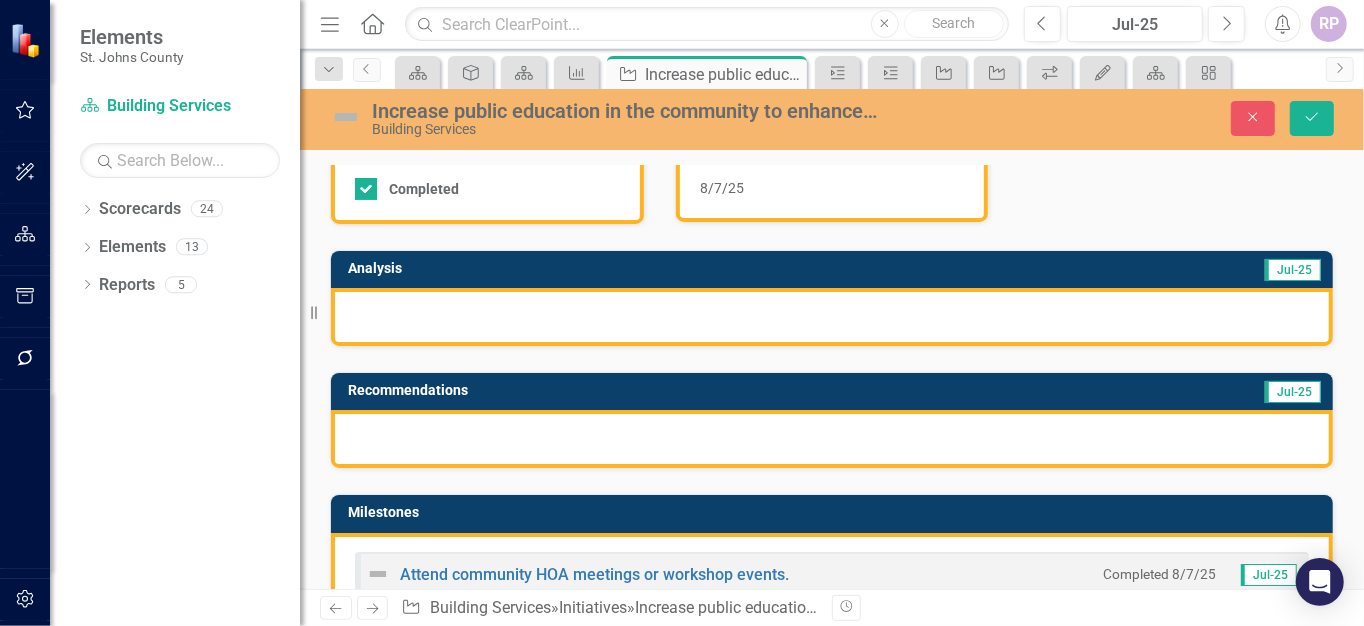 click at bounding box center (832, 317) 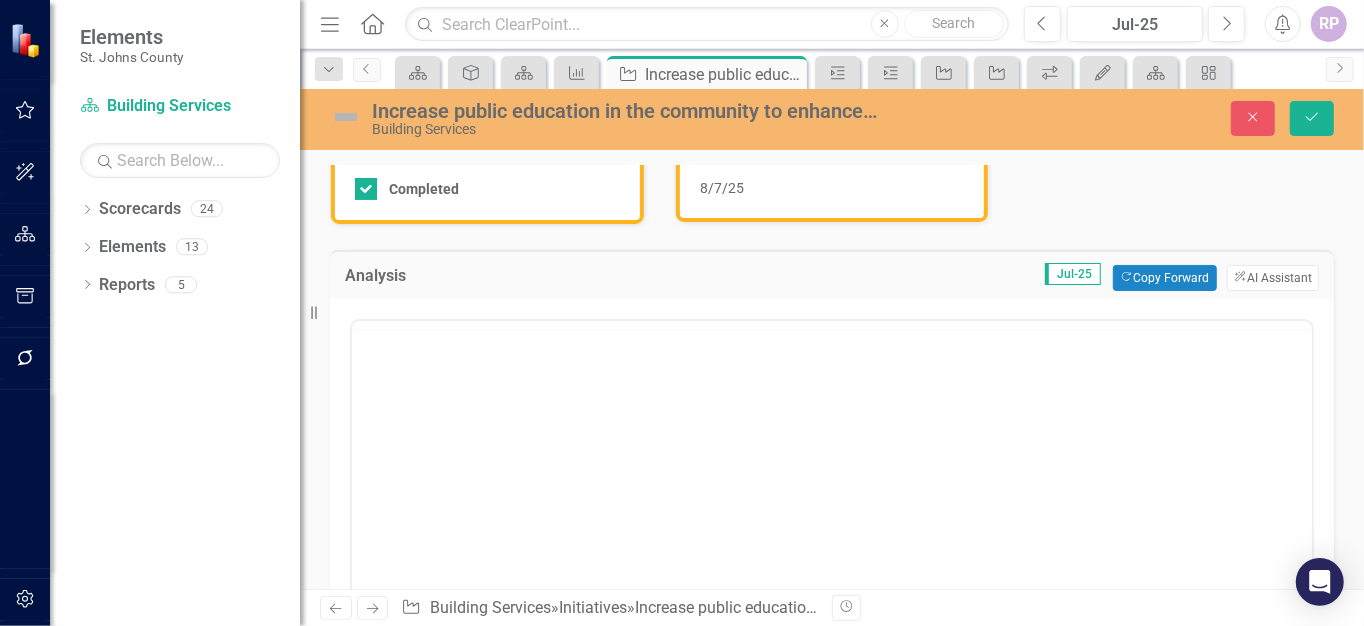 scroll, scrollTop: 0, scrollLeft: 0, axis: both 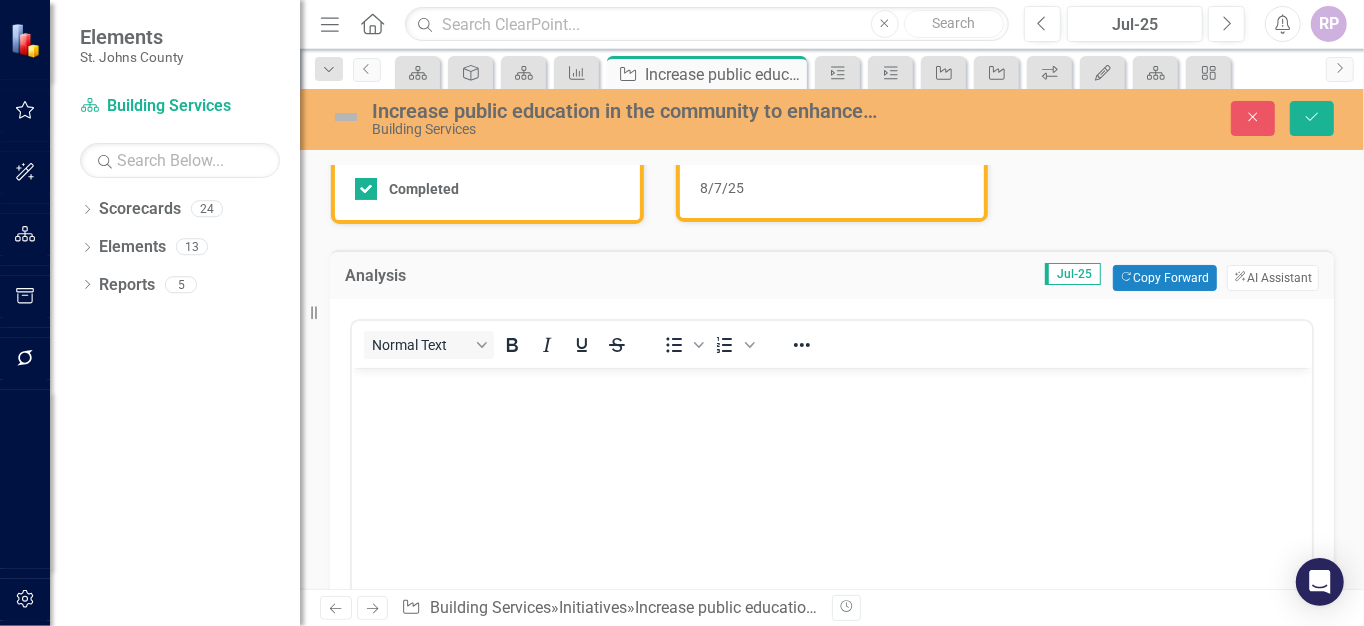 click on "ClearPoint AI  AI Assistant" at bounding box center [1273, 278] 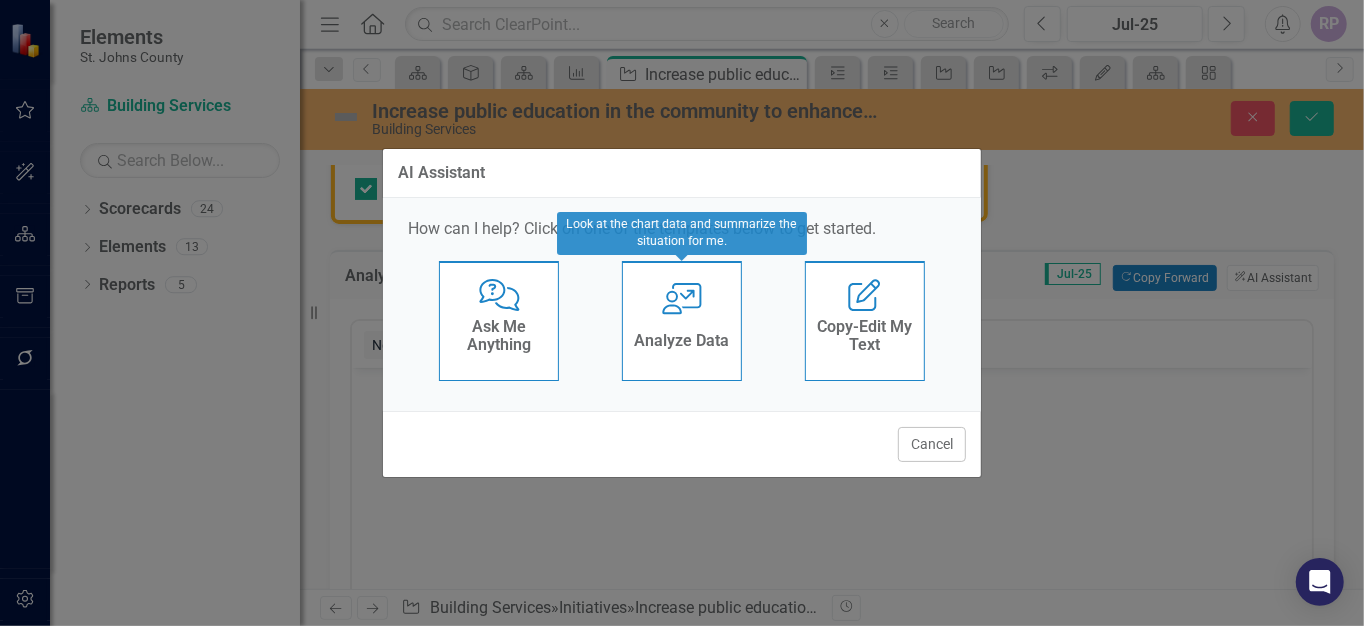 click on "Analyze Data" at bounding box center [681, 343] 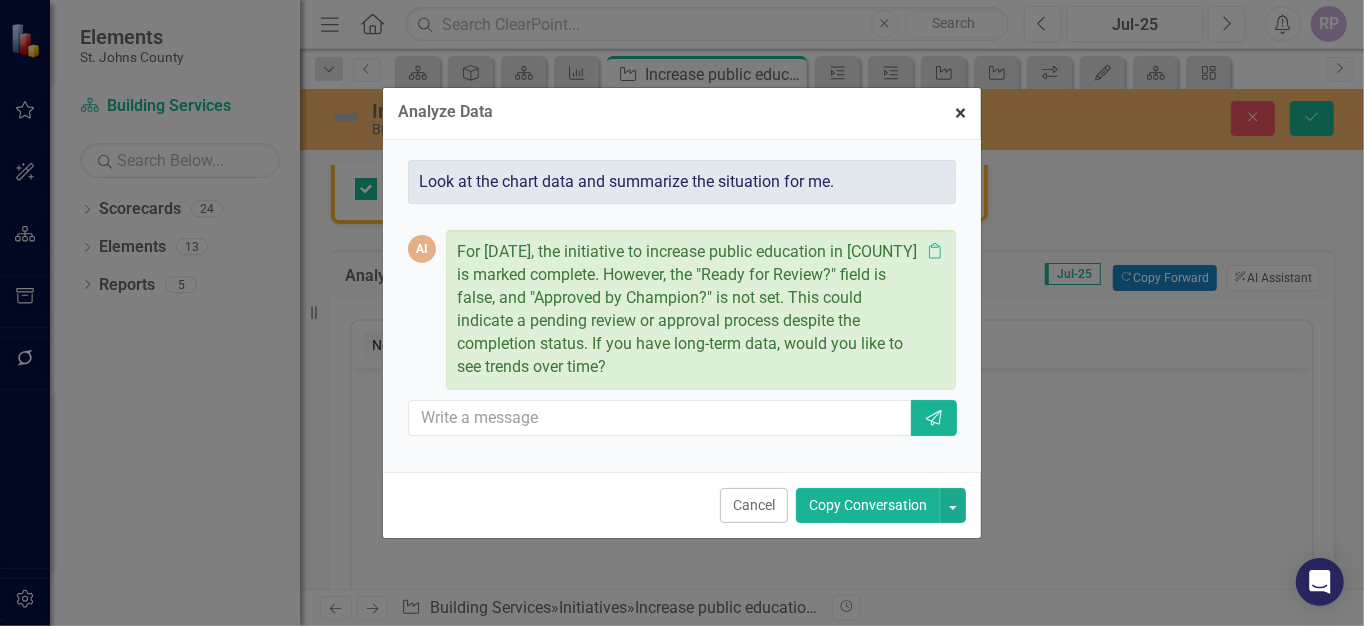 click on "×" at bounding box center (960, 113) 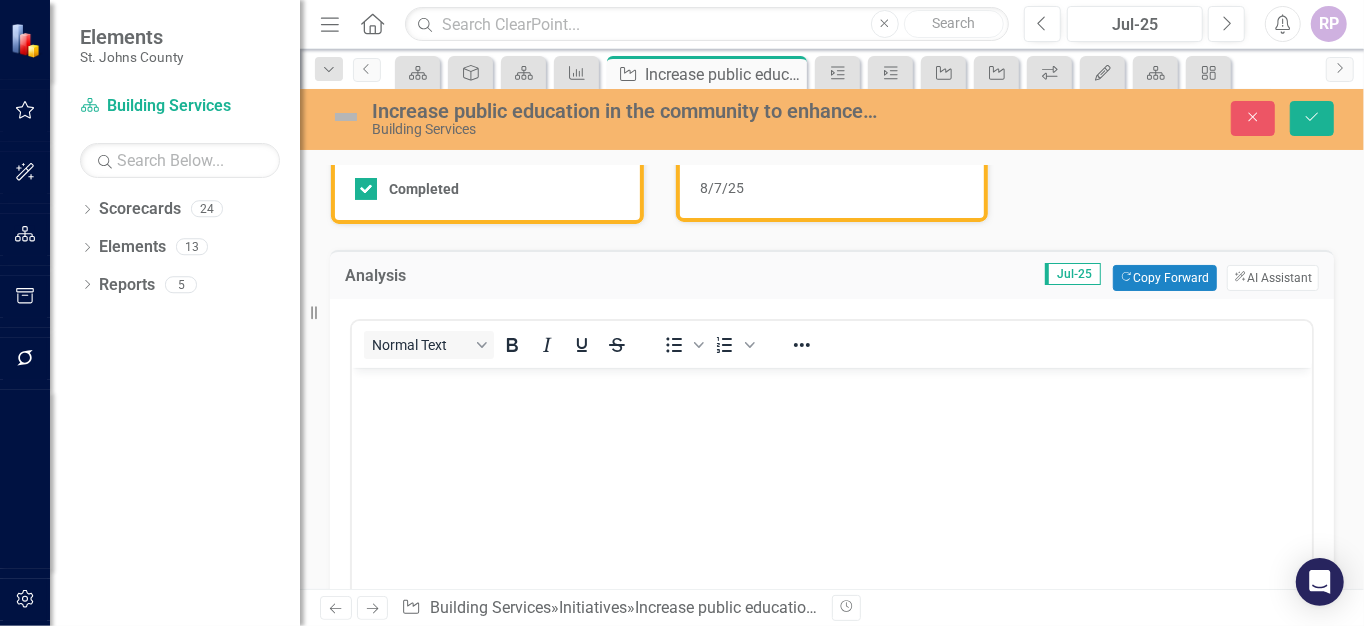 scroll, scrollTop: 0, scrollLeft: 0, axis: both 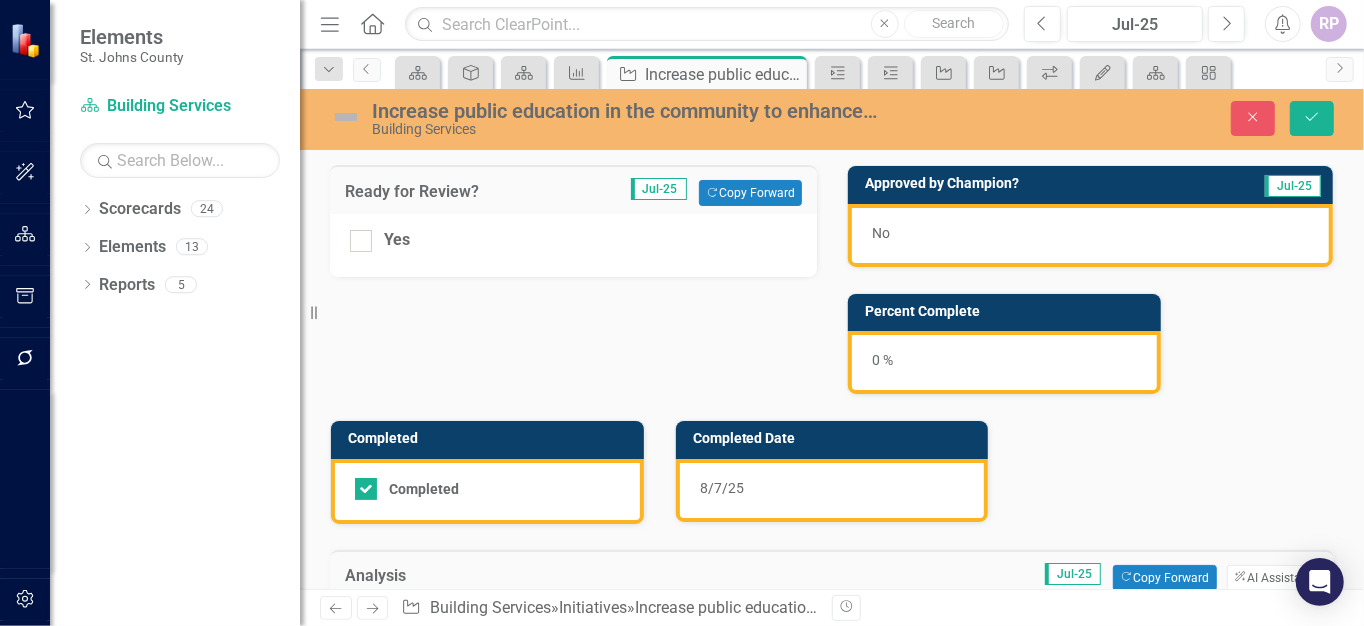 click at bounding box center (361, 241) 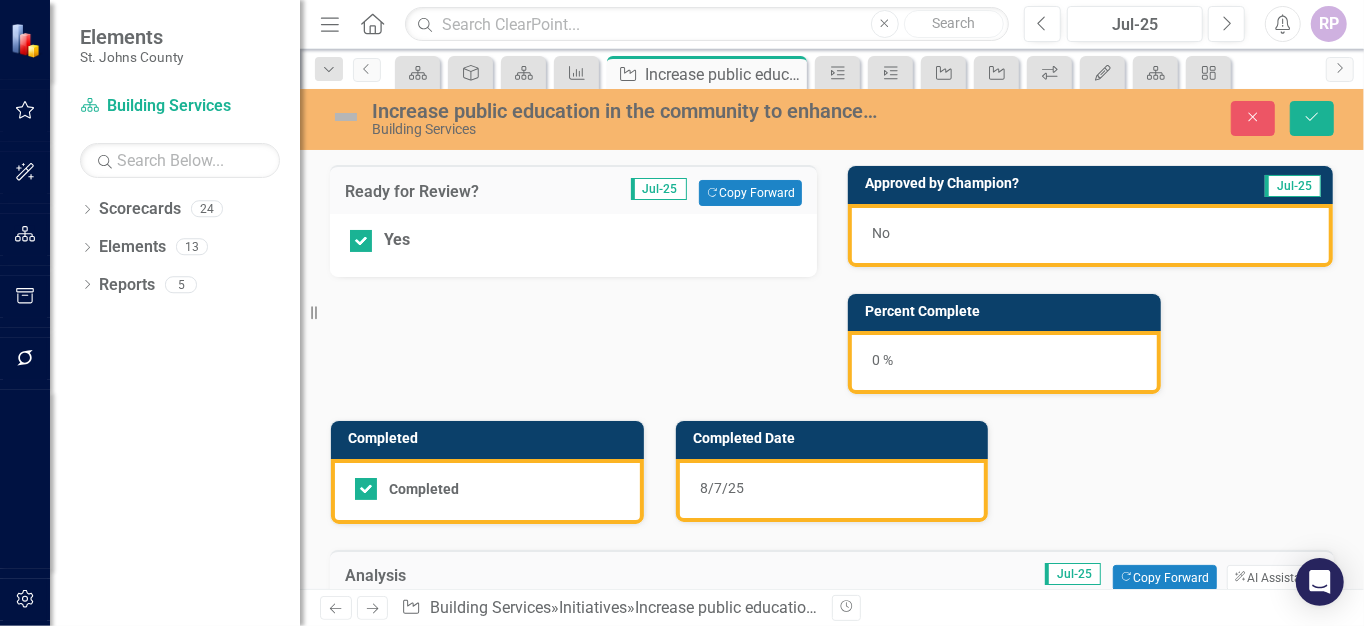 click on "No" at bounding box center [1090, 235] 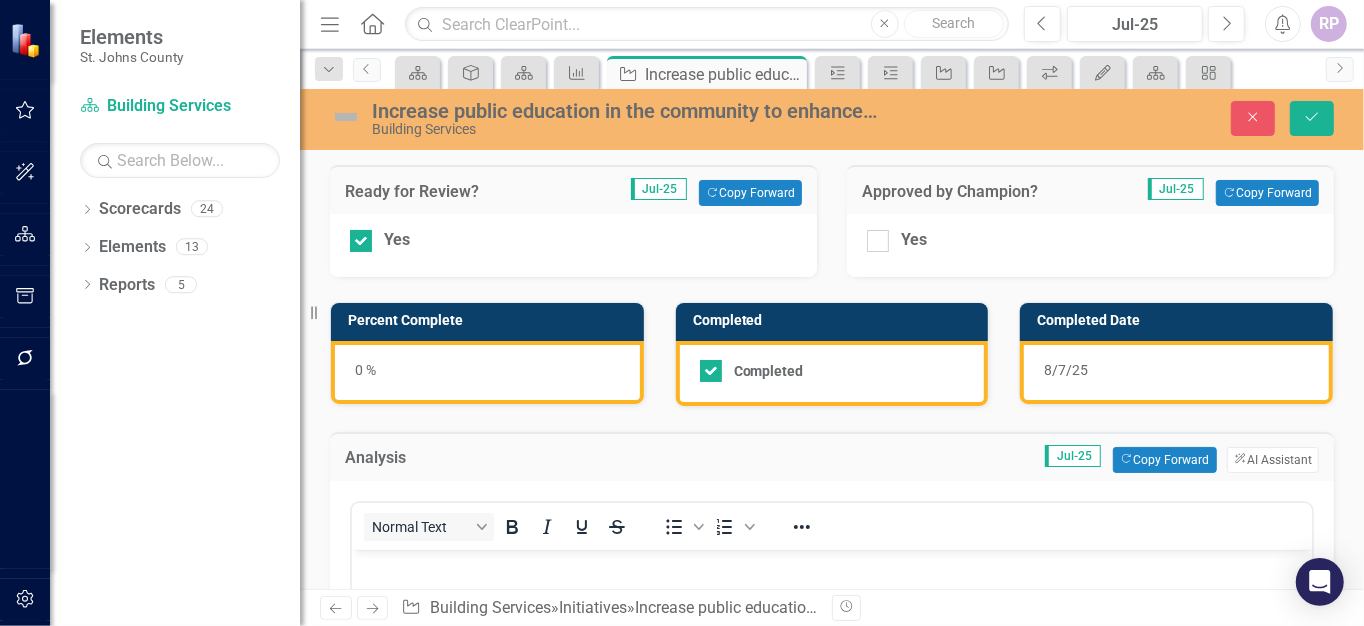 click on "Yes" at bounding box center [873, 236] 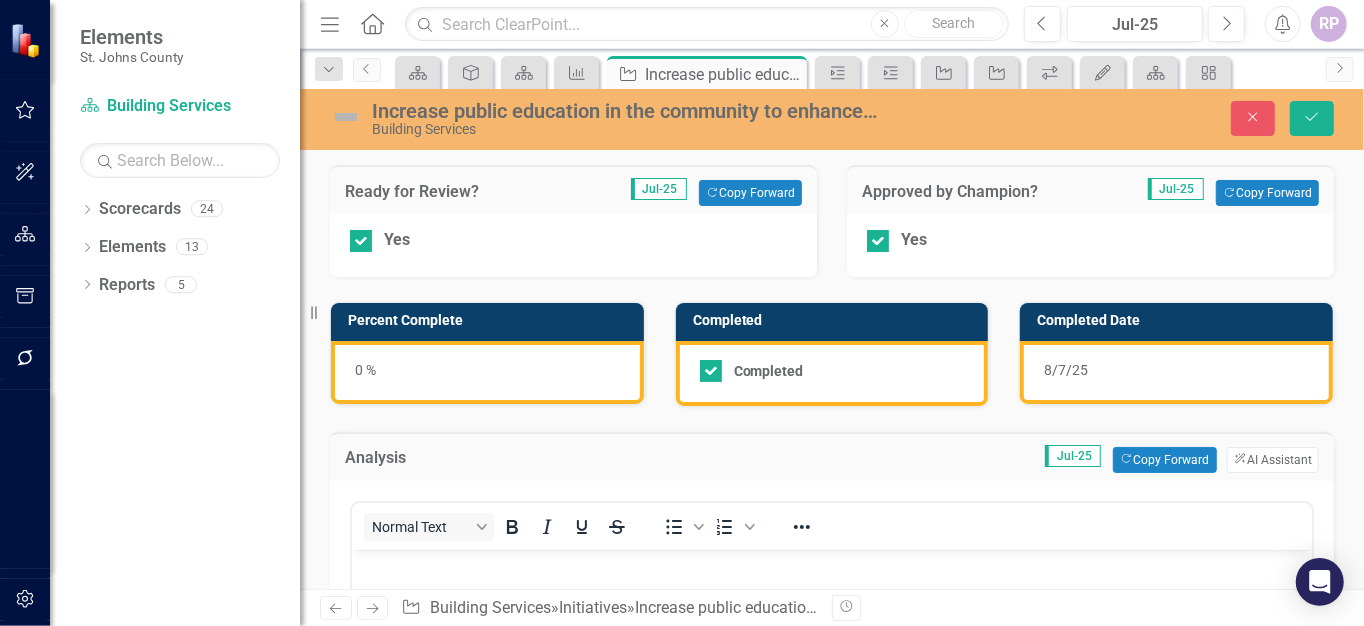 click on "0 %" at bounding box center (487, 372) 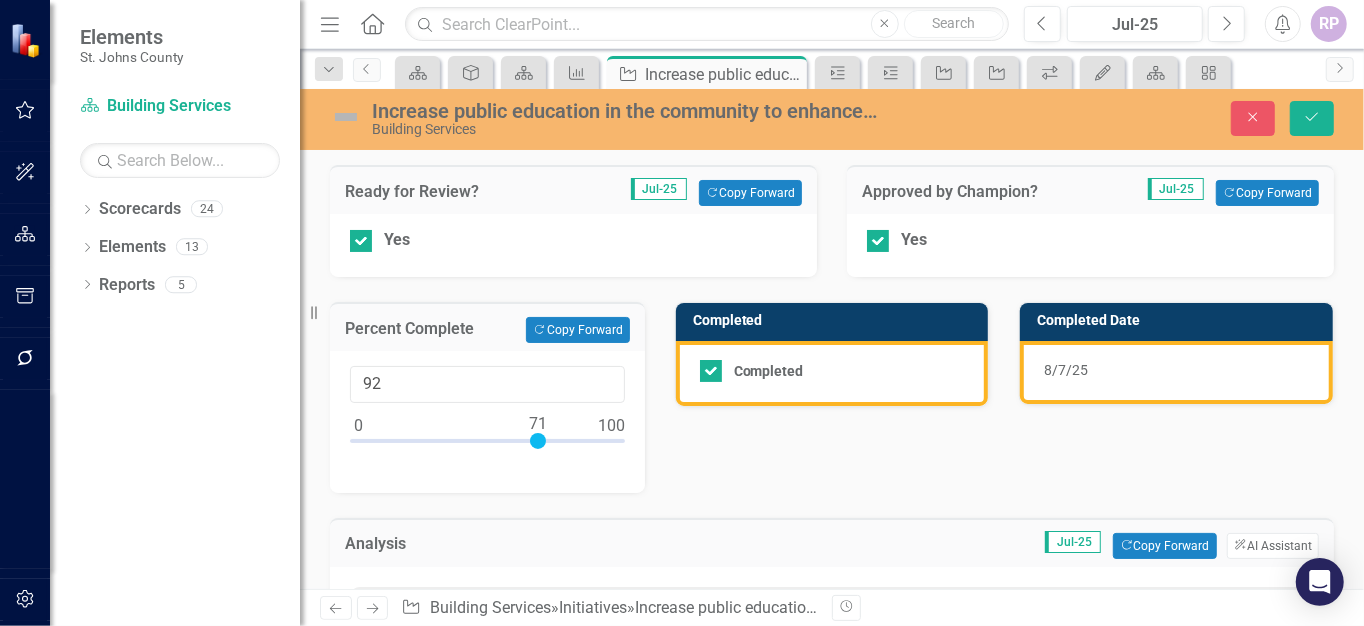 type on "100" 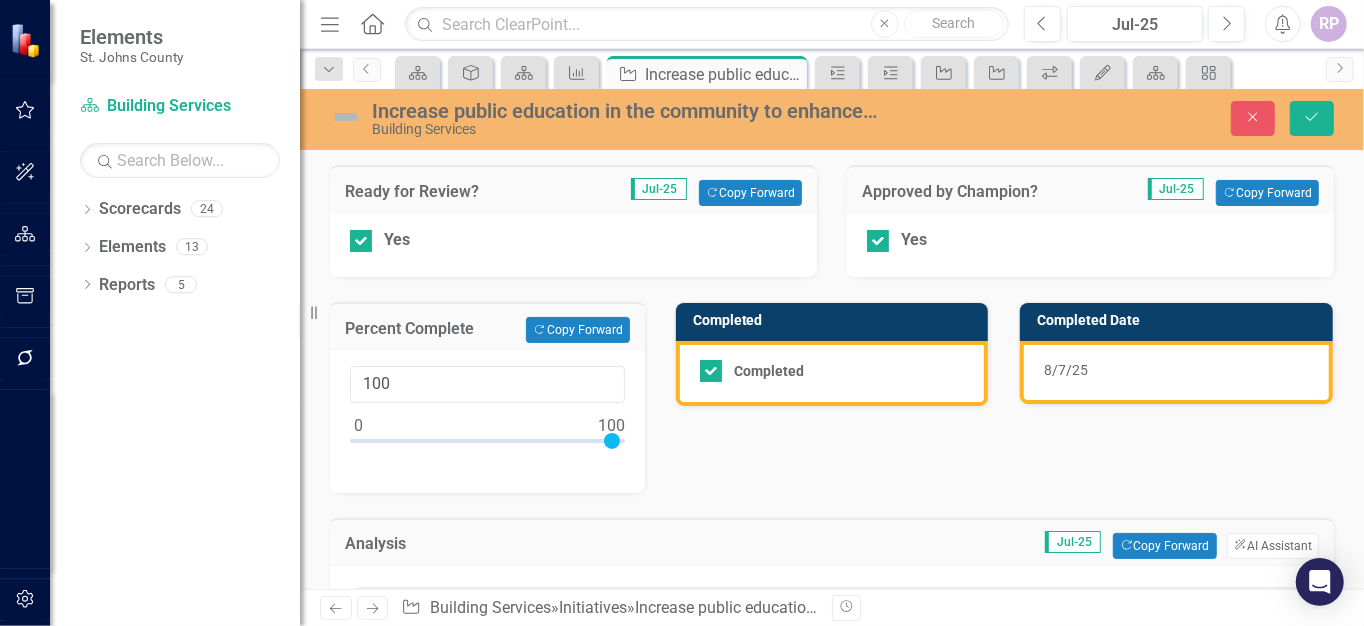 drag, startPoint x: 359, startPoint y: 439, endPoint x: 650, endPoint y: 454, distance: 291.38635 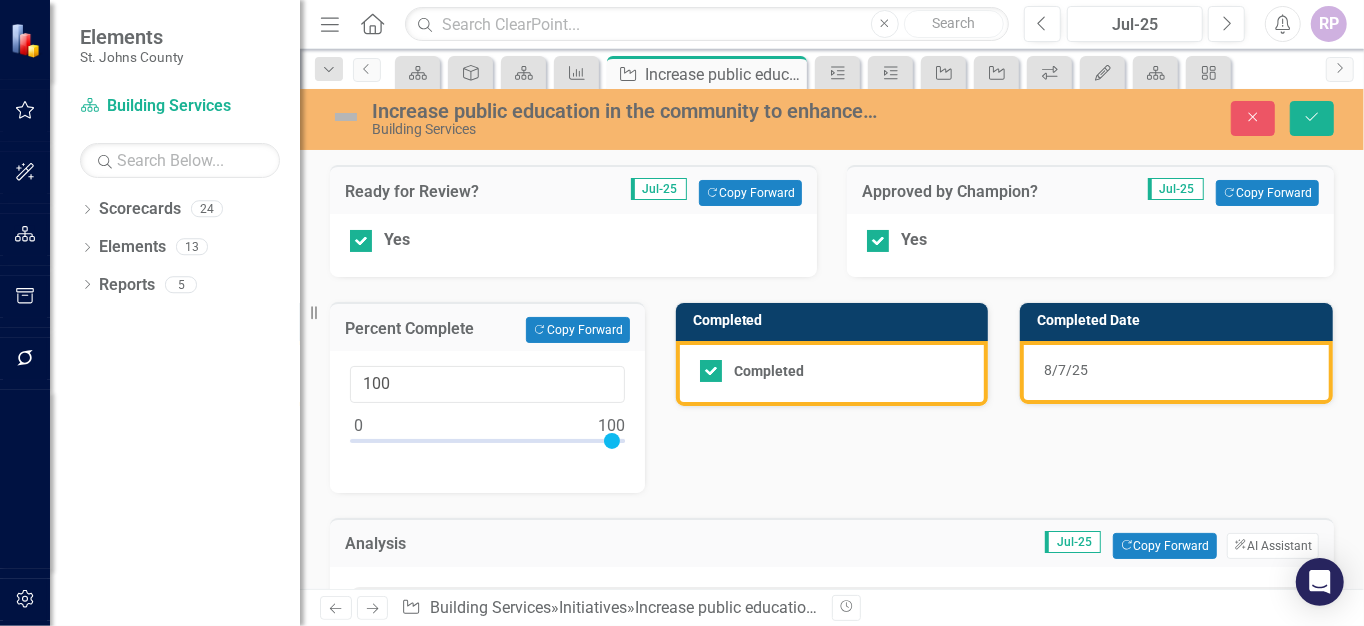 click on "Percent Complete Copy Forward  Copy Forward  100" at bounding box center [487, 385] 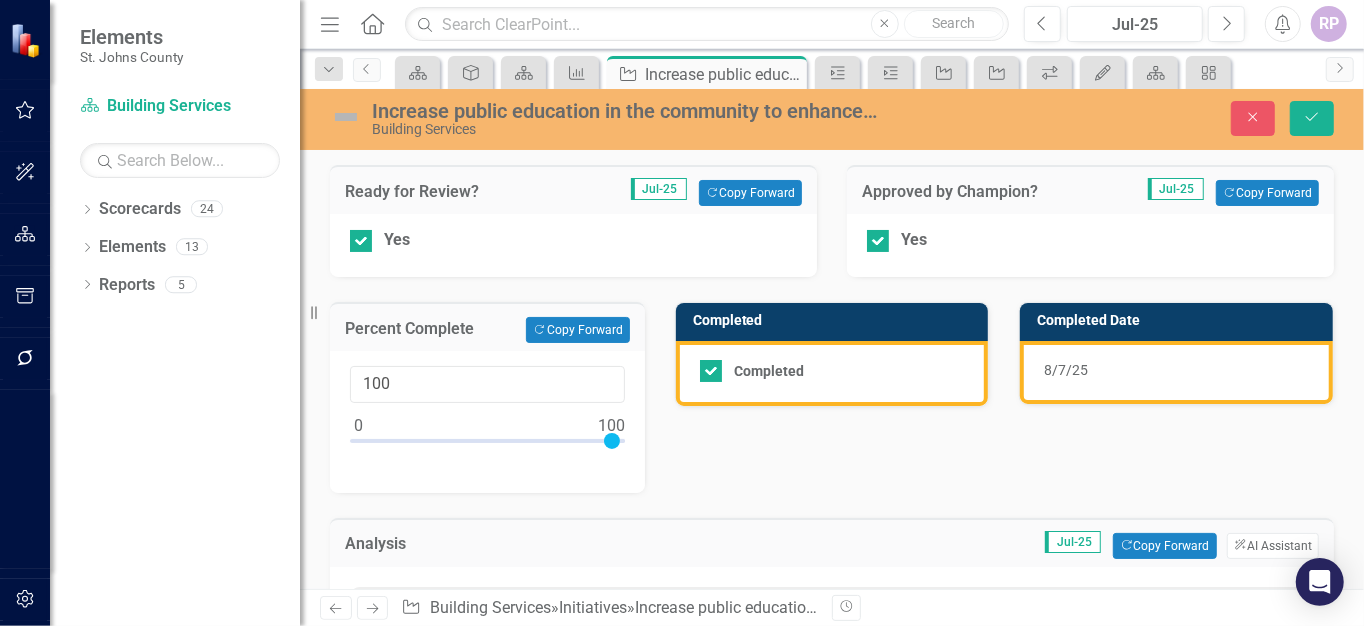 click on "8/7/25" at bounding box center (1066, 370) 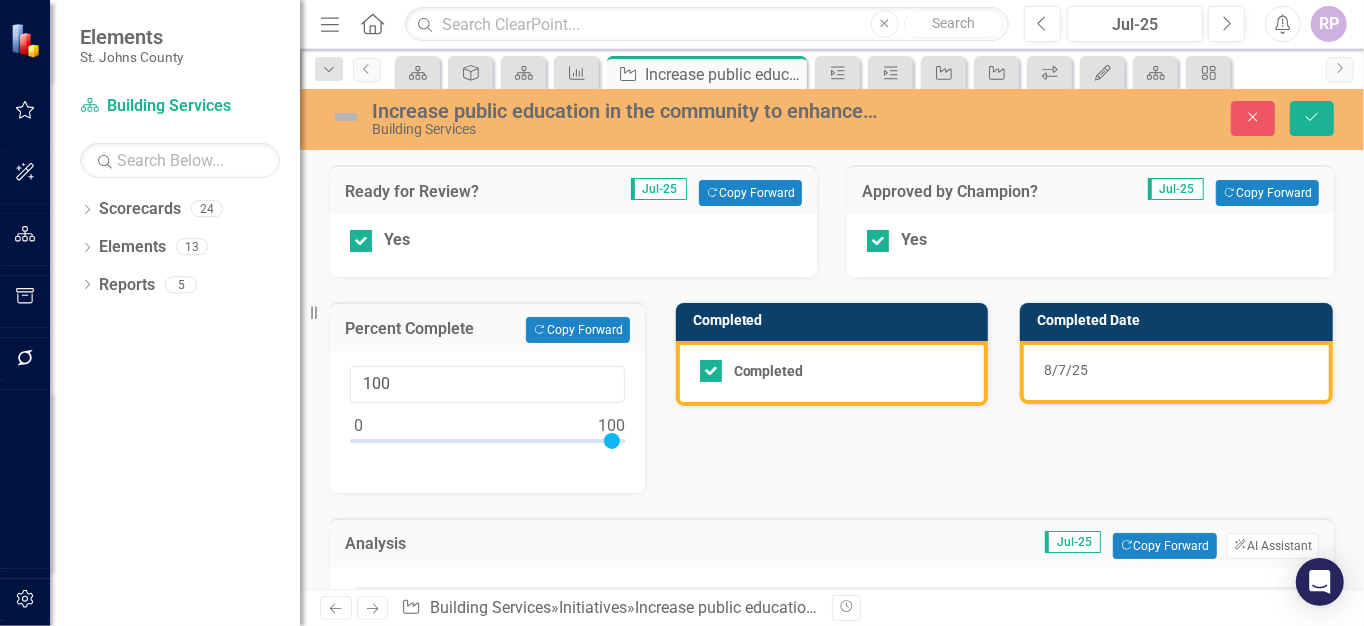 click on "8/7/25" at bounding box center [1066, 370] 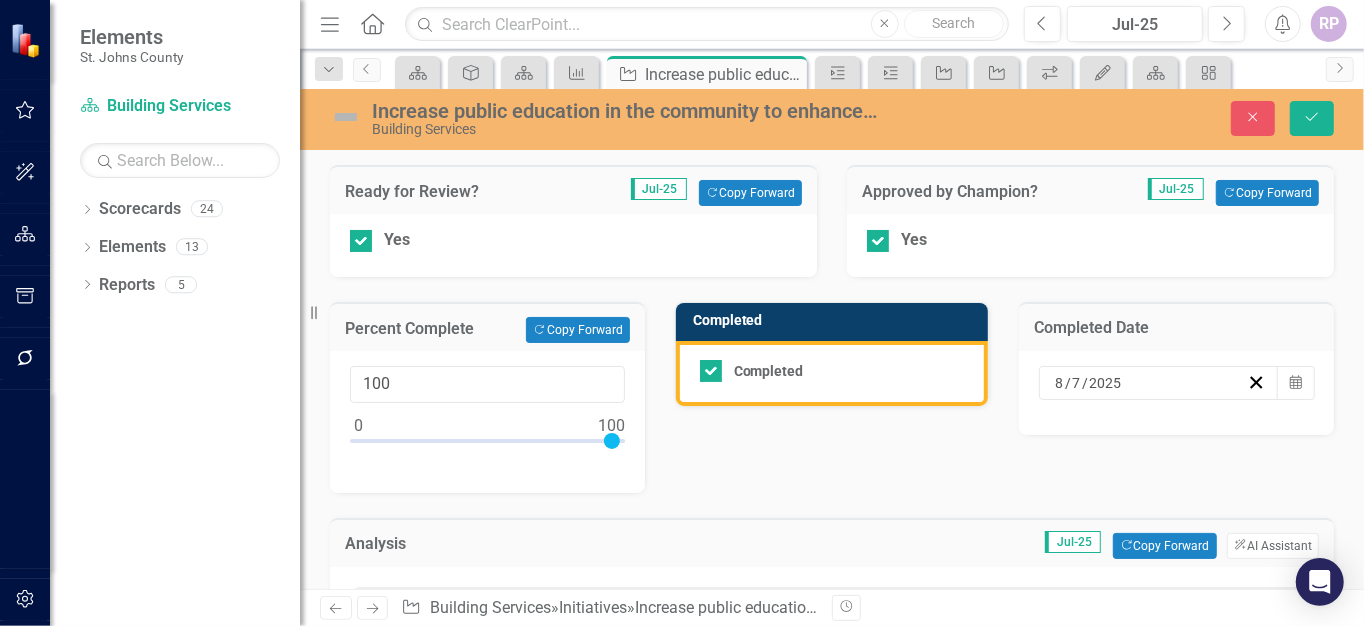 click on "Calendar" 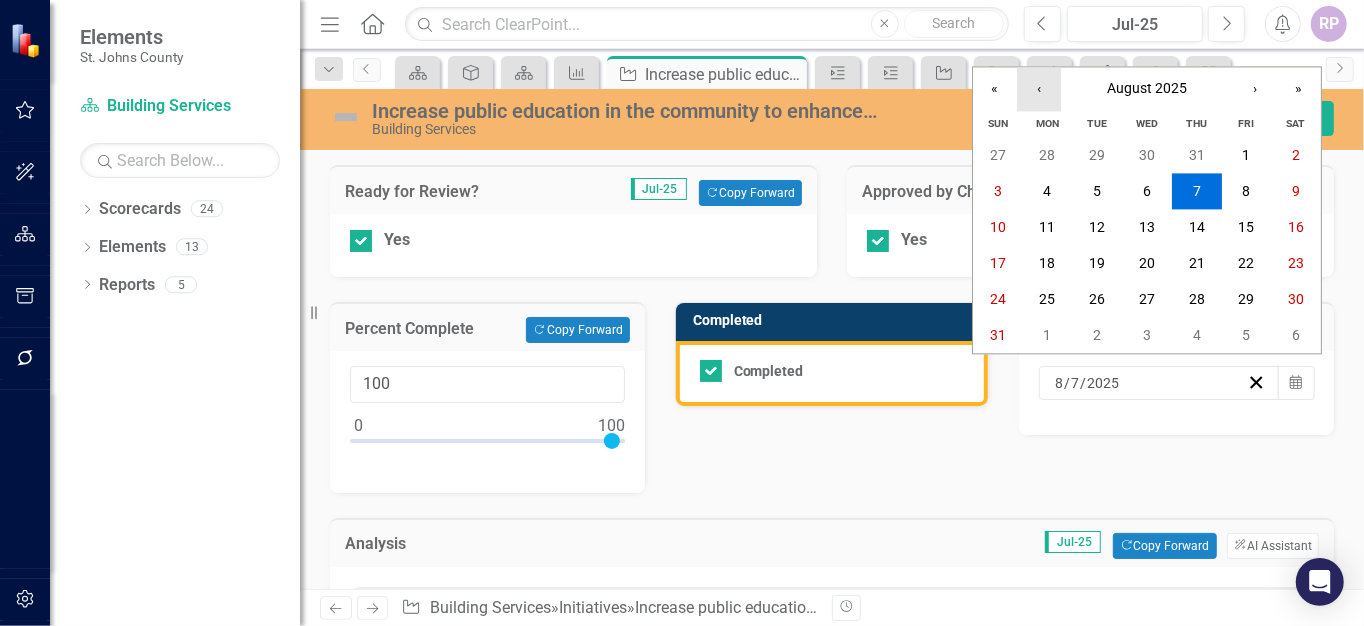 click on "‹" at bounding box center [1039, 89] 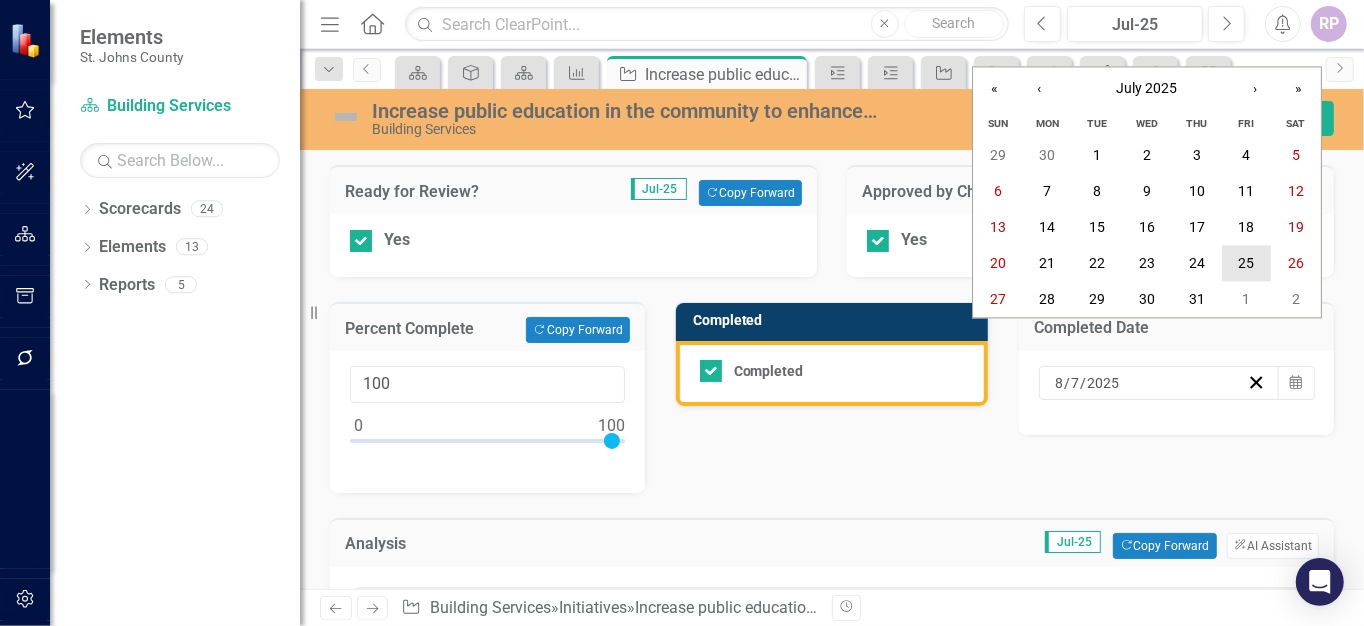 click on "25" at bounding box center (1247, 264) 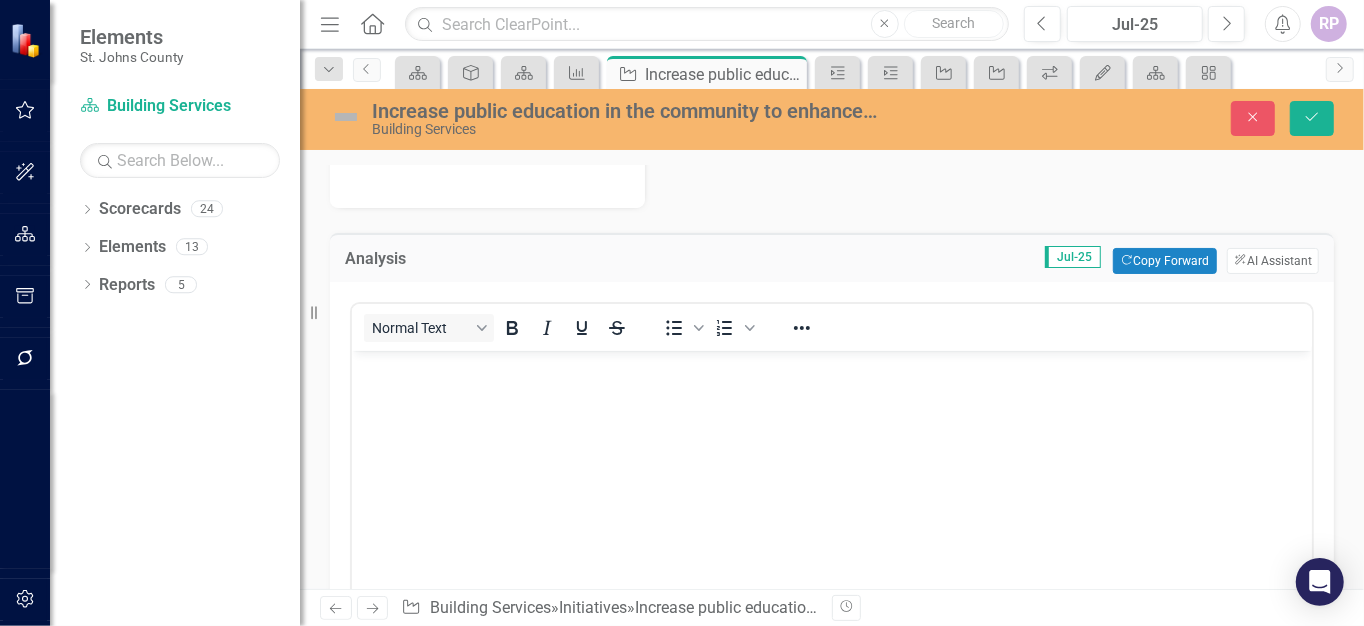 scroll, scrollTop: 282, scrollLeft: 0, axis: vertical 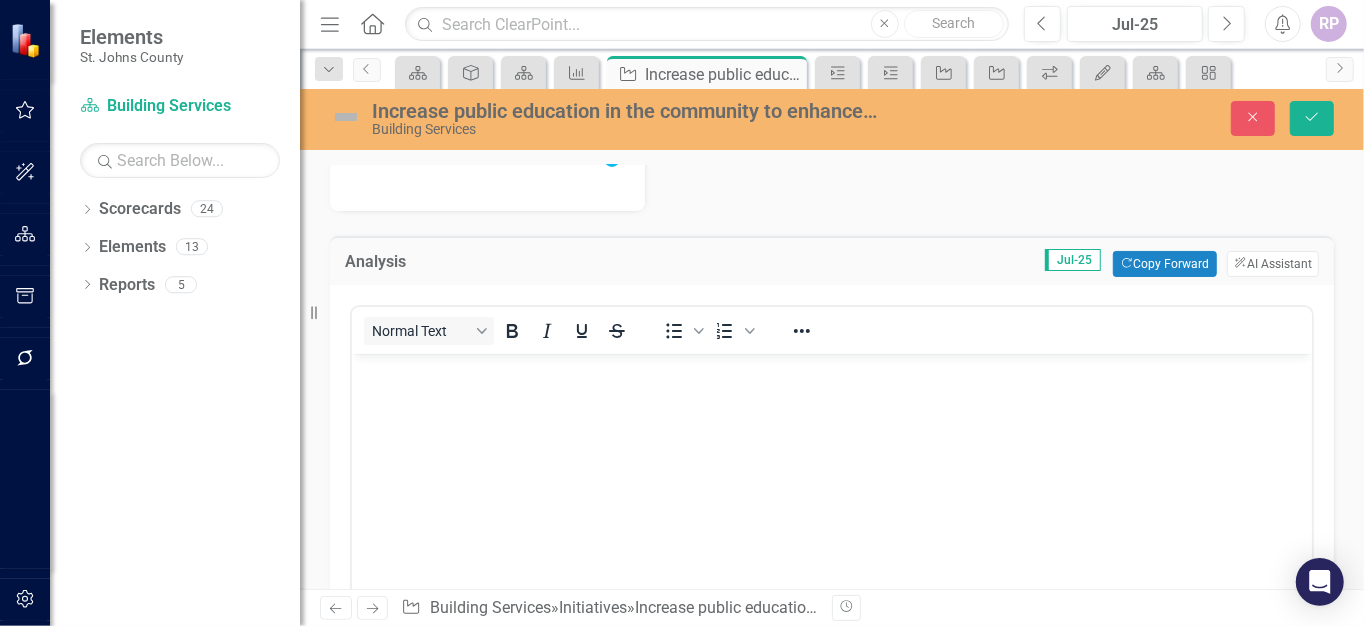 click on "ClearPoint AI  AI Assistant" at bounding box center (1273, 264) 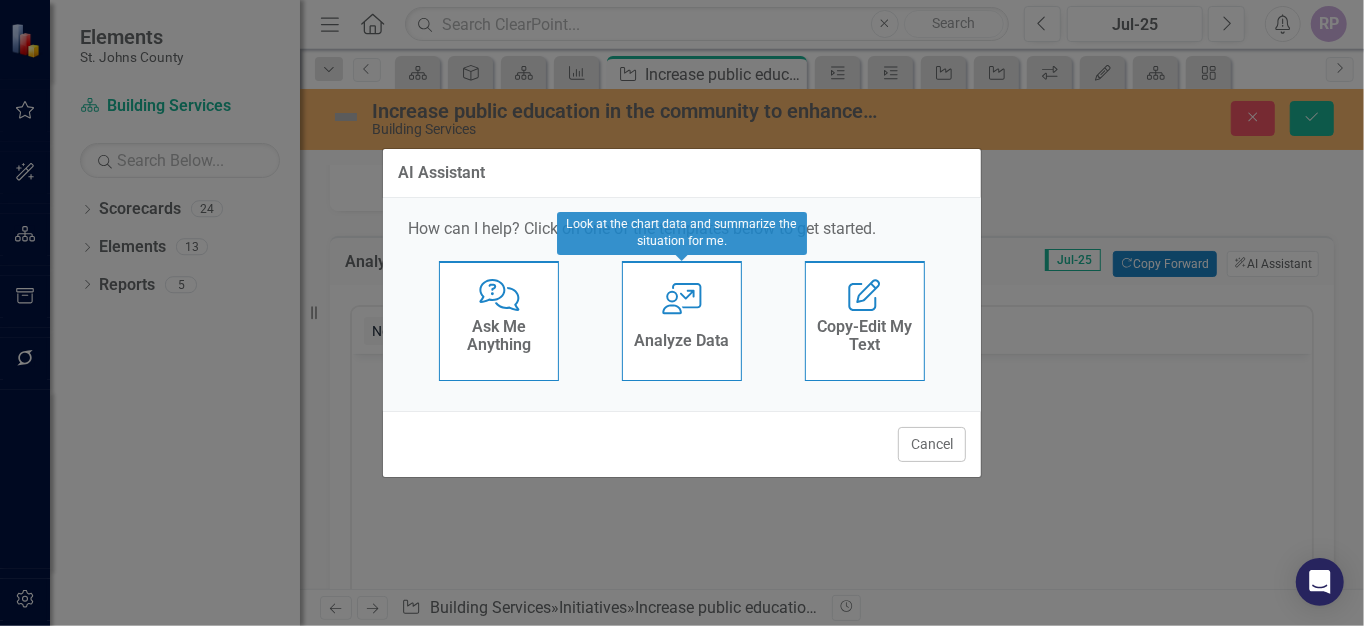 click on "Analyze Data" at bounding box center [681, 341] 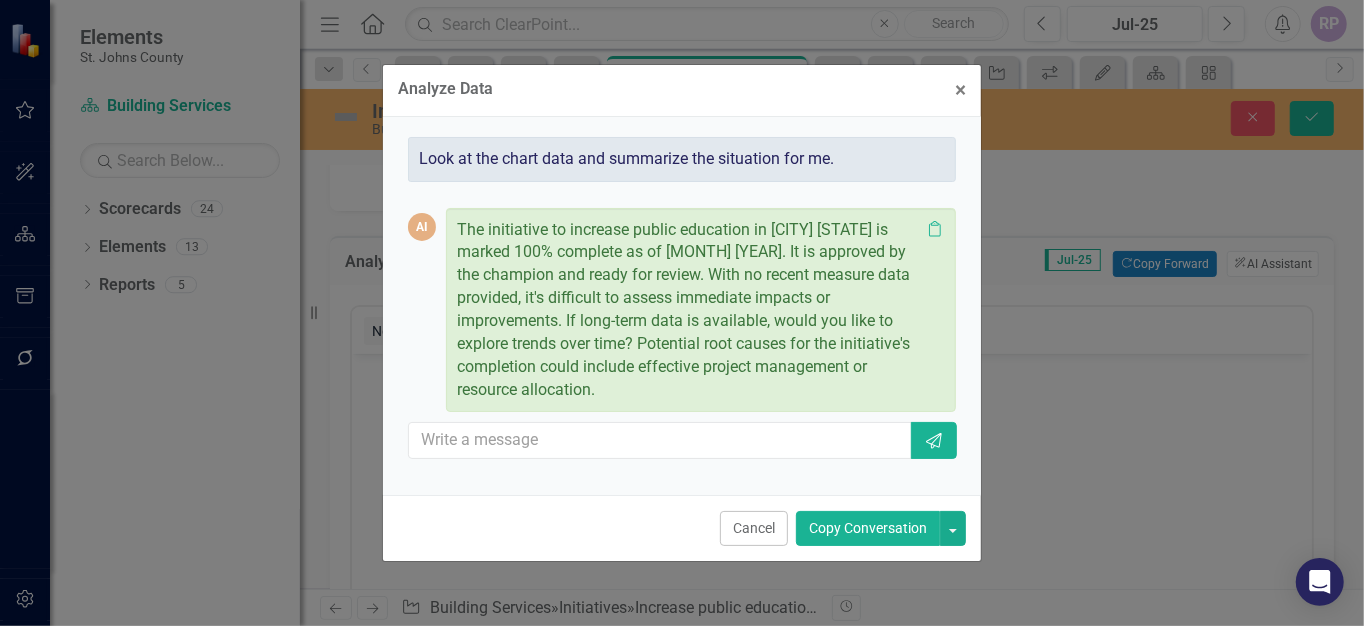 click on "Clipboard" 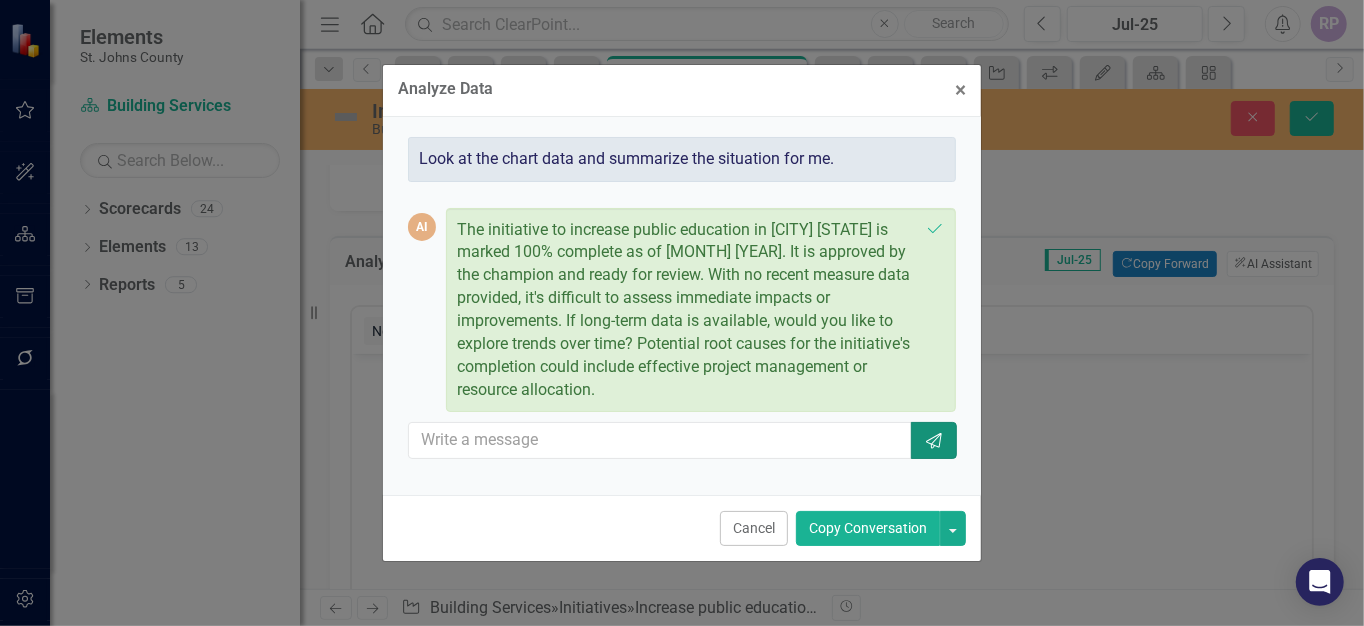 click 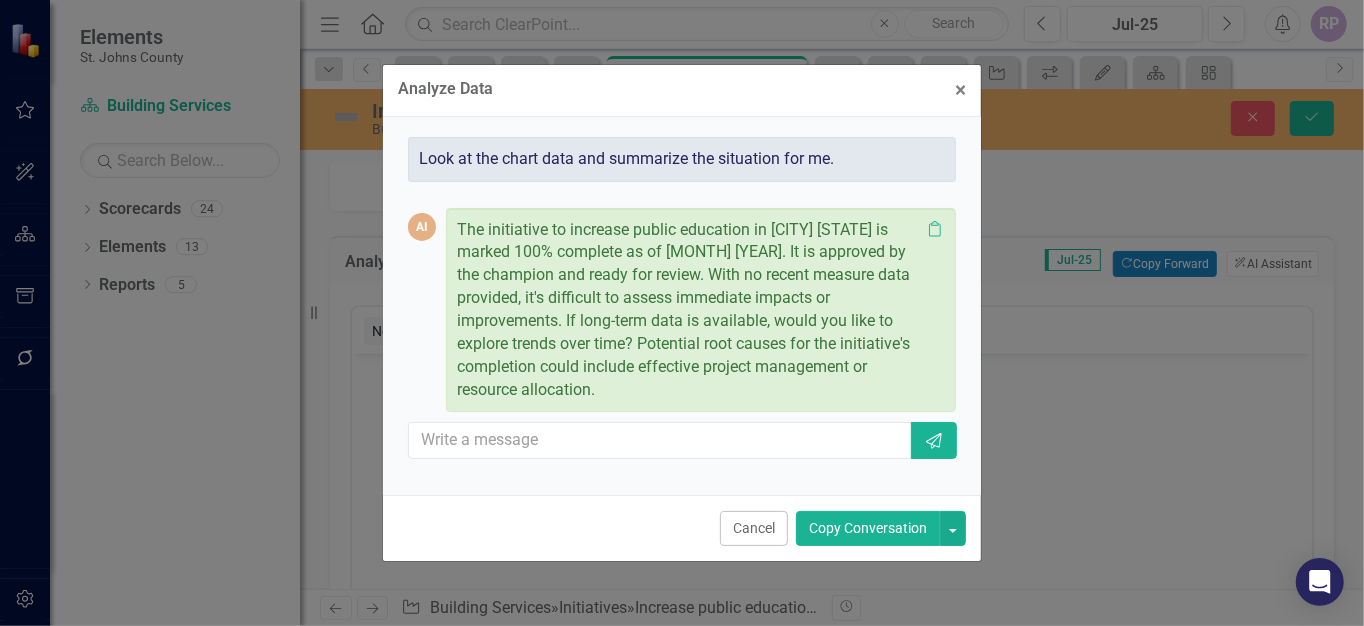 click on "Copy Conversation" at bounding box center (868, 528) 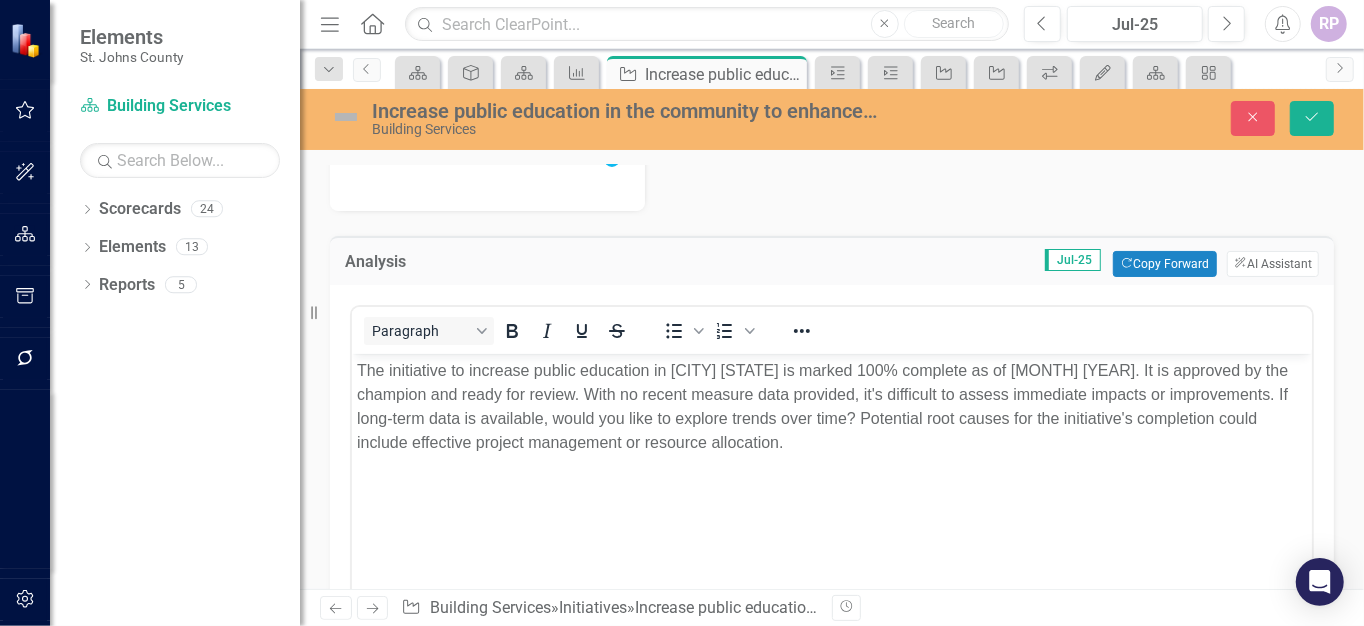click on "The initiative to increase public education in [CITY] [STATE] is marked 100% complete as of [MONTH] [YEAR]. It is approved by the champion and ready for review. With no recent measure data provided, it's difficult to assess immediate impacts or improvements. If long-term data is available, would you like to explore trends over time? Potential root causes for the initiative's completion could include effective project management or resource allocation." at bounding box center [831, 407] 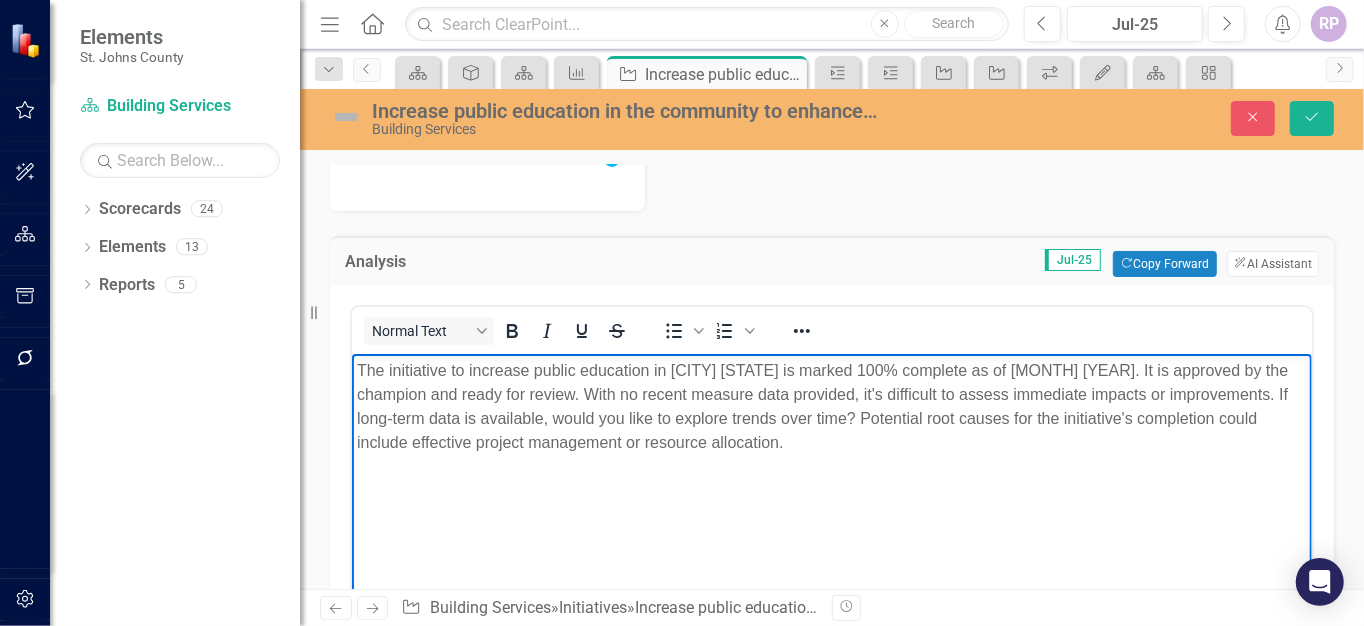 type 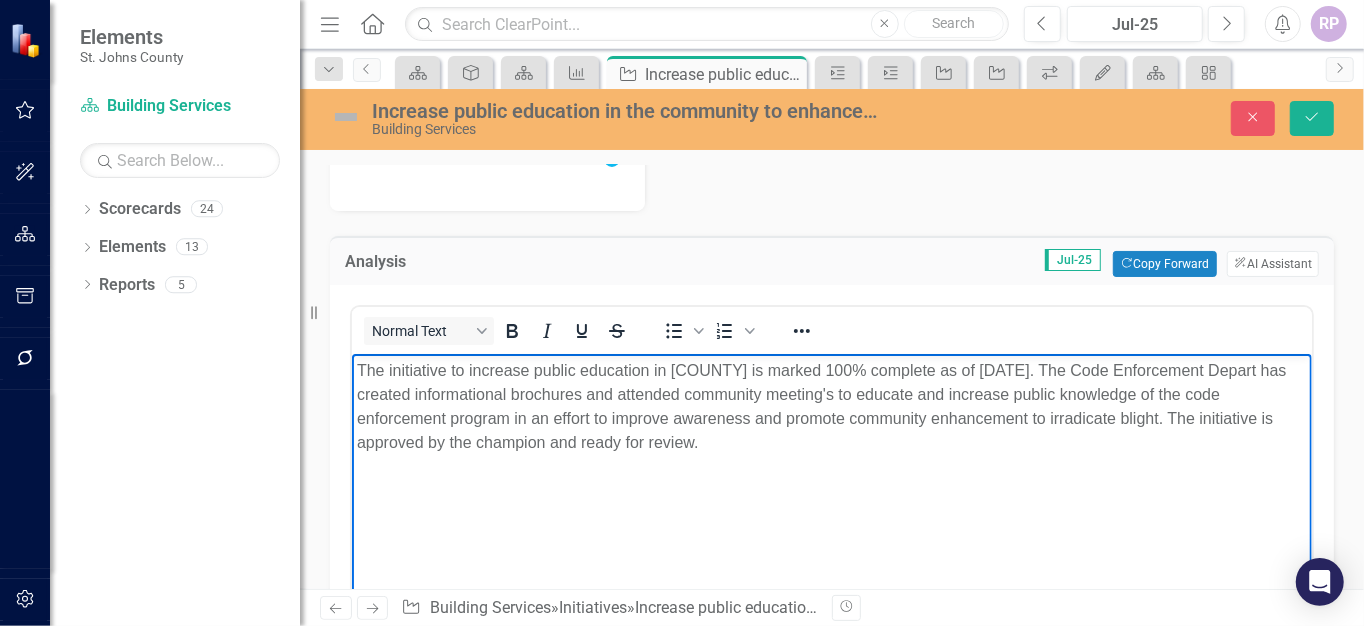 click on "The initiative to increase public education in [COUNTY] is marked 100% complete as of [DATE]. The Code Enforcement Depart has created informational brochures and attended community meeting's to educate and increase public knowledge of the code enforcement program in an effort to improve awareness and promote community enhancement to irradicate blight. The initiative is approved by the champion and ready for review." at bounding box center [831, 407] 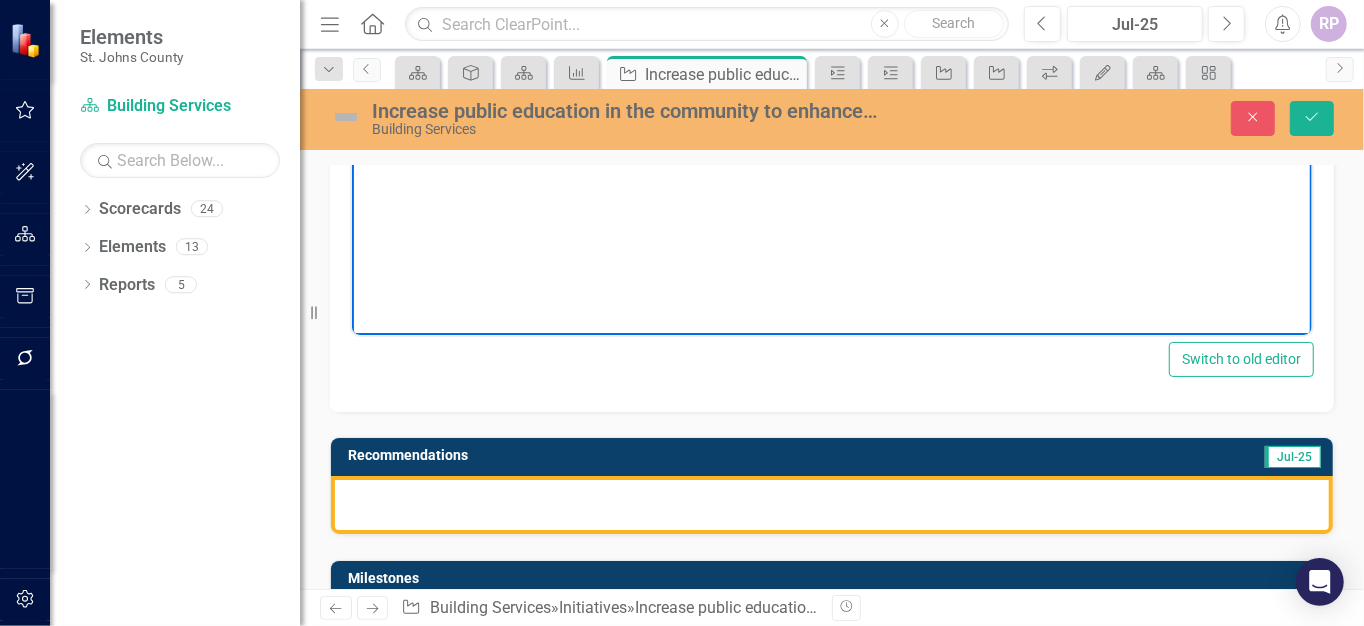 scroll, scrollTop: 782, scrollLeft: 0, axis: vertical 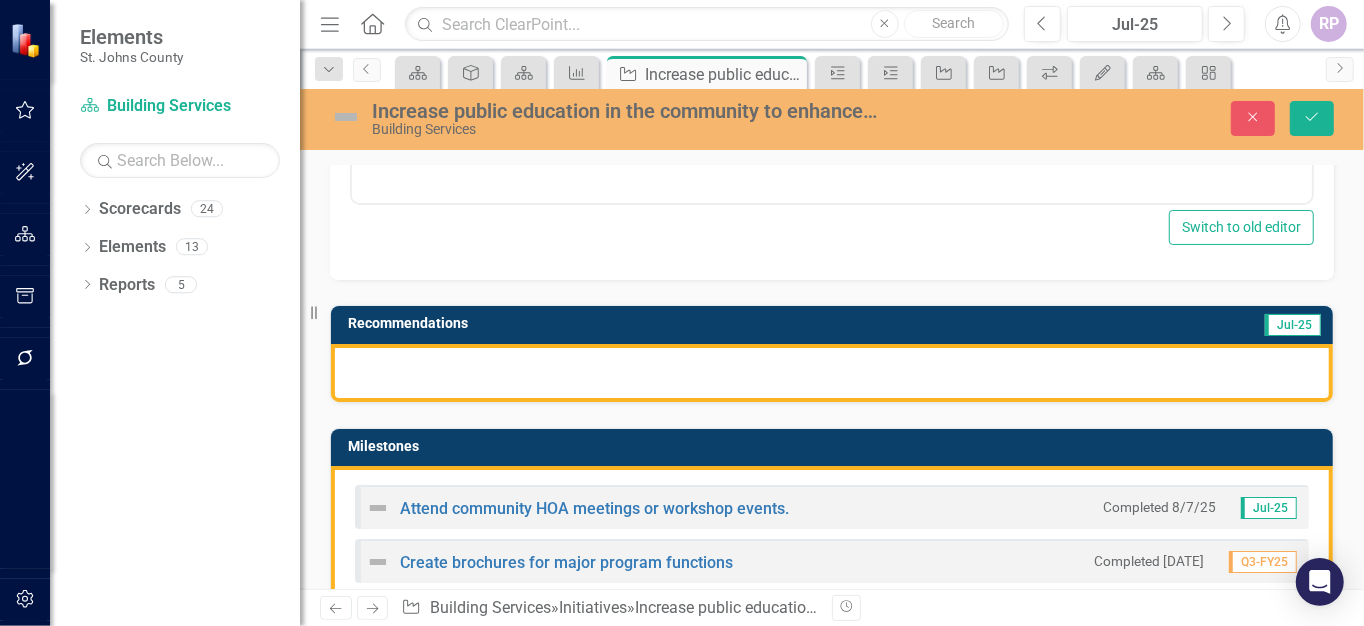 click at bounding box center (832, 373) 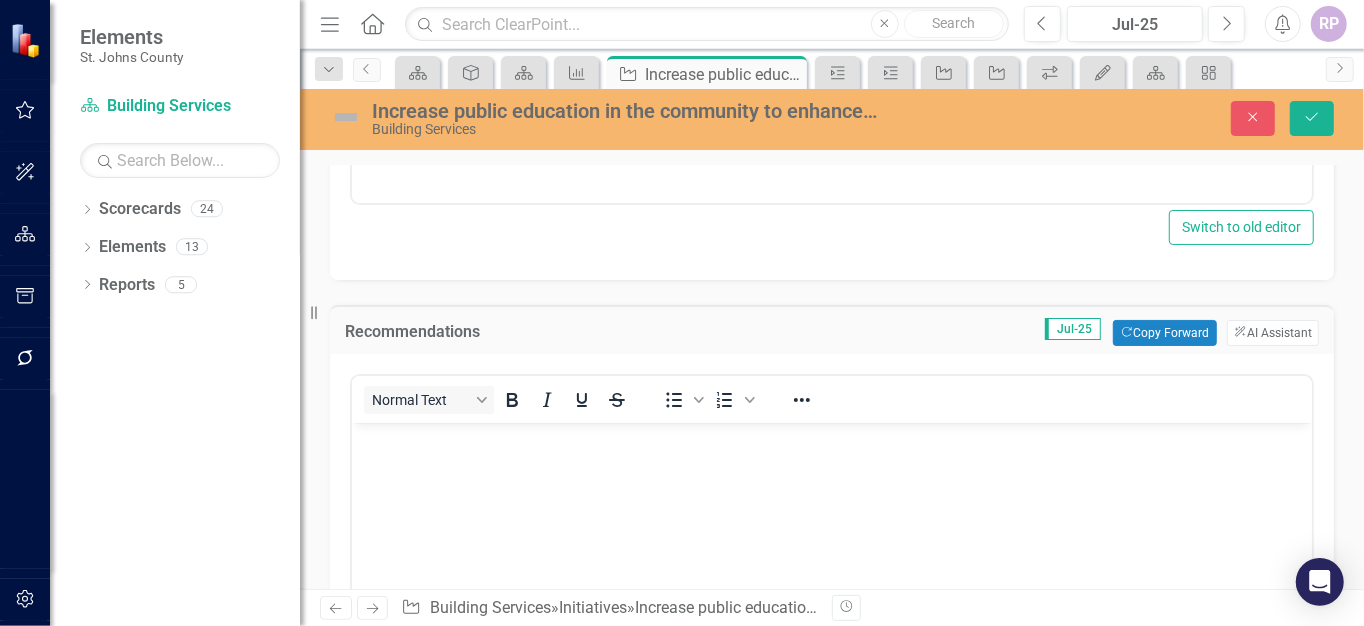 scroll, scrollTop: 0, scrollLeft: 0, axis: both 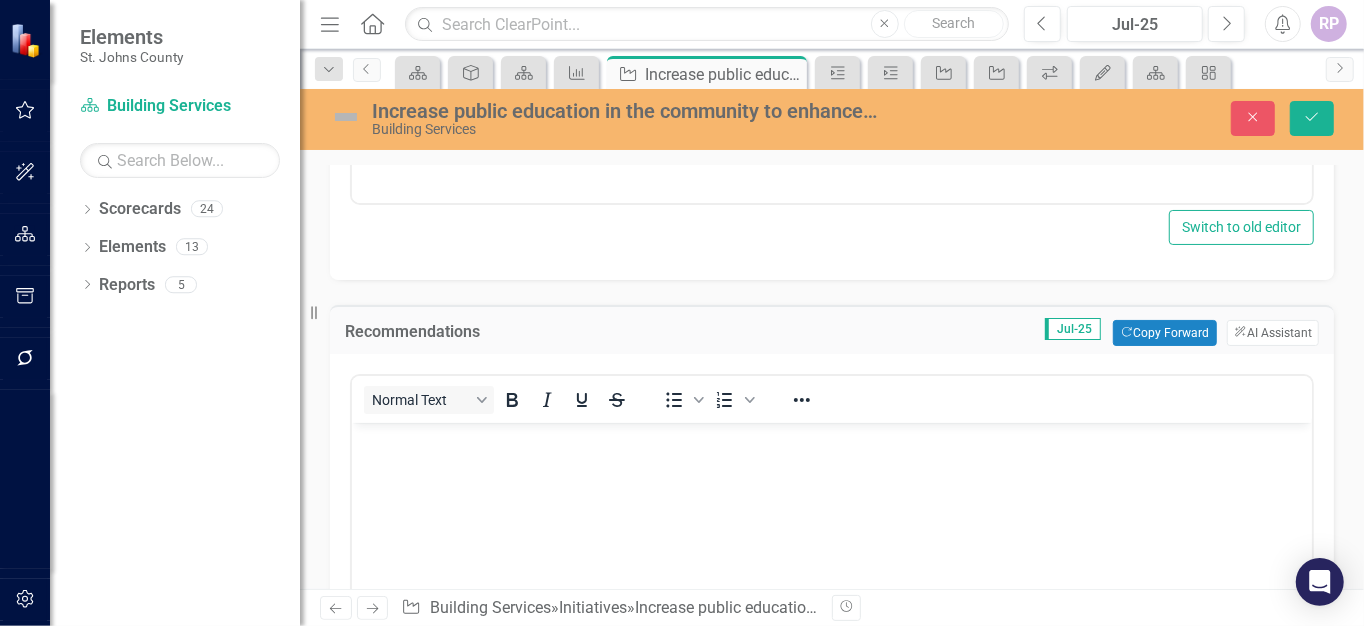 click on "ClearPoint AI  AI Assistant" at bounding box center [1273, 333] 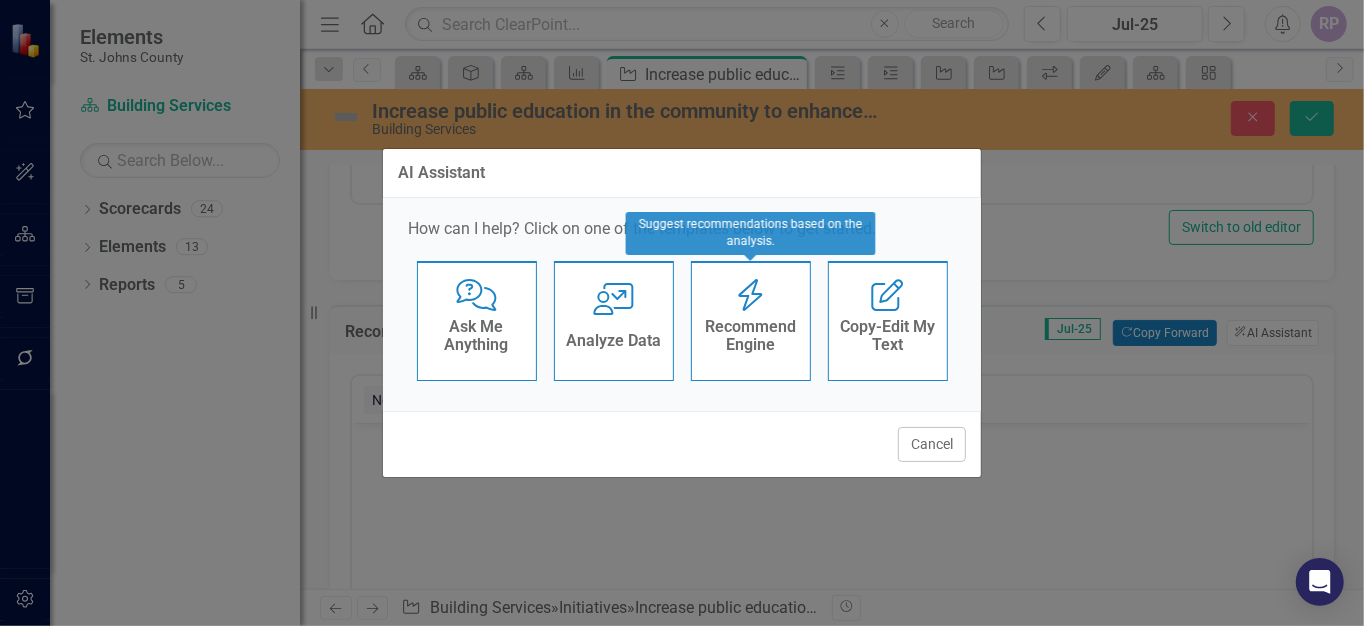 click on "Recommend Engine" at bounding box center (751, 335) 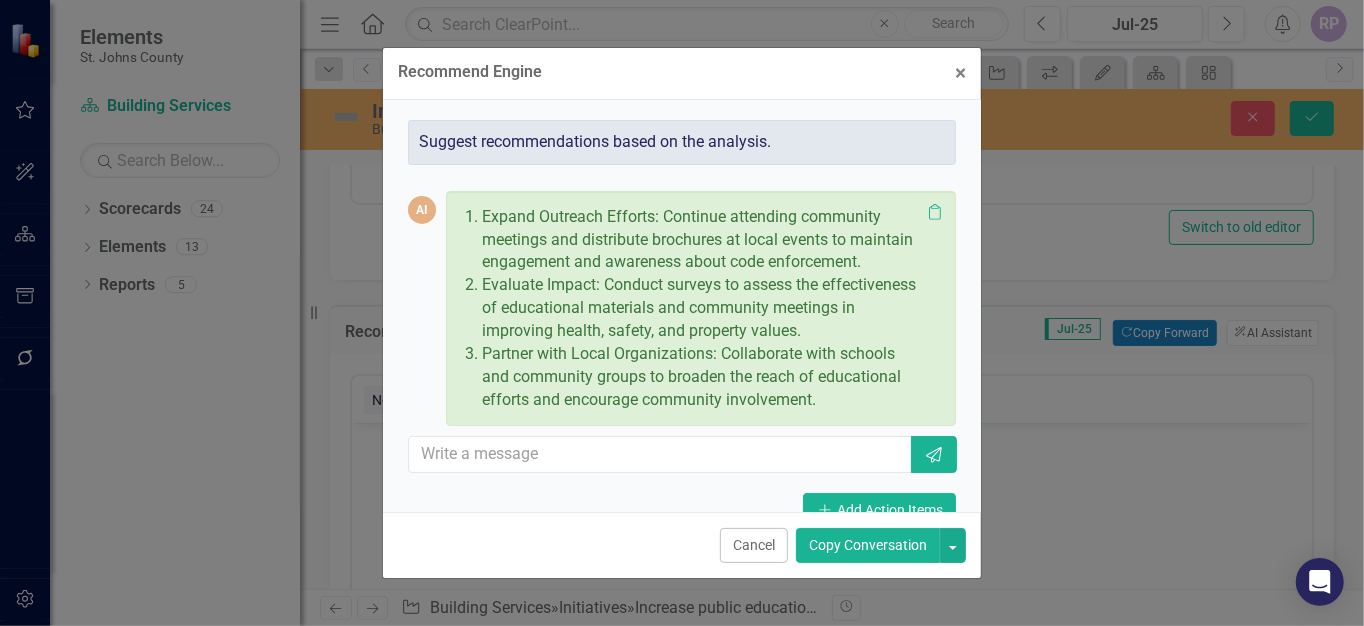scroll, scrollTop: 1, scrollLeft: 0, axis: vertical 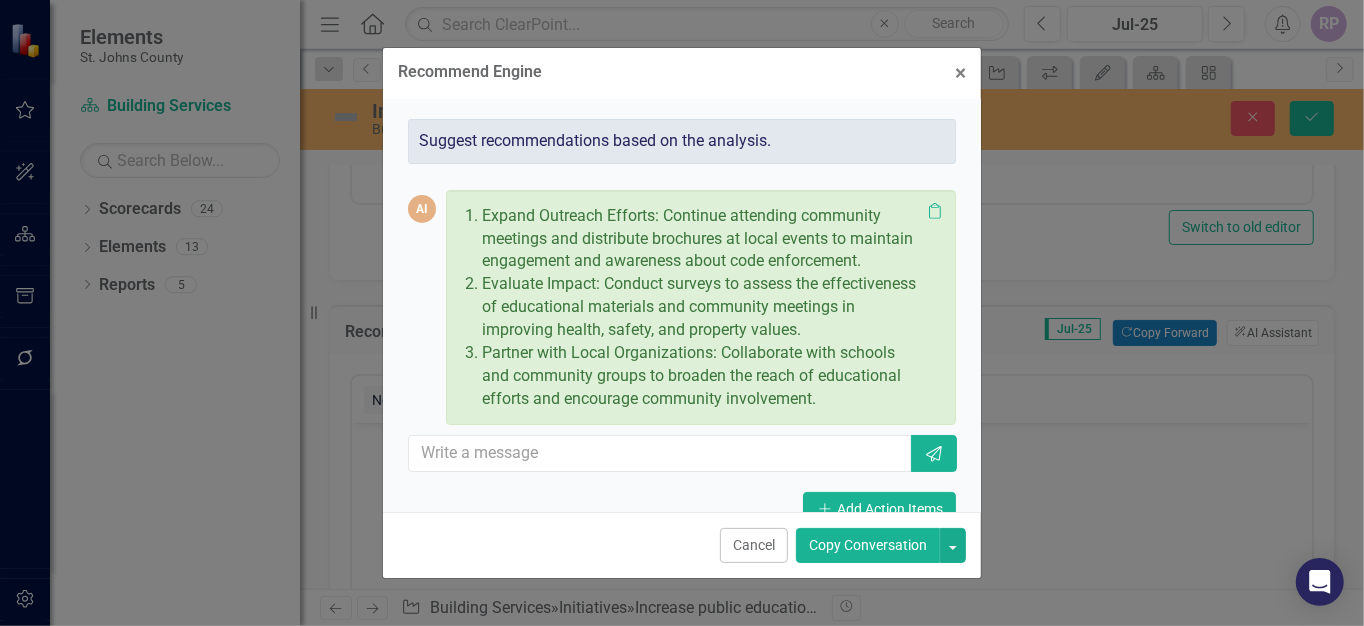click on "Clipboard" 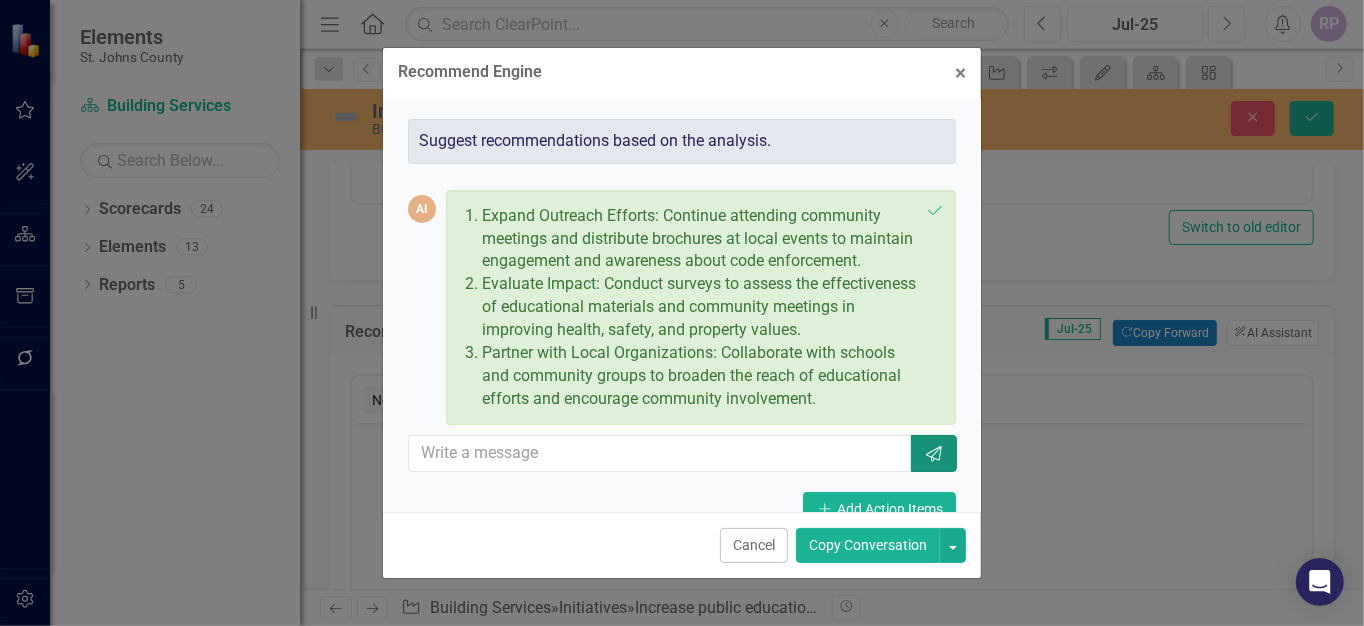 click 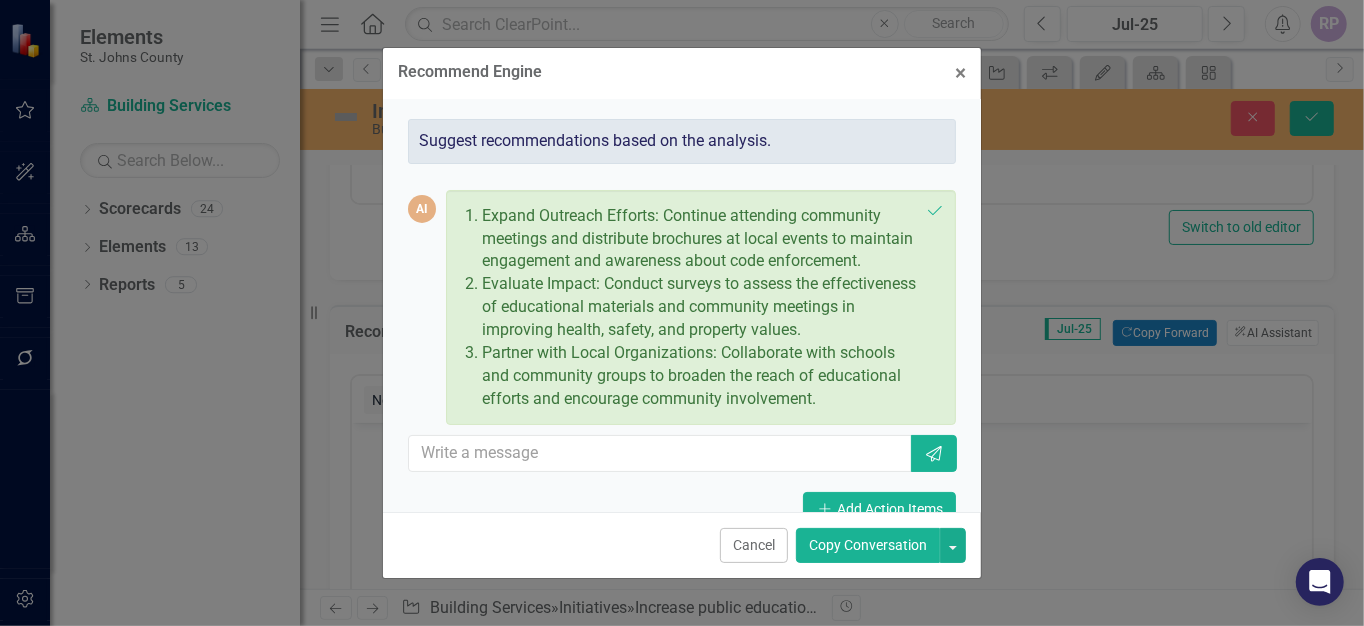 click on "Copy Conversation" at bounding box center [868, 545] 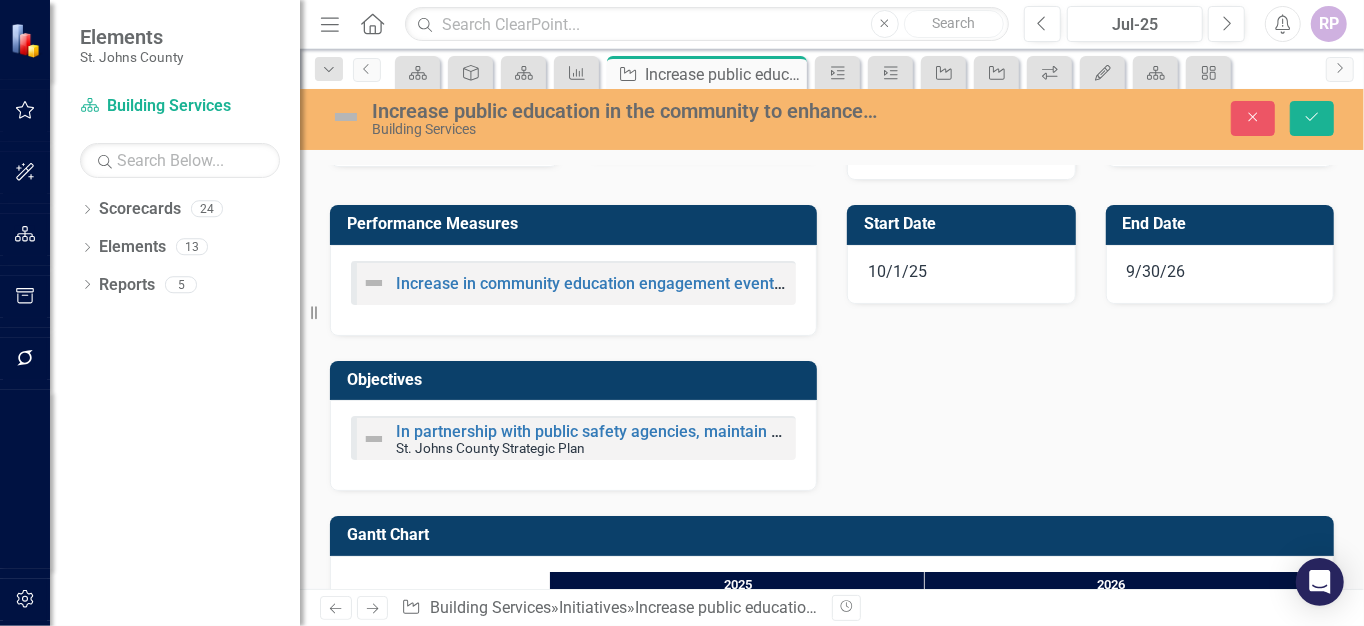 scroll, scrollTop: 1328, scrollLeft: 0, axis: vertical 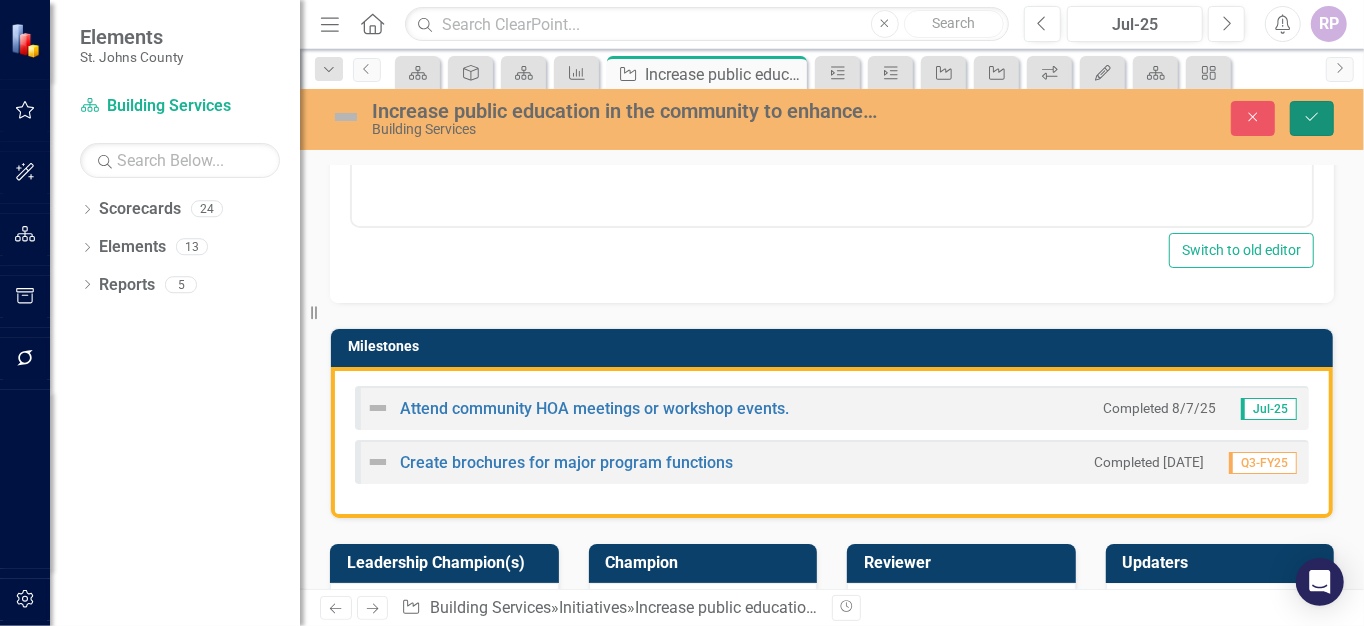 click on "Save" 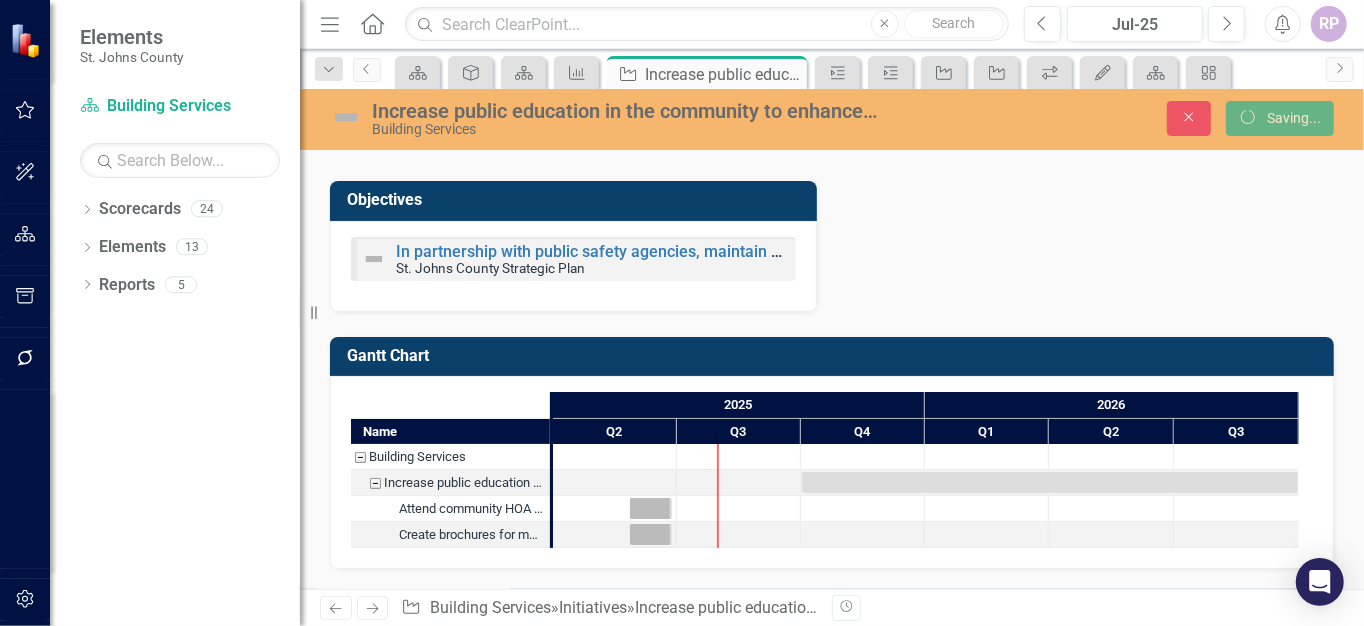 scroll, scrollTop: 820, scrollLeft: 0, axis: vertical 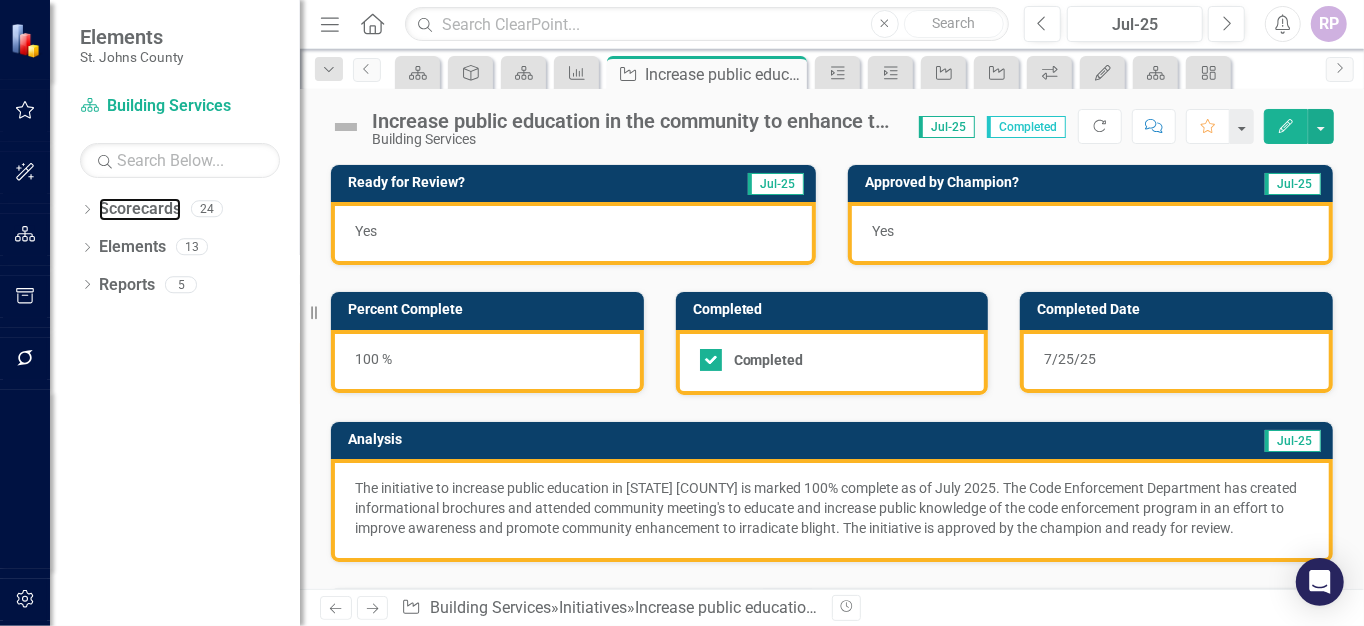 click on "Scorecards" at bounding box center (140, 209) 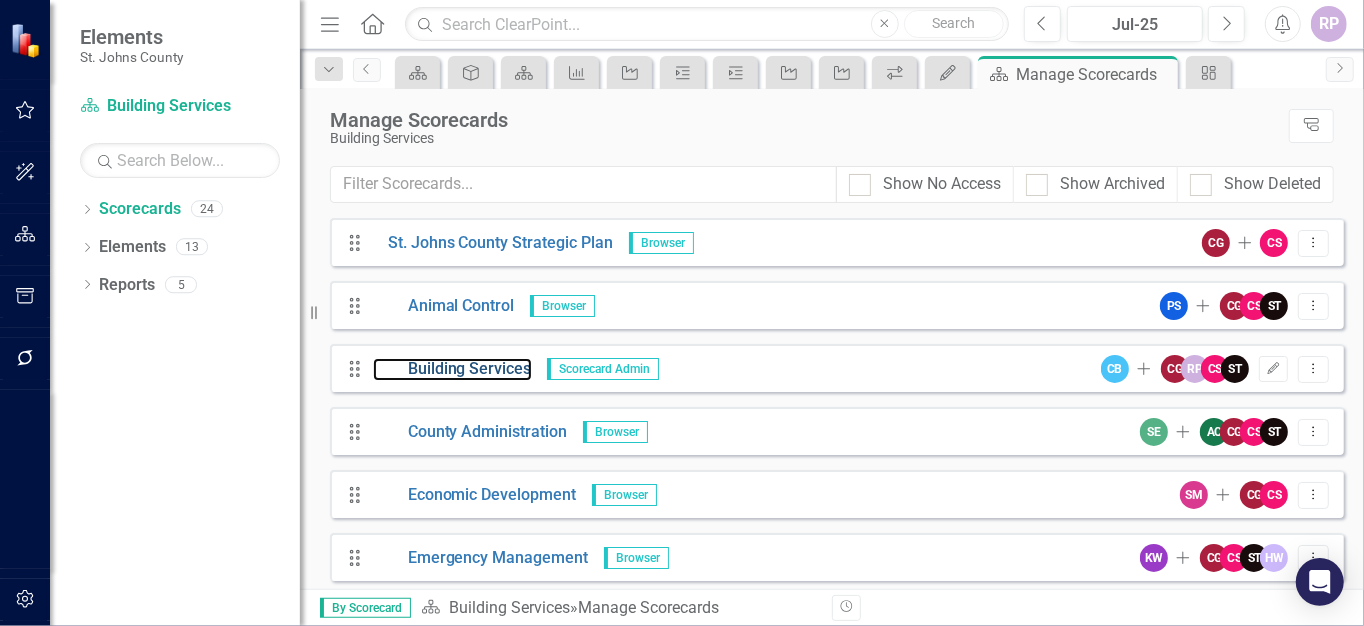 click on "Building Services" at bounding box center (452, 369) 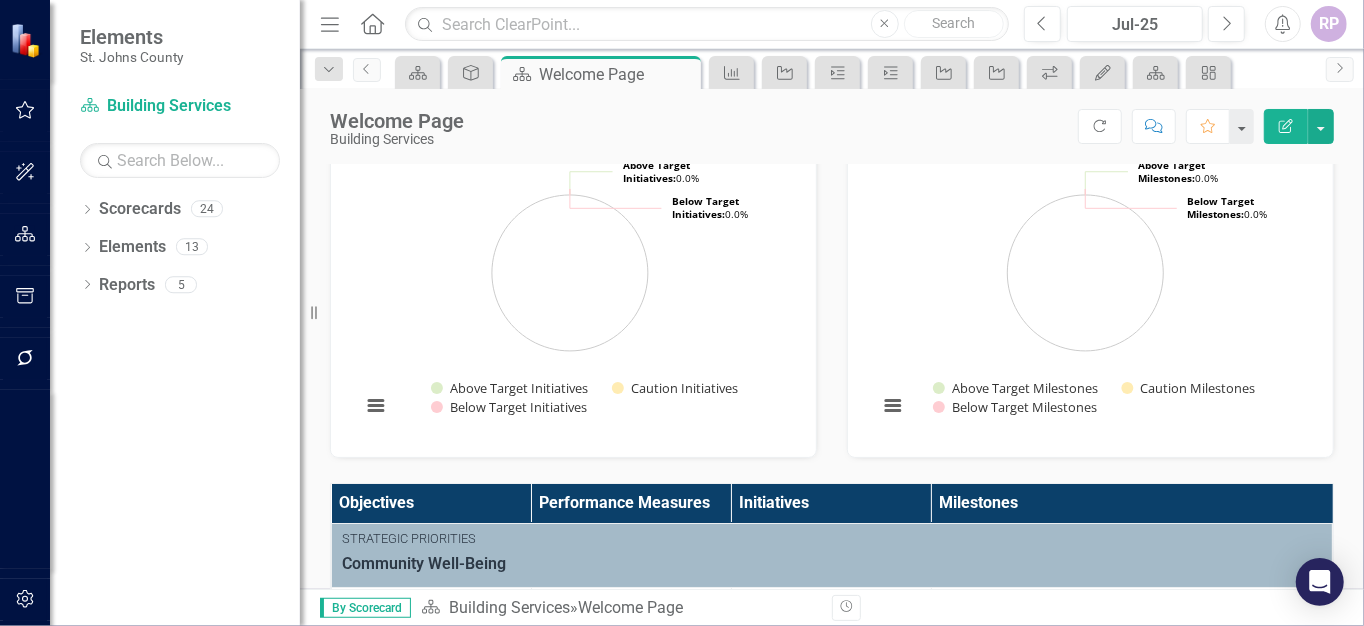 scroll, scrollTop: 200, scrollLeft: 0, axis: vertical 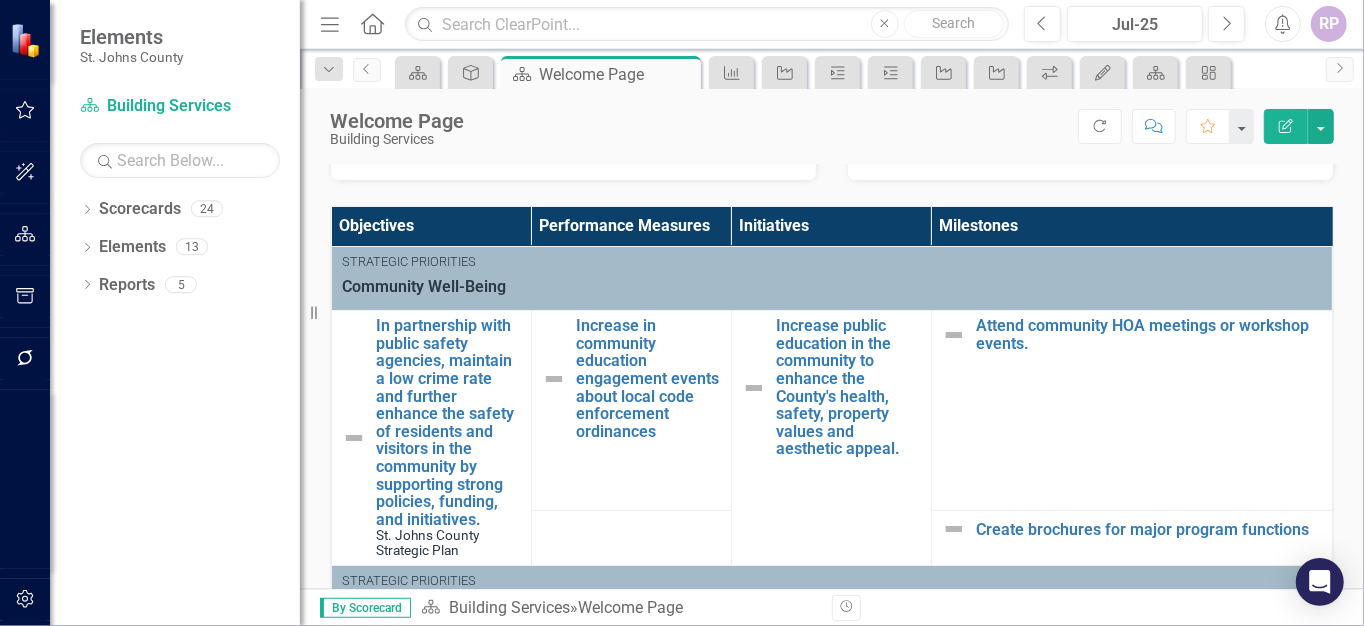 click at bounding box center [354, 438] 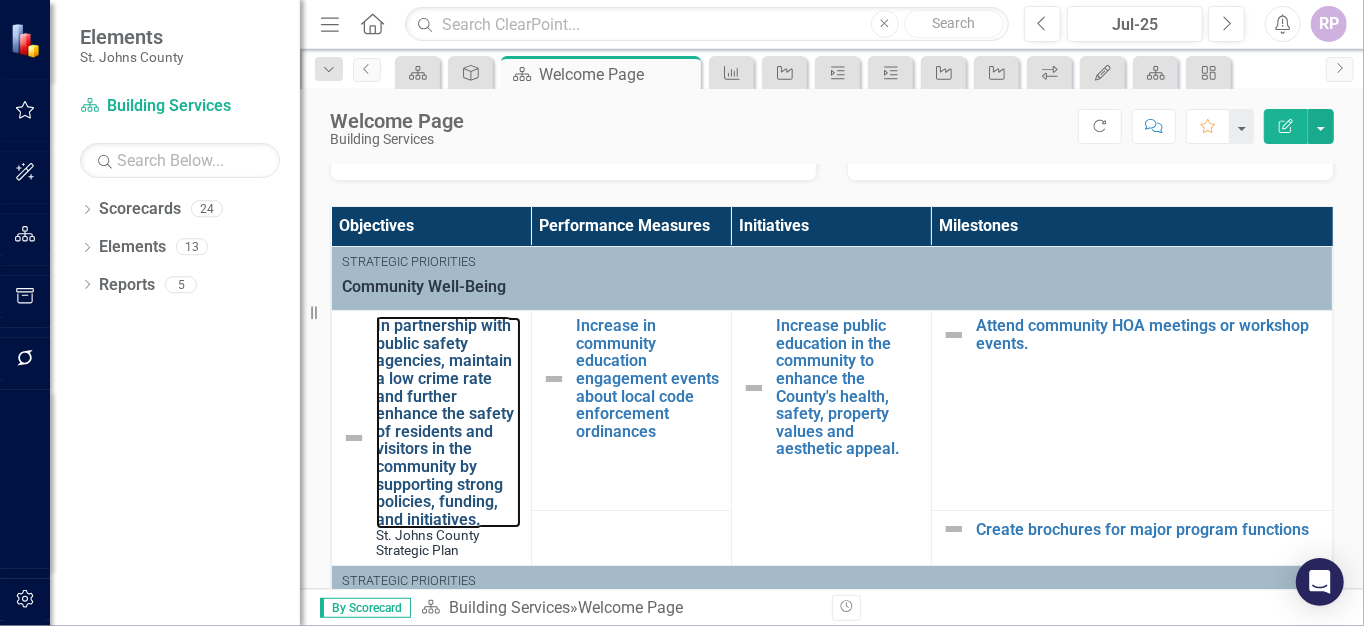 click on "In partnership with public safety agencies, maintain a low crime rate and further enhance the safety of residents and visitors in the community by supporting strong policies, funding, and initiatives." at bounding box center (448, 422) 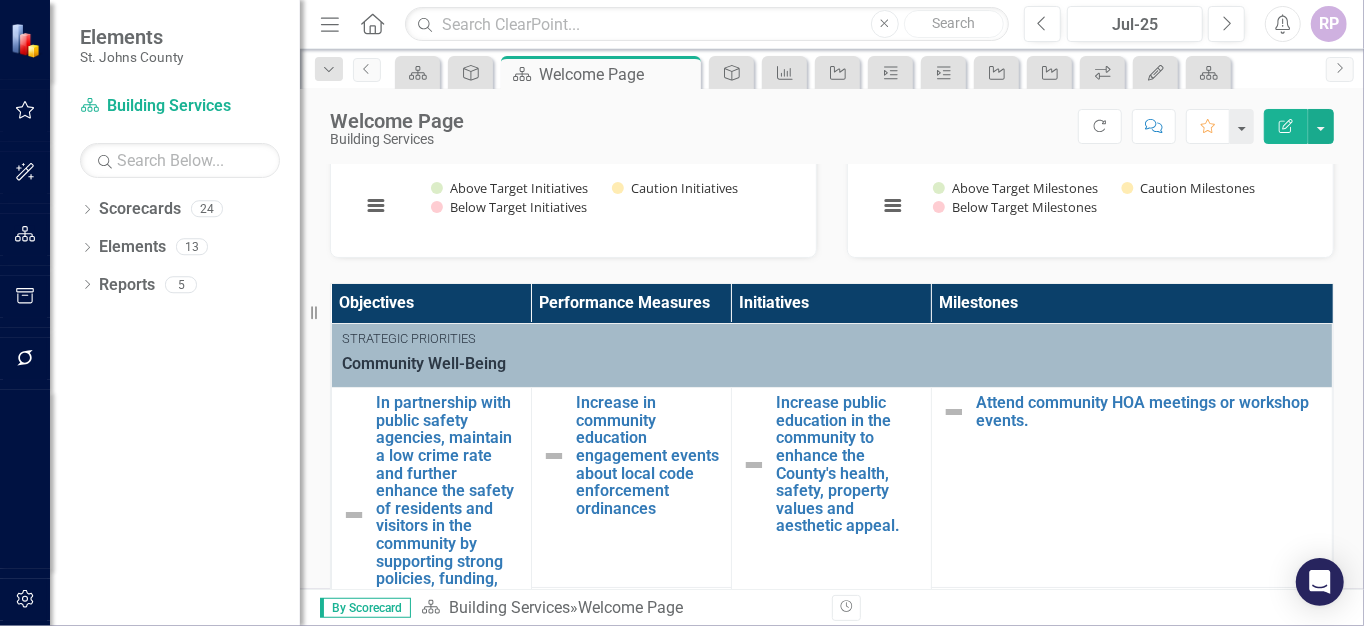 scroll, scrollTop: 400, scrollLeft: 0, axis: vertical 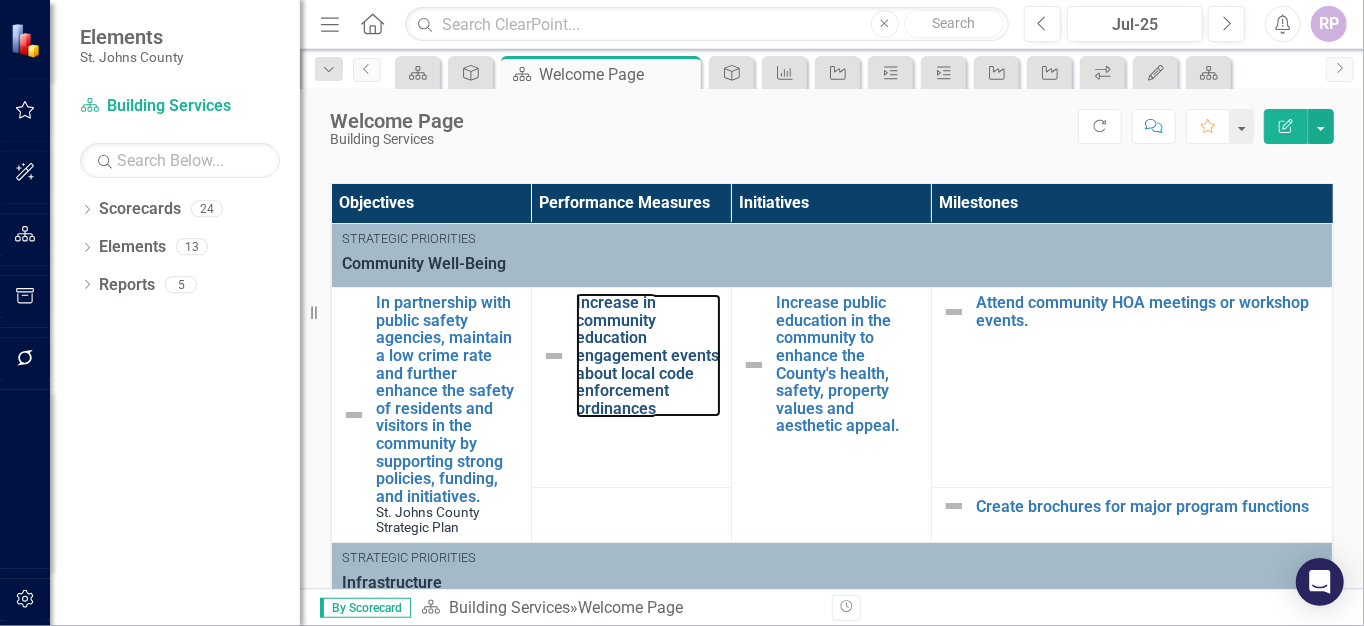 click on "Increase in community education engagement events about local code enforcement ordinances" at bounding box center (648, 355) 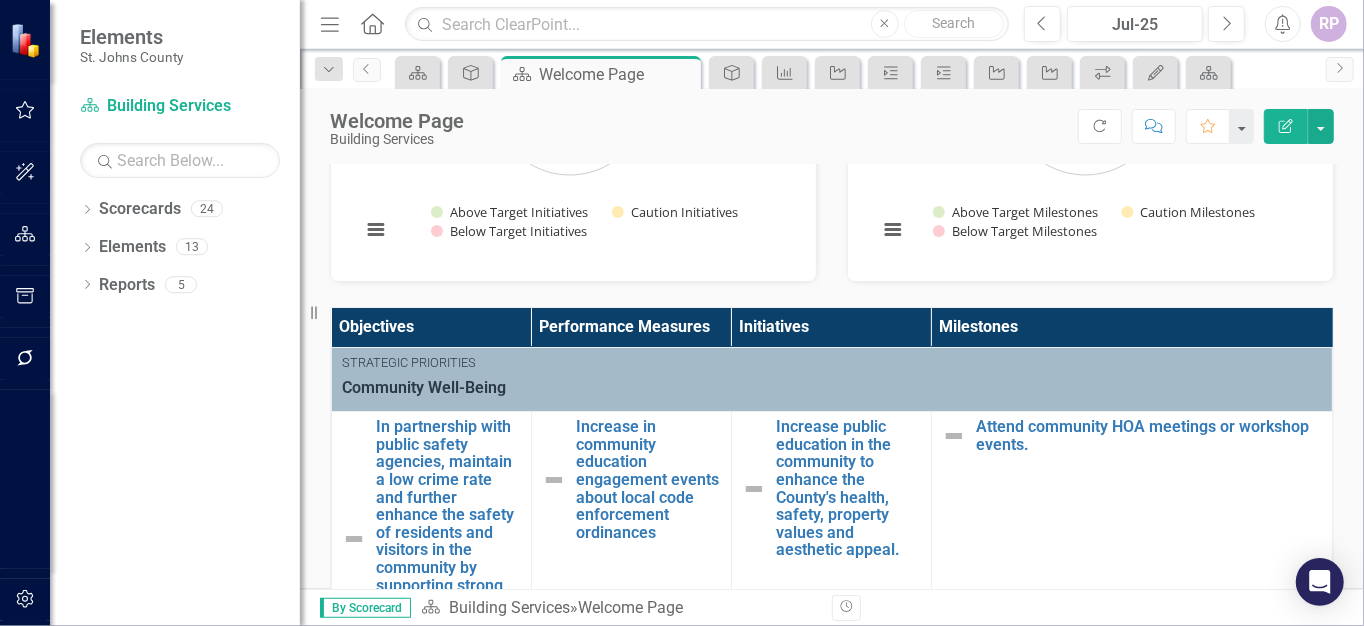 scroll, scrollTop: 300, scrollLeft: 0, axis: vertical 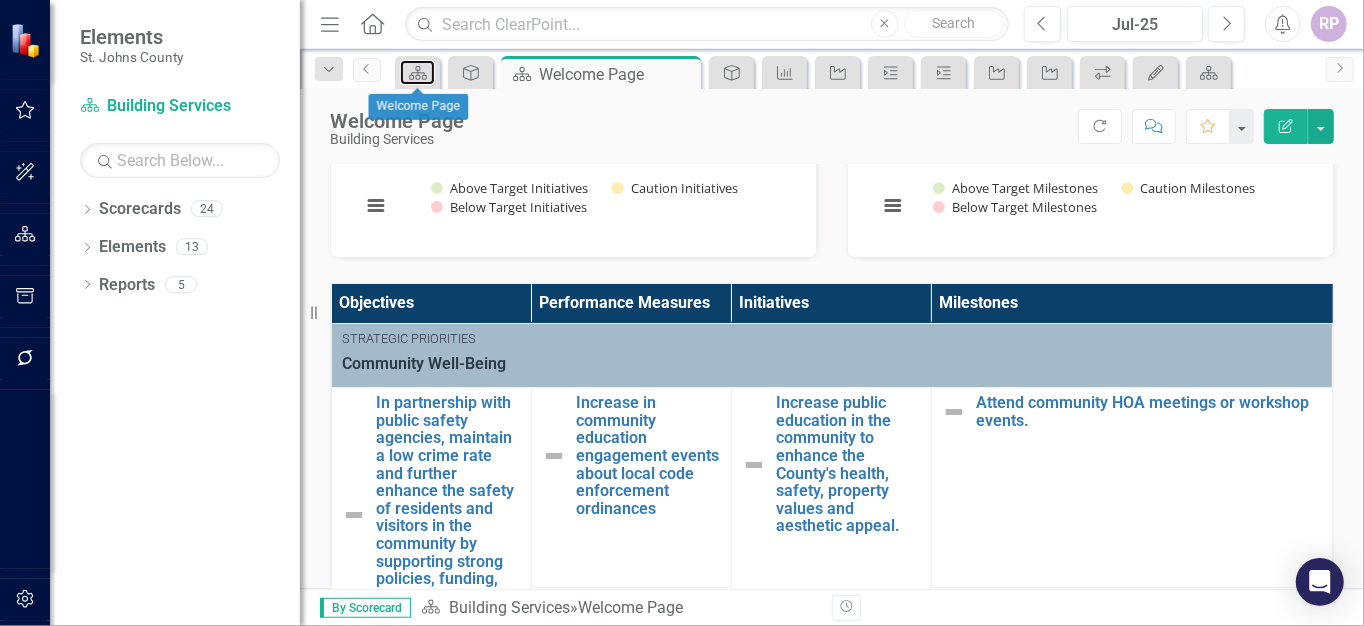 click on "Scorecard" 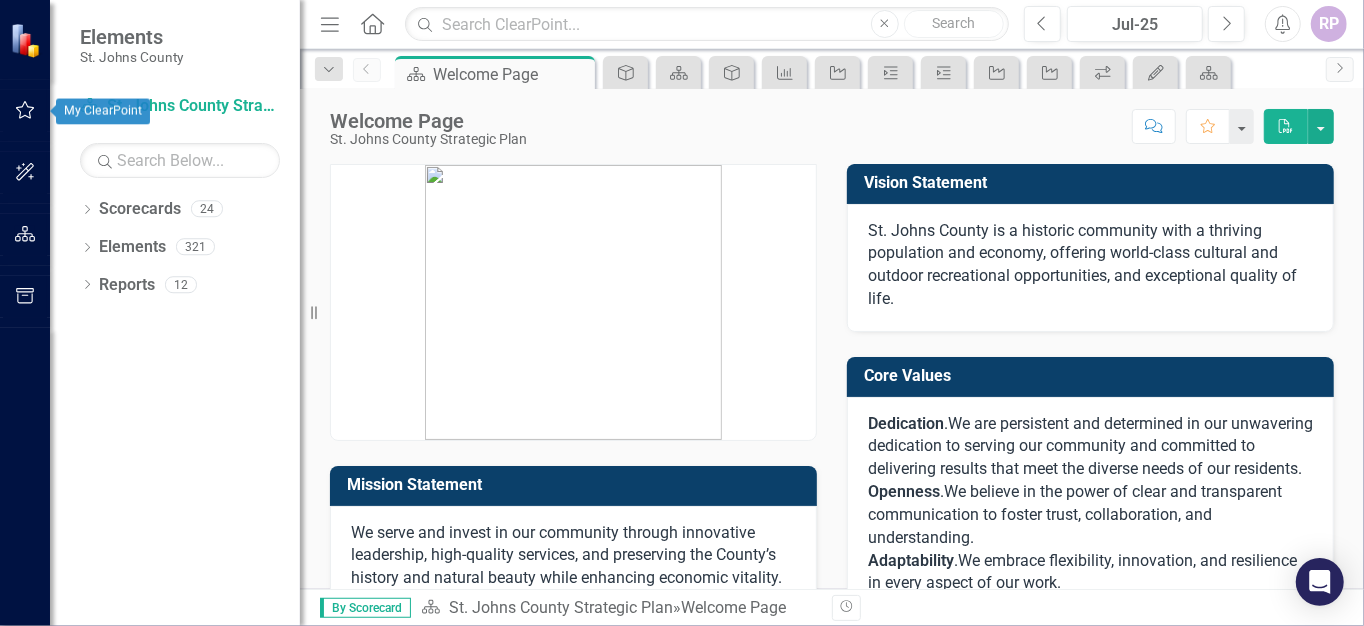 click 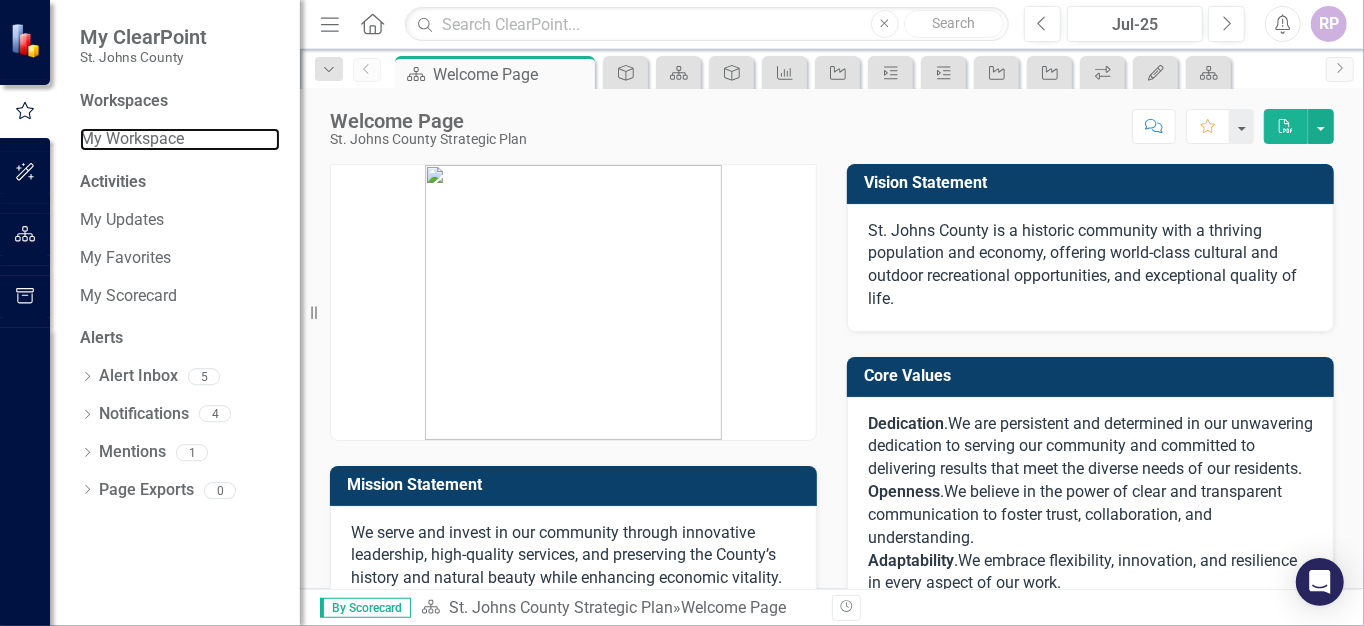 click on "My Workspace" at bounding box center [180, 139] 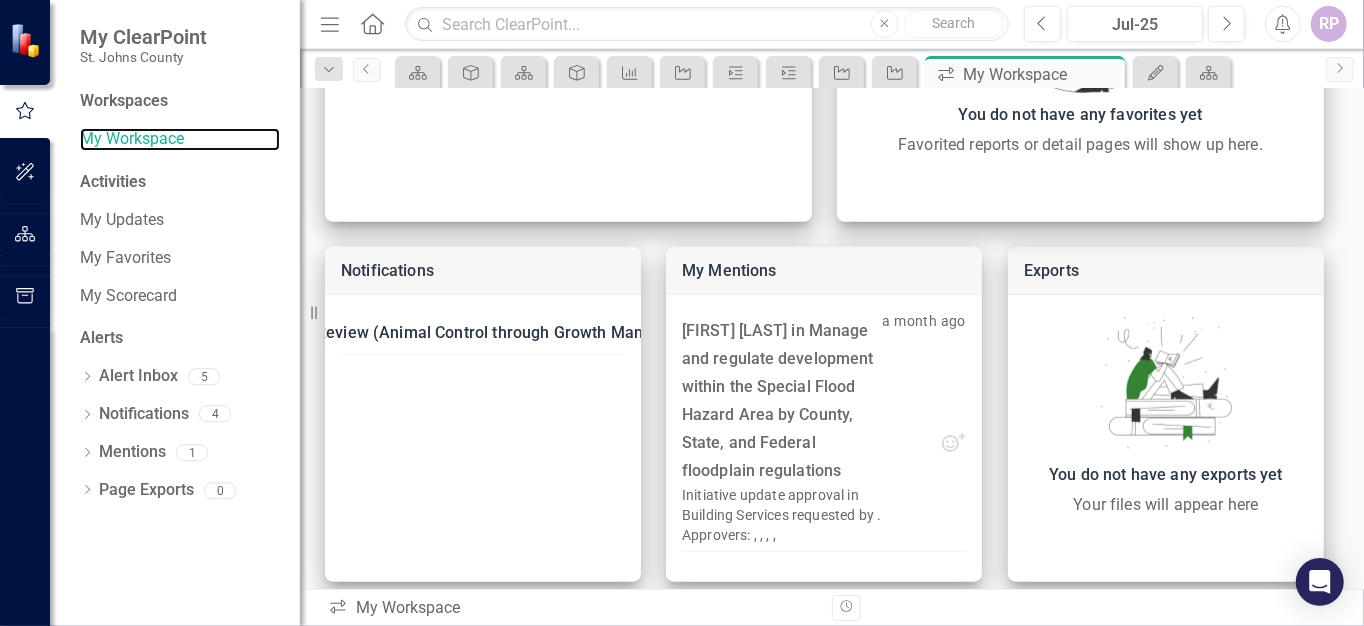 scroll, scrollTop: 1116, scrollLeft: 0, axis: vertical 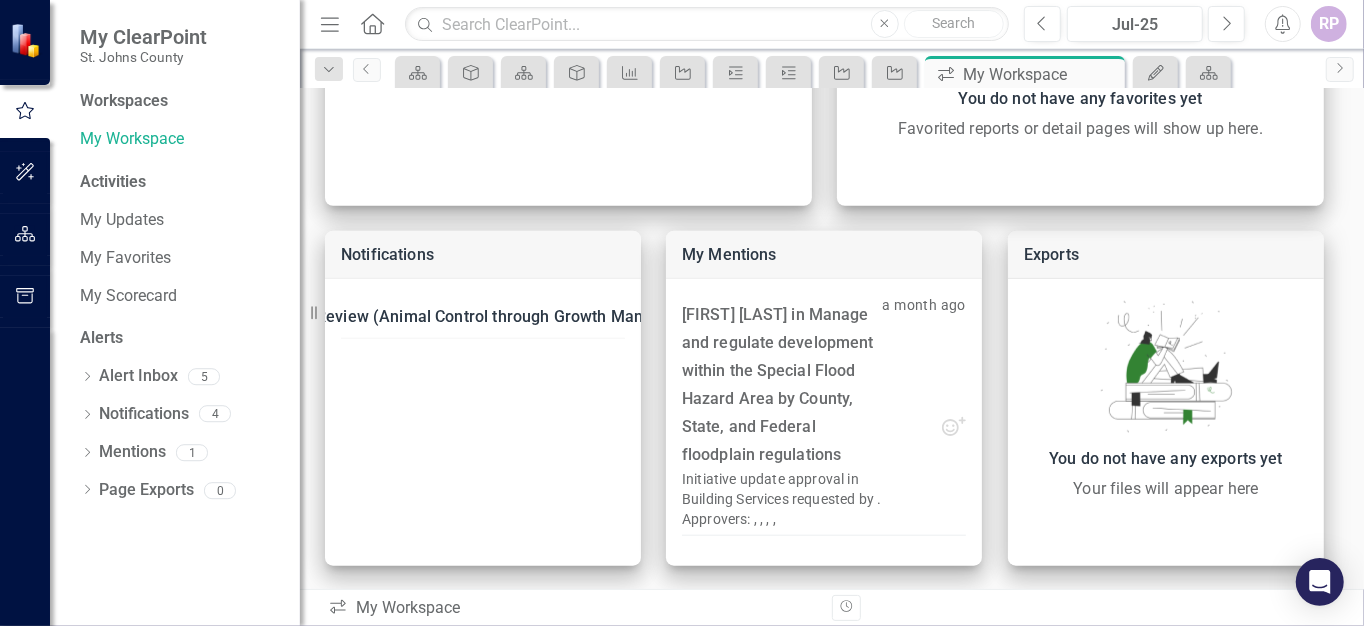 click on "Activities" at bounding box center [180, 182] 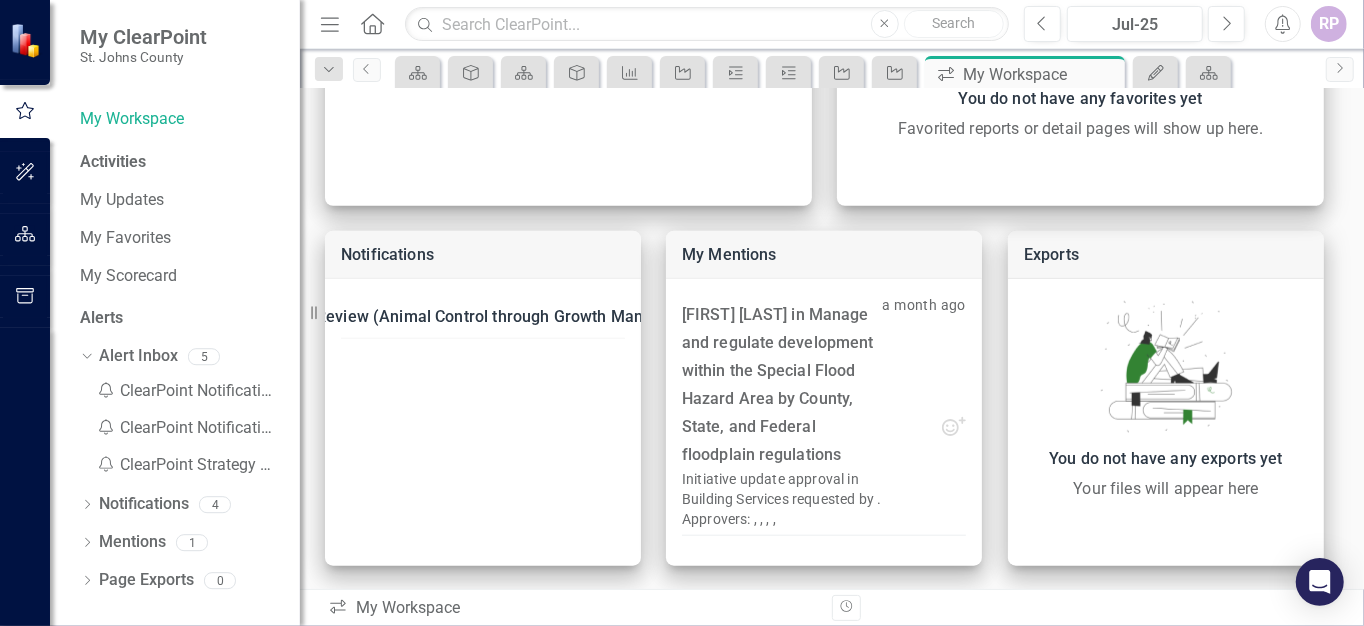 scroll, scrollTop: 30, scrollLeft: 0, axis: vertical 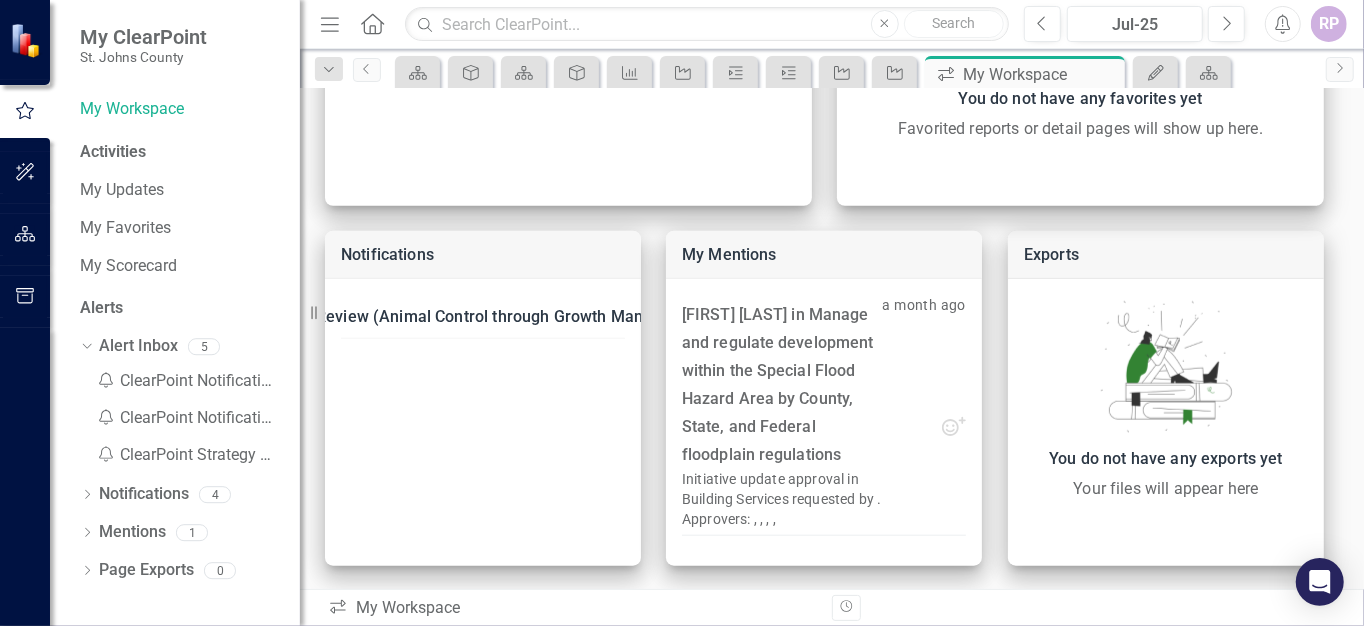 click on "Notification ClearPoint Notification - Initiative - Ready for Review (Animal Control through Growth Management)" at bounding box center (185, 381) 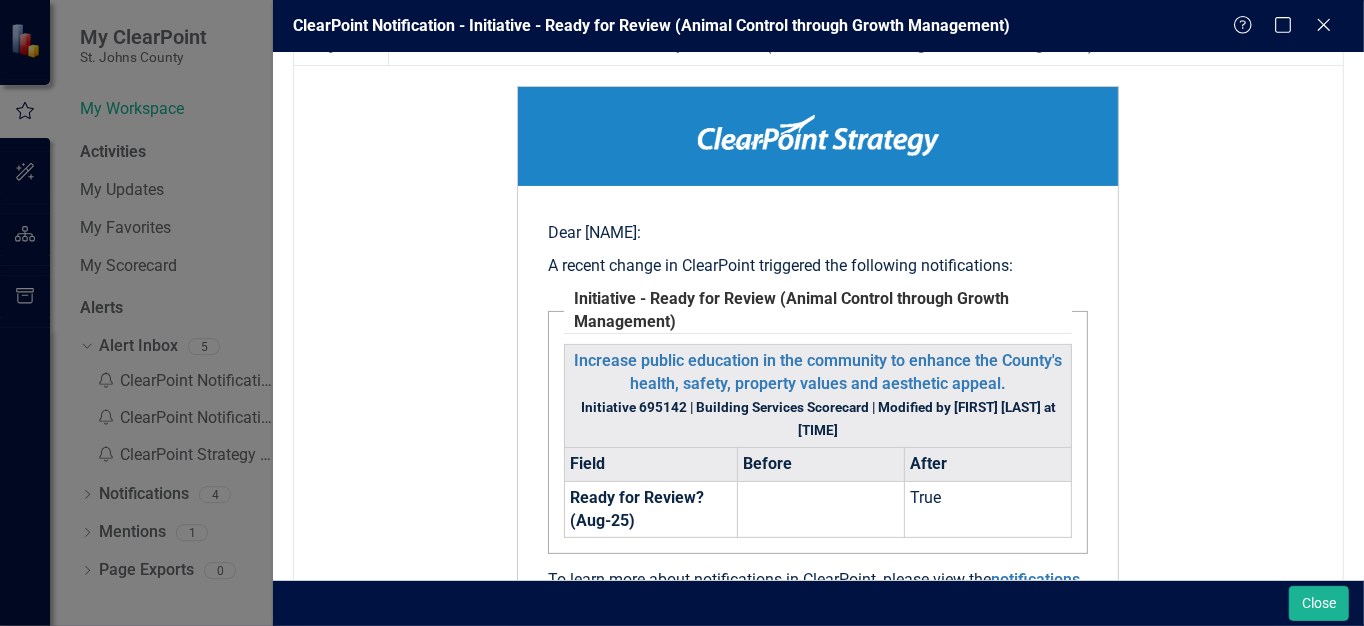 scroll, scrollTop: 0, scrollLeft: 0, axis: both 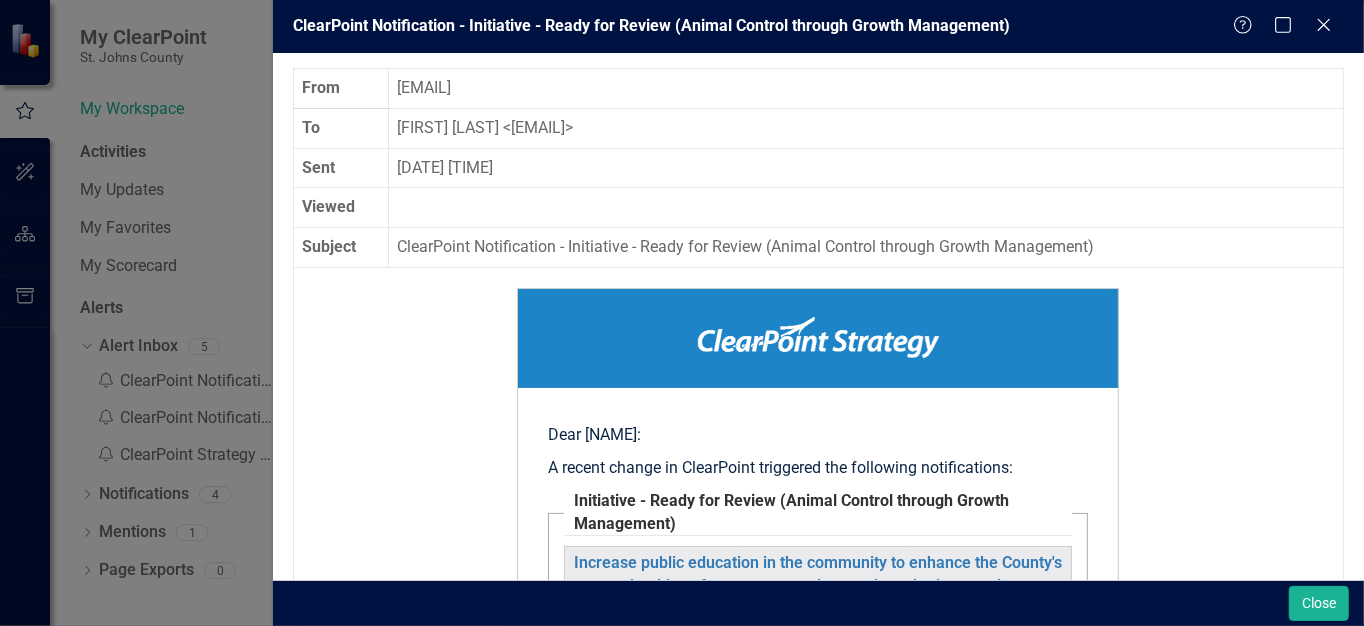 click on "Close" 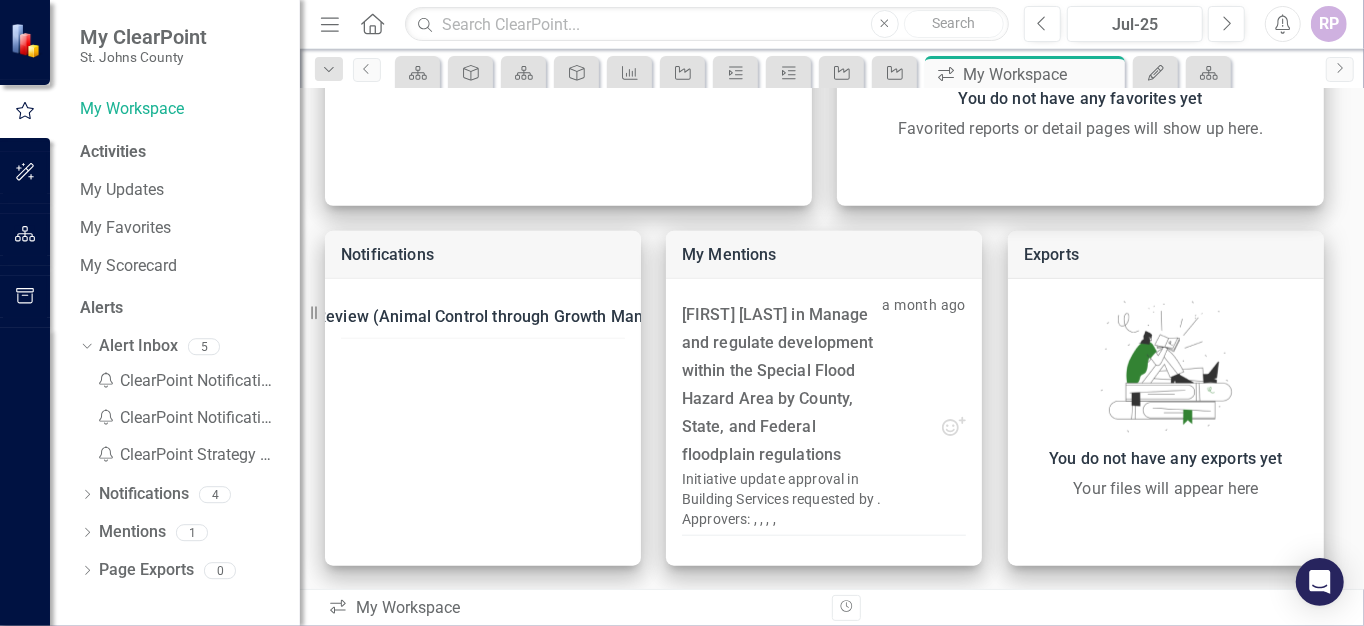 click on "Notification ClearPoint Notification - Initiative - Ready for Review (Animal Control through Growth Management)" at bounding box center [185, 418] 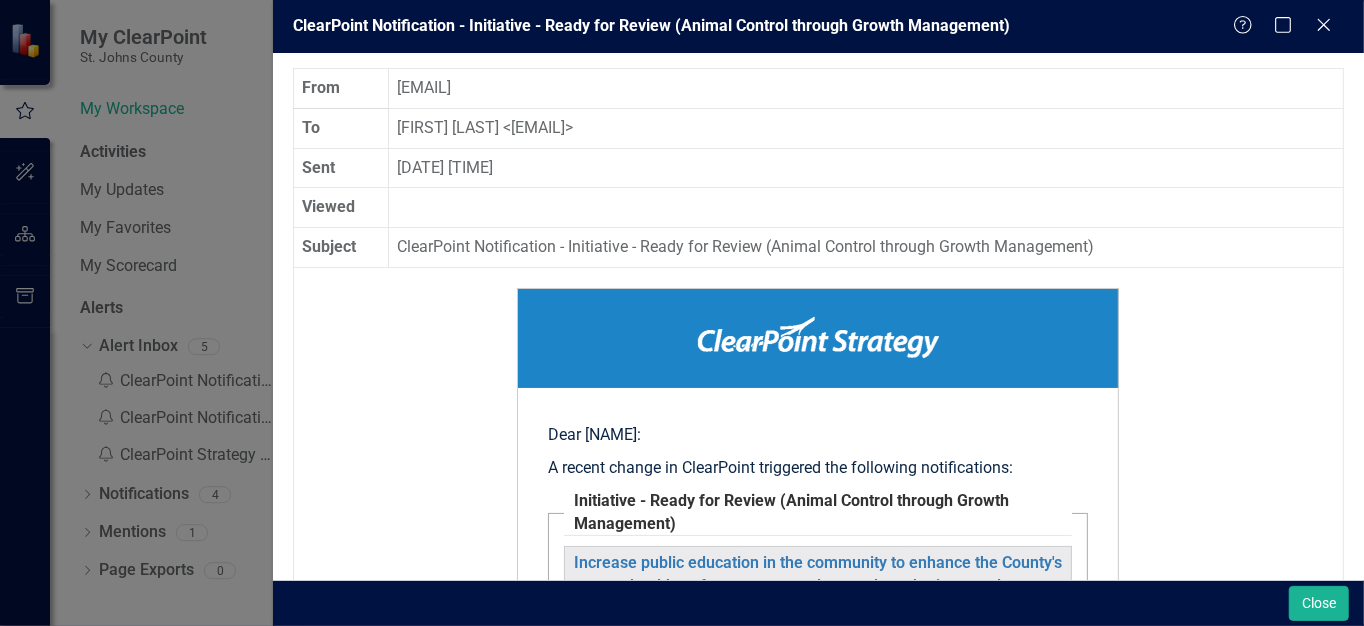 click 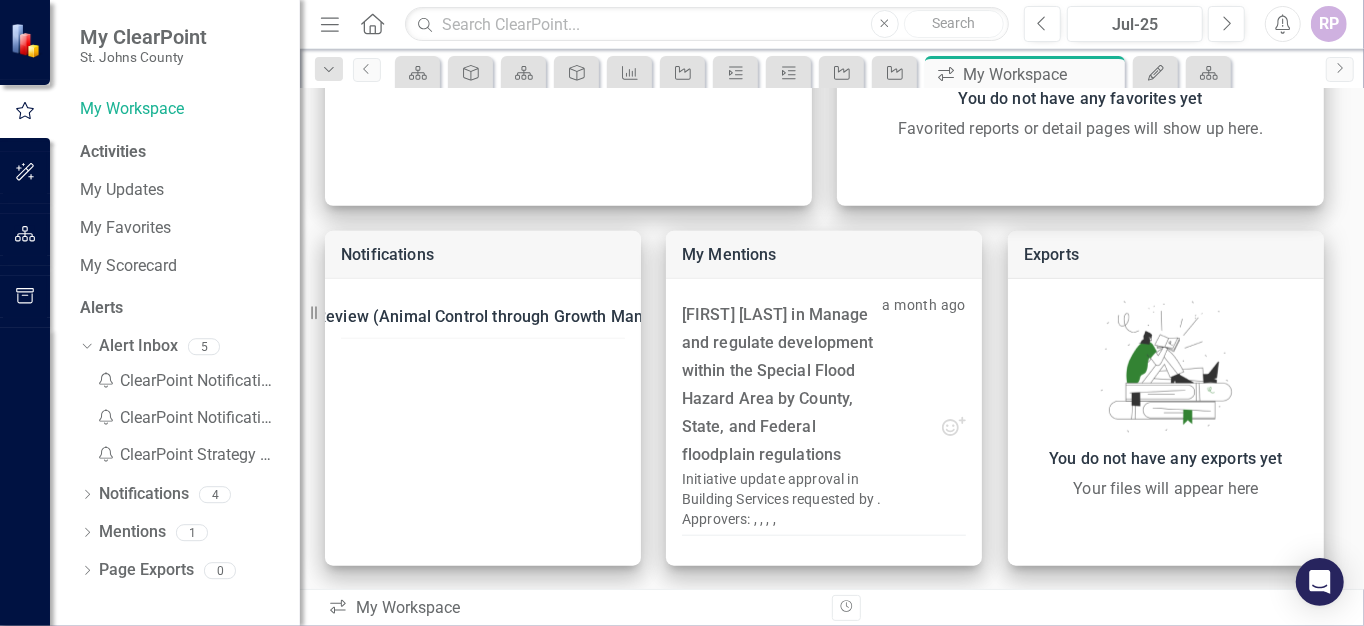 click on "Notification   ClearPoint Strategy Password Reset" at bounding box center (185, 455) 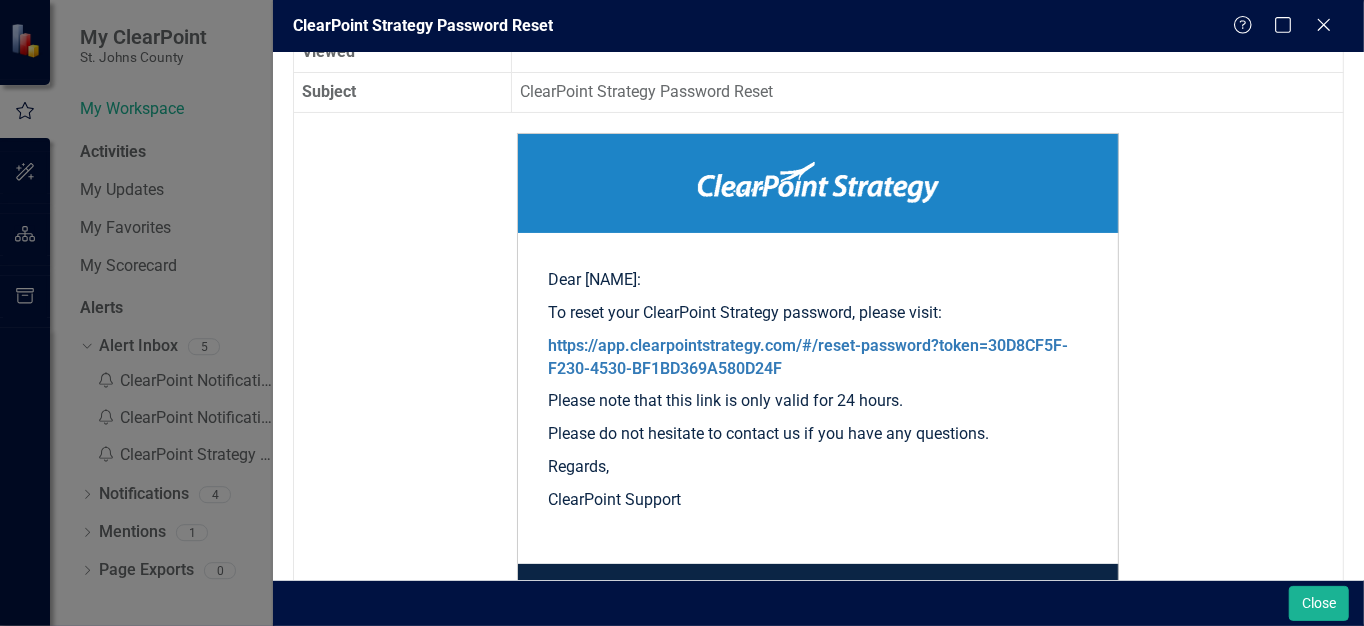 scroll, scrollTop: 0, scrollLeft: 0, axis: both 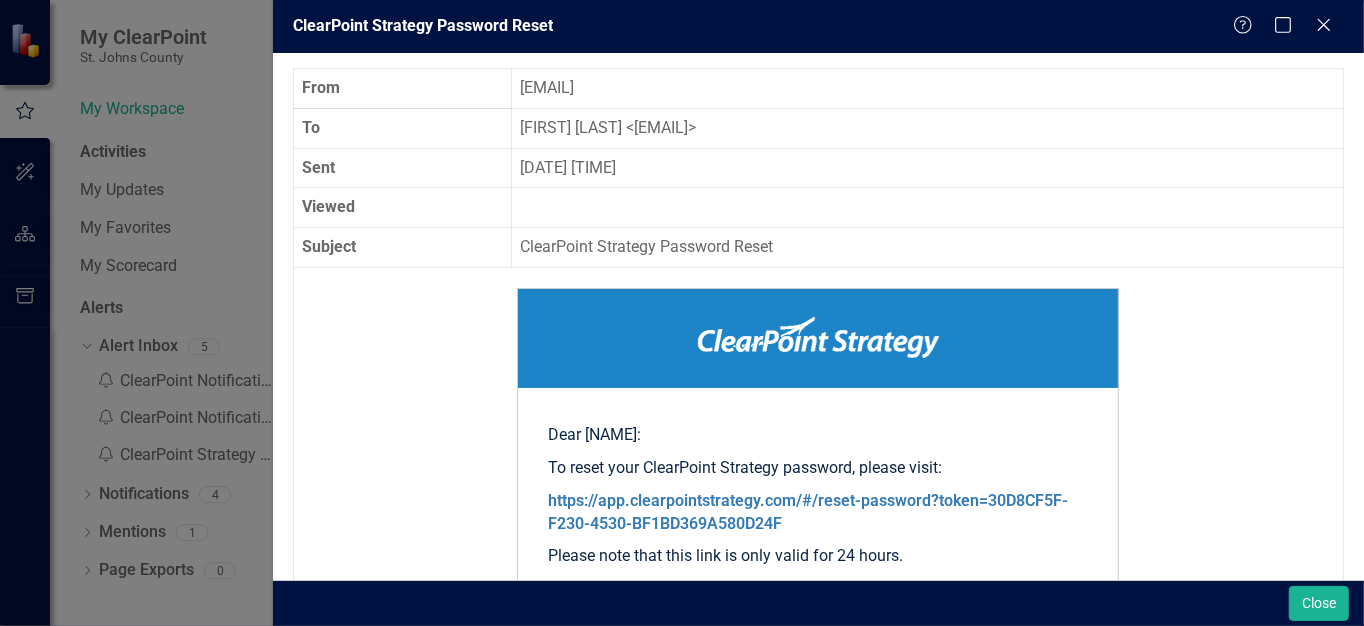 click 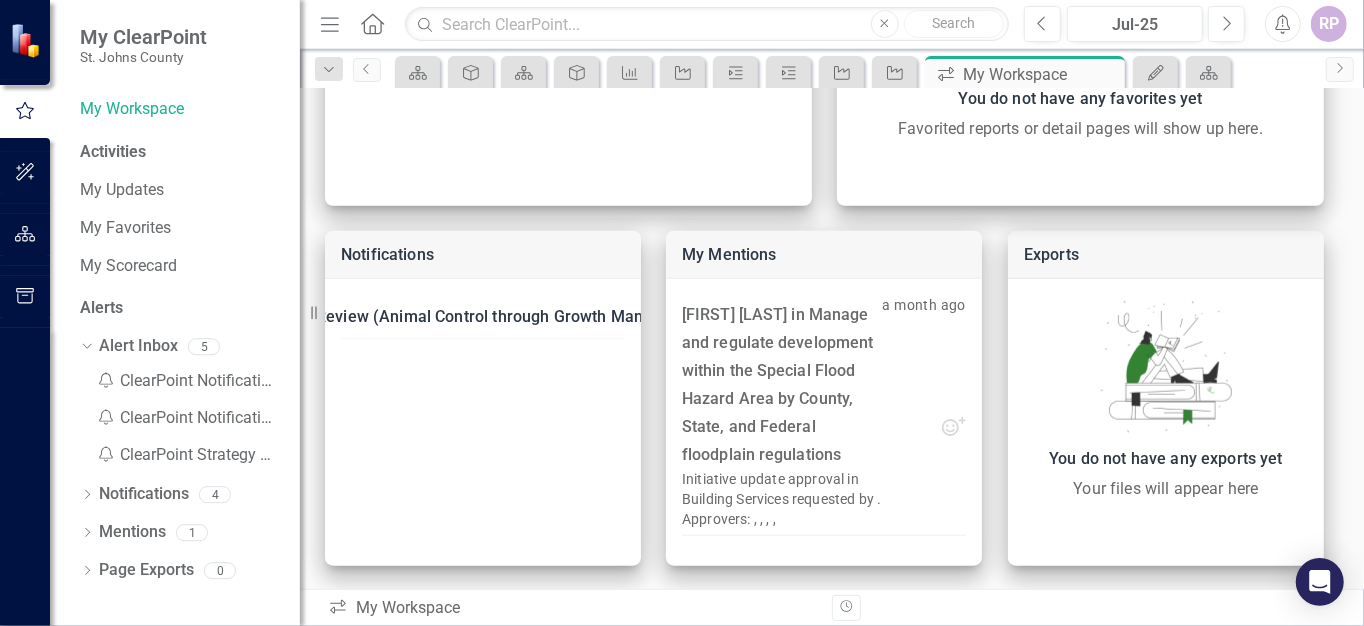 click on "Dropdown" 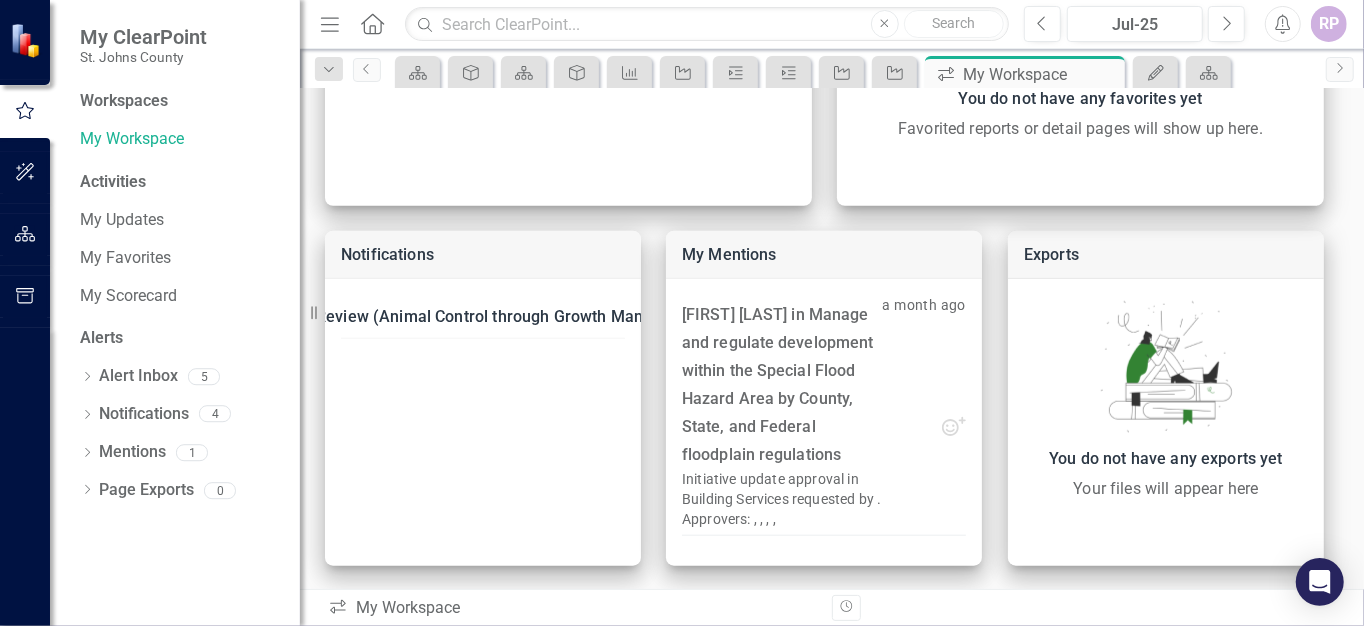 scroll, scrollTop: 0, scrollLeft: 0, axis: both 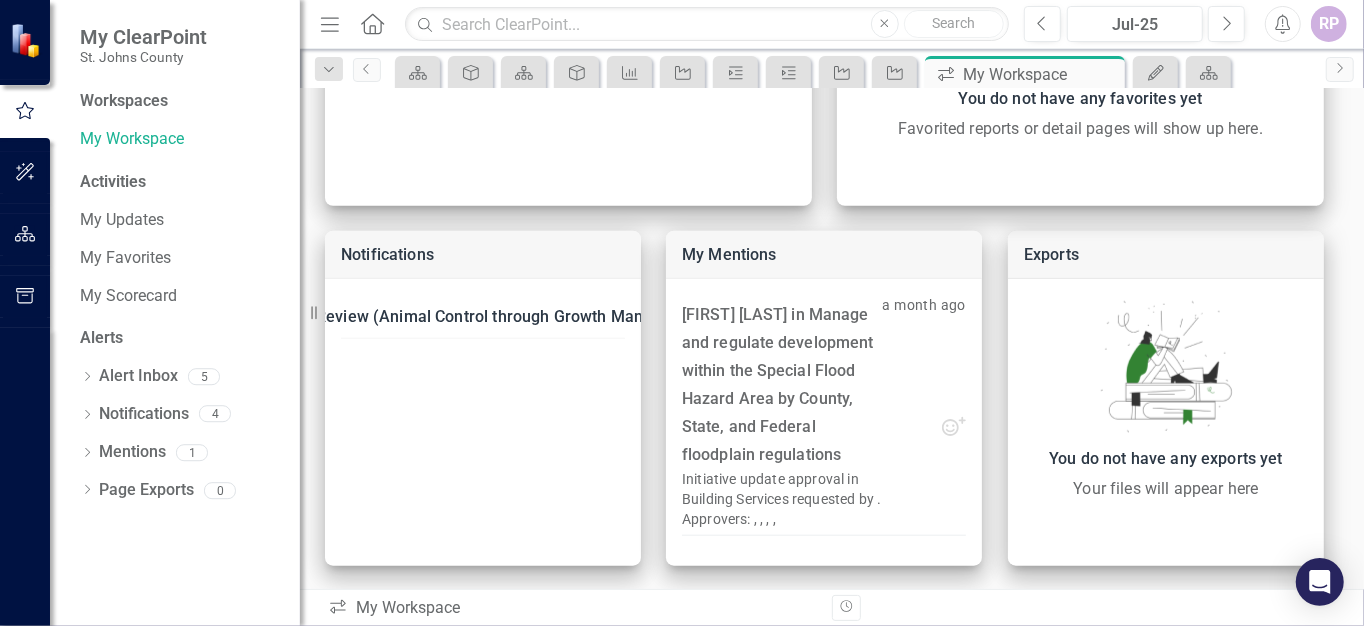 click 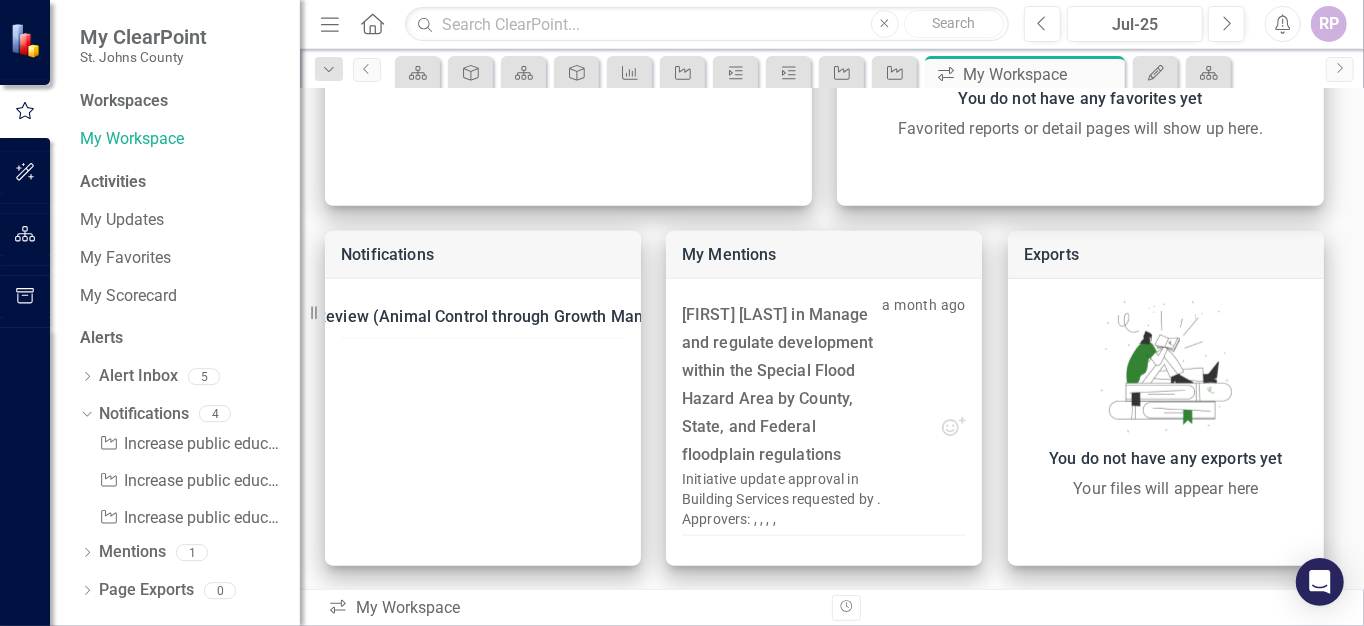 click on "Initiative Increase public education in the community to enhance the [COUNTY]'s health, safety, property values and aesthetic appeal.  -  Initiative - Ready for Review (Animal Control through Growth Management)" at bounding box center [187, 444] 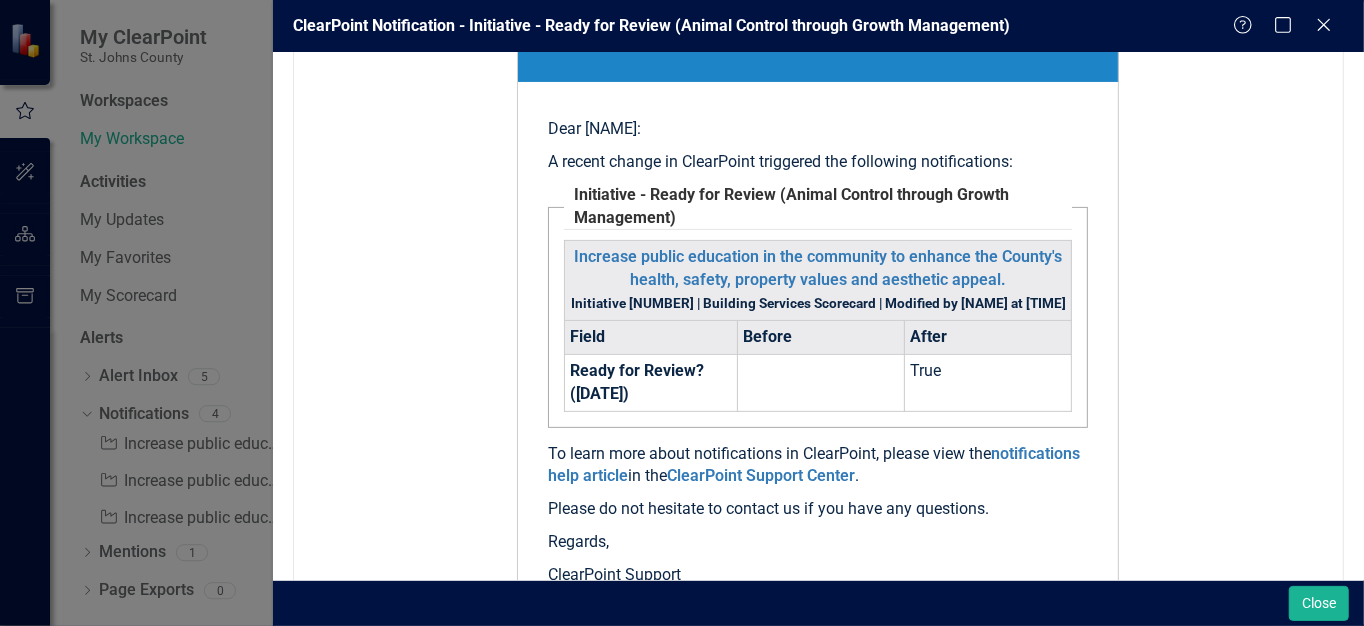 scroll, scrollTop: 233, scrollLeft: 0, axis: vertical 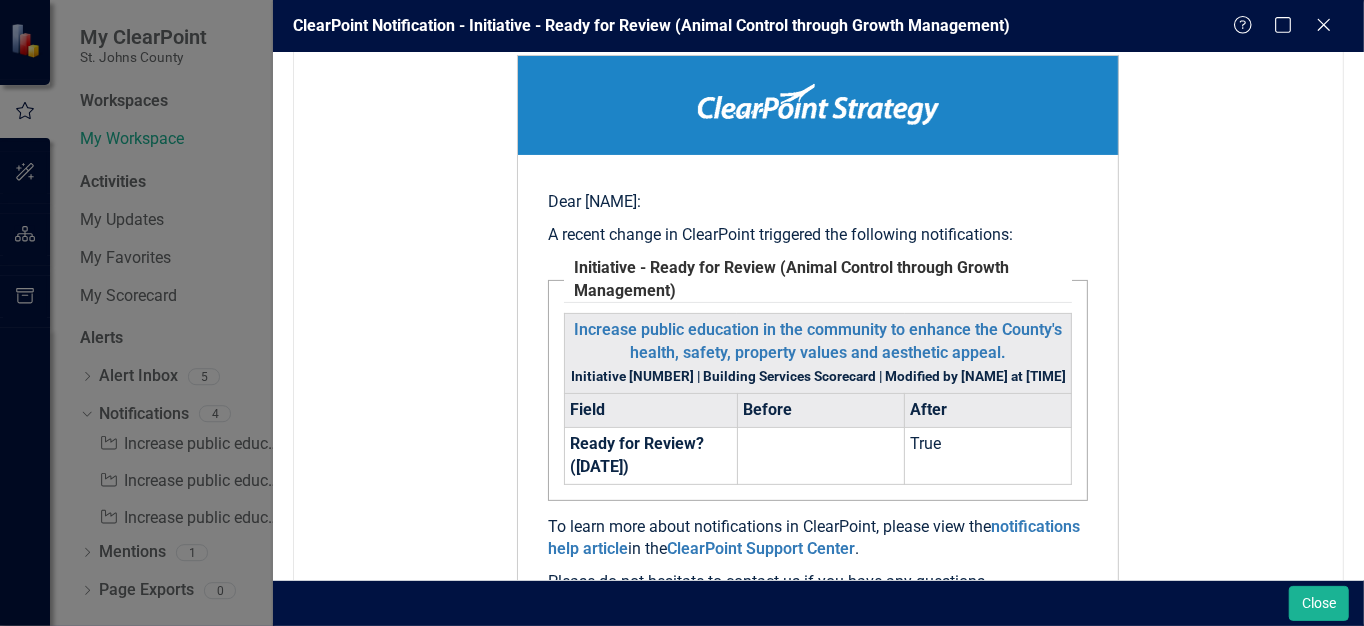 click on "Close" 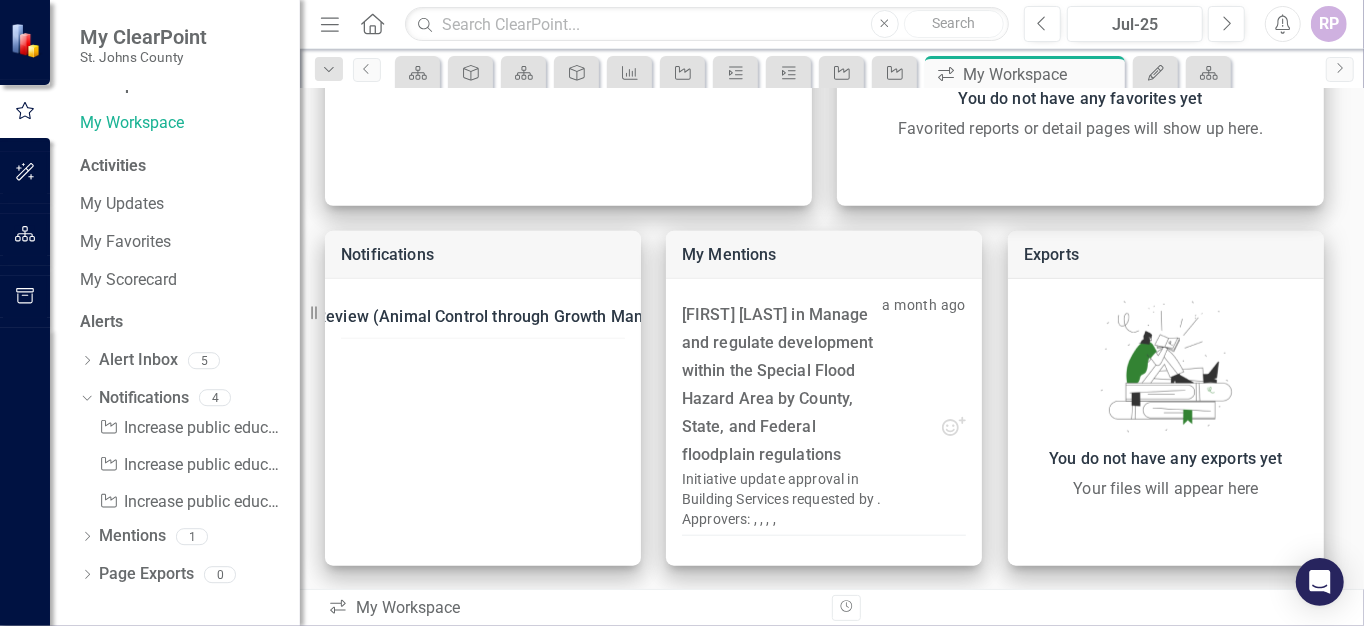 scroll, scrollTop: 20, scrollLeft: 0, axis: vertical 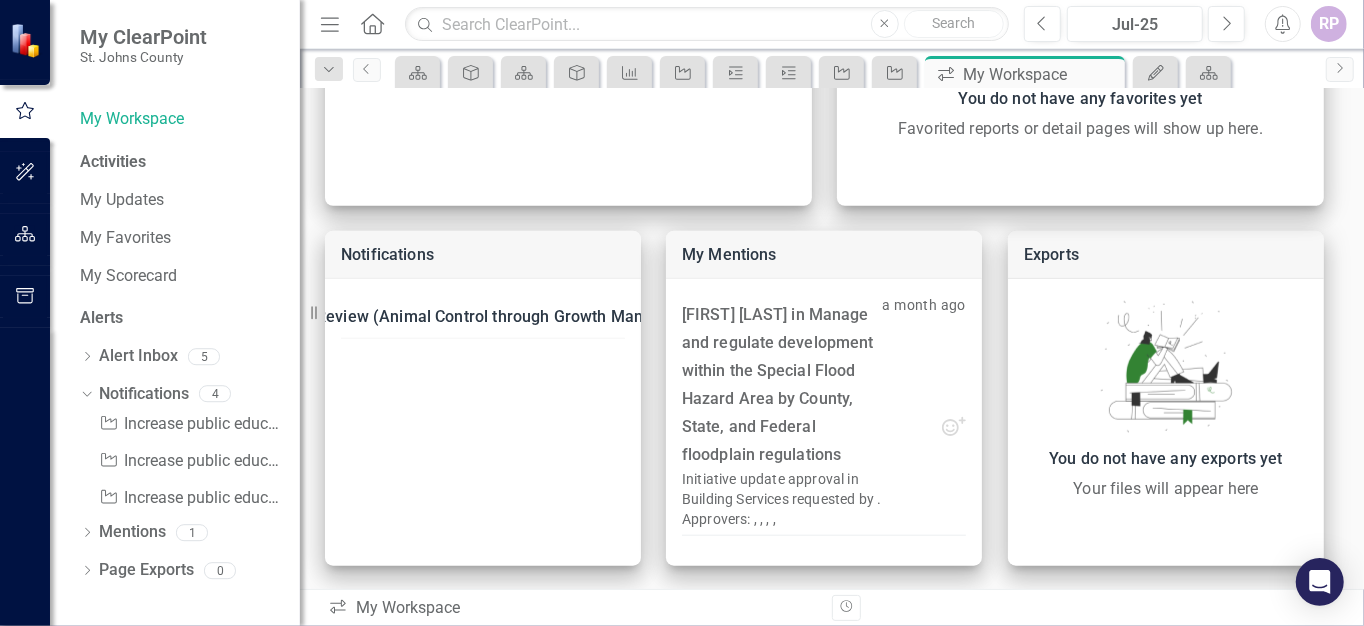 click on "Dropdown" 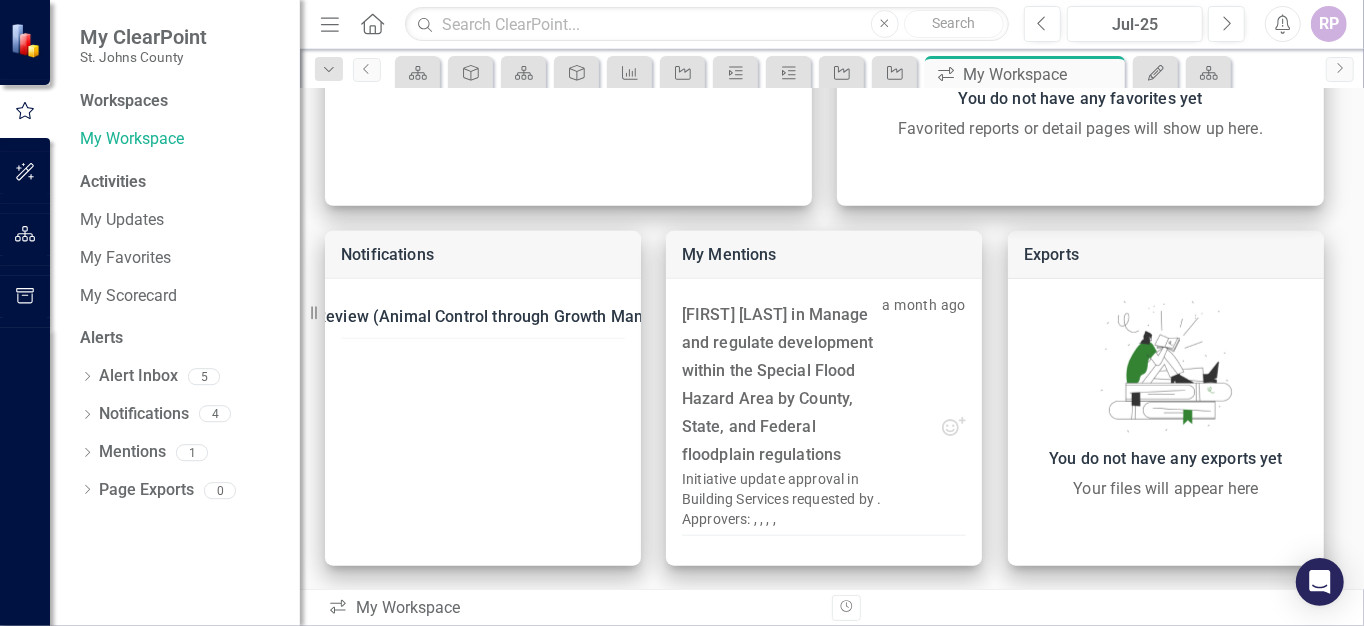 click on "Dropdown" 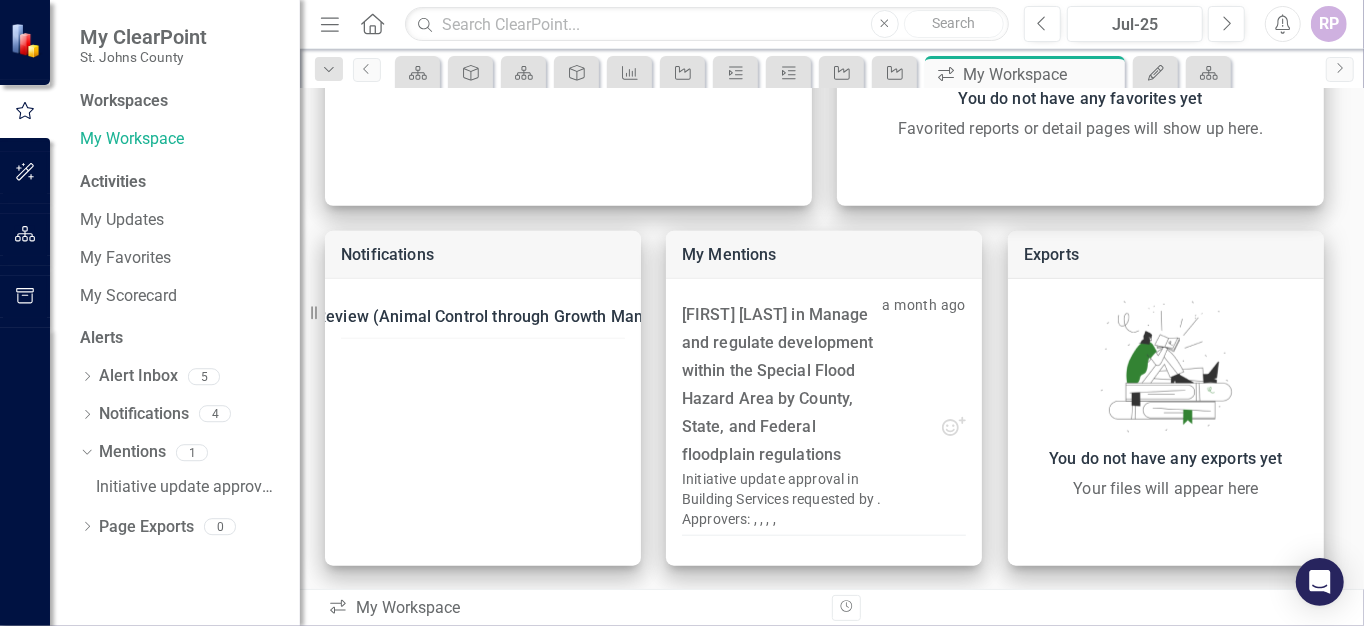 click on "Initiative update approval in Building Services requested by   @[USER]  . Approvers:   @[USER]  ,   @[USER]  ,   @[USER]  ,   @[USER]  ,   @[USER]" at bounding box center [828, 486] 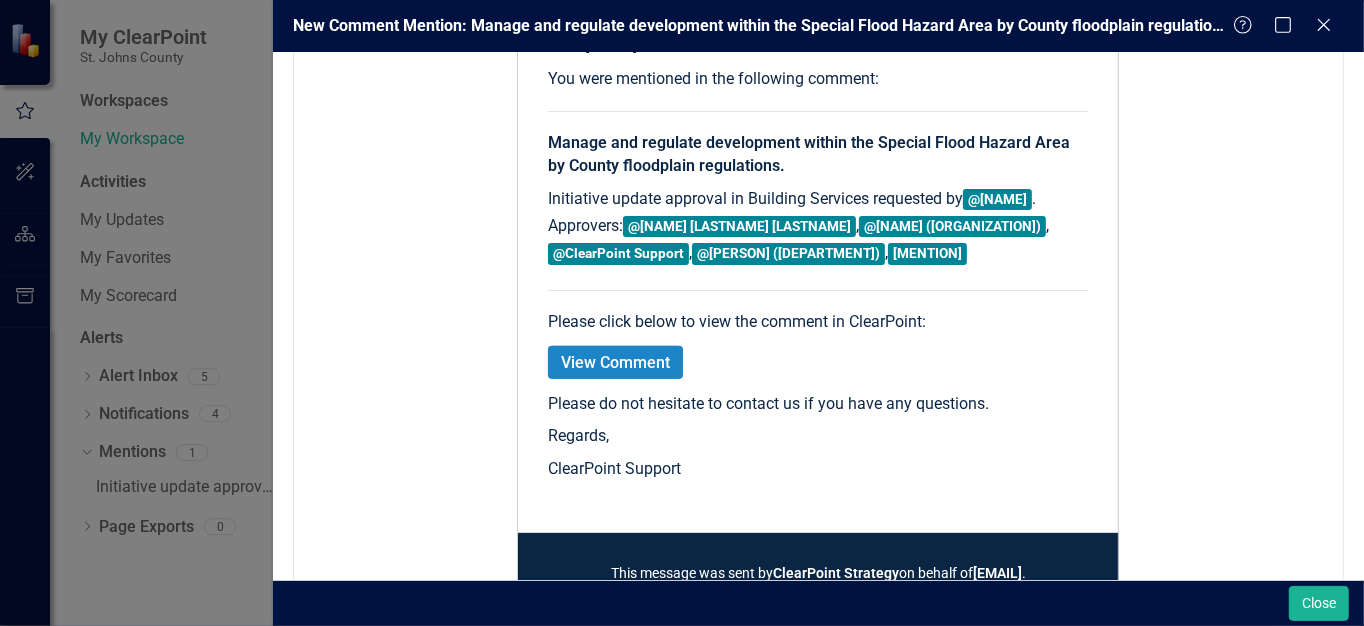 scroll, scrollTop: 317, scrollLeft: 0, axis: vertical 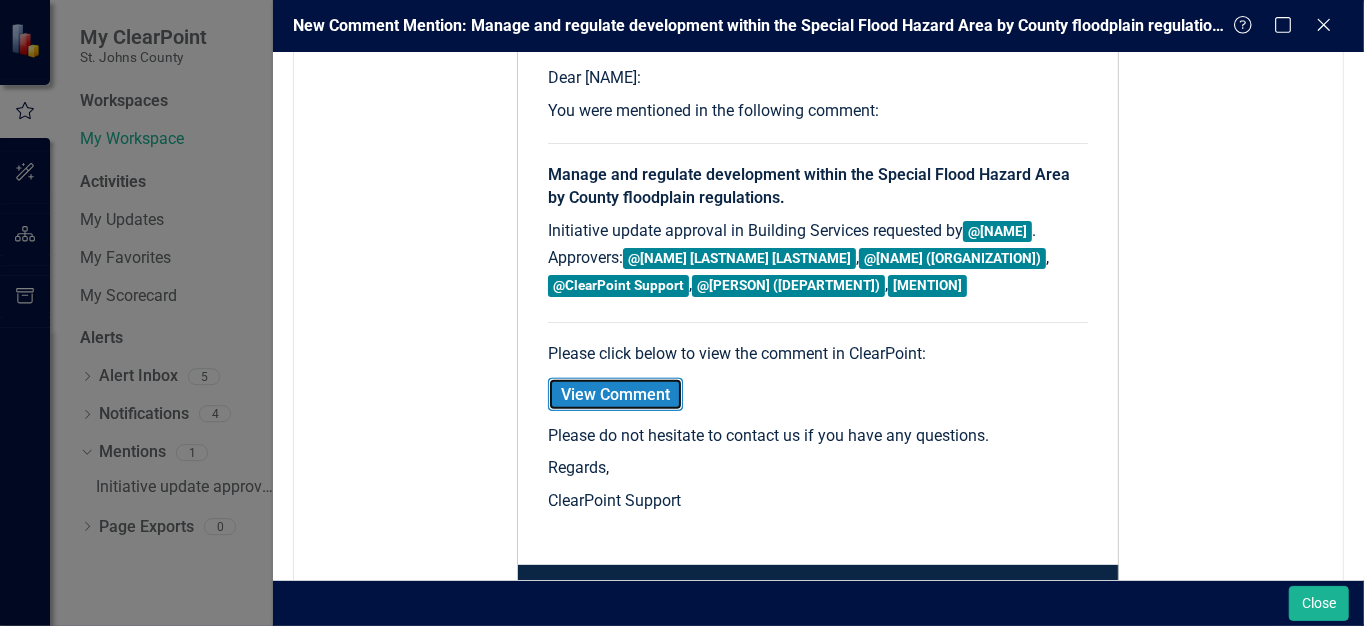 click on "View Comment" at bounding box center [615, 394] 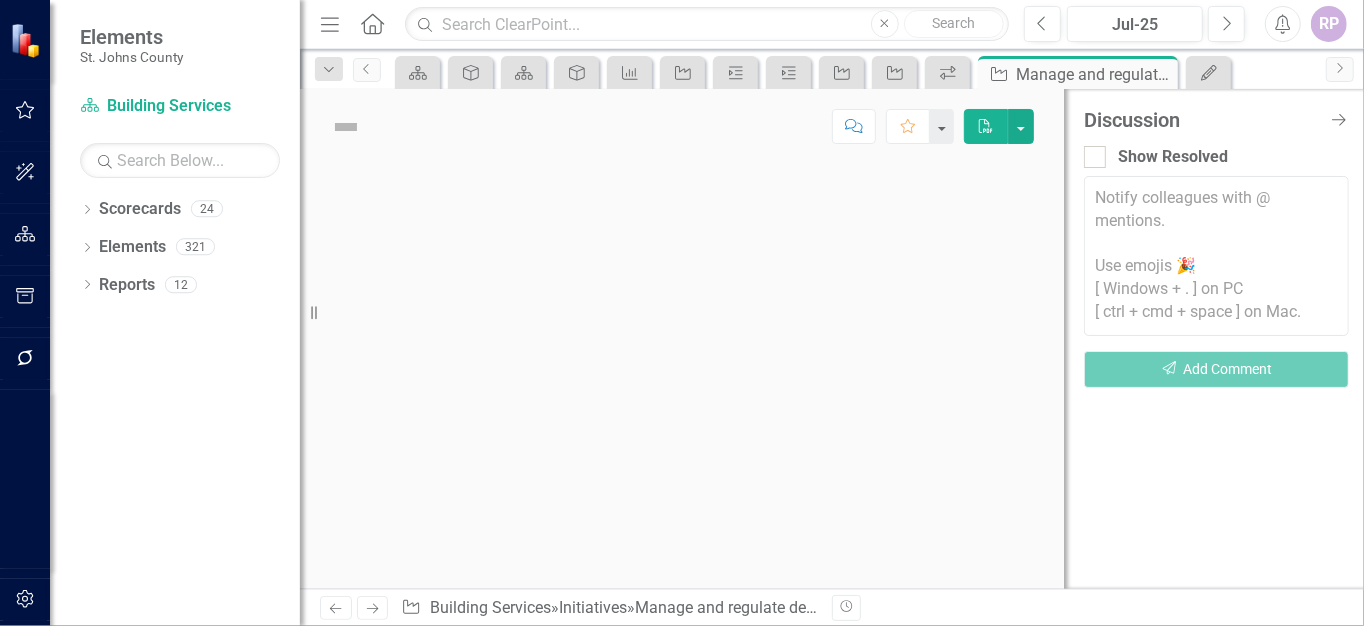scroll, scrollTop: 0, scrollLeft: 0, axis: both 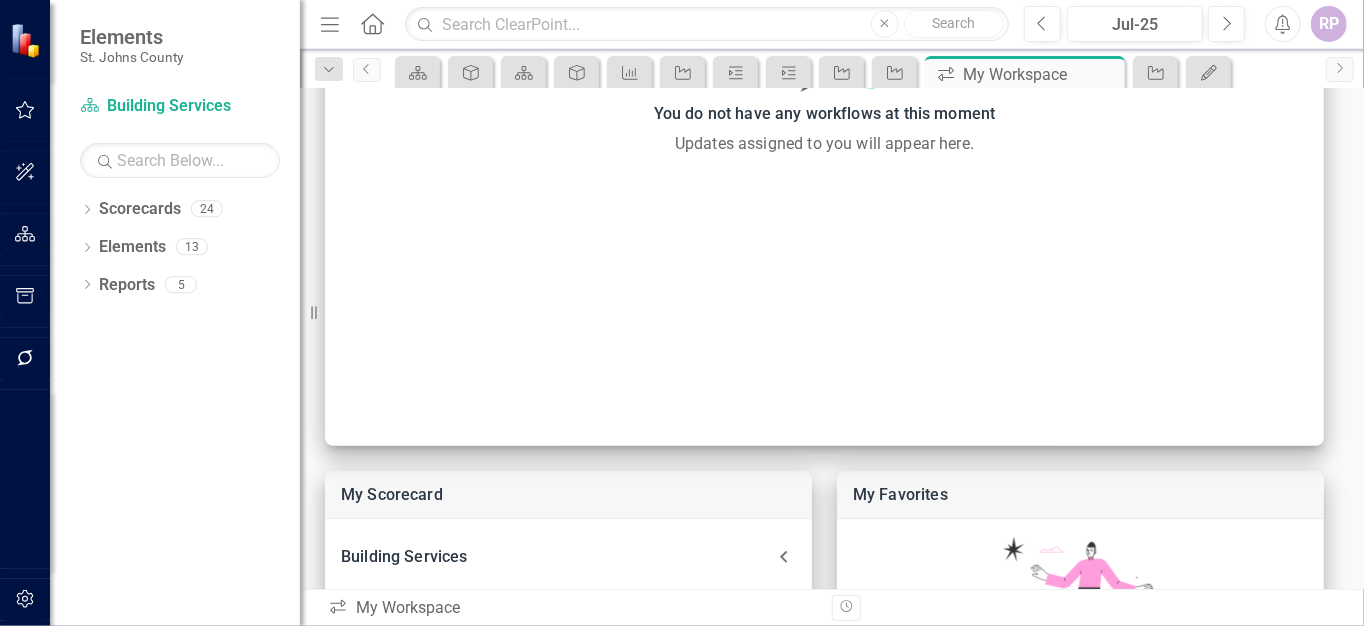 click on "Dropdown" 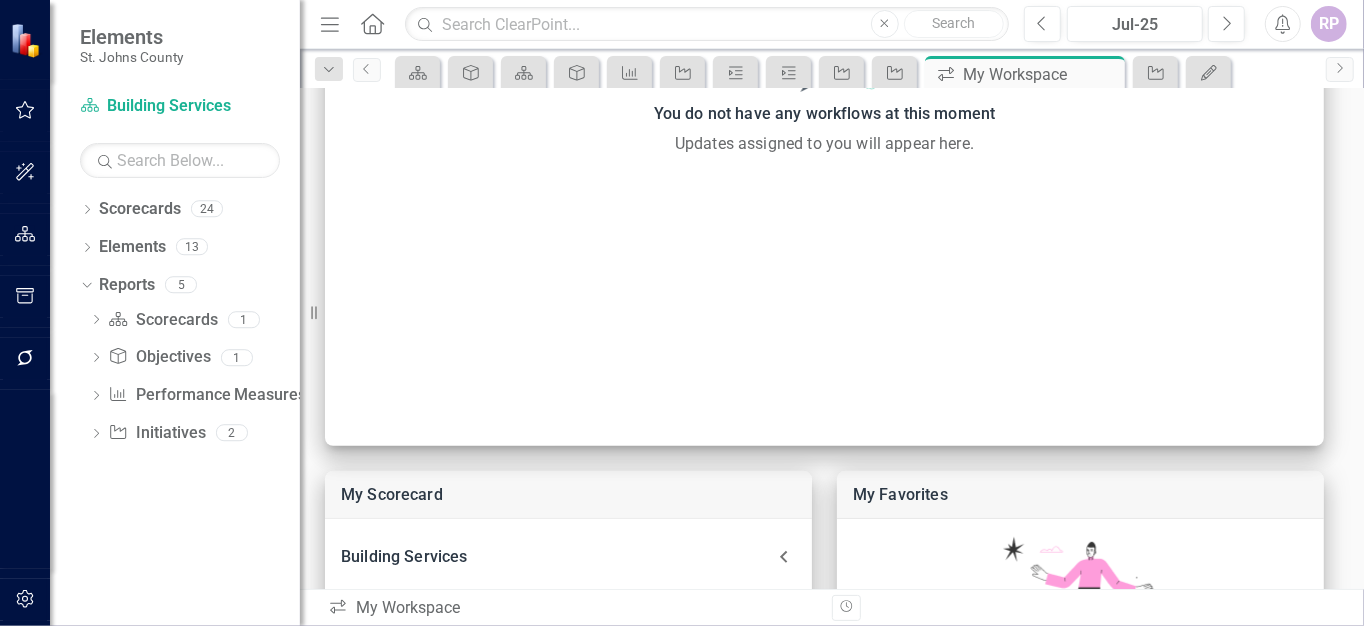 click on "Dropdown" 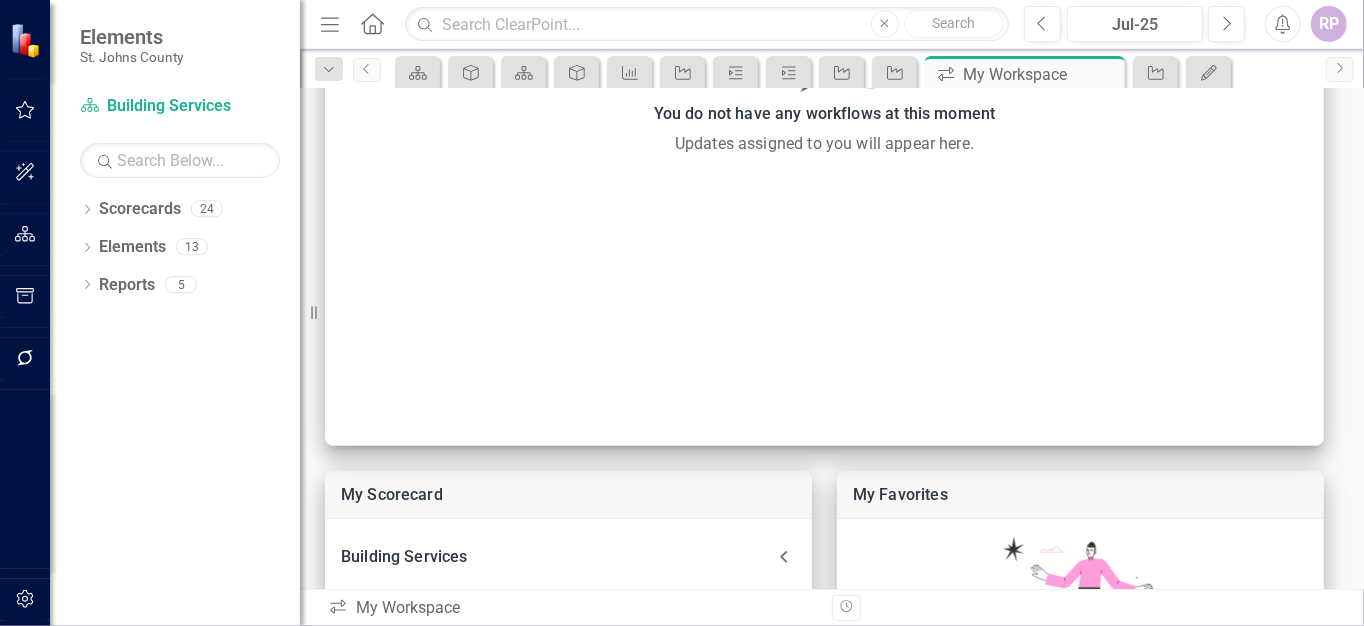 click on "Dropdown" 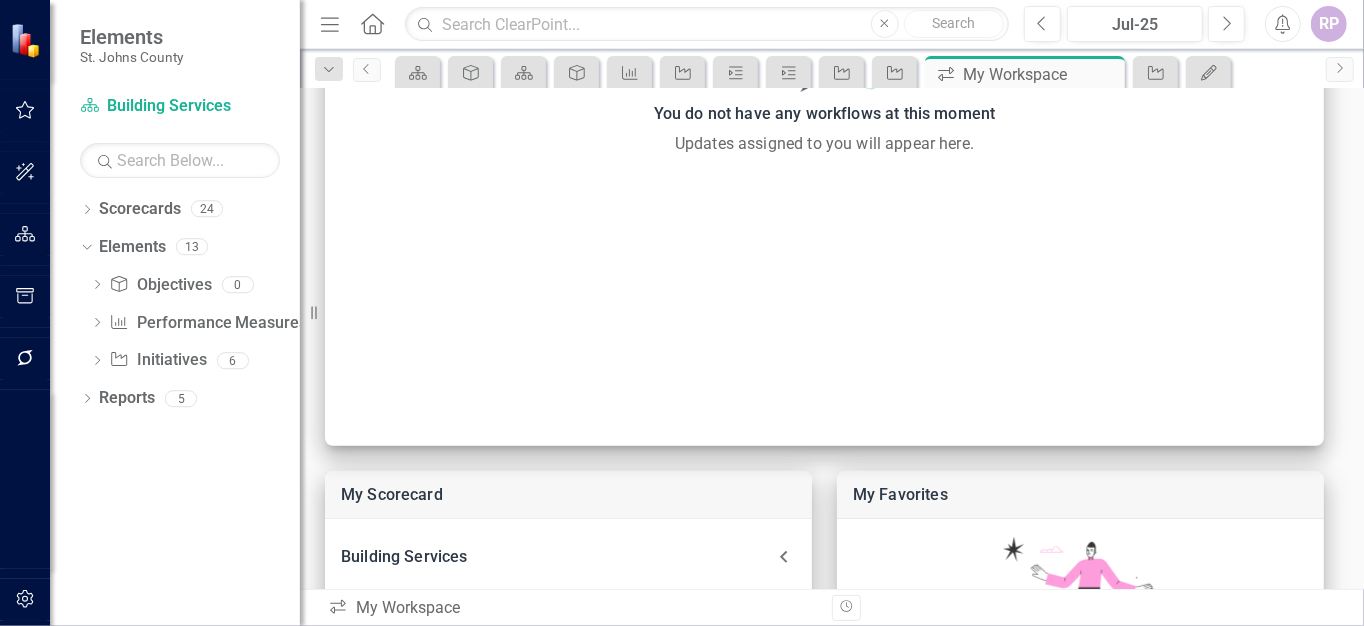 click 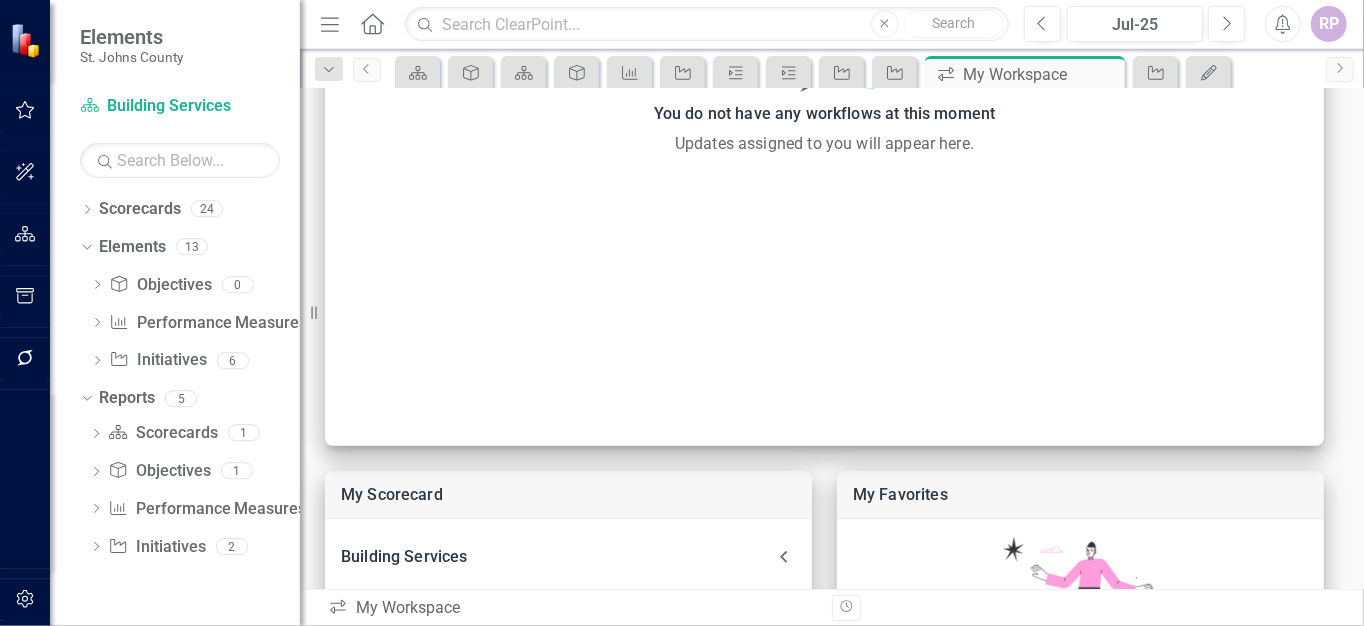 click on "Dropdown" 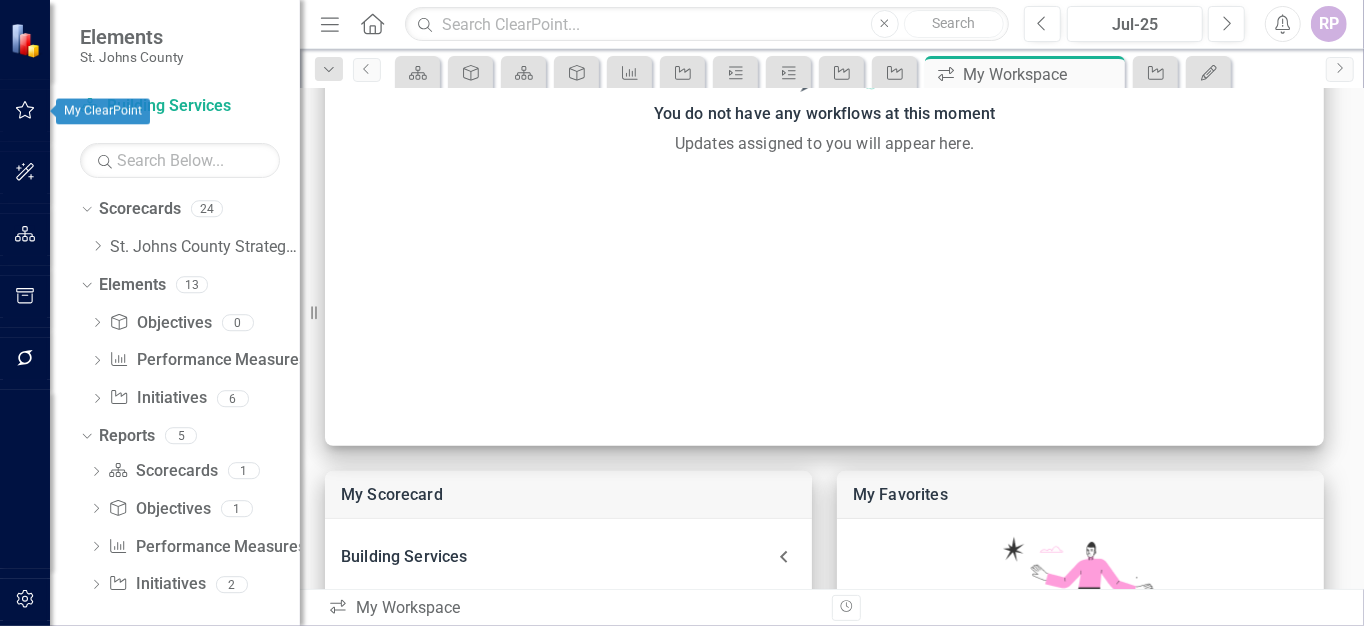 click 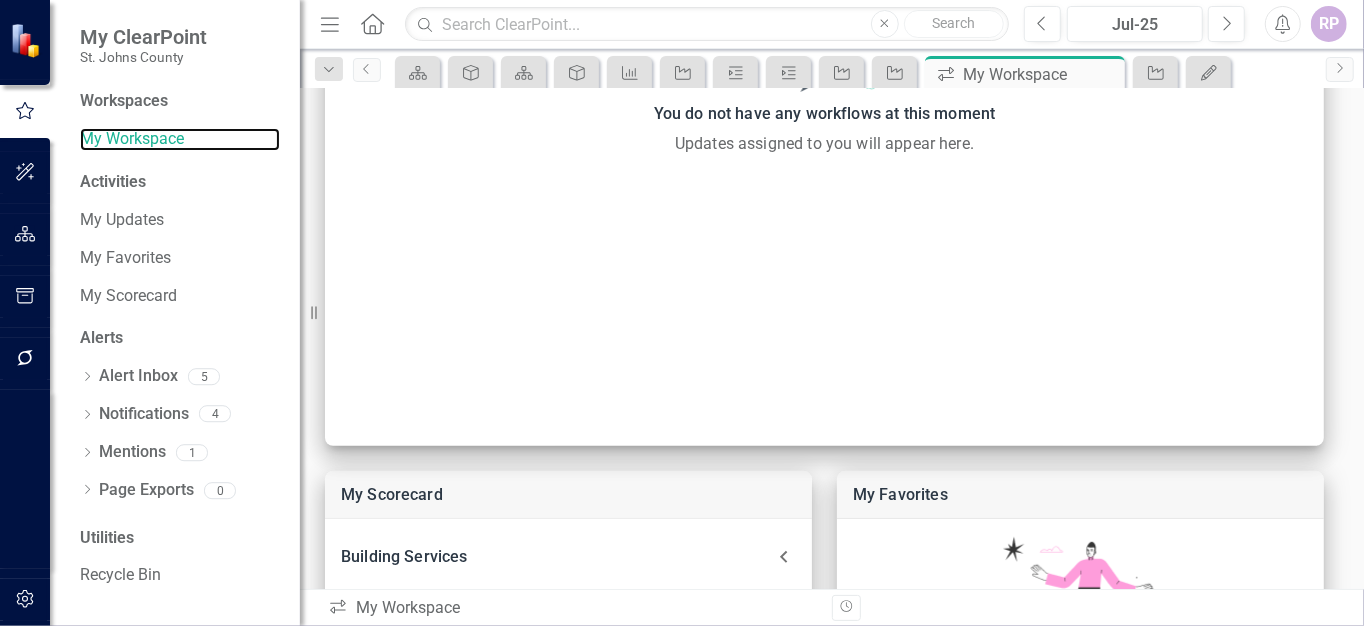 click on "My Workspace" at bounding box center (180, 139) 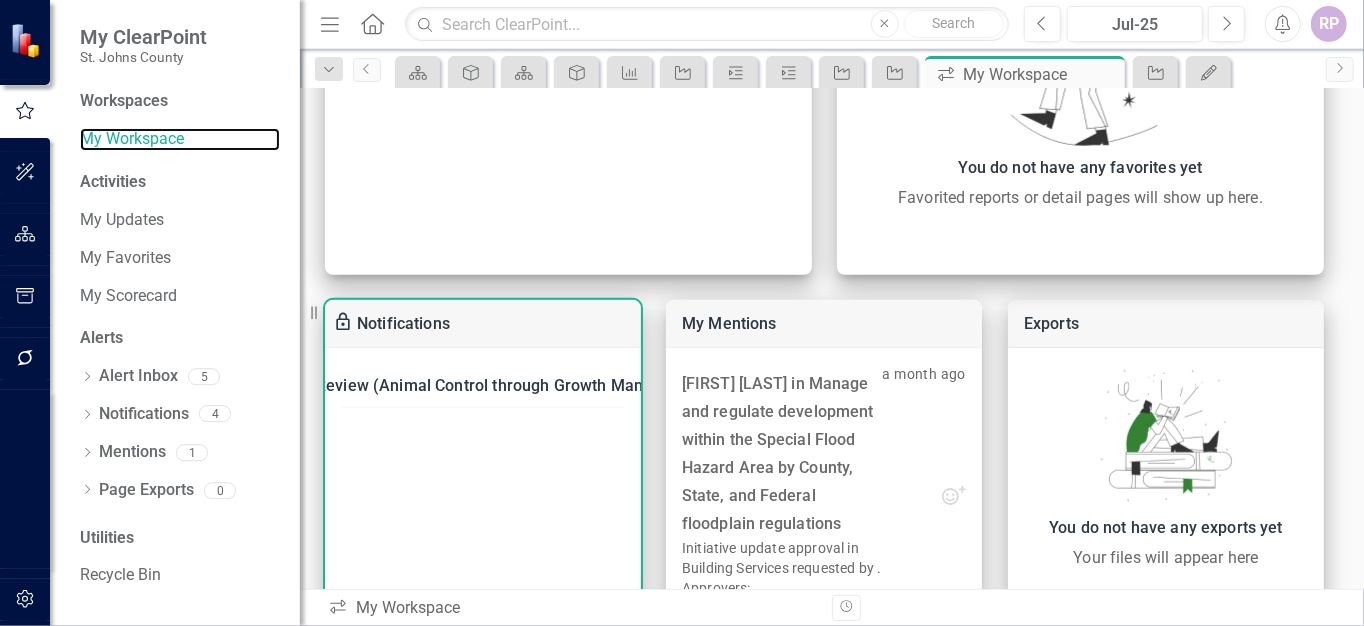scroll, scrollTop: 1016, scrollLeft: 0, axis: vertical 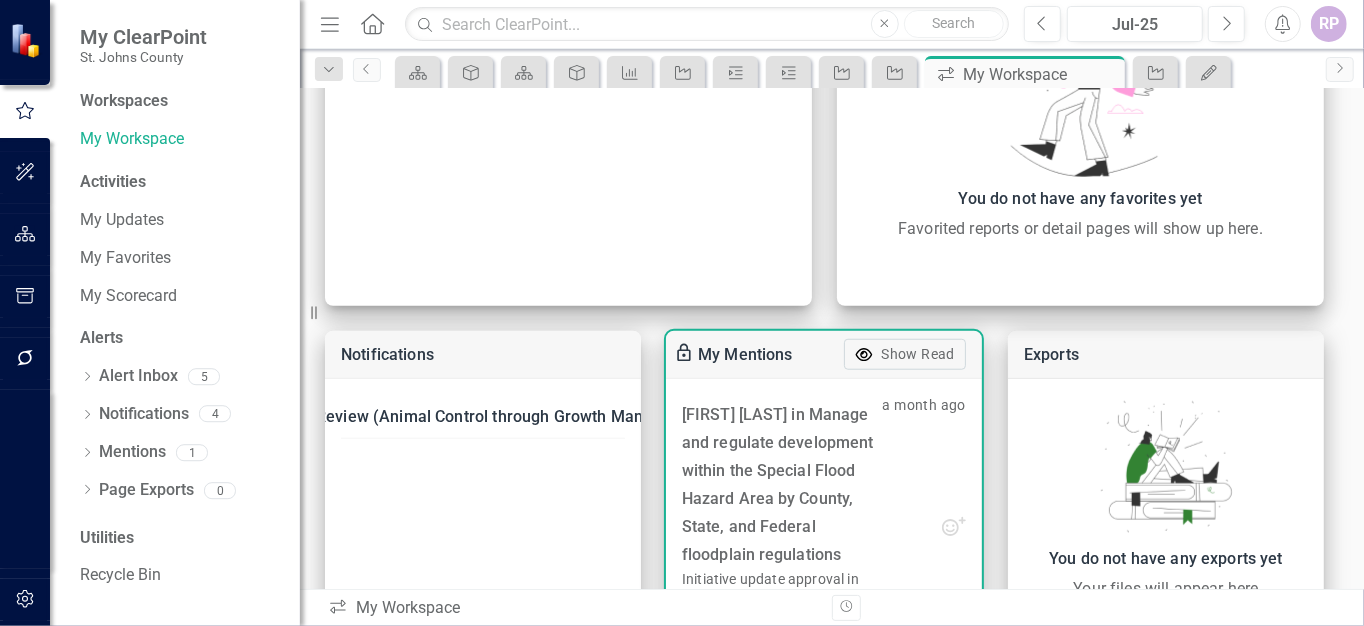 click on "[FIRST] [LAST] in   Manage and regulate development within the Special Flood Hazard Area by County, State, and Federal floodplain regulations" at bounding box center [782, 485] 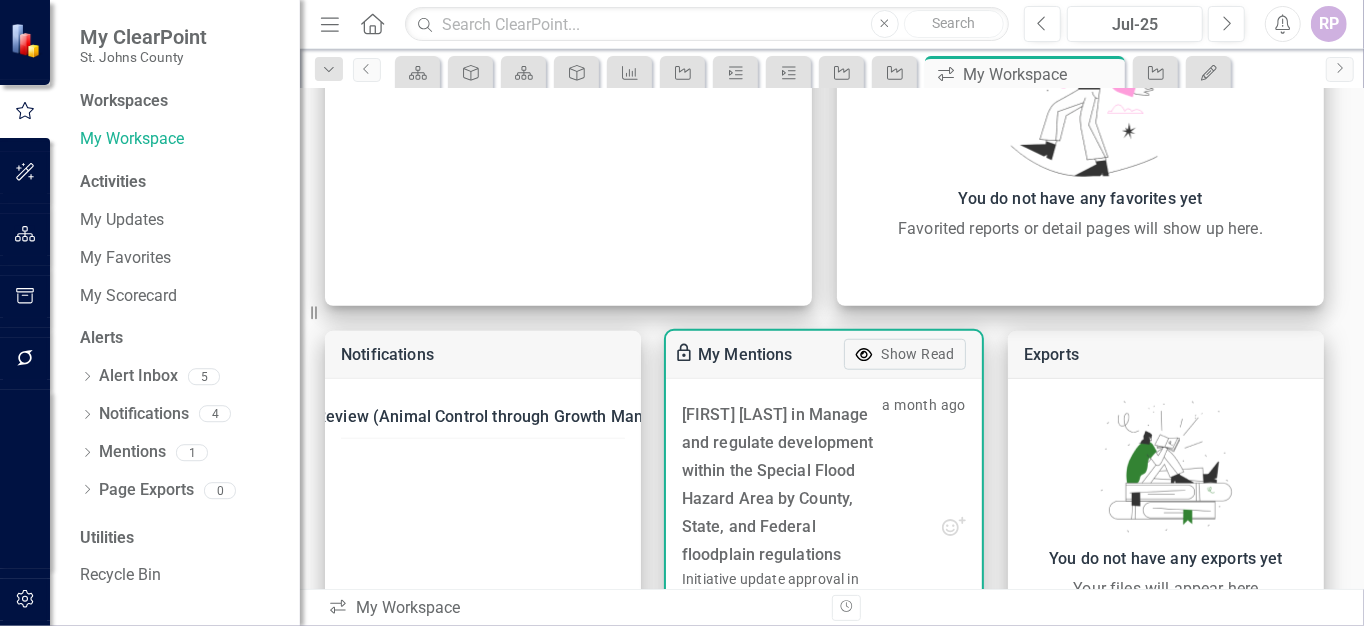 scroll, scrollTop: 0, scrollLeft: 0, axis: both 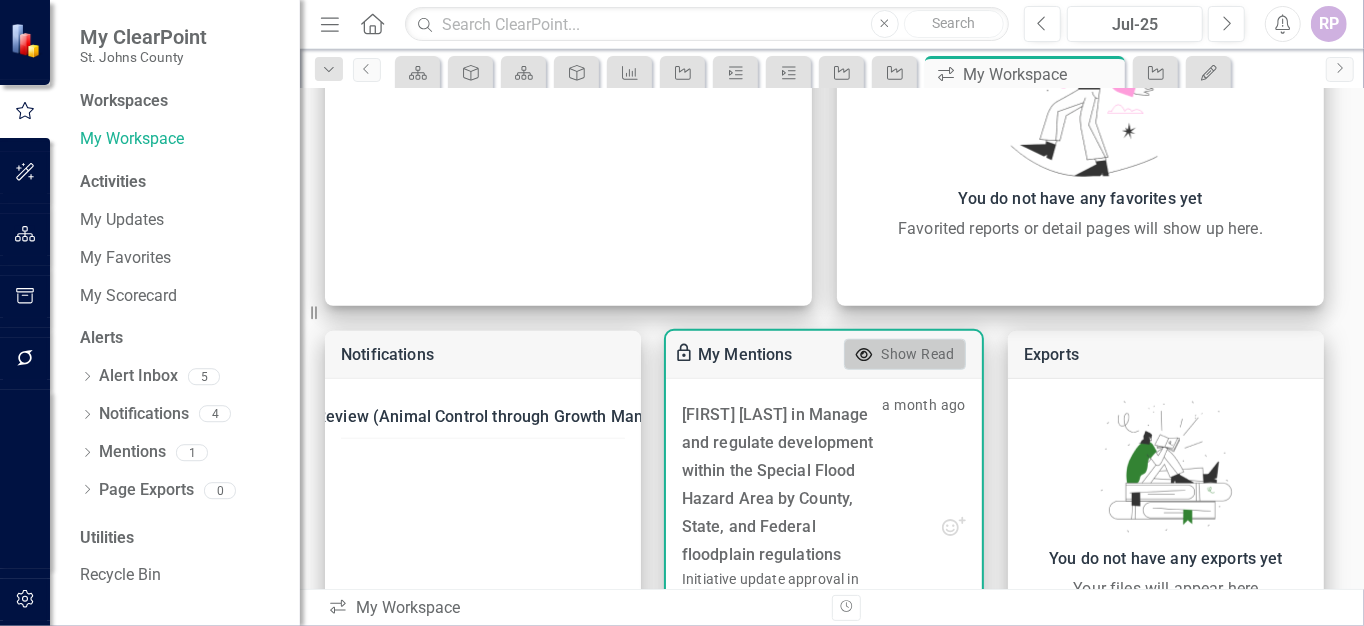 click on "Show Read" at bounding box center [918, 355] 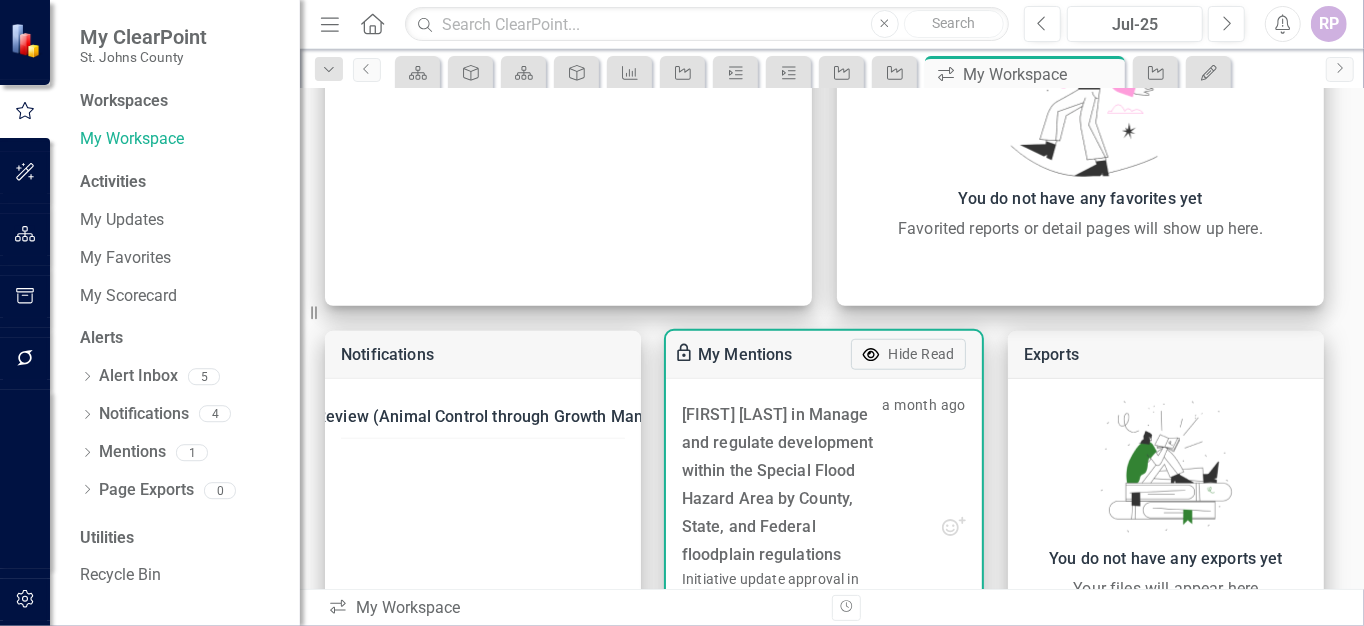 scroll, scrollTop: 61, scrollLeft: 0, axis: vertical 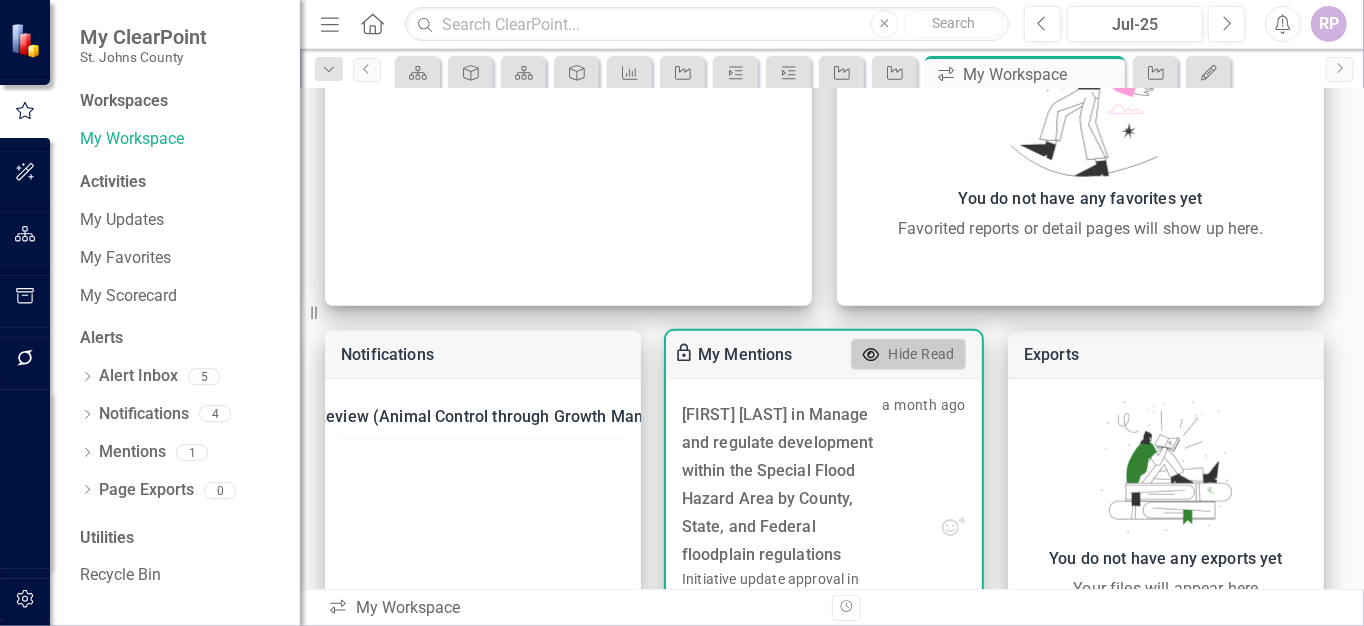 click on "Hide Read" at bounding box center [921, 355] 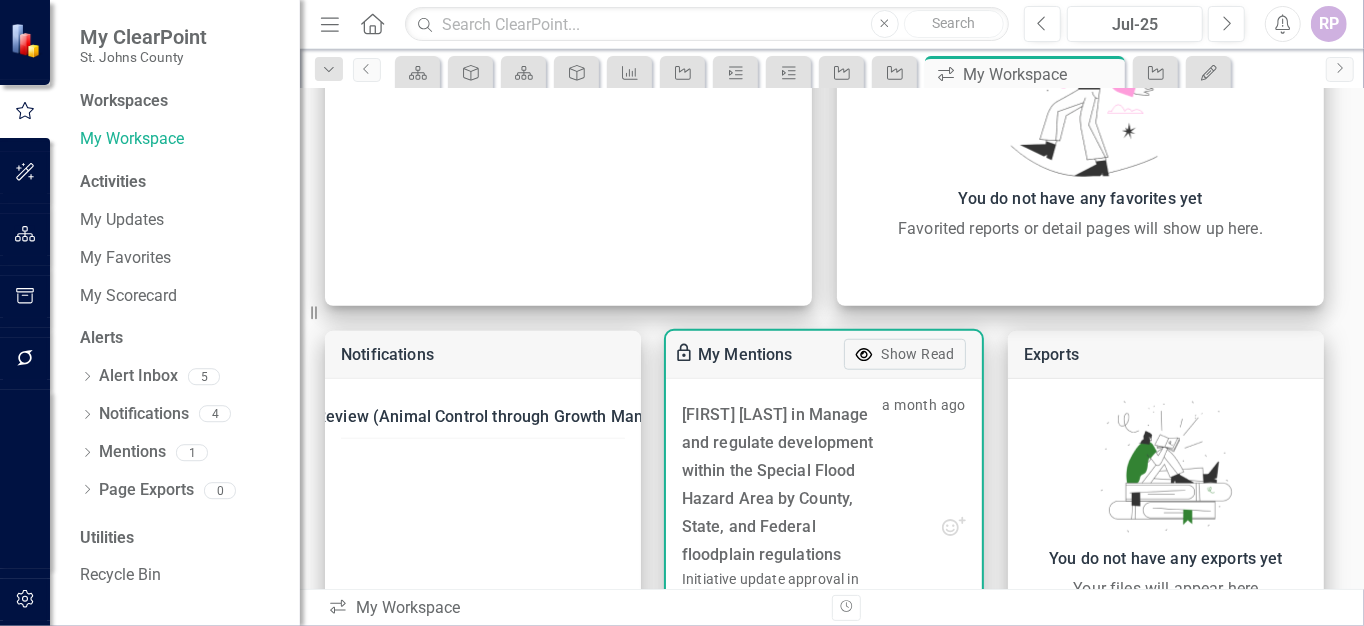scroll, scrollTop: 0, scrollLeft: 0, axis: both 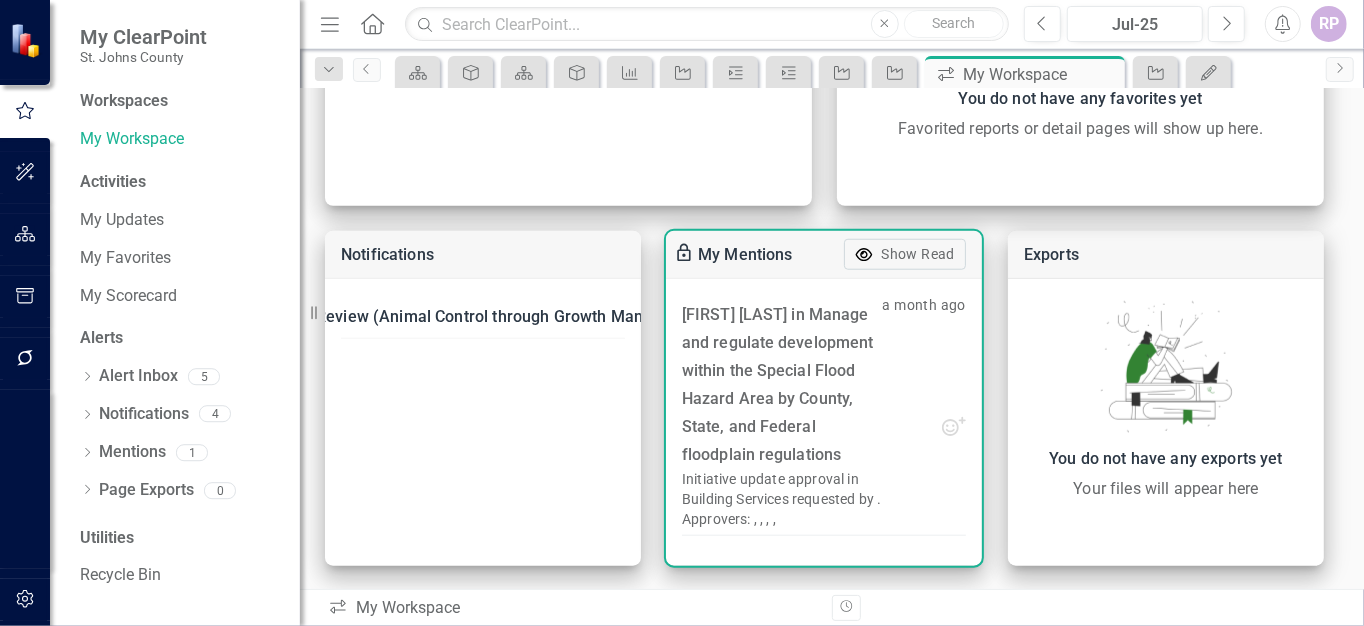 click on "a month ago" at bounding box center (924, 415) 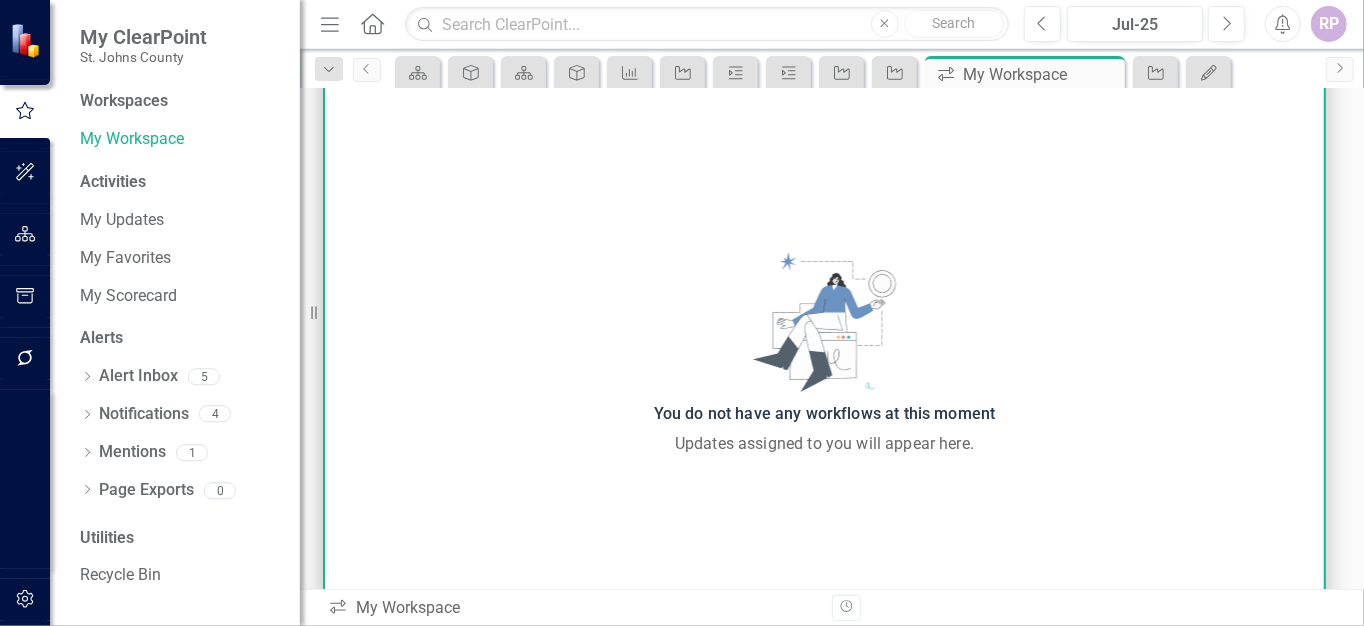 scroll, scrollTop: 0, scrollLeft: 0, axis: both 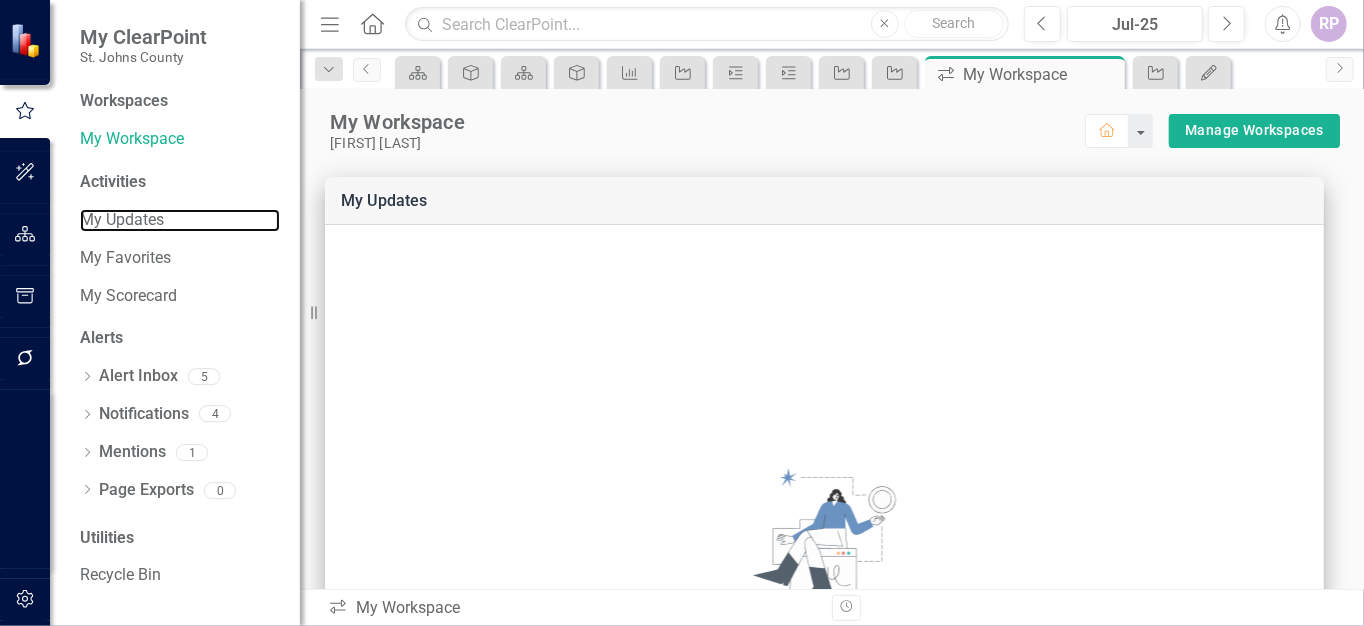 click on "My Updates" at bounding box center (180, 220) 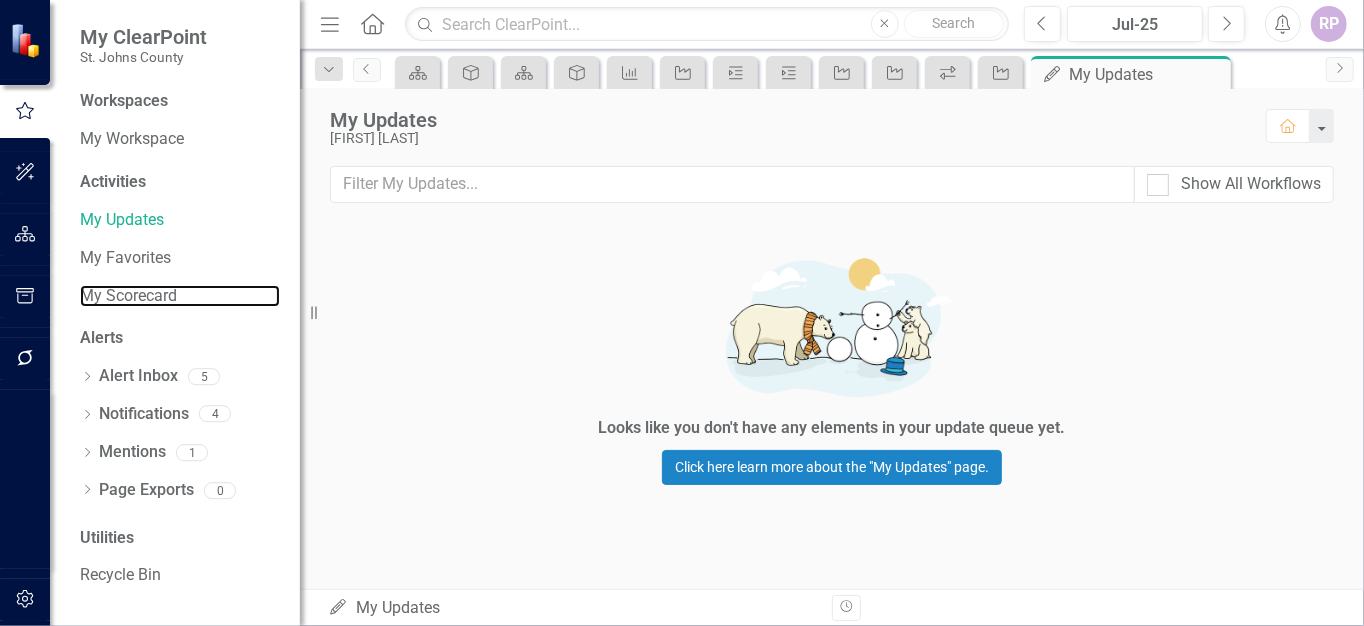 click on "My Scorecard" at bounding box center [180, 296] 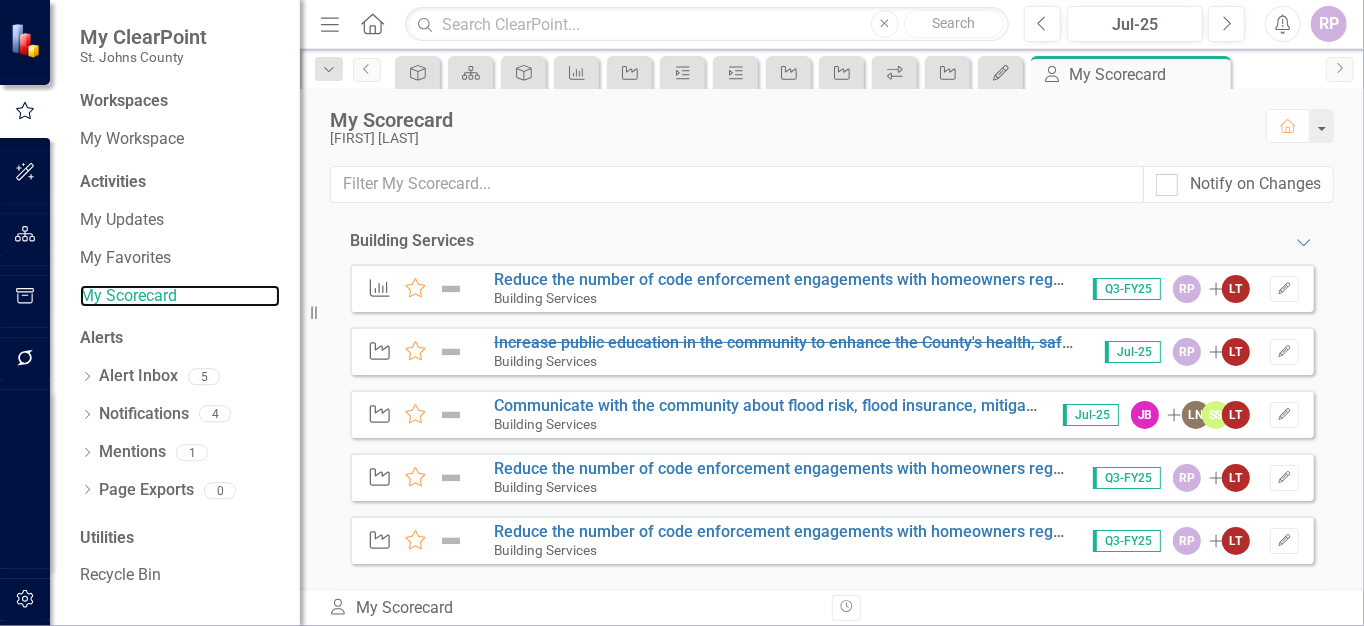 scroll, scrollTop: 0, scrollLeft: 0, axis: both 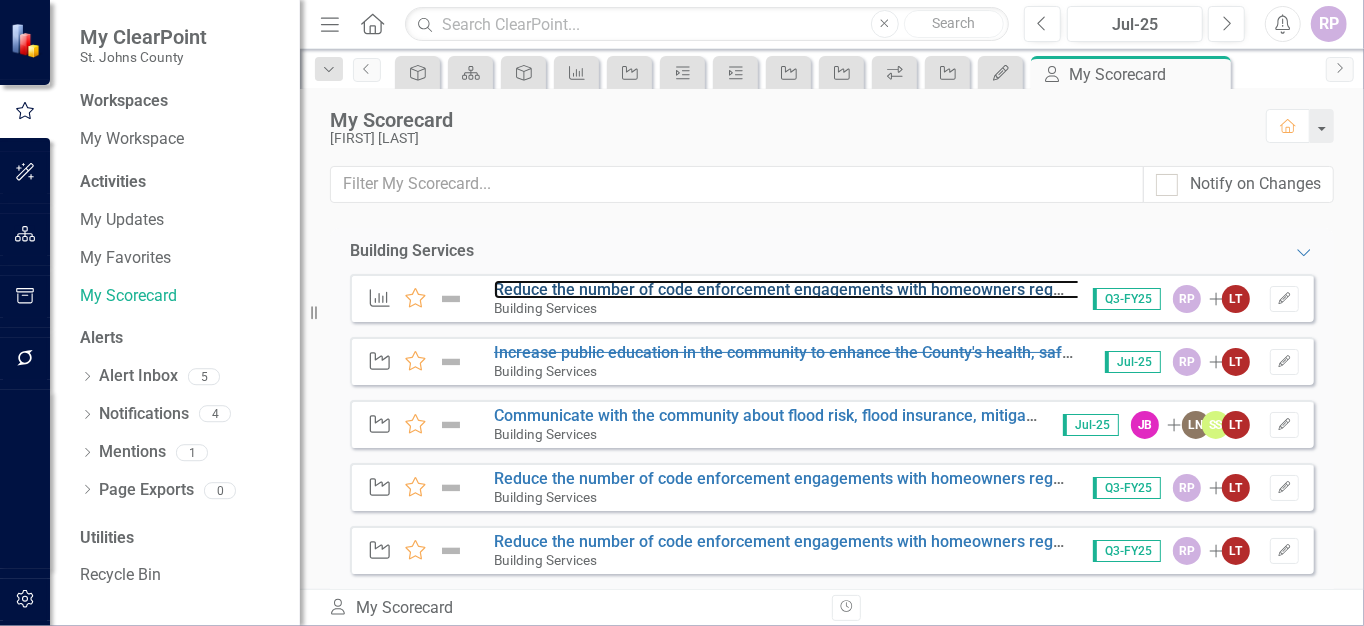 click on "Reduce the number of code enforcement engagements with homeowners regarding safety, health, and sanitation issues annually" at bounding box center [959, 289] 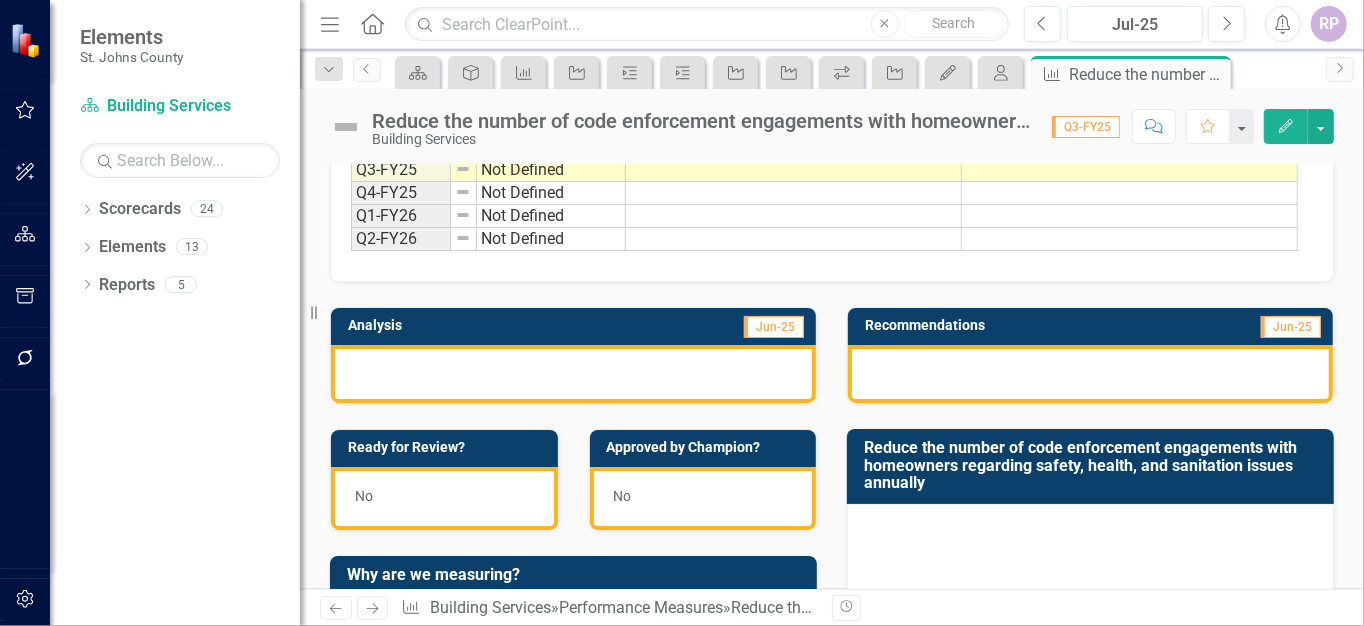 scroll, scrollTop: 0, scrollLeft: 0, axis: both 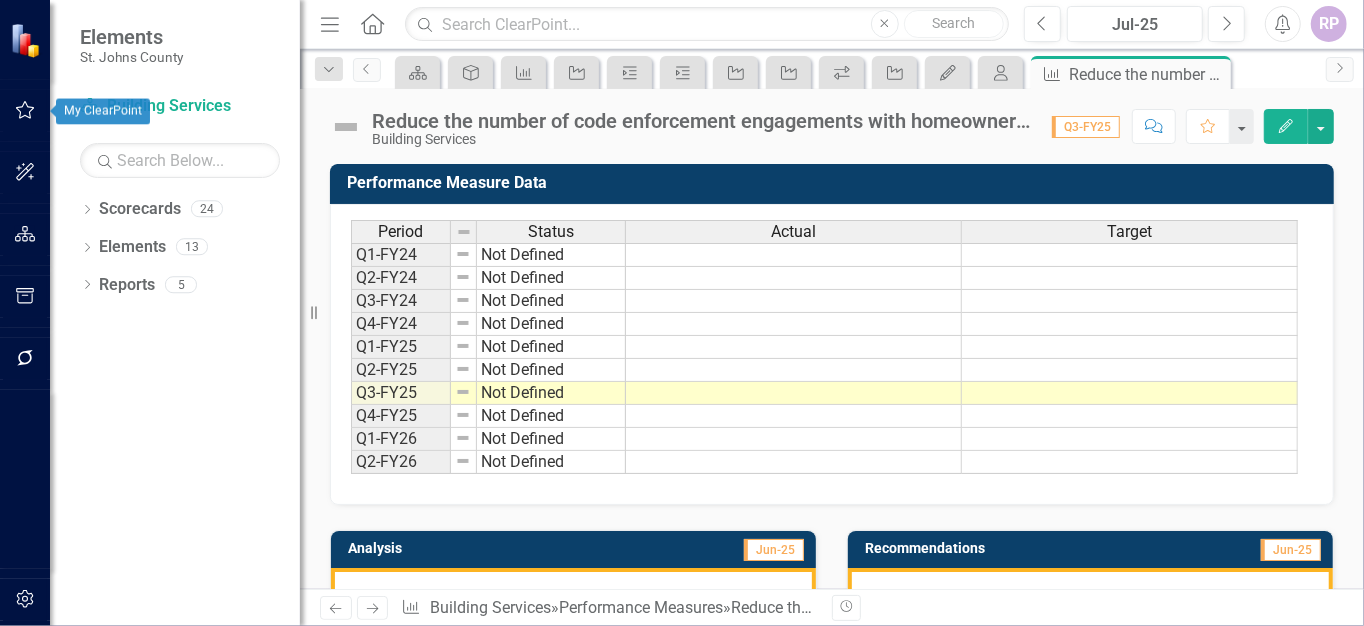 click 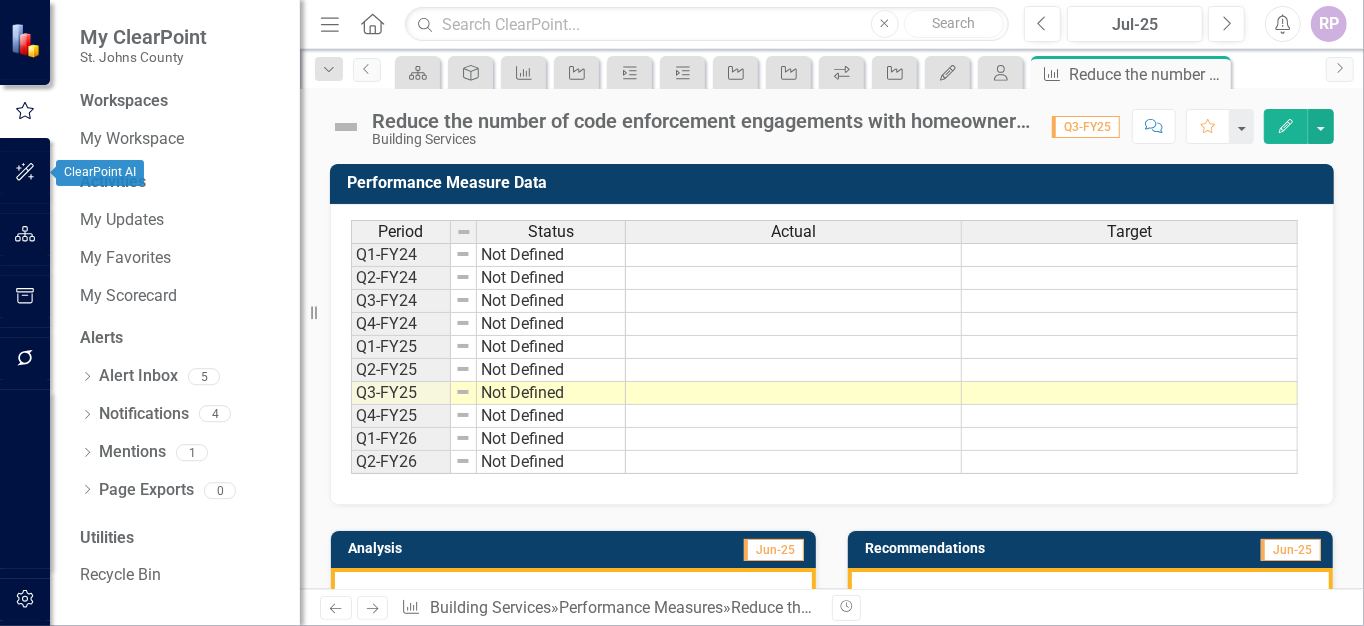 click 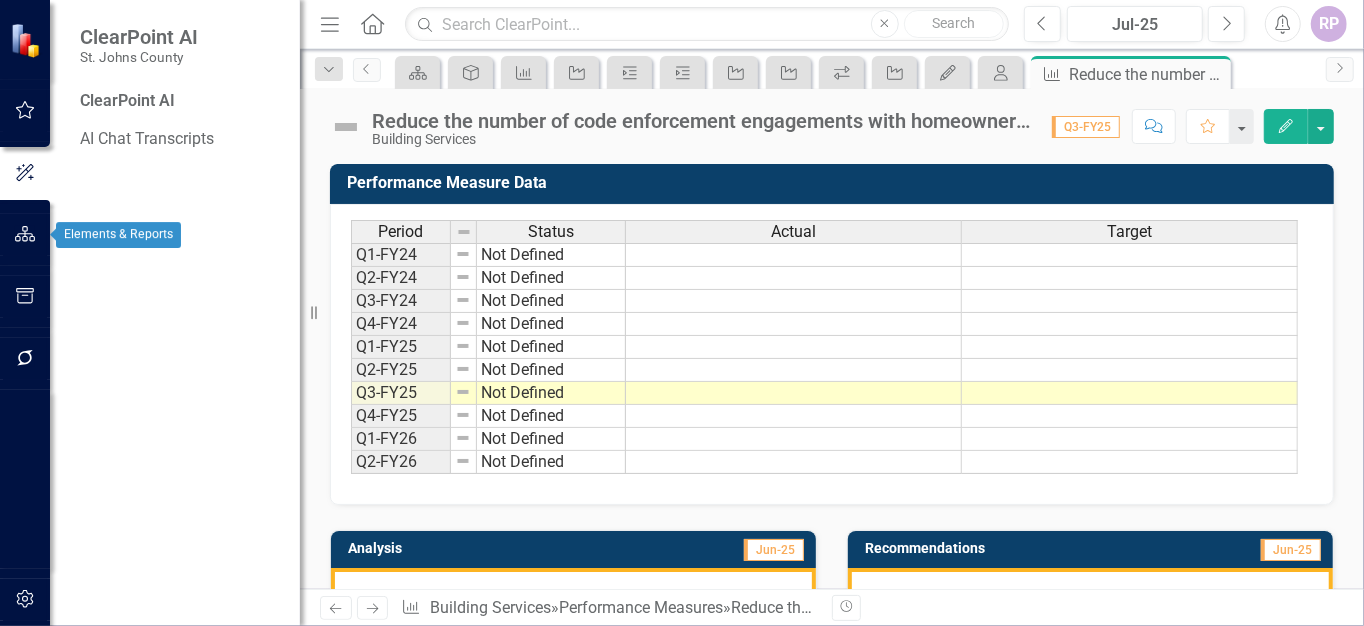 click 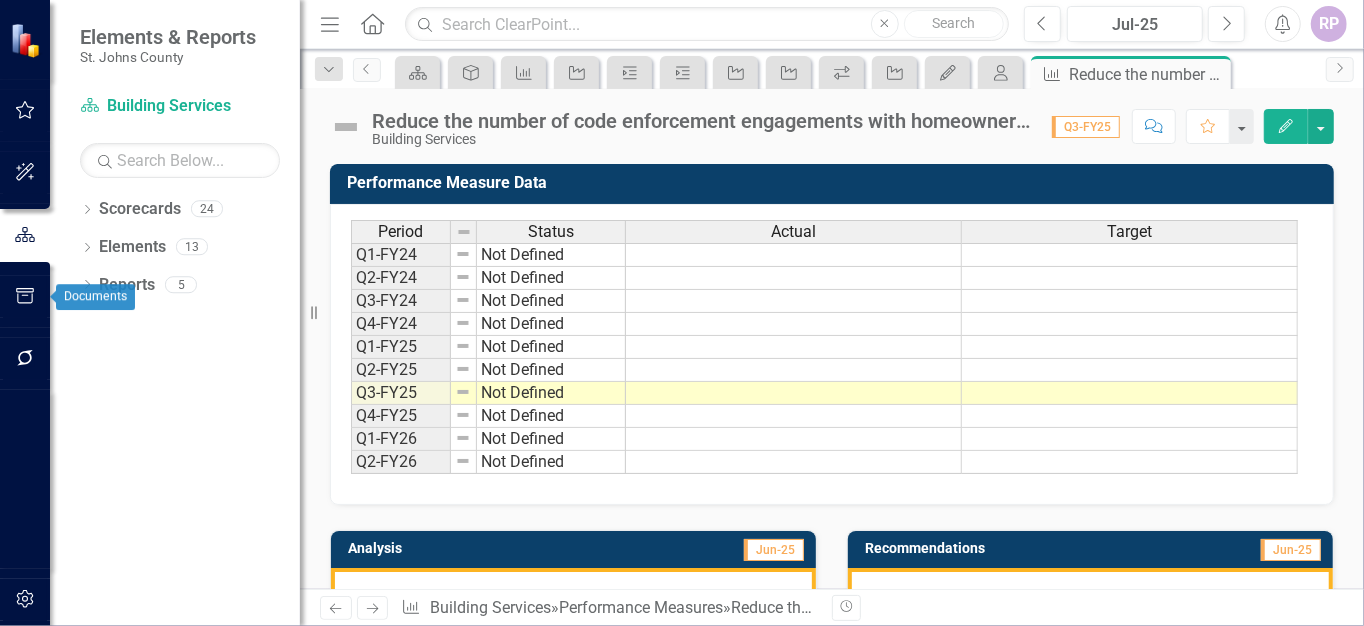 click 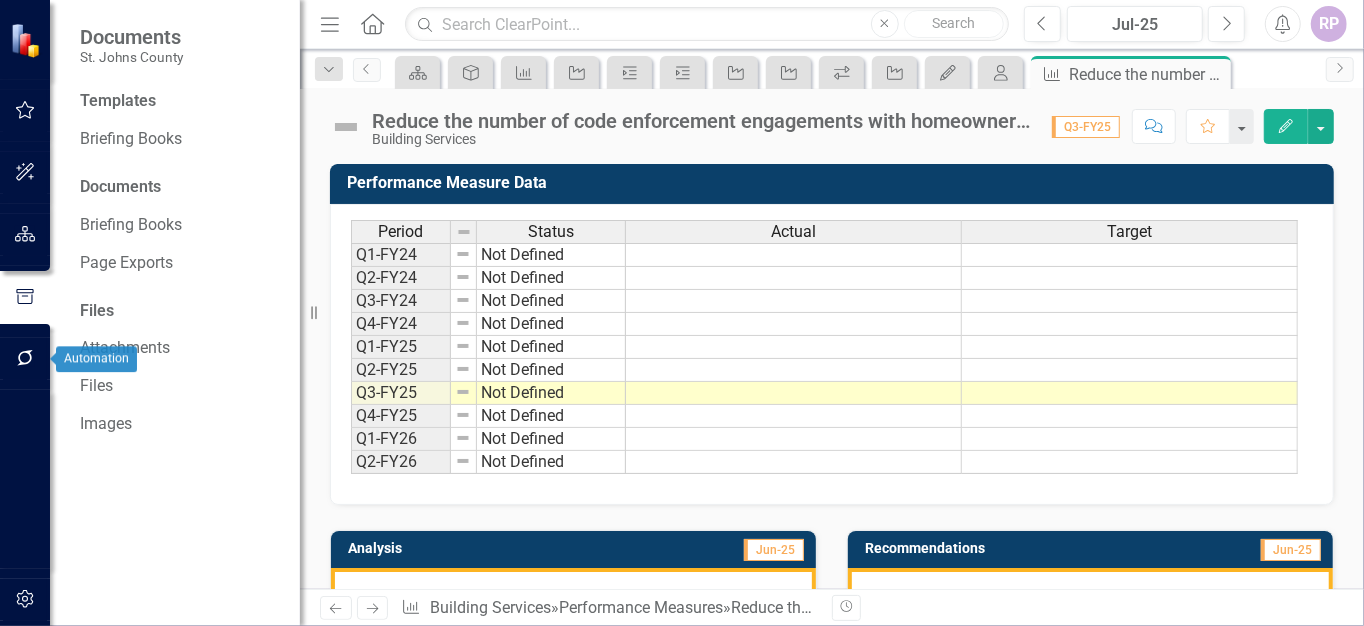 click 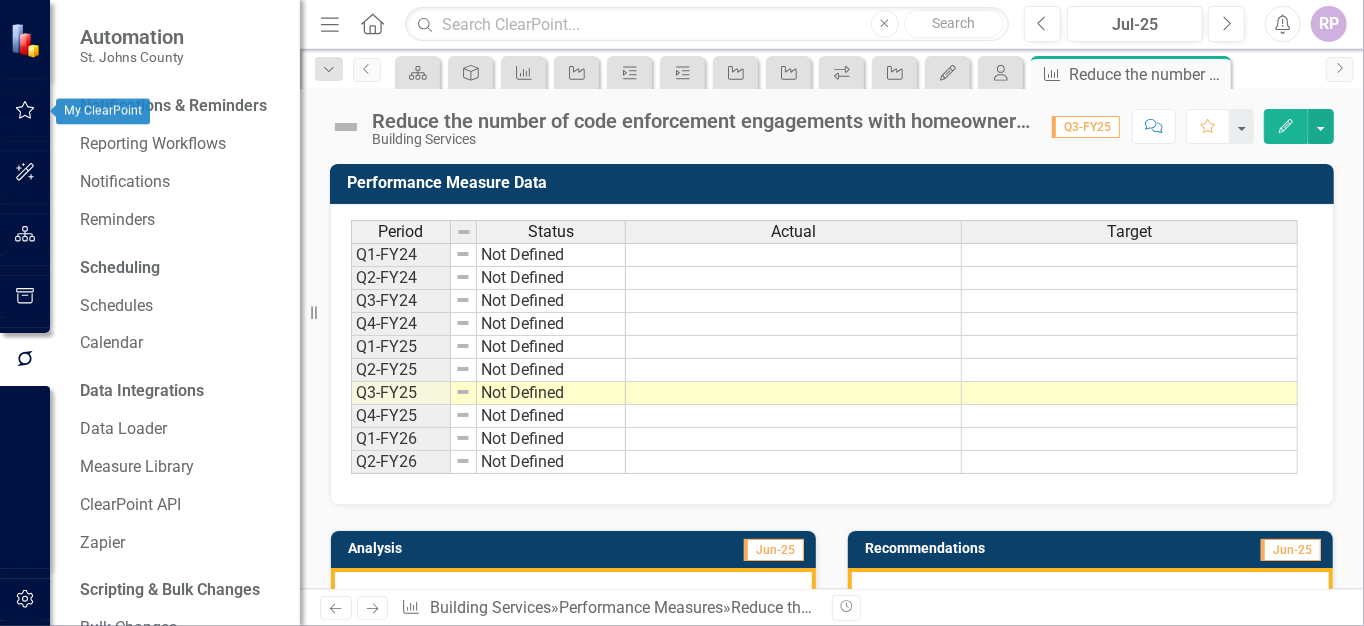 click 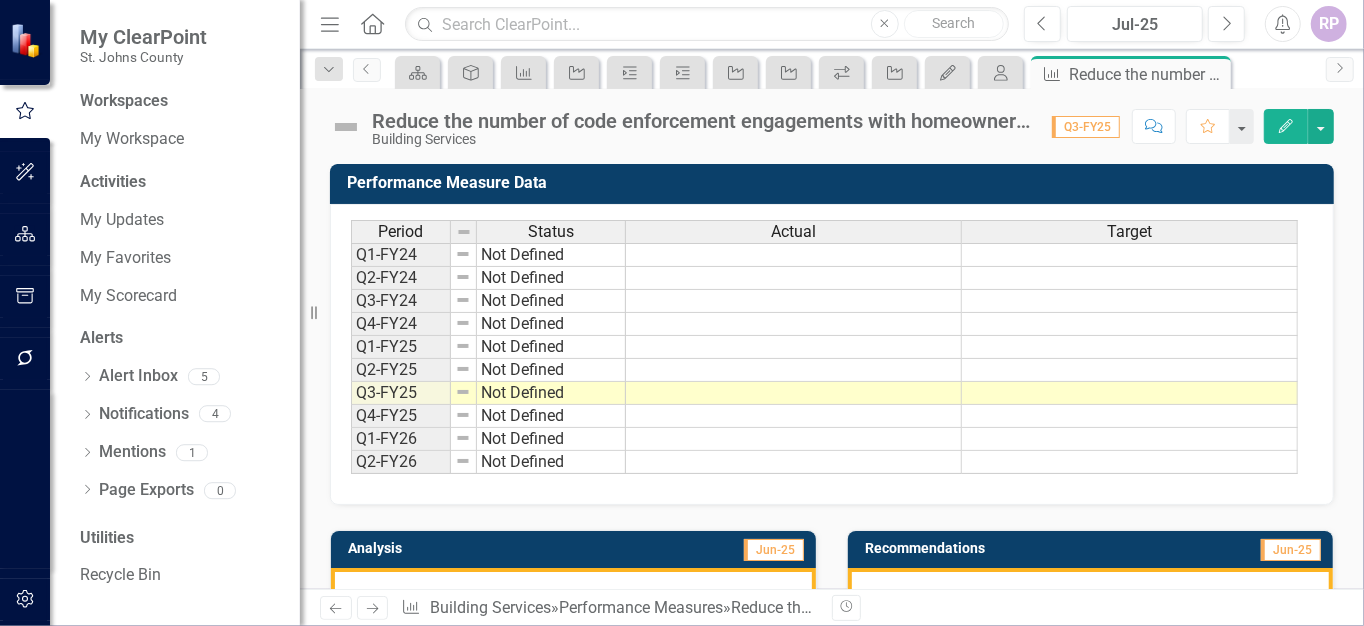 click on "Workspaces" at bounding box center [124, 101] 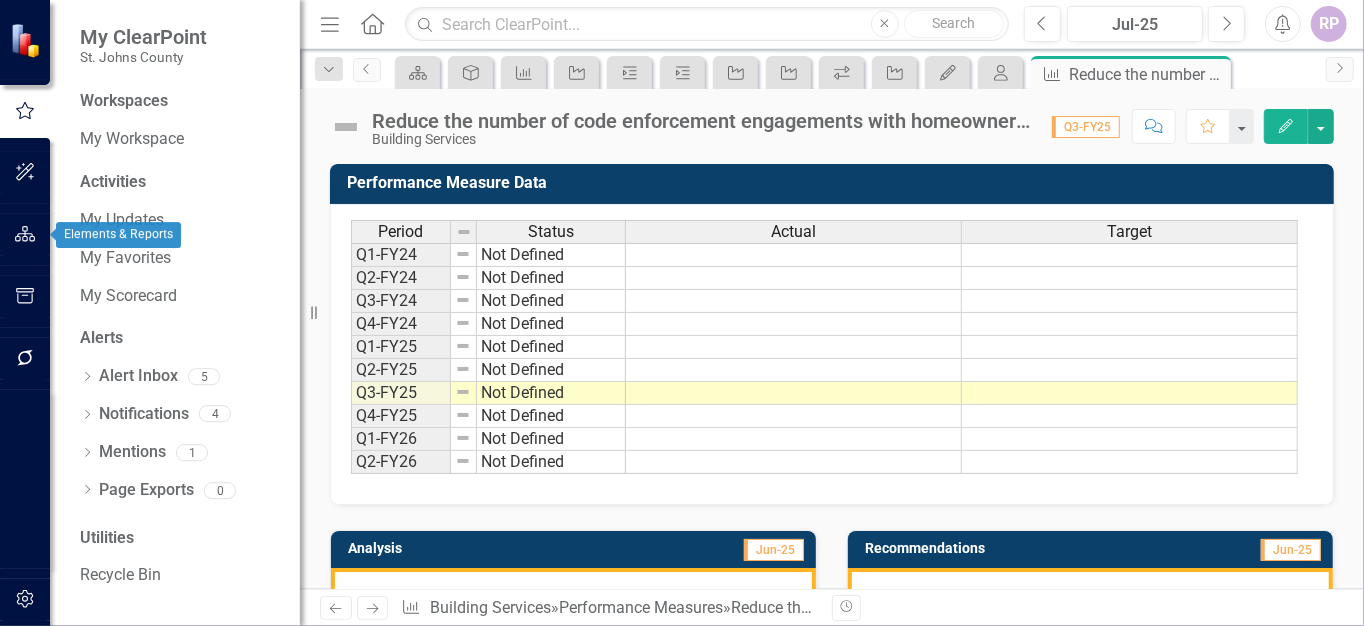 click 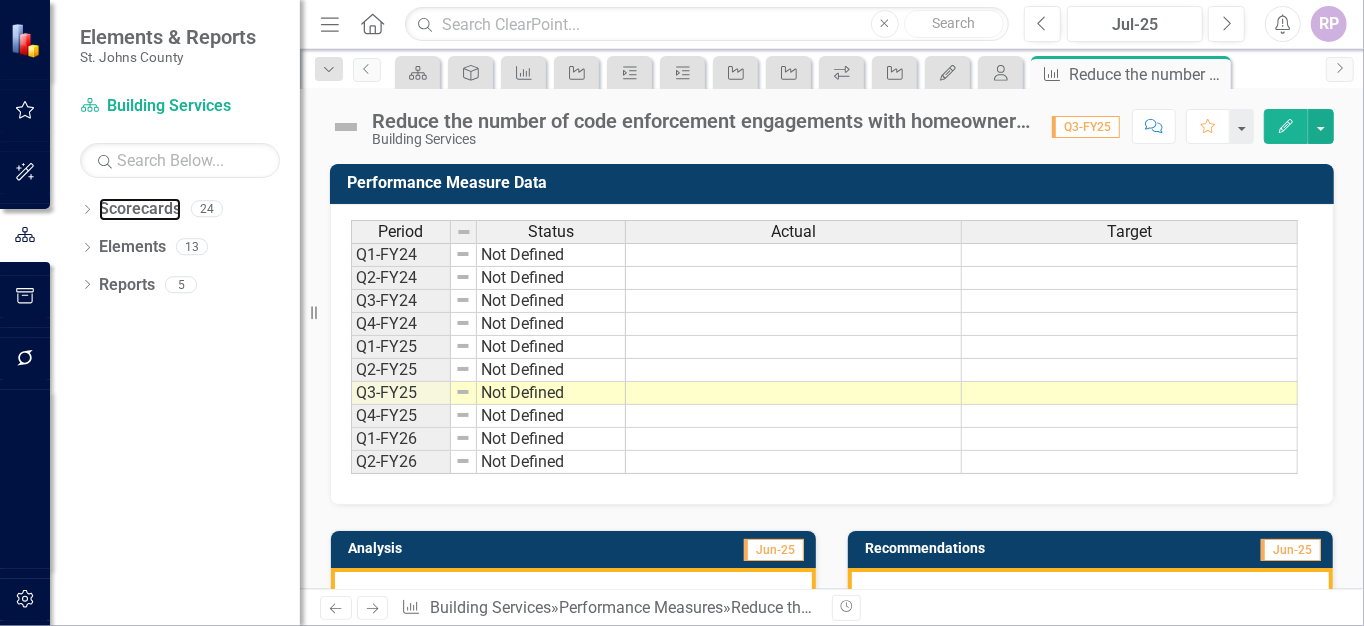 click on "Scorecards" at bounding box center (140, 209) 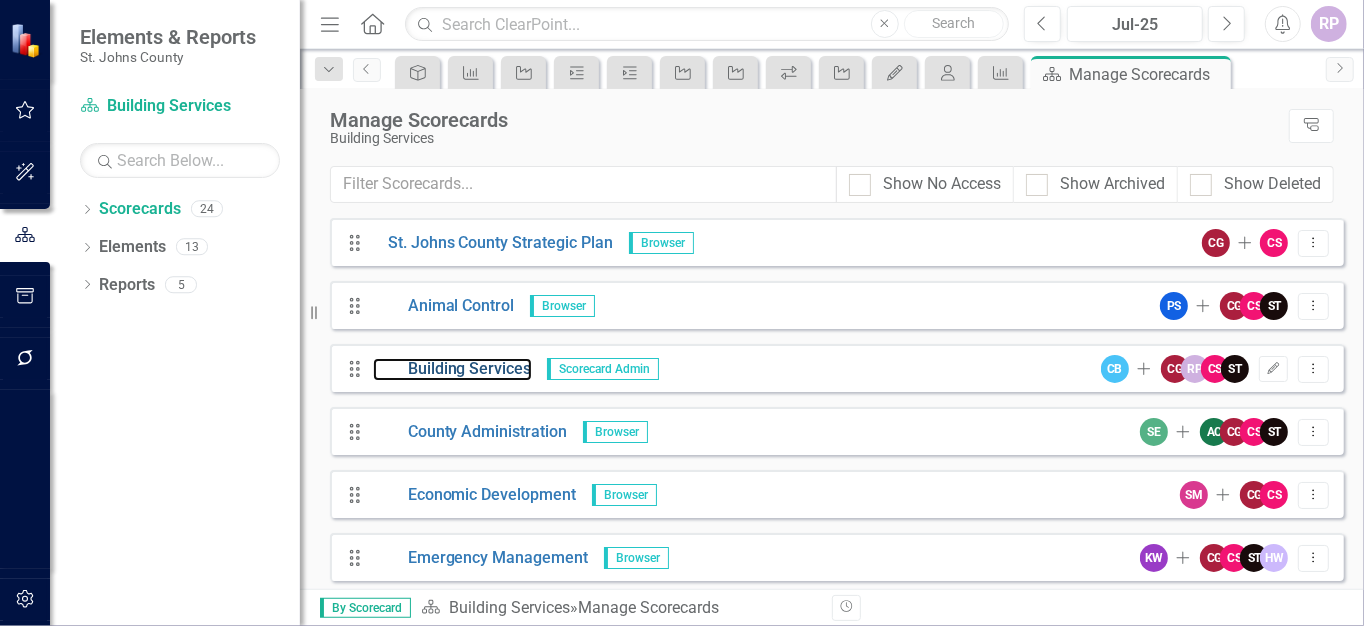 click on "Building Services" at bounding box center (452, 369) 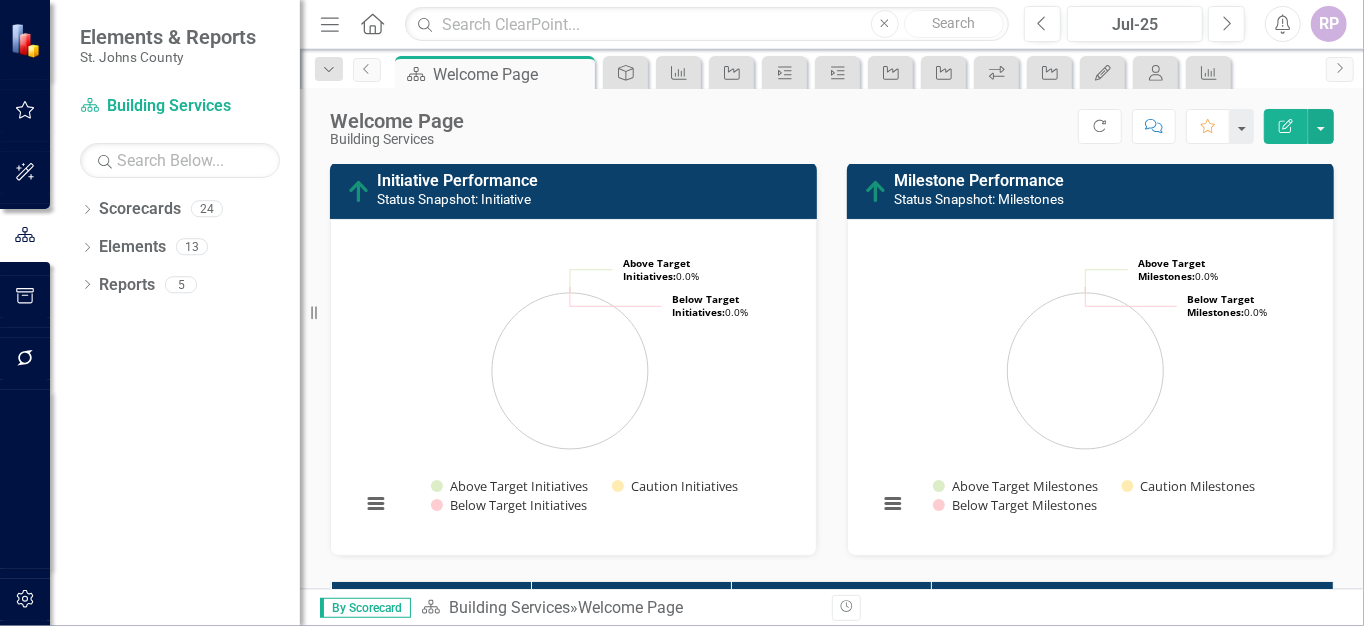 scroll, scrollTop: 0, scrollLeft: 0, axis: both 